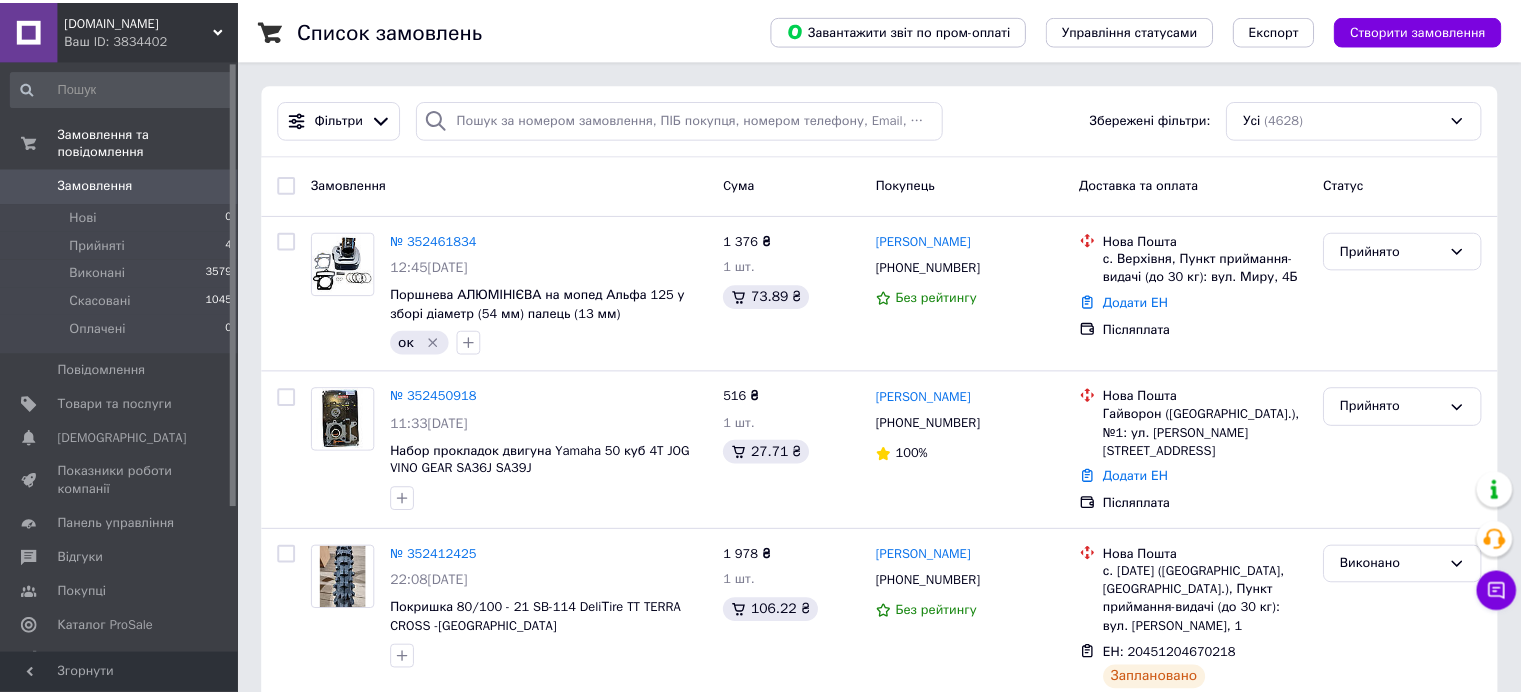 scroll, scrollTop: 0, scrollLeft: 0, axis: both 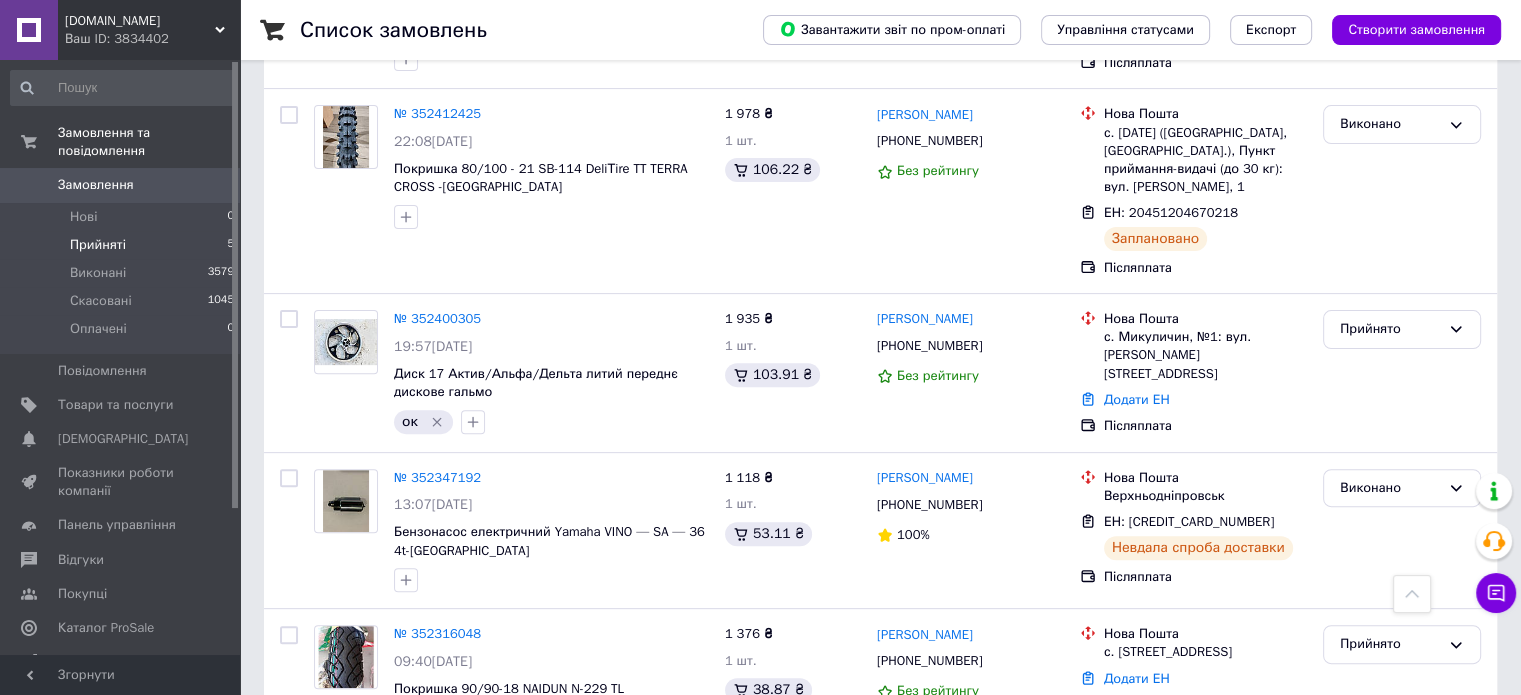 click on "Прийняті" at bounding box center [98, 245] 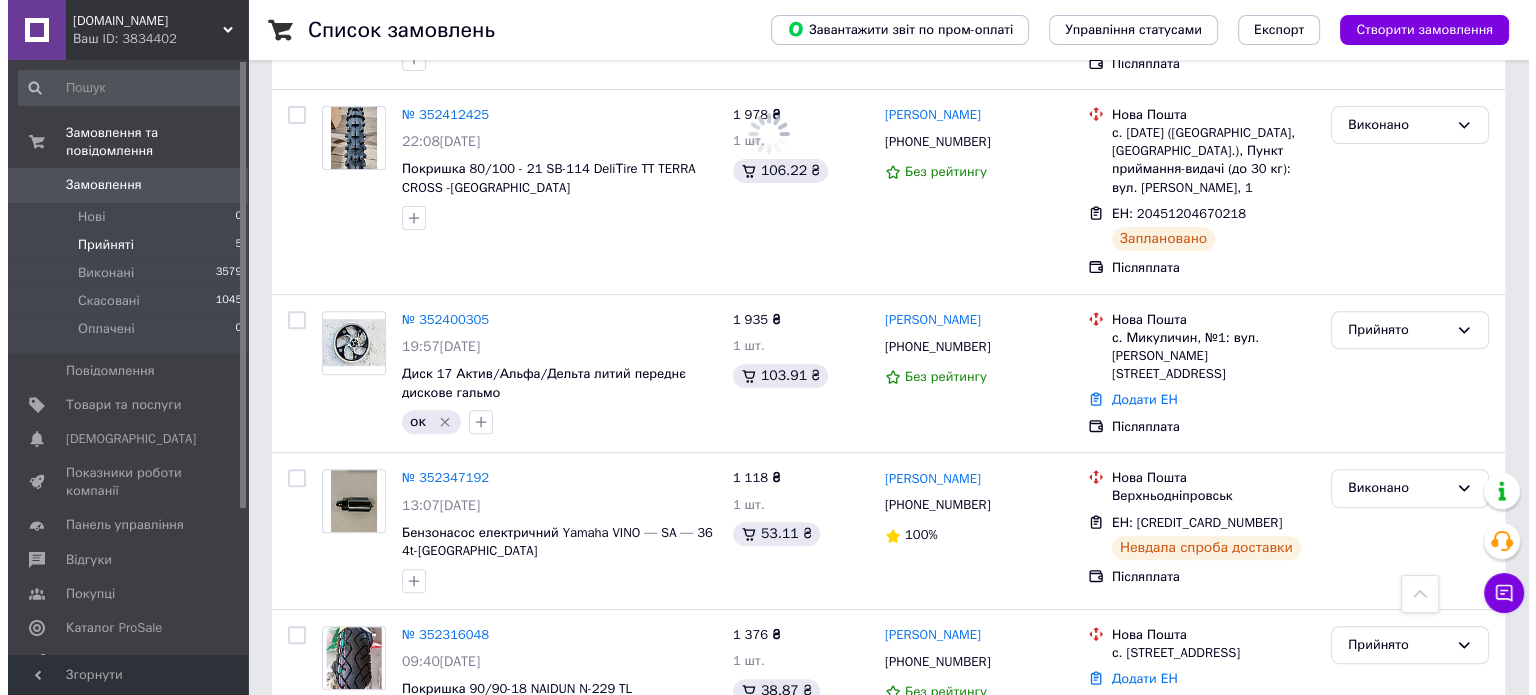 scroll, scrollTop: 0, scrollLeft: 0, axis: both 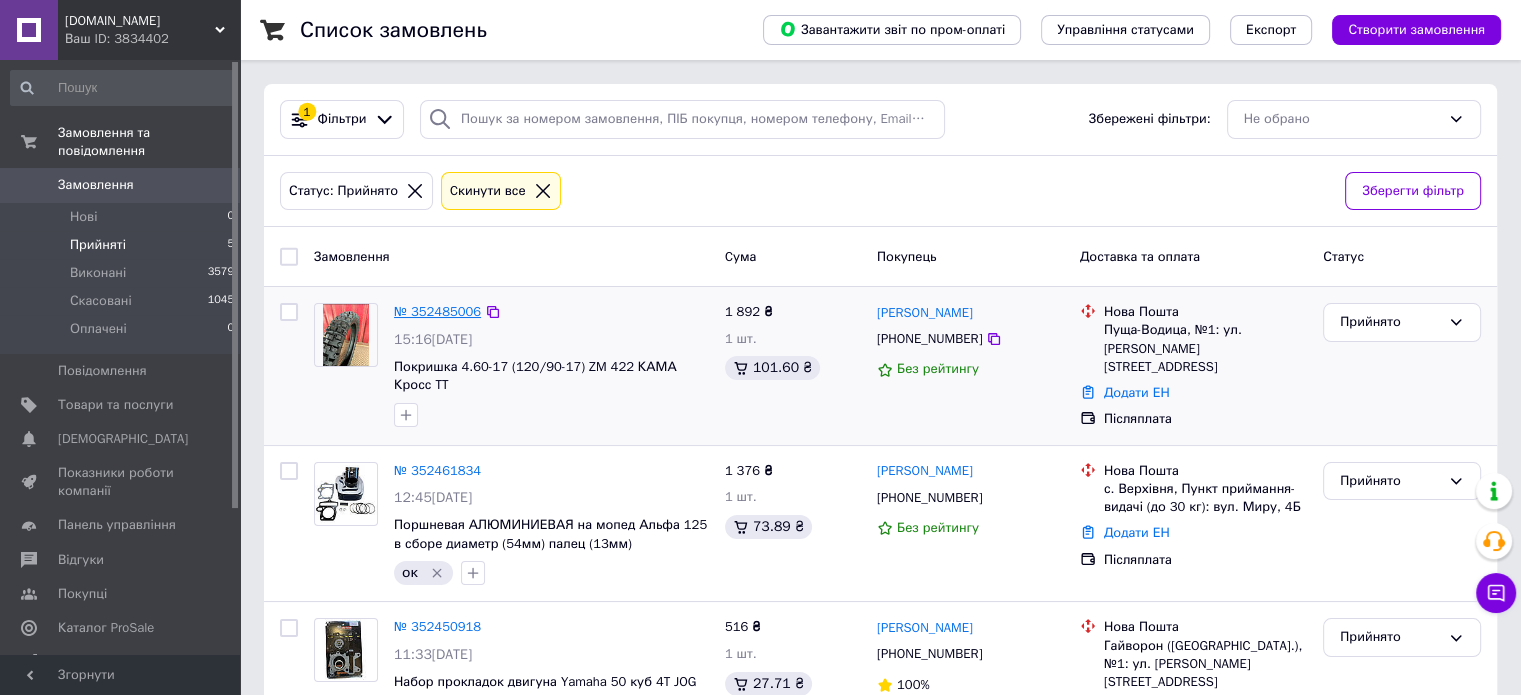 click on "№ 352485006" at bounding box center (437, 311) 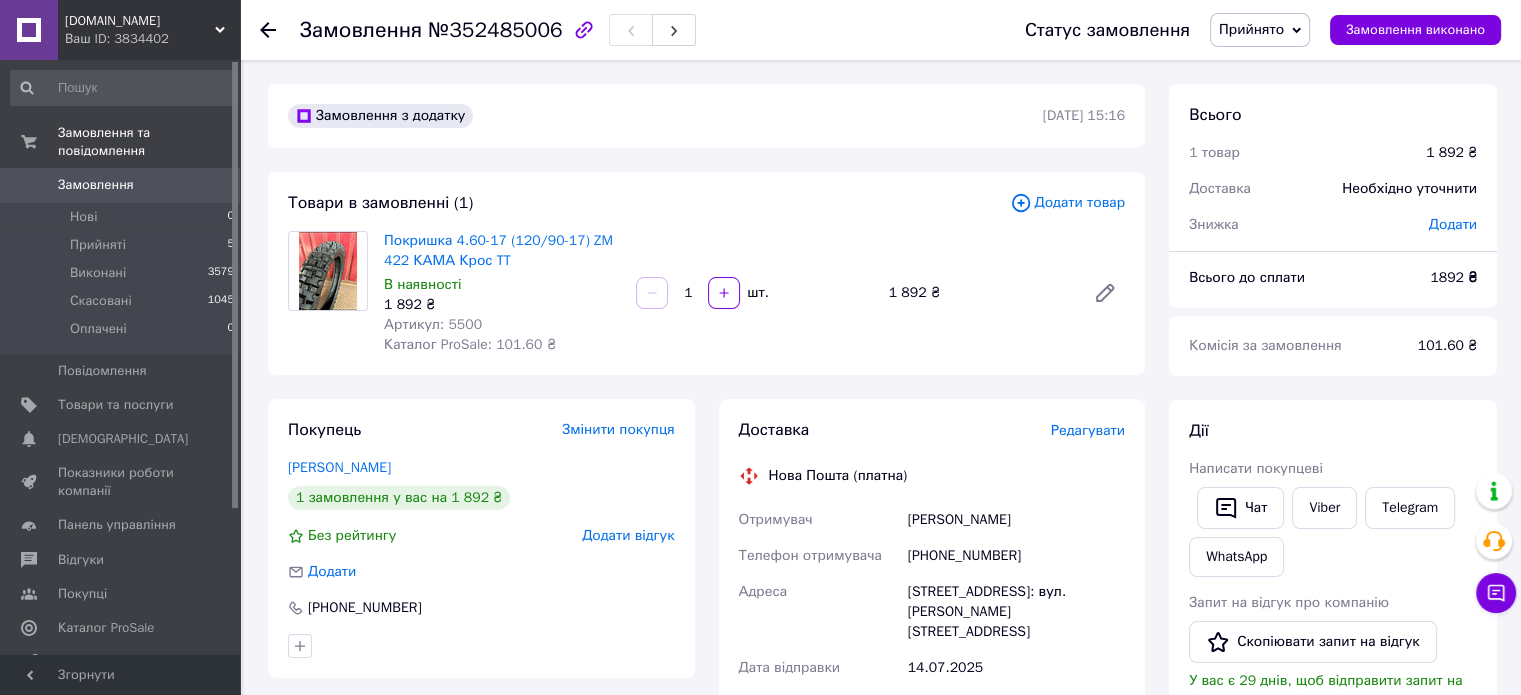 click on "Редагувати" at bounding box center [1088, 430] 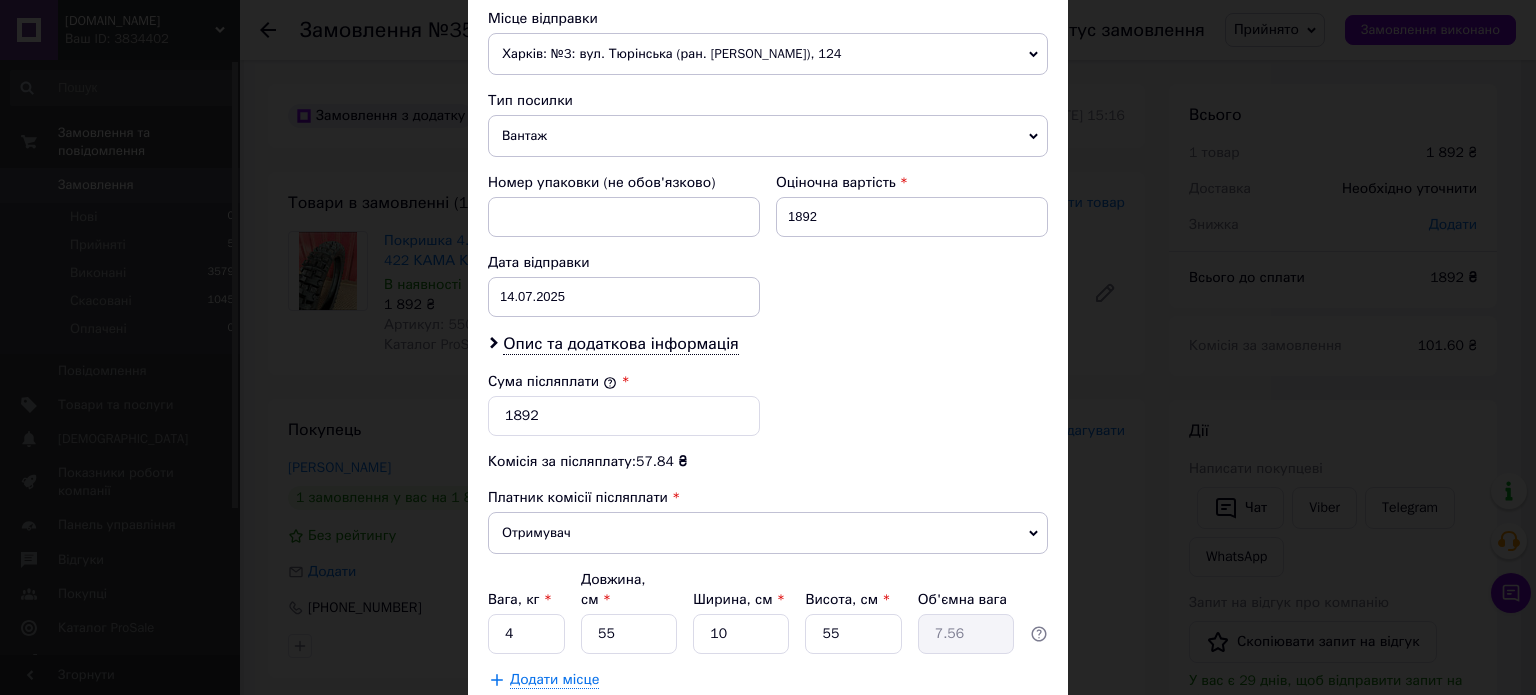 scroll, scrollTop: 800, scrollLeft: 0, axis: vertical 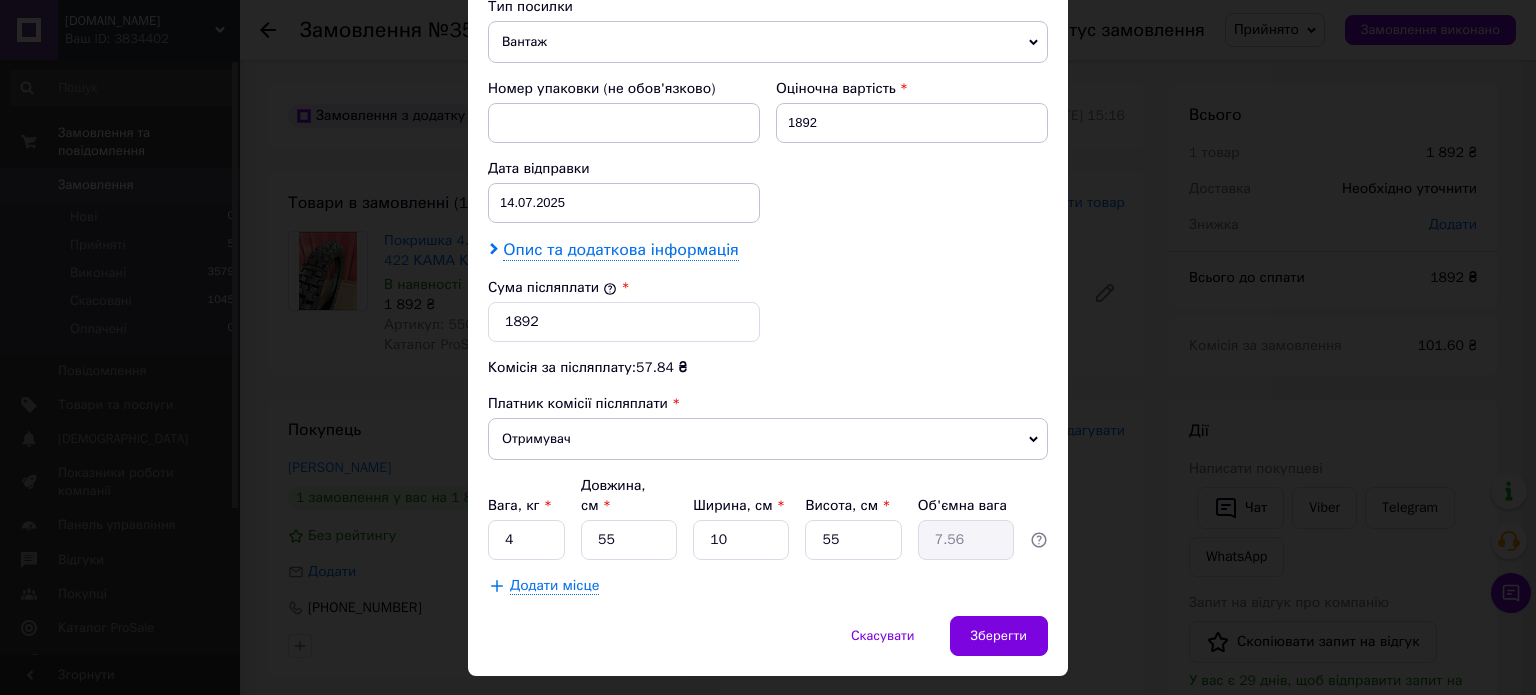 click on "Опис та додаткова інформація" at bounding box center (620, 250) 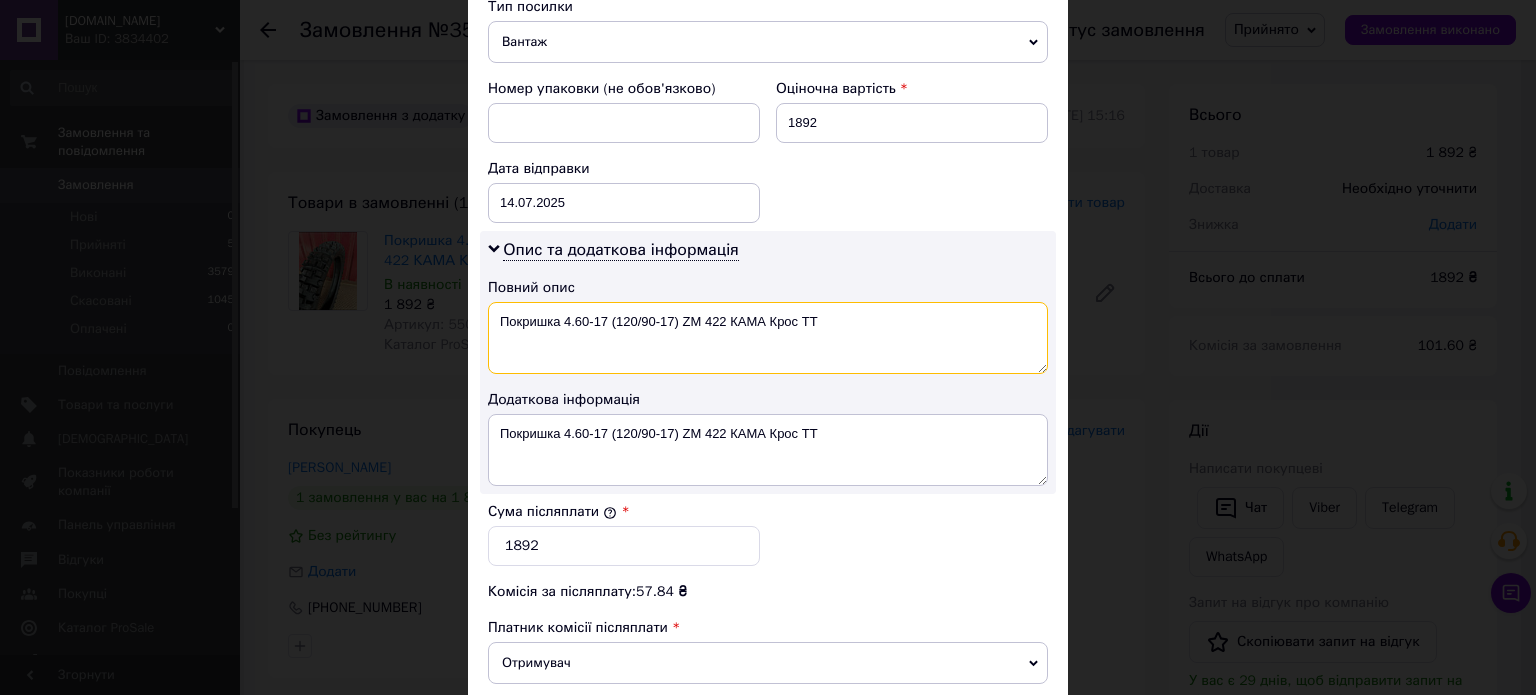 click on "Покришка 4.60-17 (120/90-17) ZM 422 КАМА Крос TT" at bounding box center [768, 338] 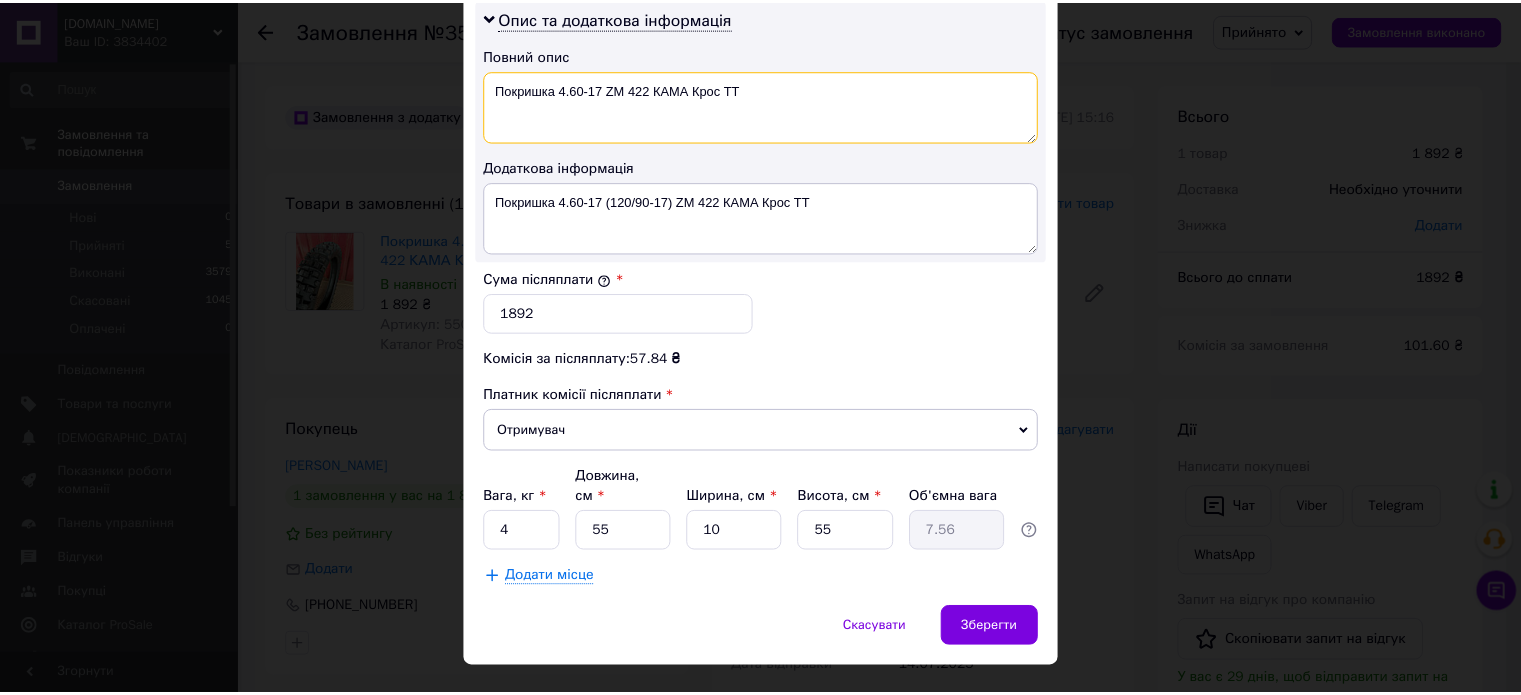 scroll, scrollTop: 1048, scrollLeft: 0, axis: vertical 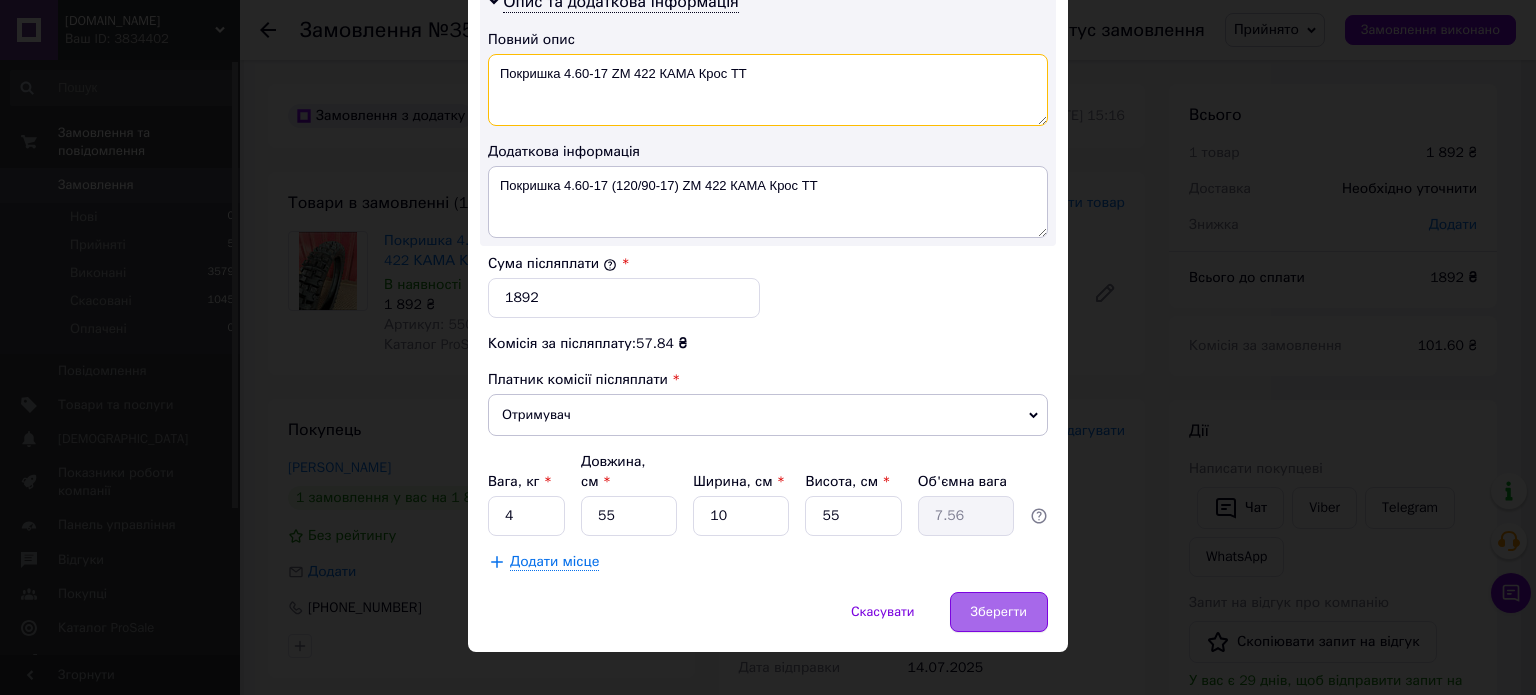 type on "Покришка 4.60-17 ZM 422 КАМА Крос TT" 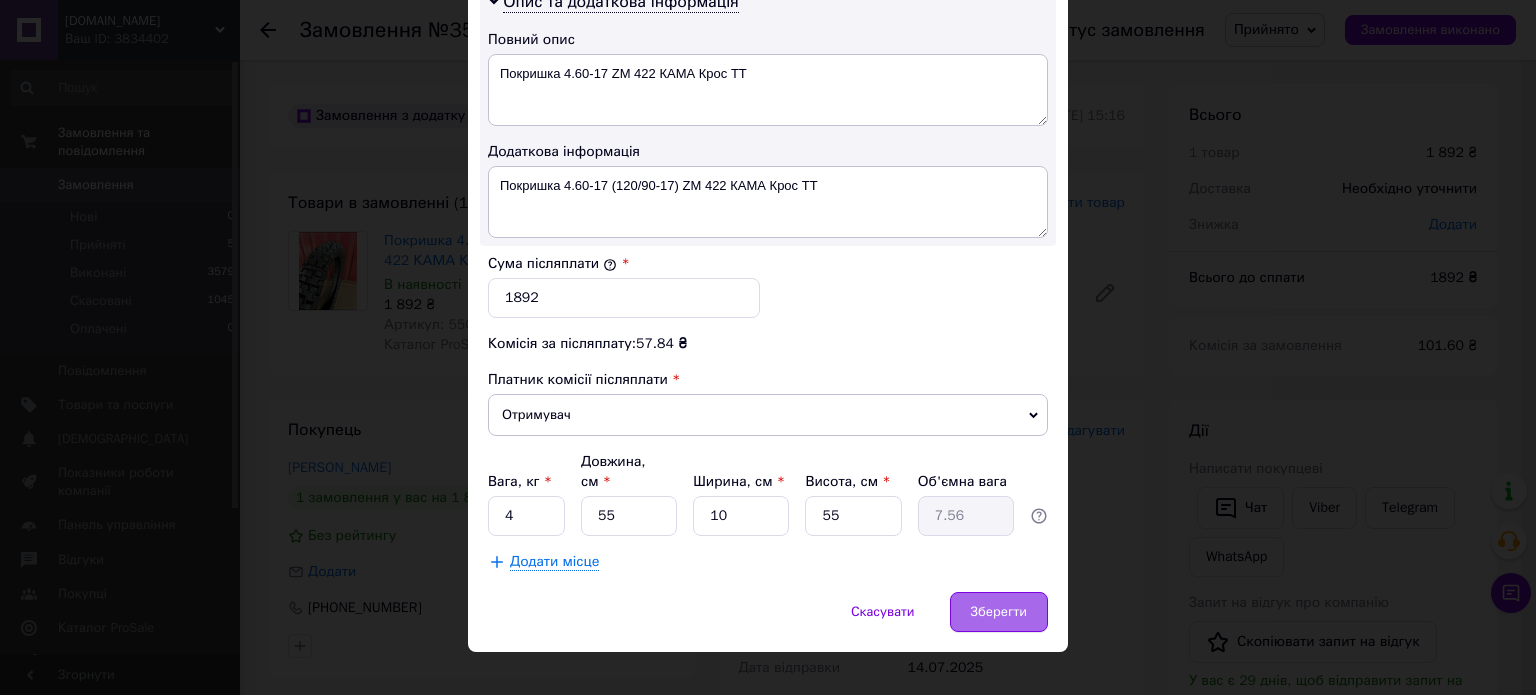 click on "Зберегти" at bounding box center (999, 612) 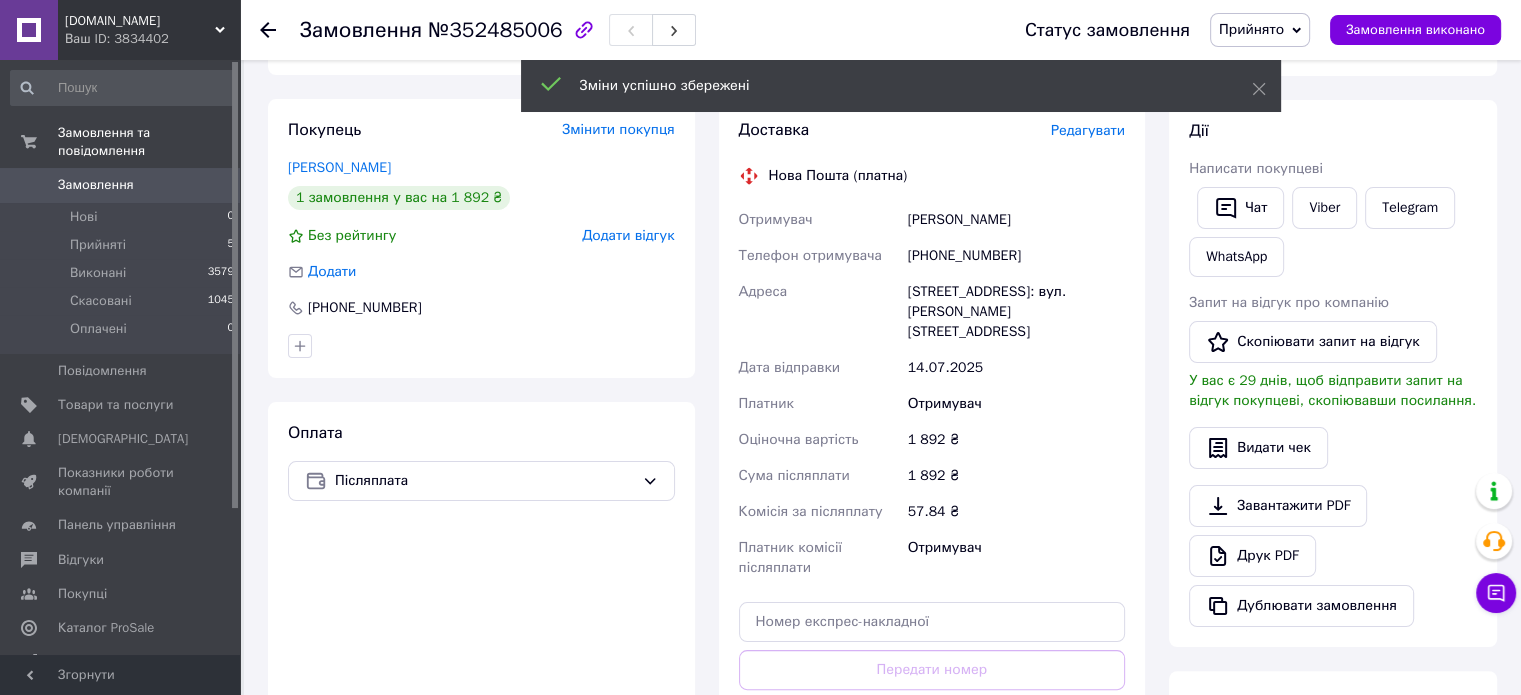 scroll, scrollTop: 600, scrollLeft: 0, axis: vertical 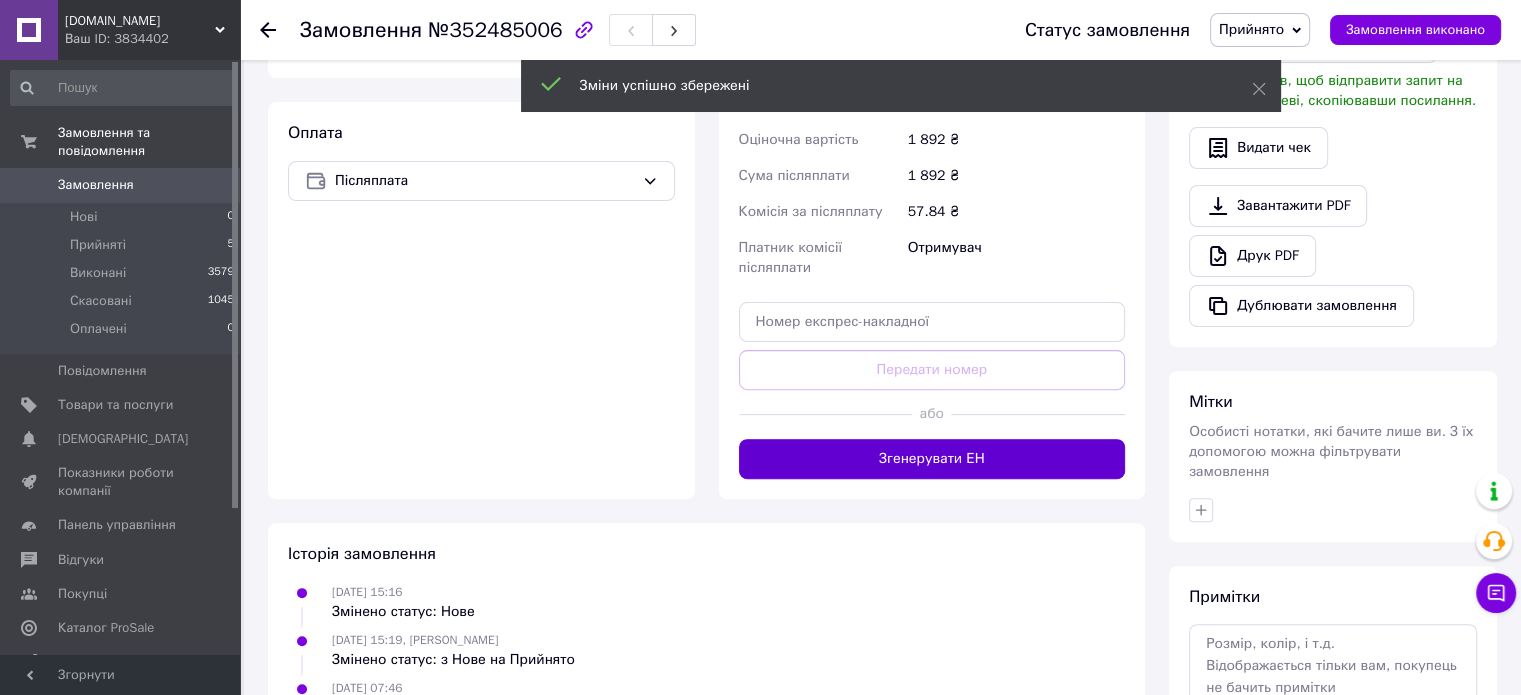 click on "Згенерувати ЕН" at bounding box center (932, 459) 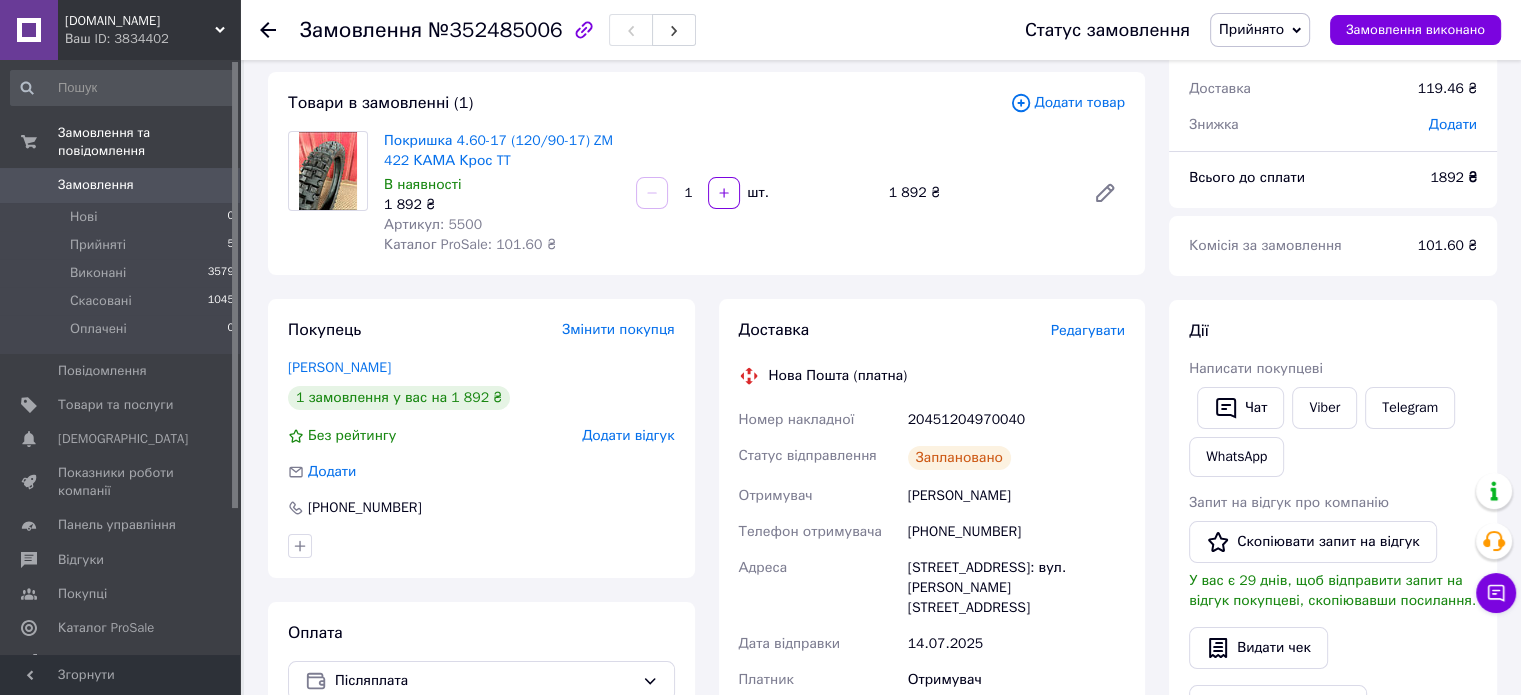 scroll, scrollTop: 0, scrollLeft: 0, axis: both 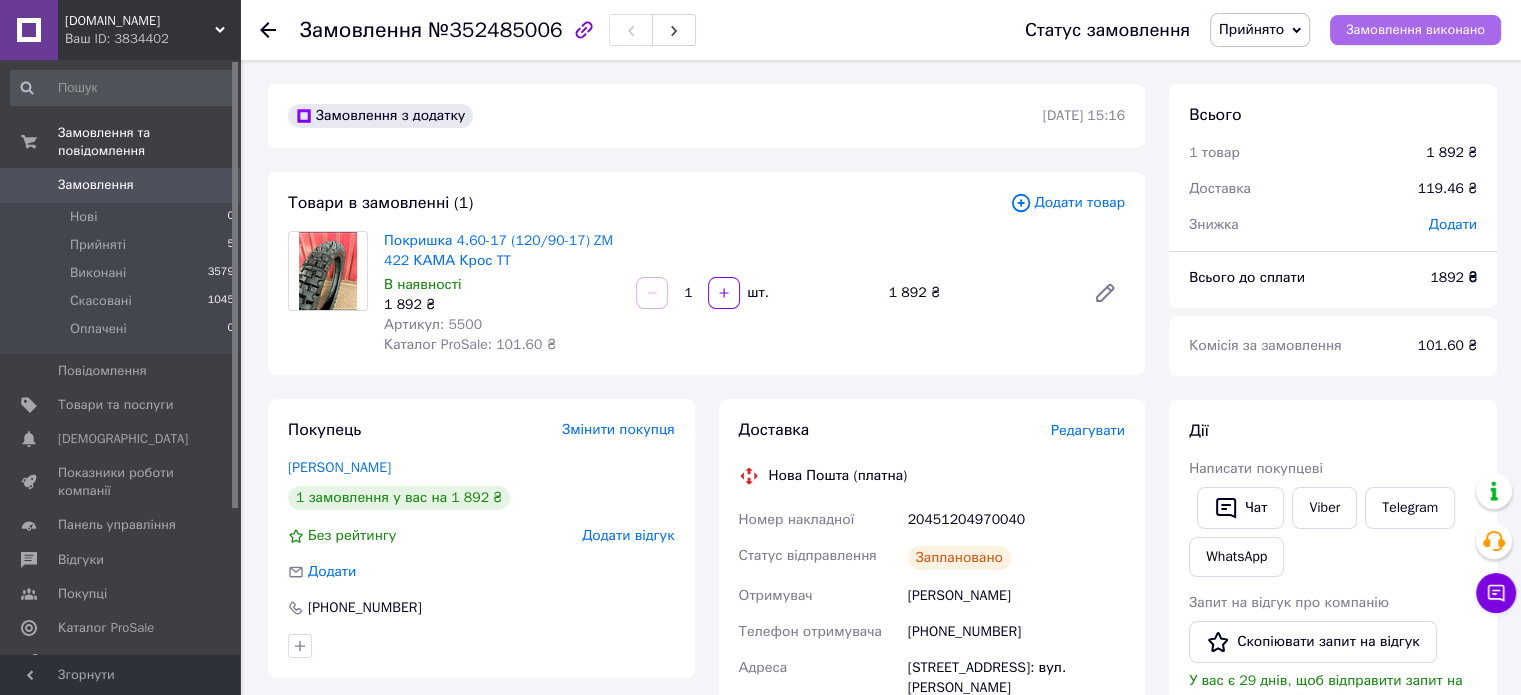 click on "Замовлення виконано" at bounding box center (1415, 30) 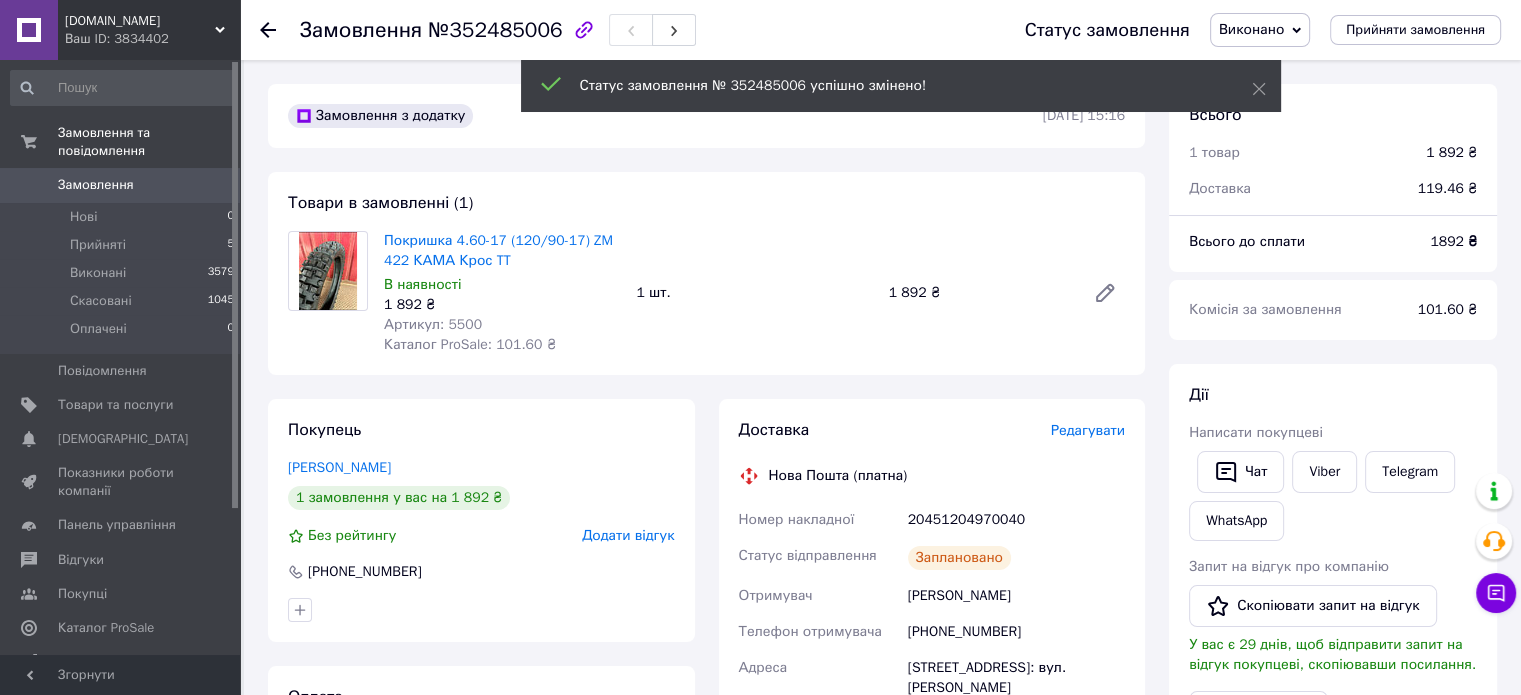 click 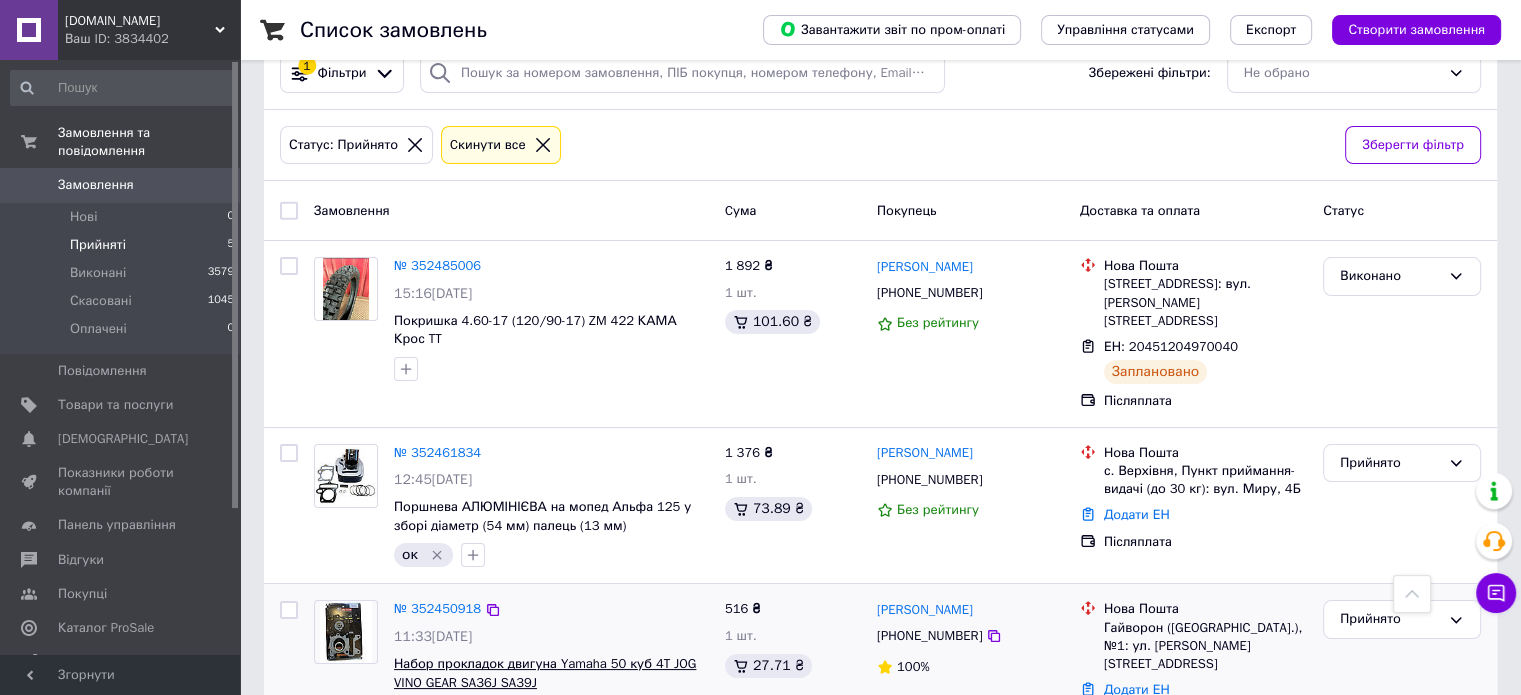 scroll, scrollTop: 0, scrollLeft: 0, axis: both 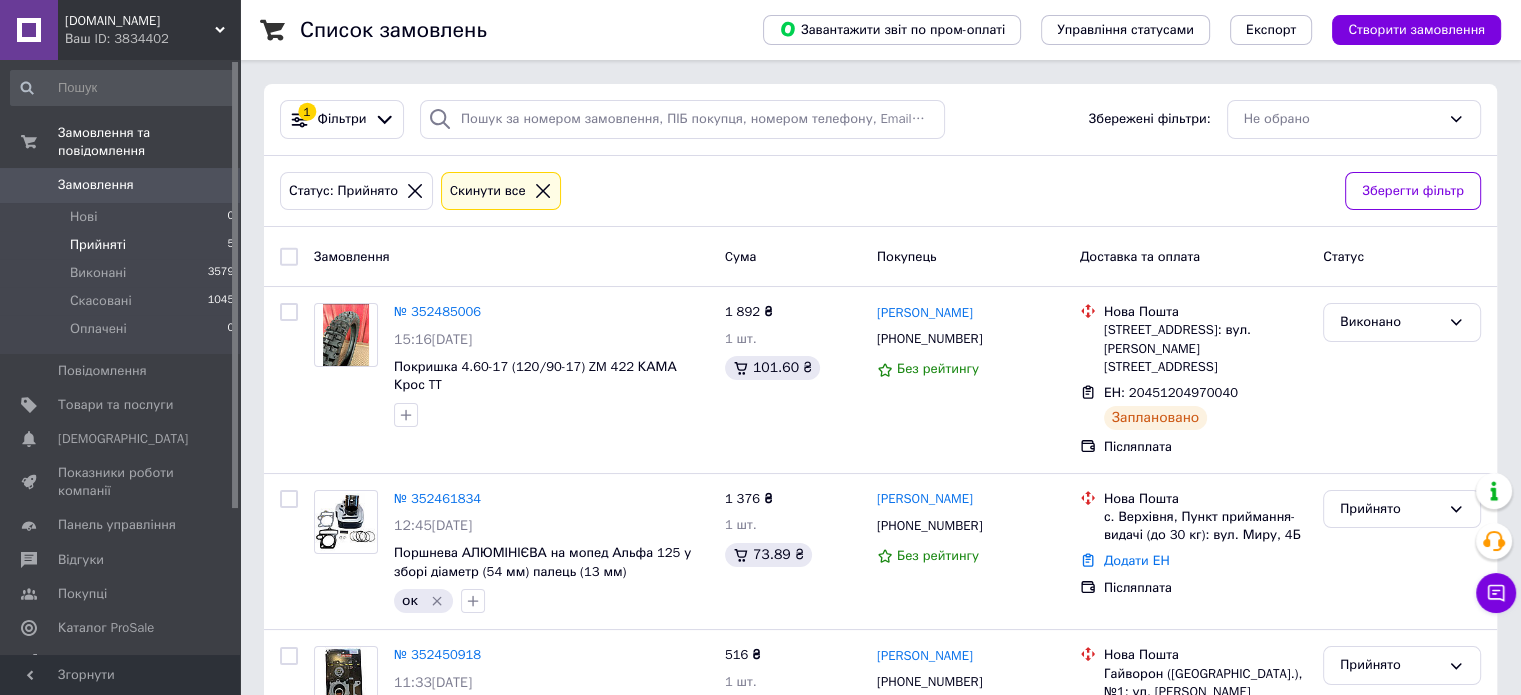 click on "Прийняті" at bounding box center [98, 245] 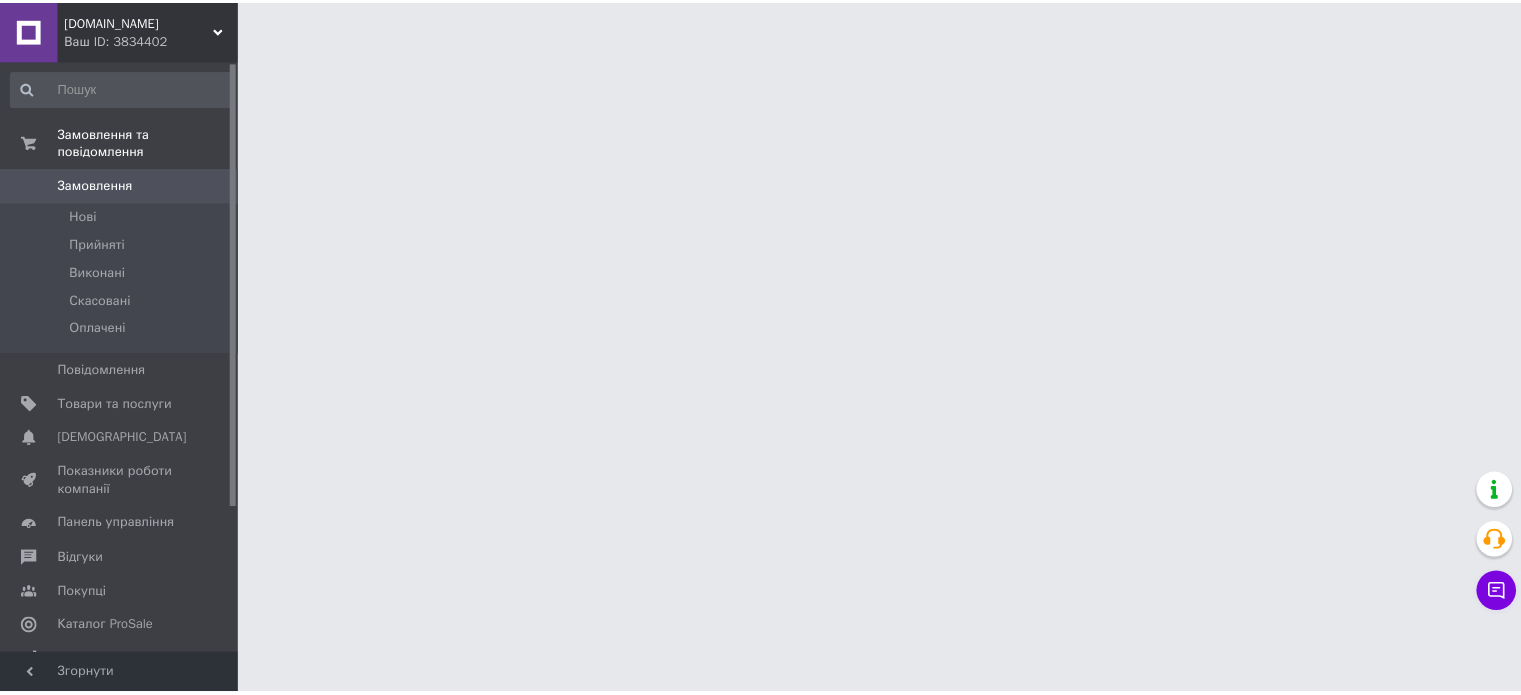 scroll, scrollTop: 0, scrollLeft: 0, axis: both 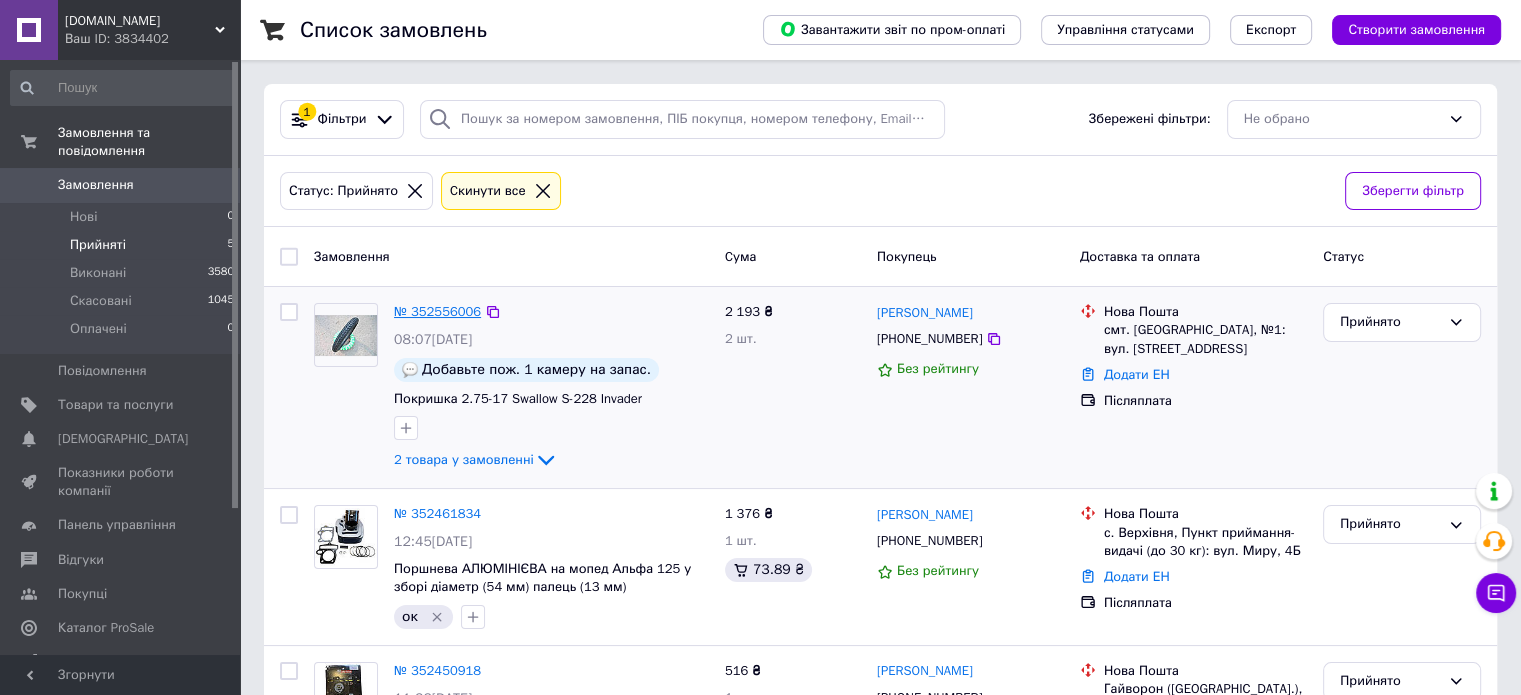 click on "№ 352556006" at bounding box center (437, 311) 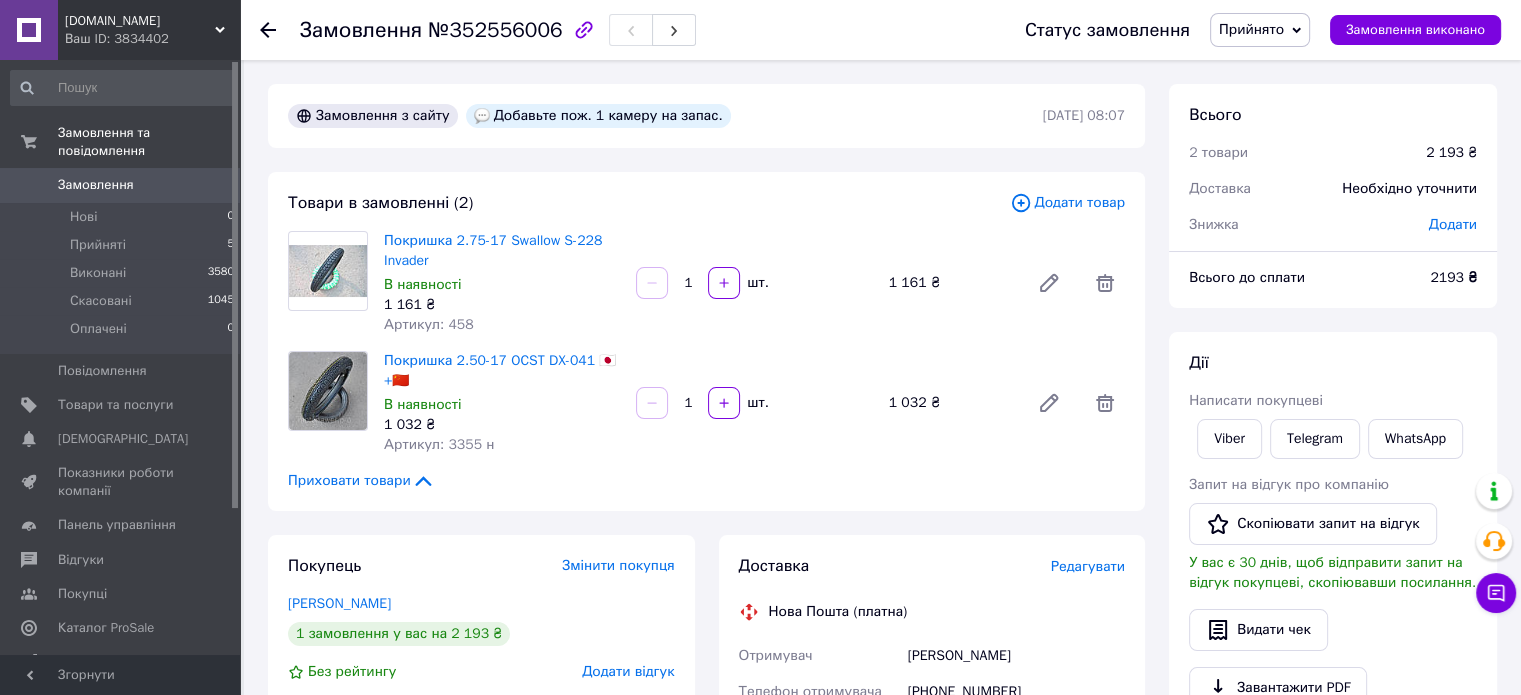 scroll, scrollTop: 100, scrollLeft: 0, axis: vertical 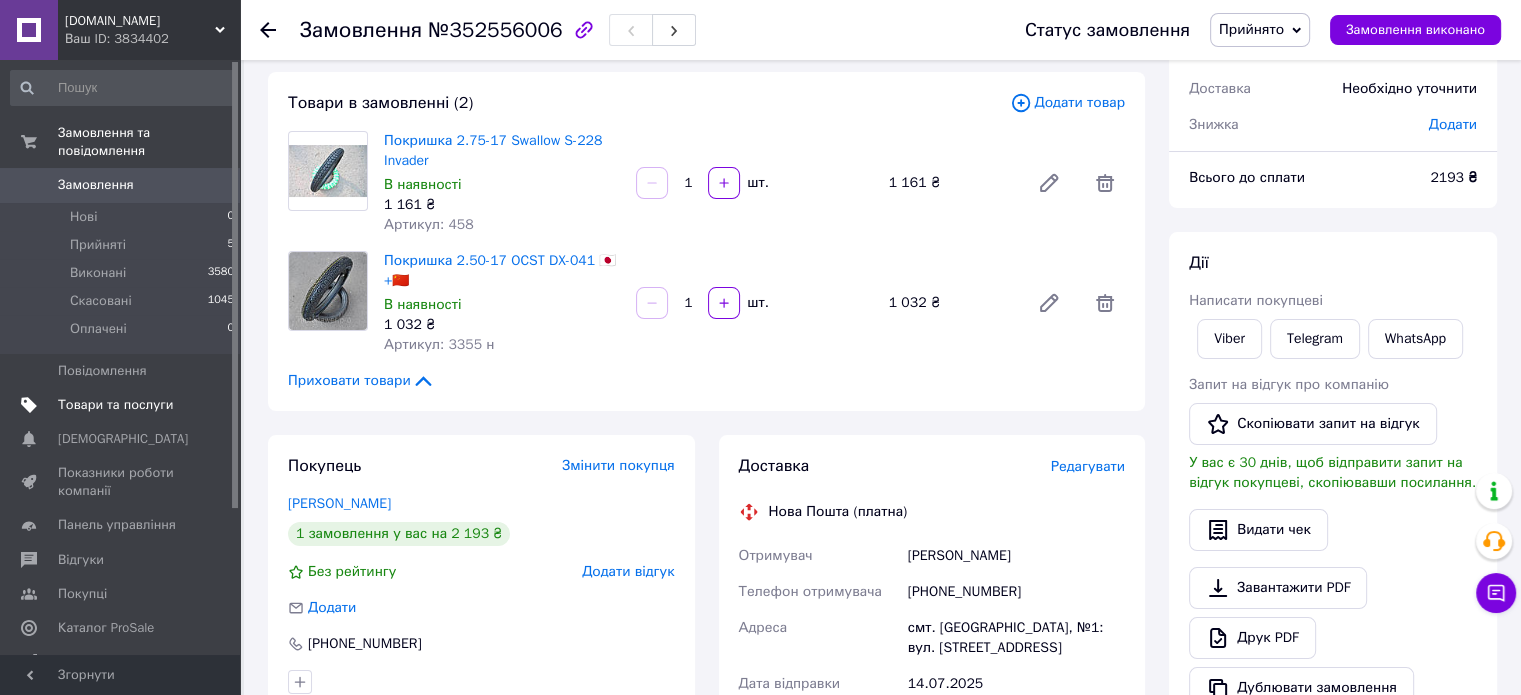 click on "Товари та послуги" at bounding box center [115, 405] 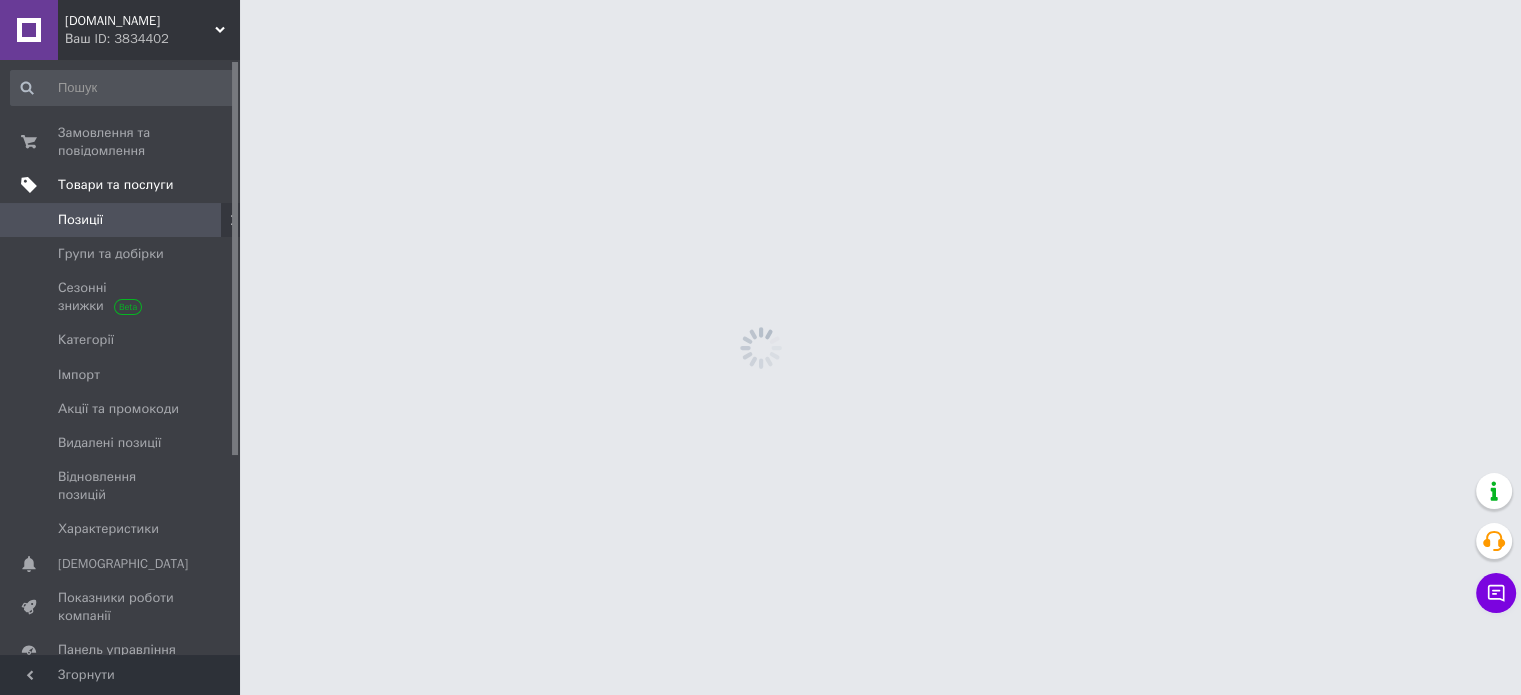 scroll, scrollTop: 0, scrollLeft: 0, axis: both 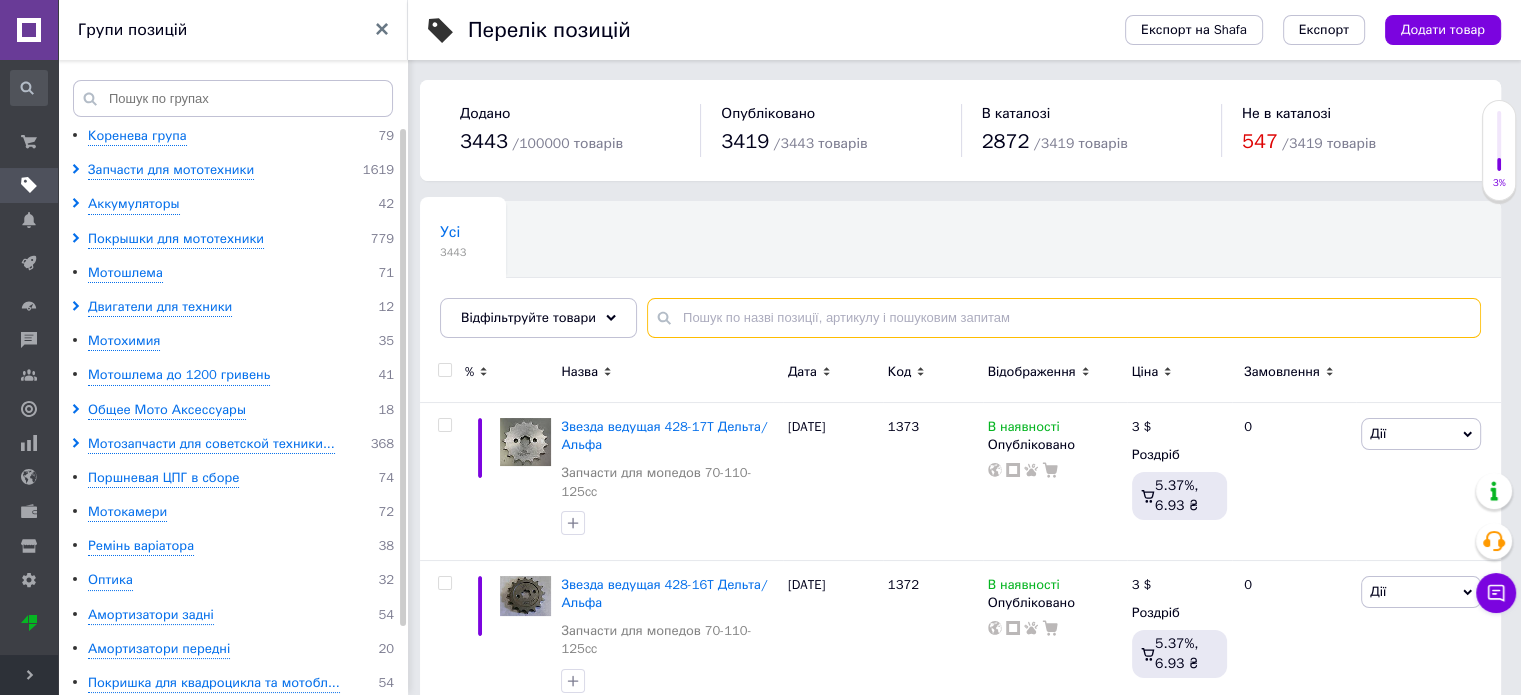 click at bounding box center (1064, 318) 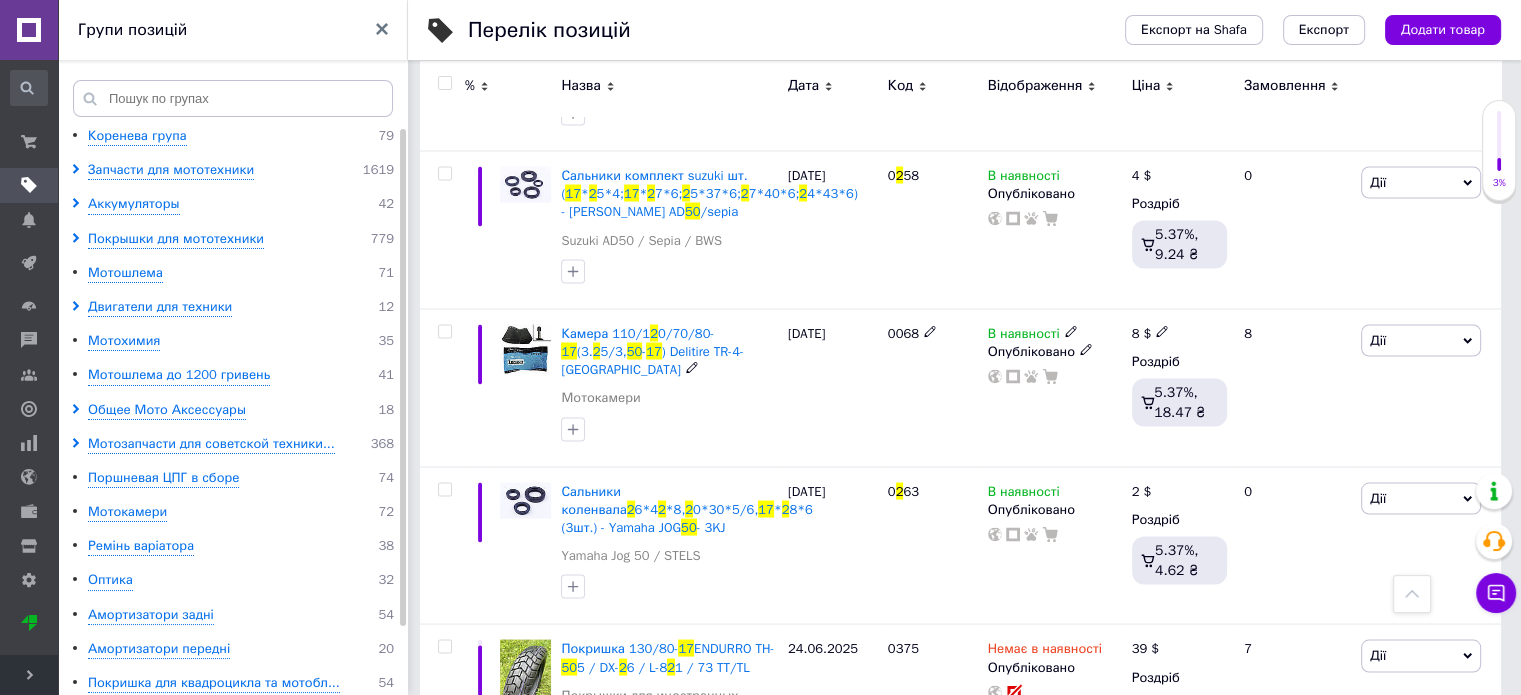 scroll, scrollTop: 3800, scrollLeft: 0, axis: vertical 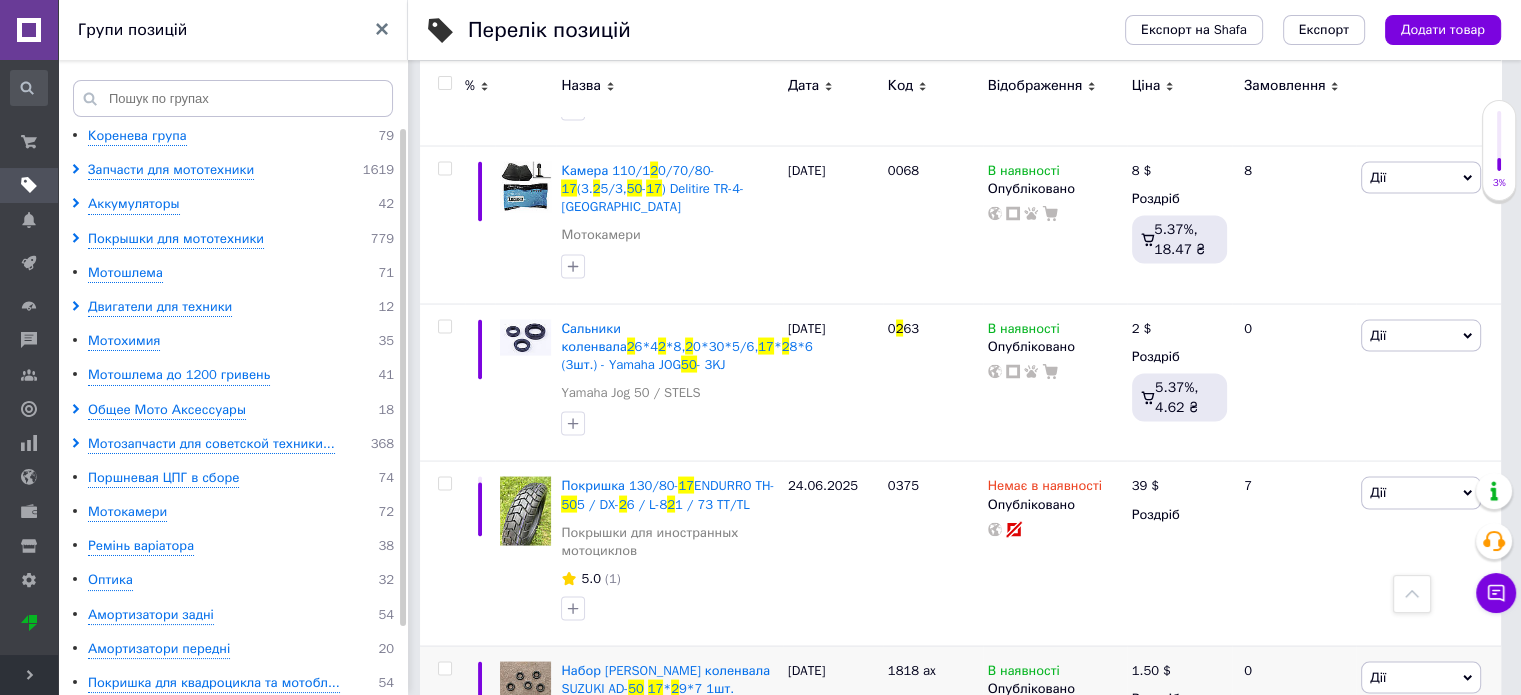 type on "2 50 17" 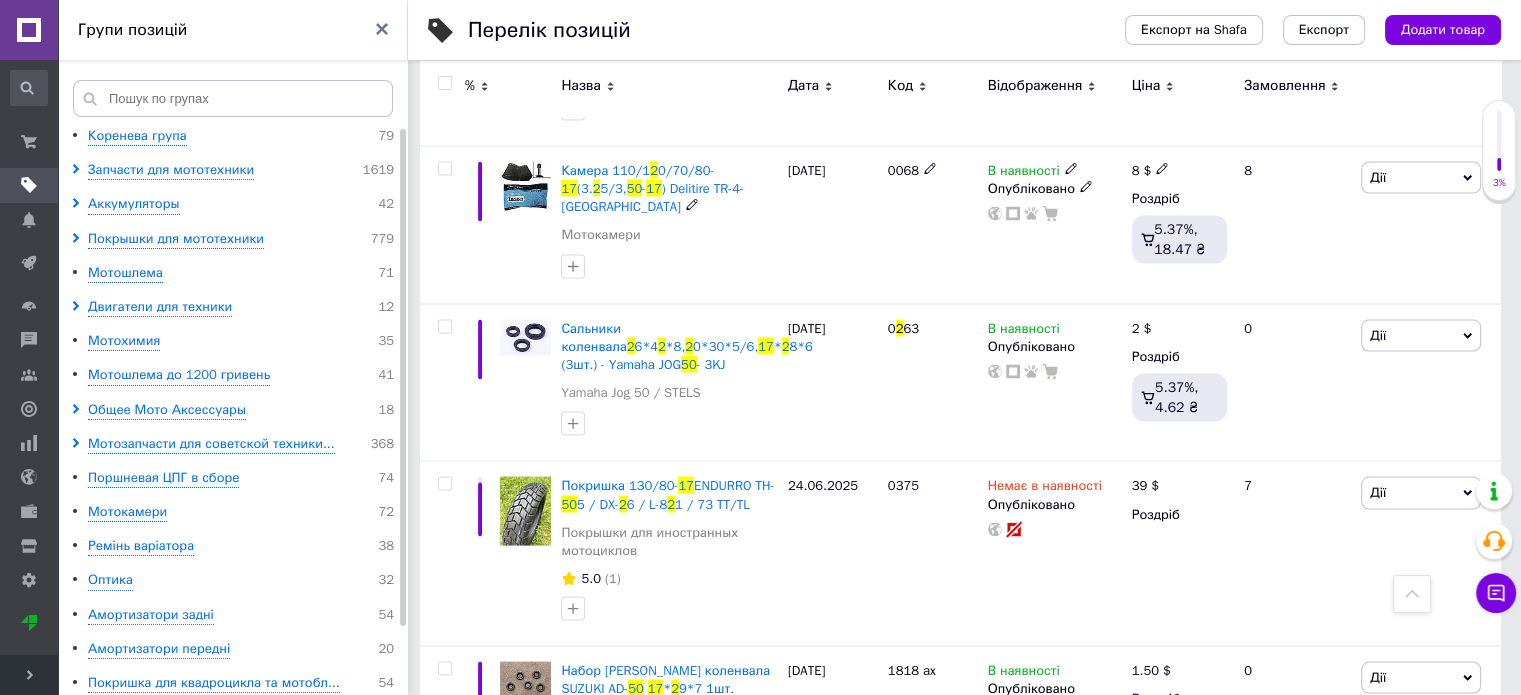 scroll, scrollTop: 3400, scrollLeft: 0, axis: vertical 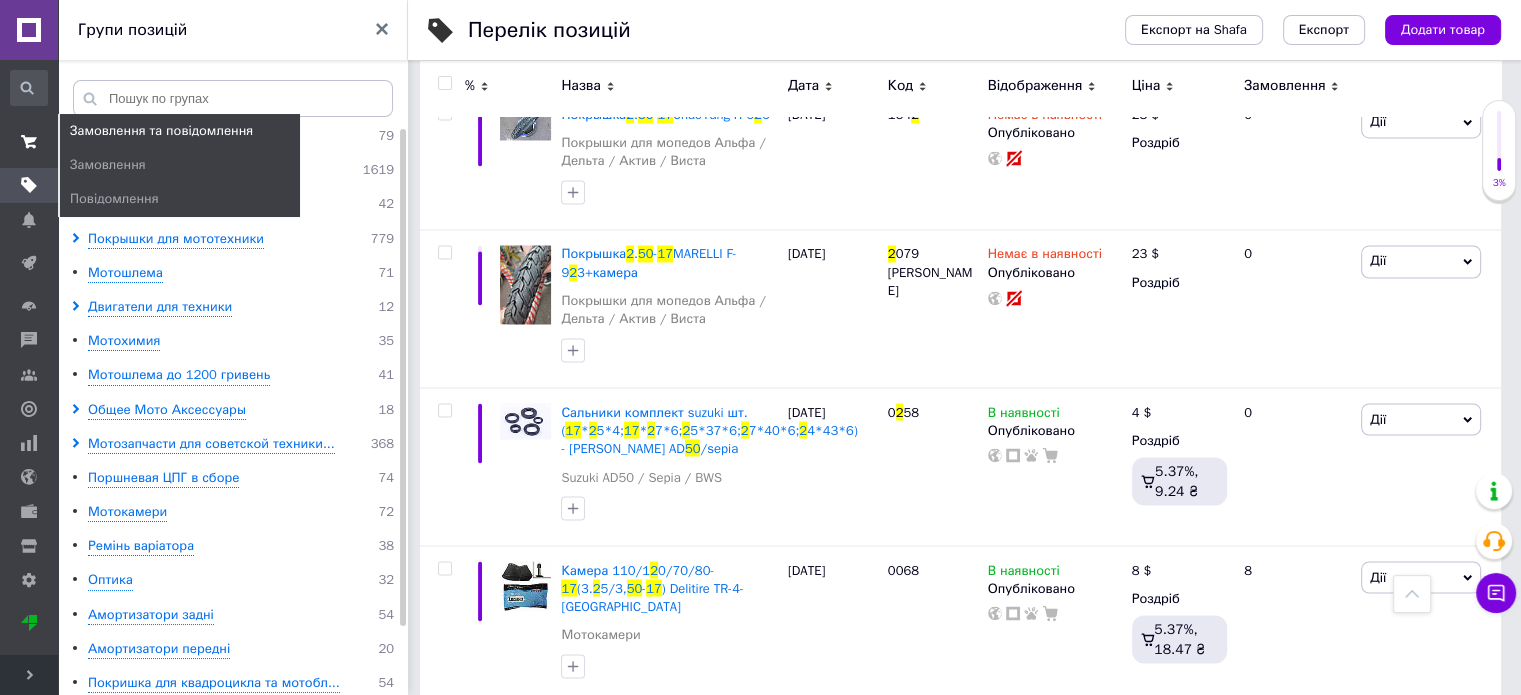 click 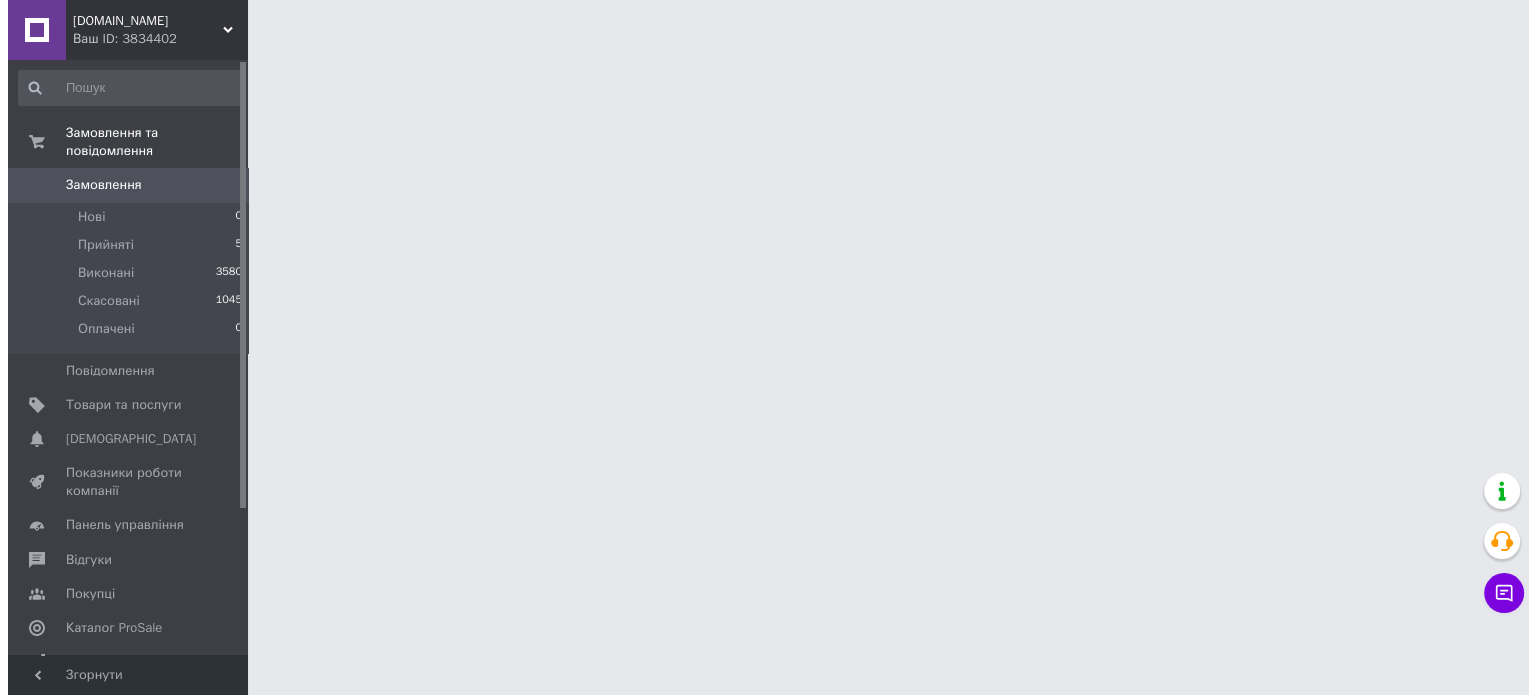 scroll, scrollTop: 0, scrollLeft: 0, axis: both 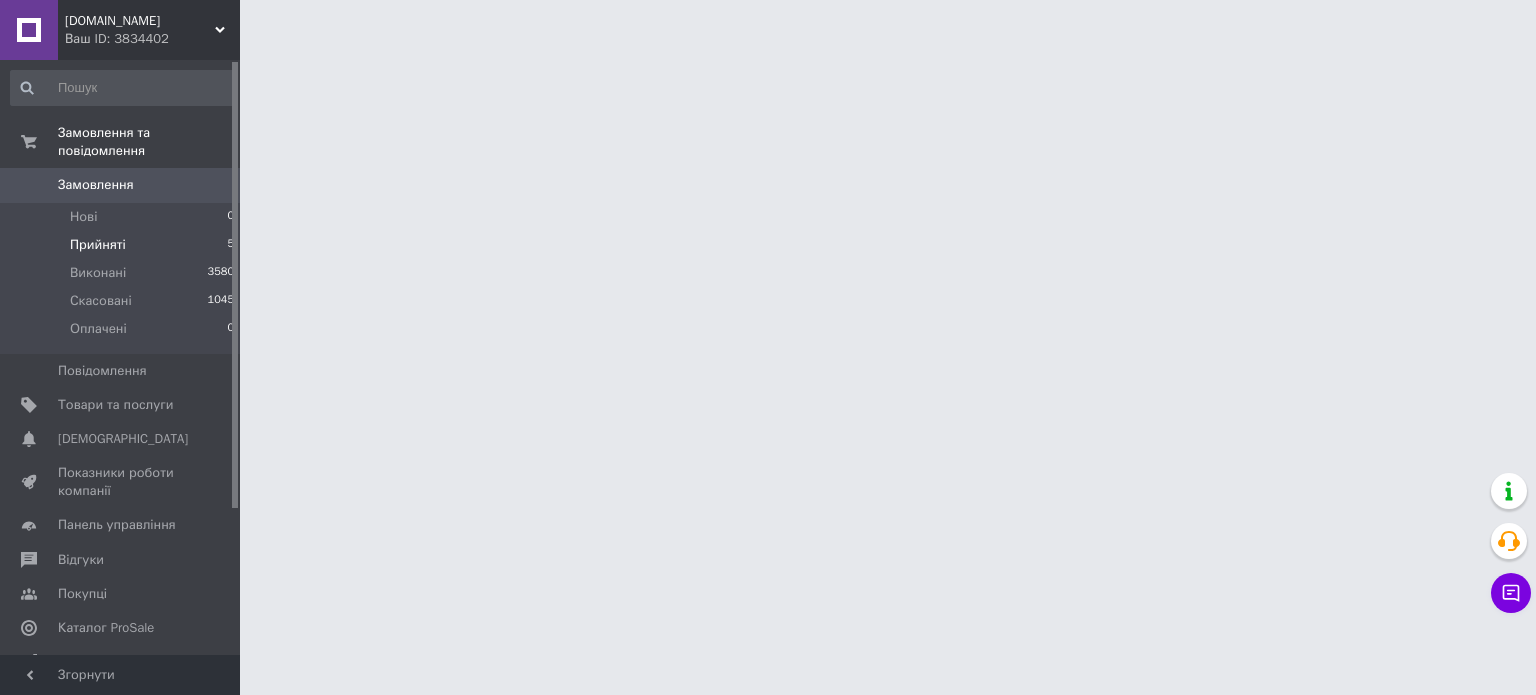 click on "Прийняті" at bounding box center [98, 245] 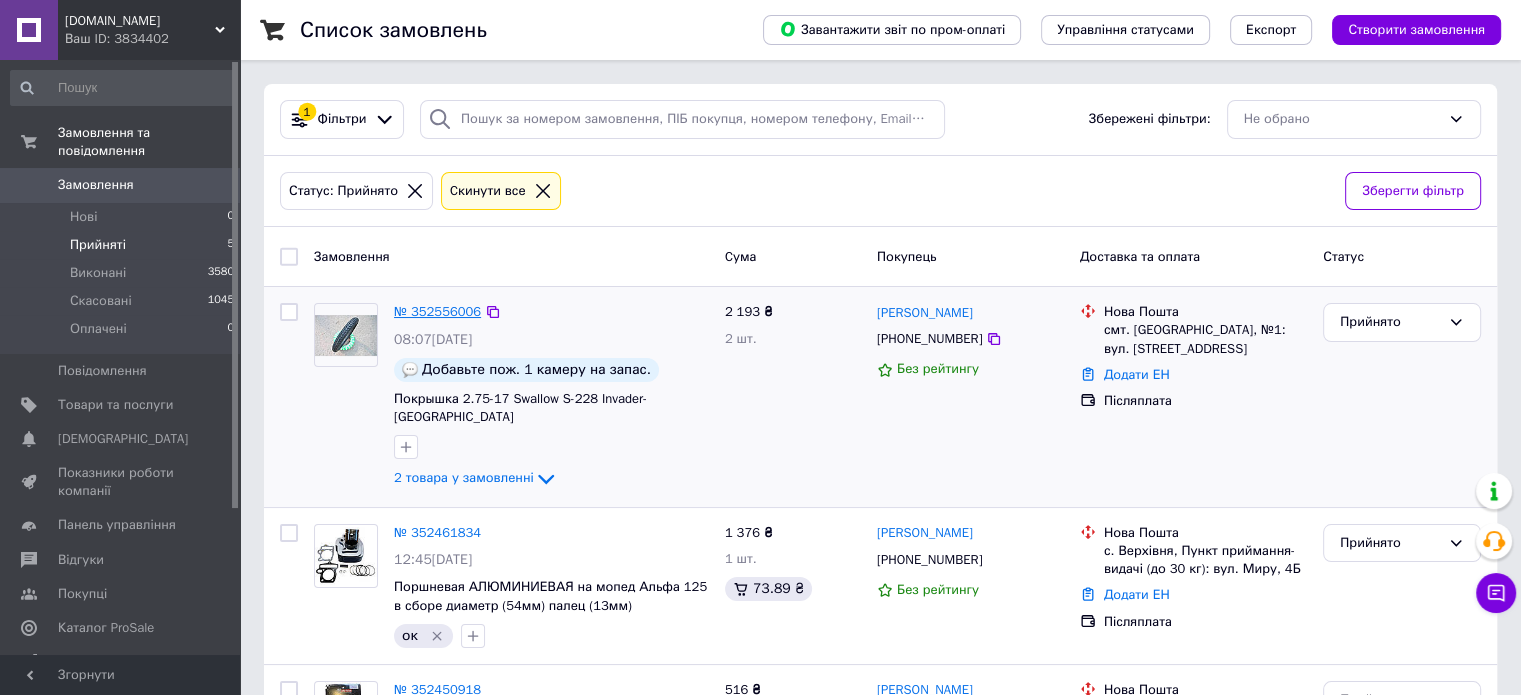 click on "№ 352556006" at bounding box center [437, 311] 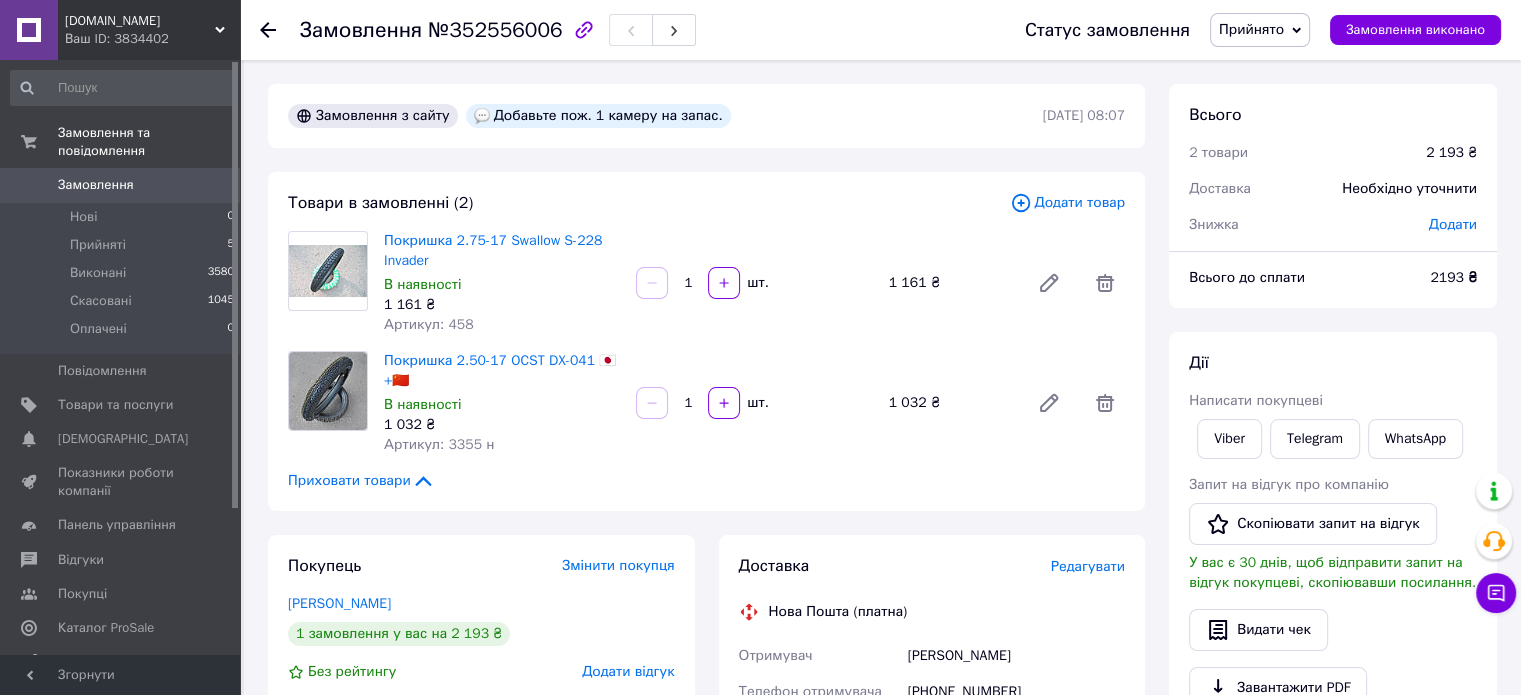 click on "Додати товар" at bounding box center [1067, 203] 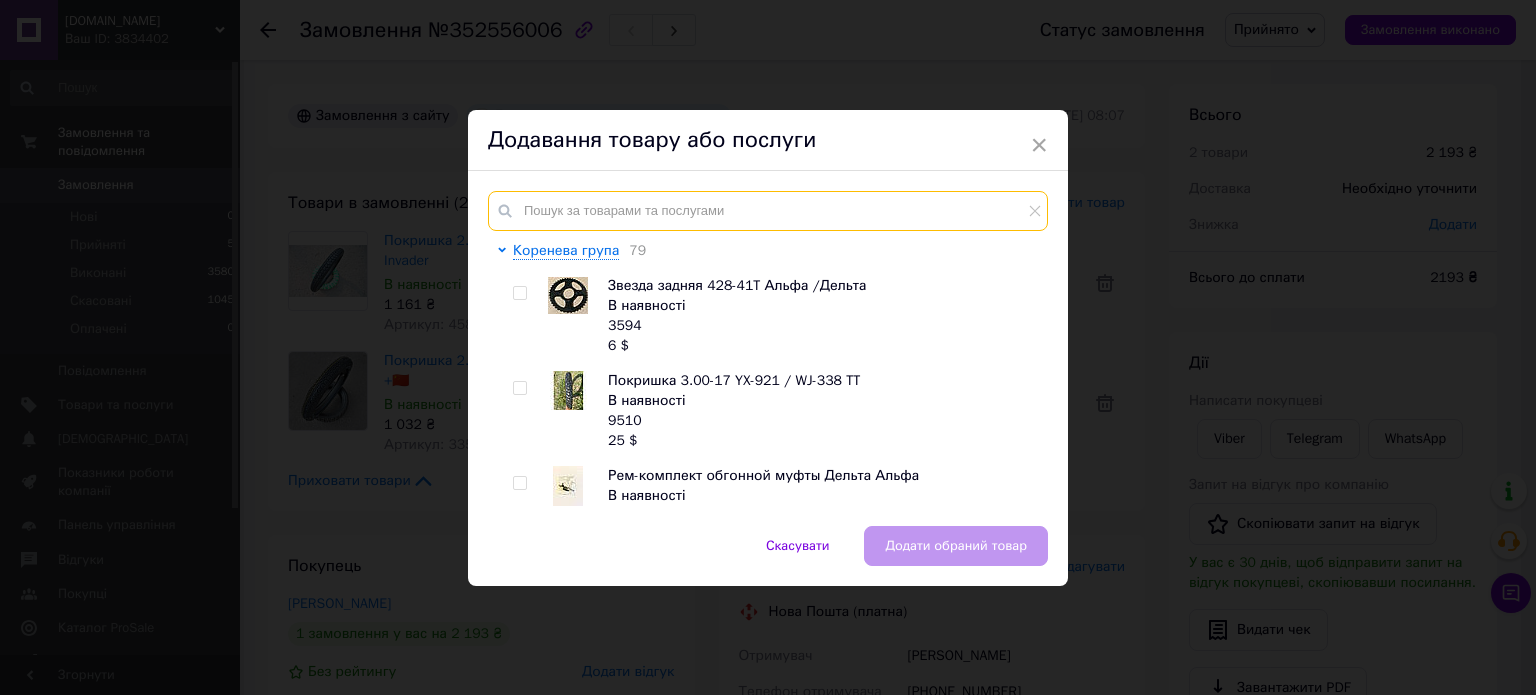 click at bounding box center [768, 211] 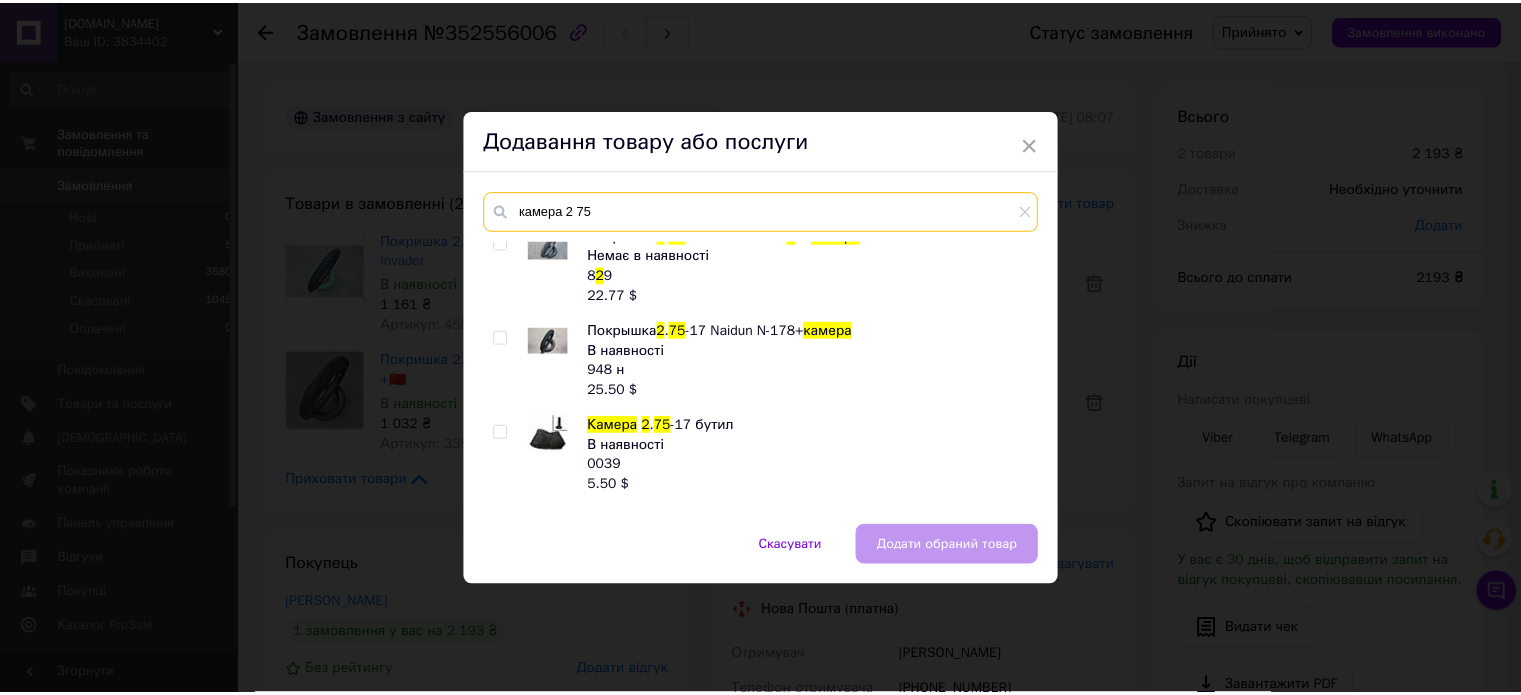 scroll, scrollTop: 400, scrollLeft: 0, axis: vertical 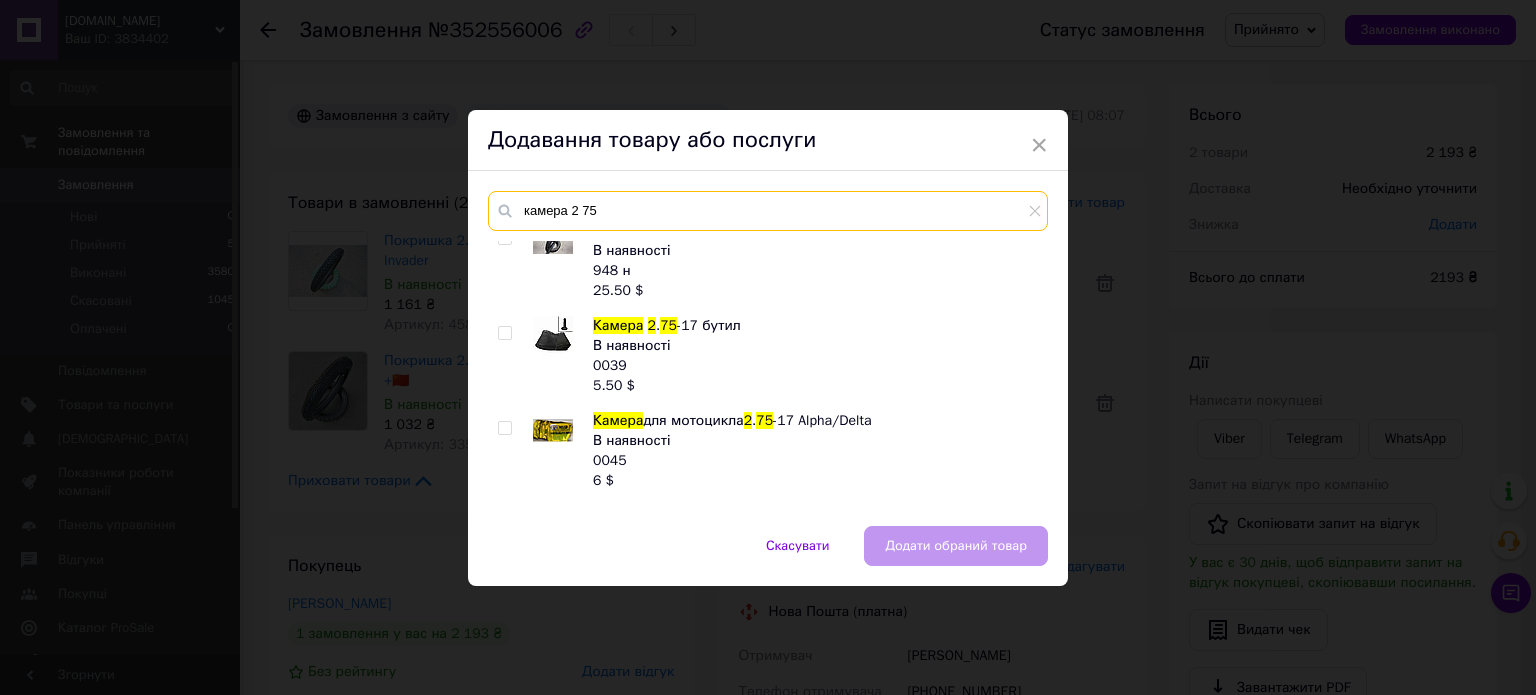 type on "камера 2 75" 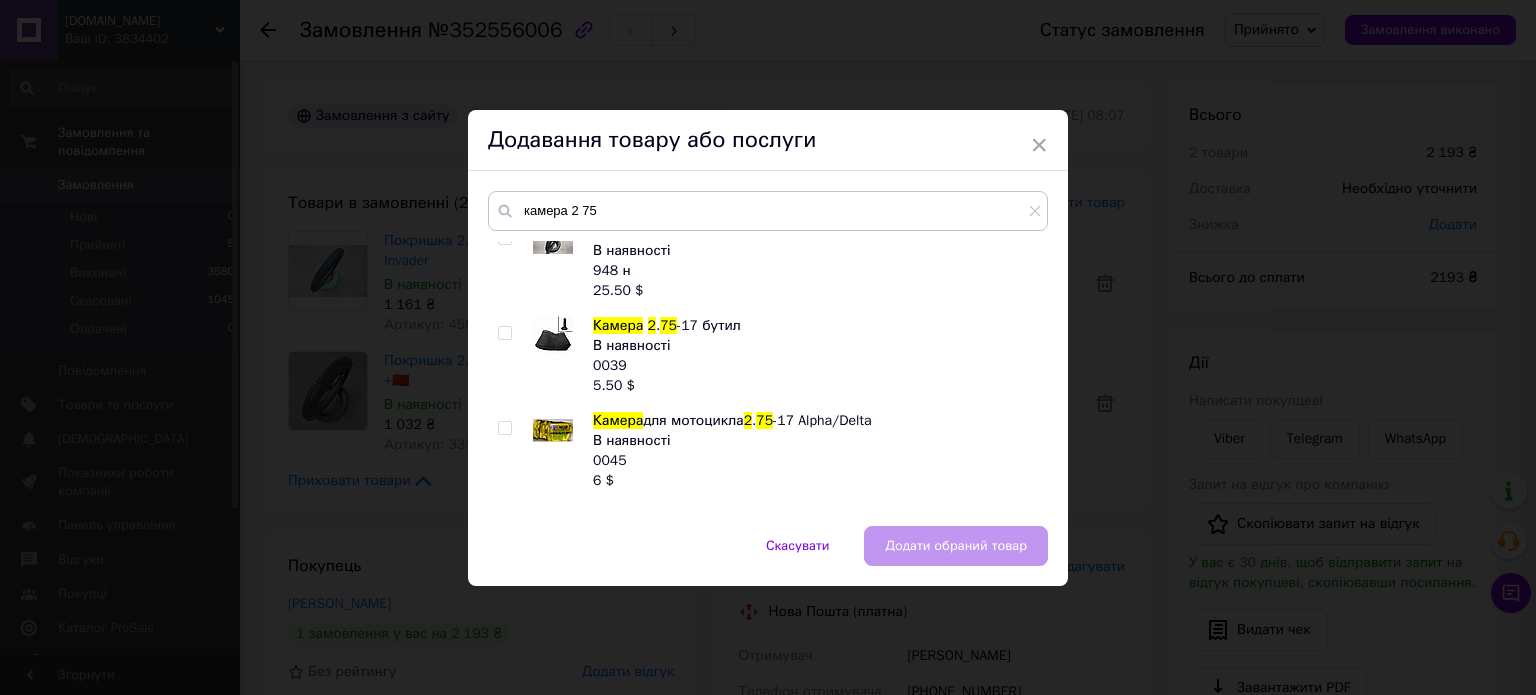 click at bounding box center (504, 333) 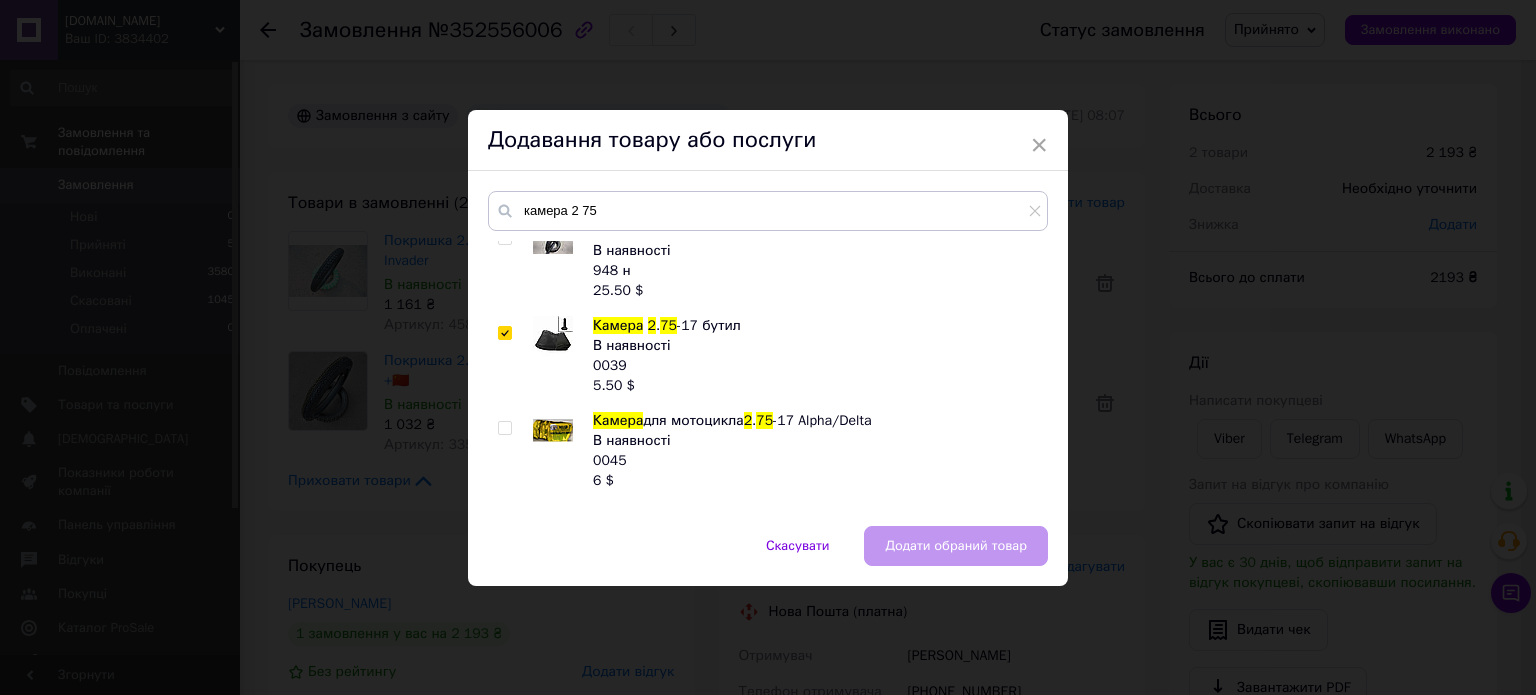 checkbox on "true" 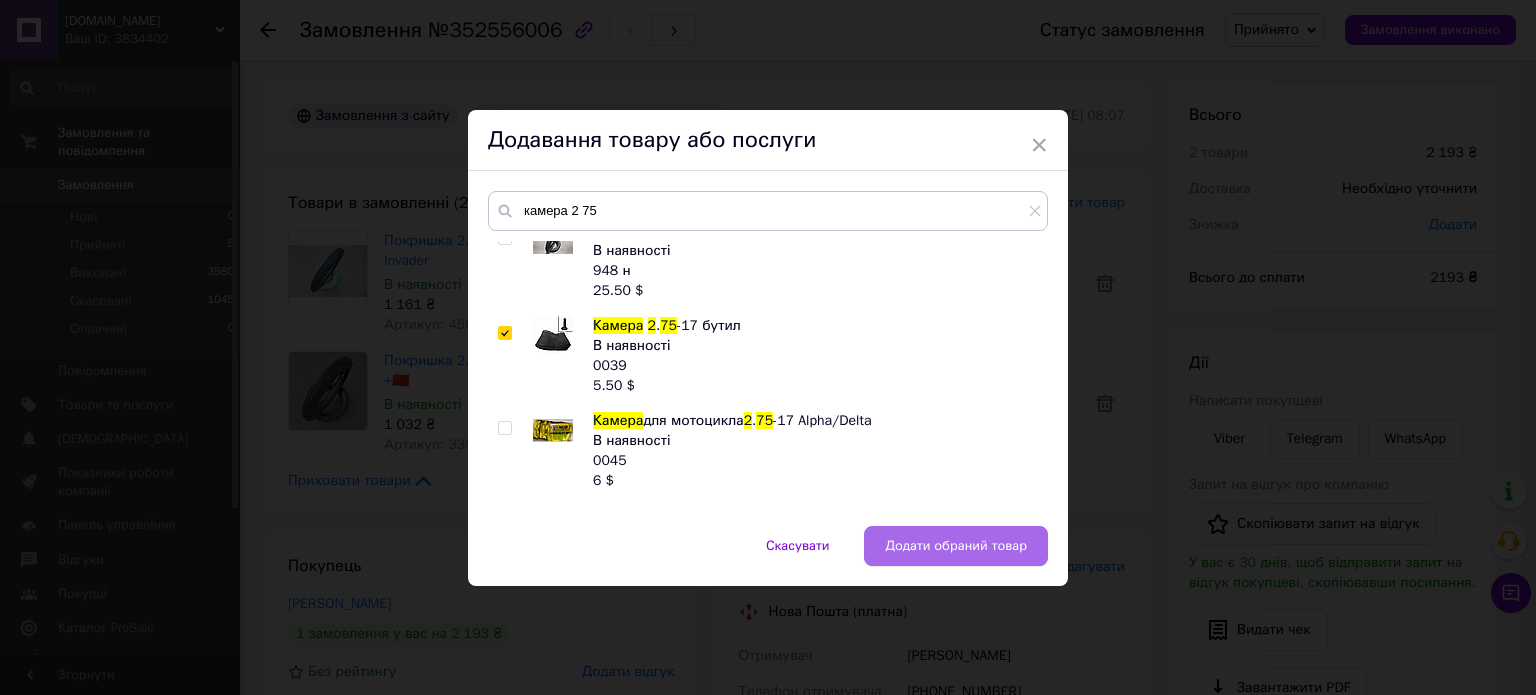 click on "Додати обраний товар" at bounding box center [956, 546] 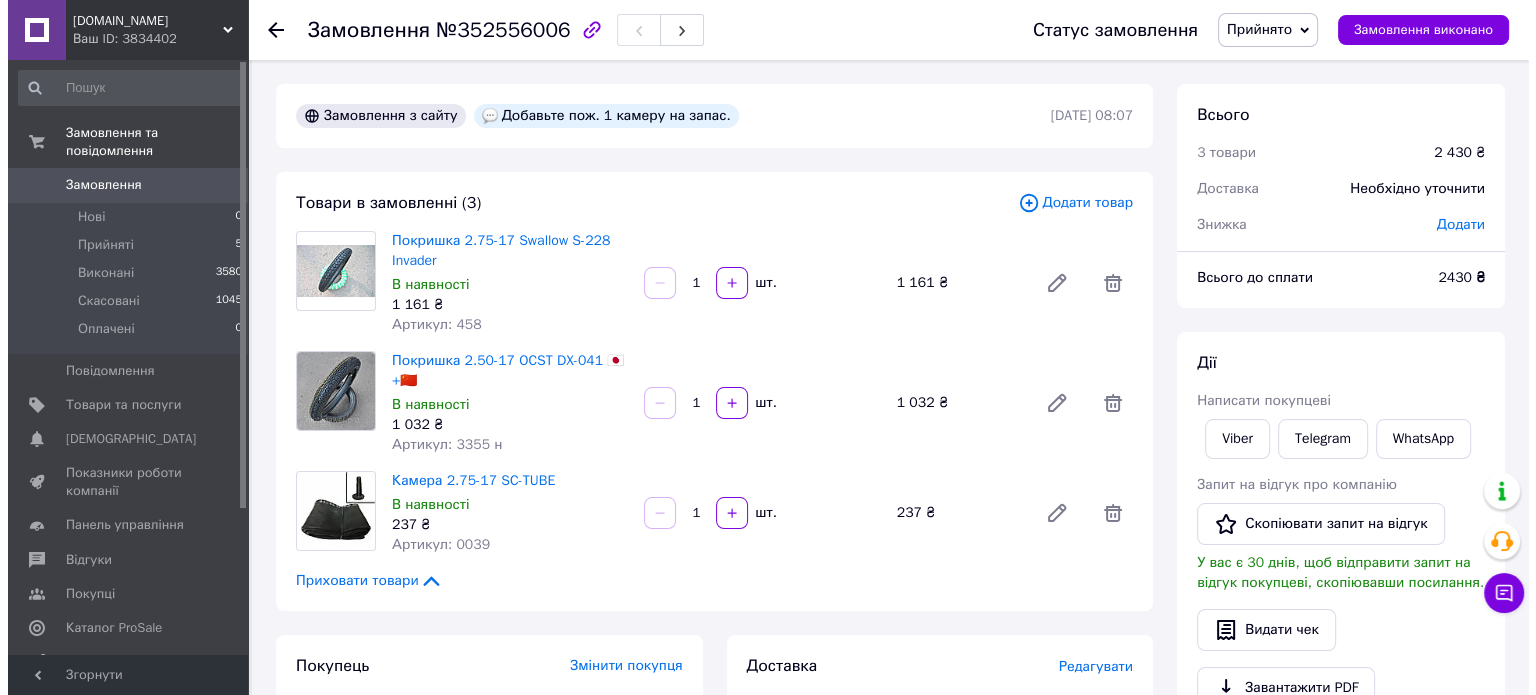 scroll, scrollTop: 200, scrollLeft: 0, axis: vertical 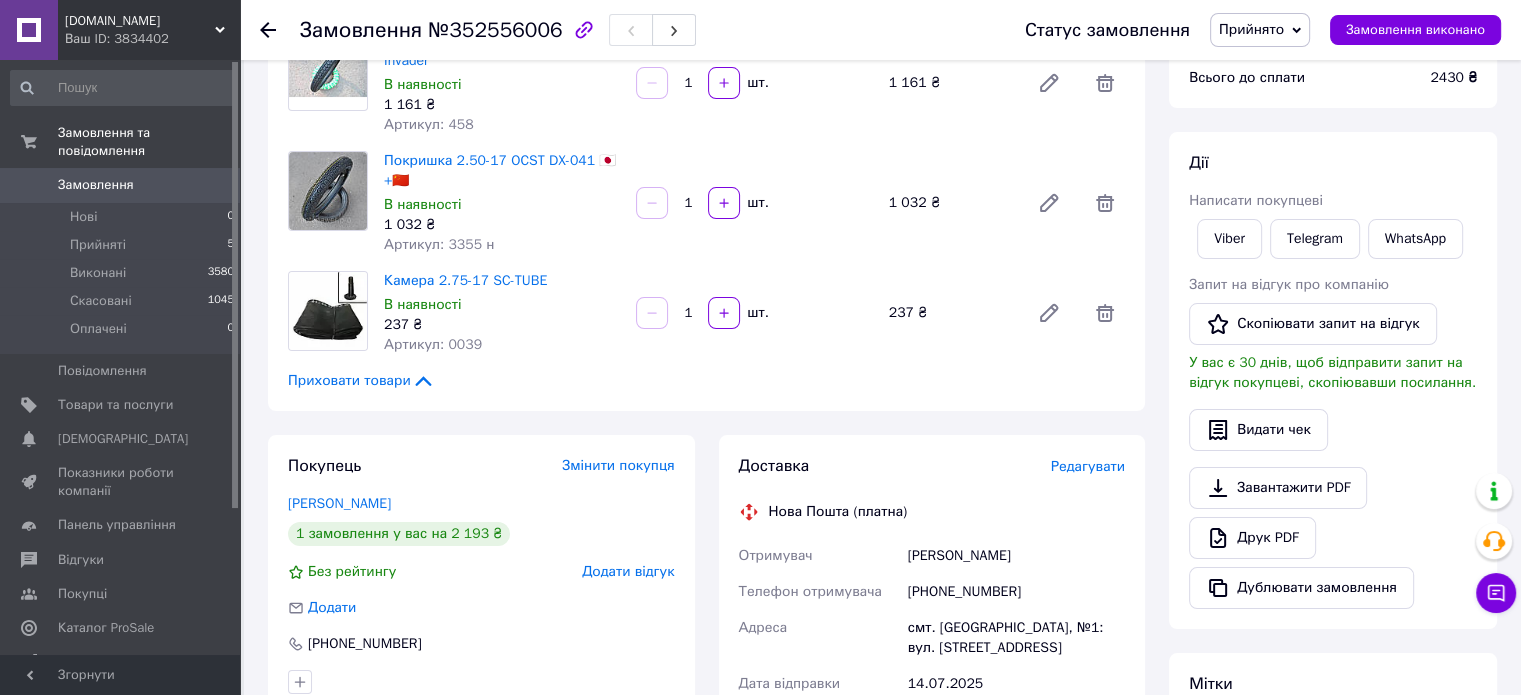 click on "Редагувати" at bounding box center [1088, 466] 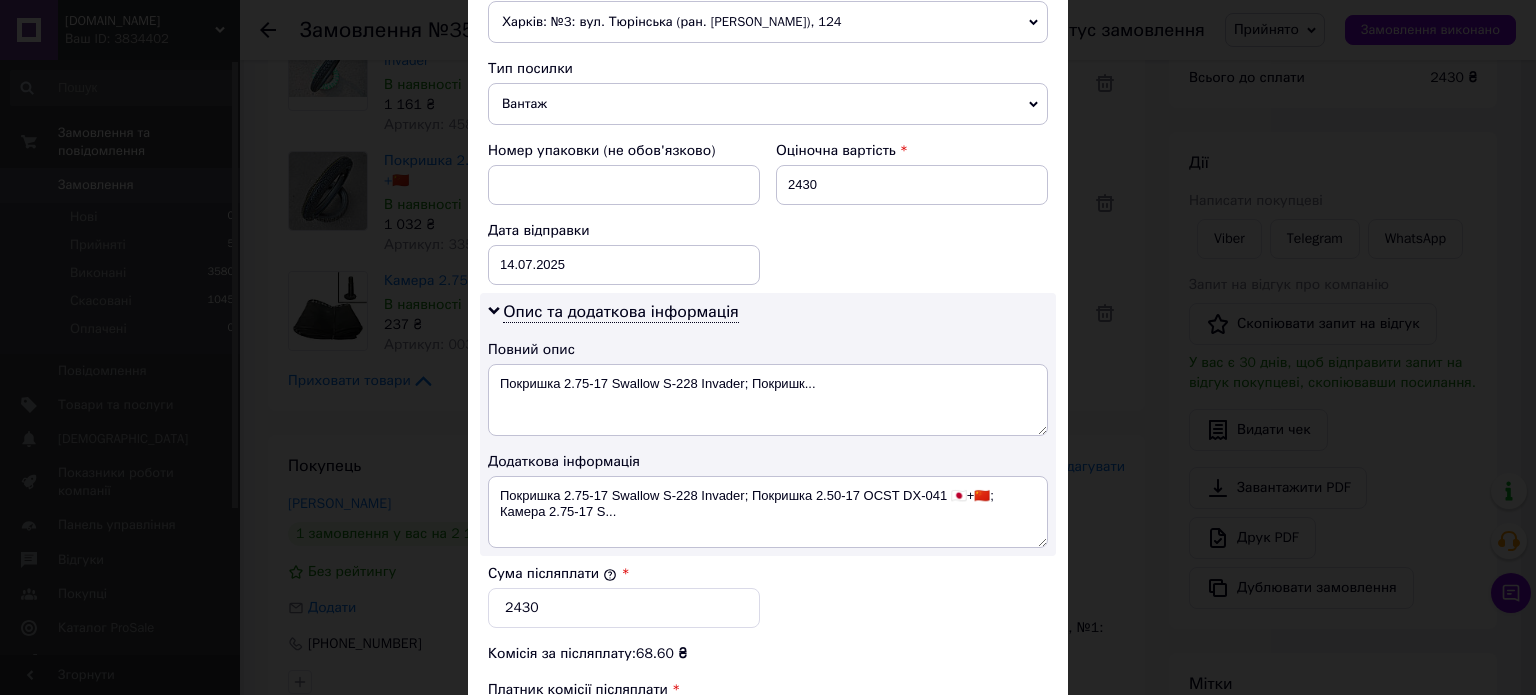 scroll, scrollTop: 800, scrollLeft: 0, axis: vertical 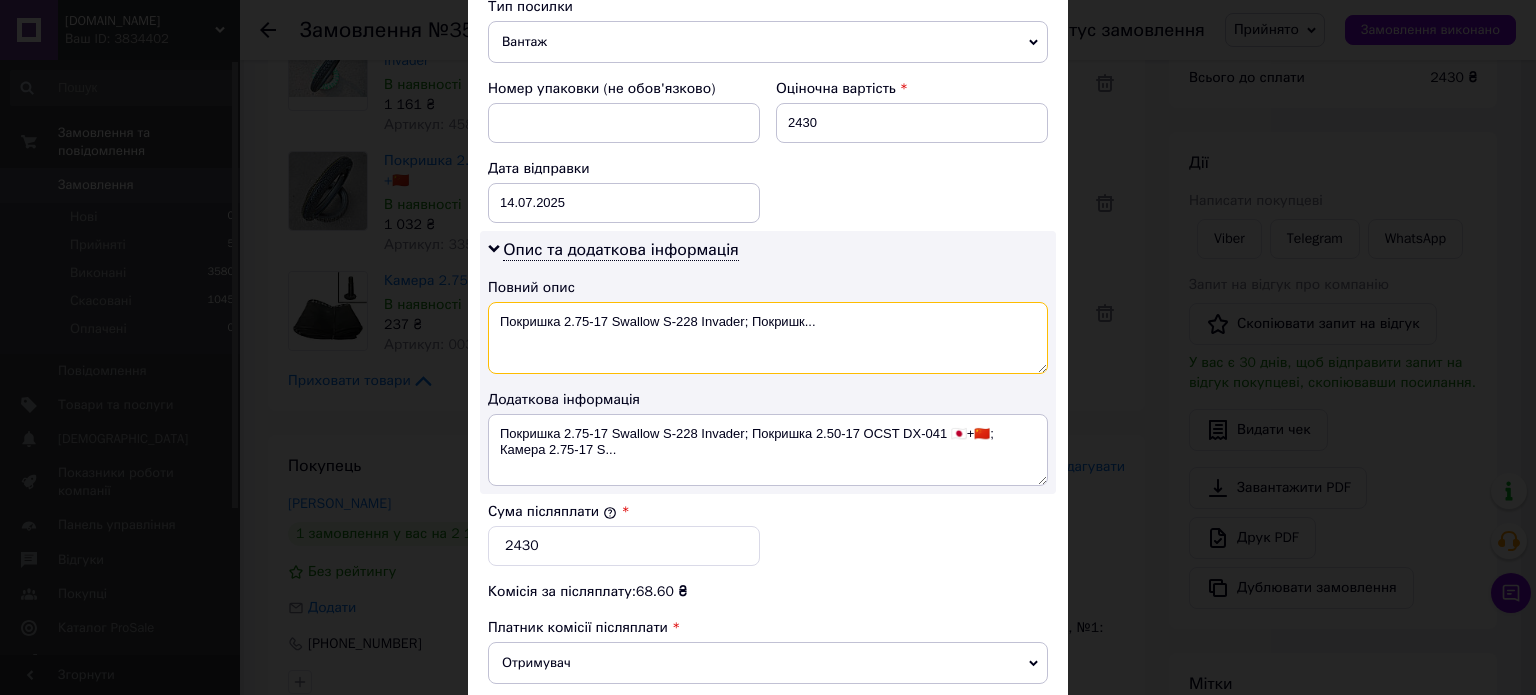 drag, startPoint x: 869, startPoint y: 324, endPoint x: 698, endPoint y: 329, distance: 171.07309 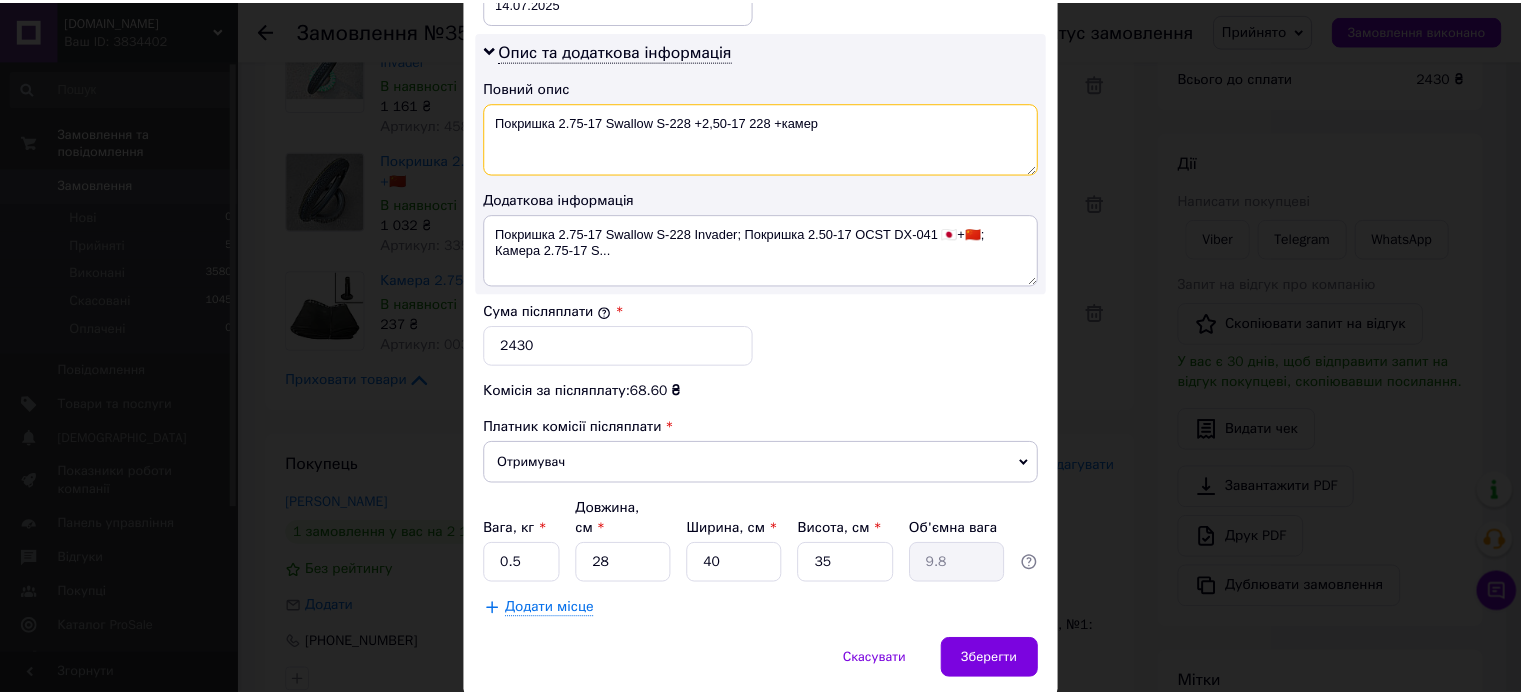 scroll, scrollTop: 1048, scrollLeft: 0, axis: vertical 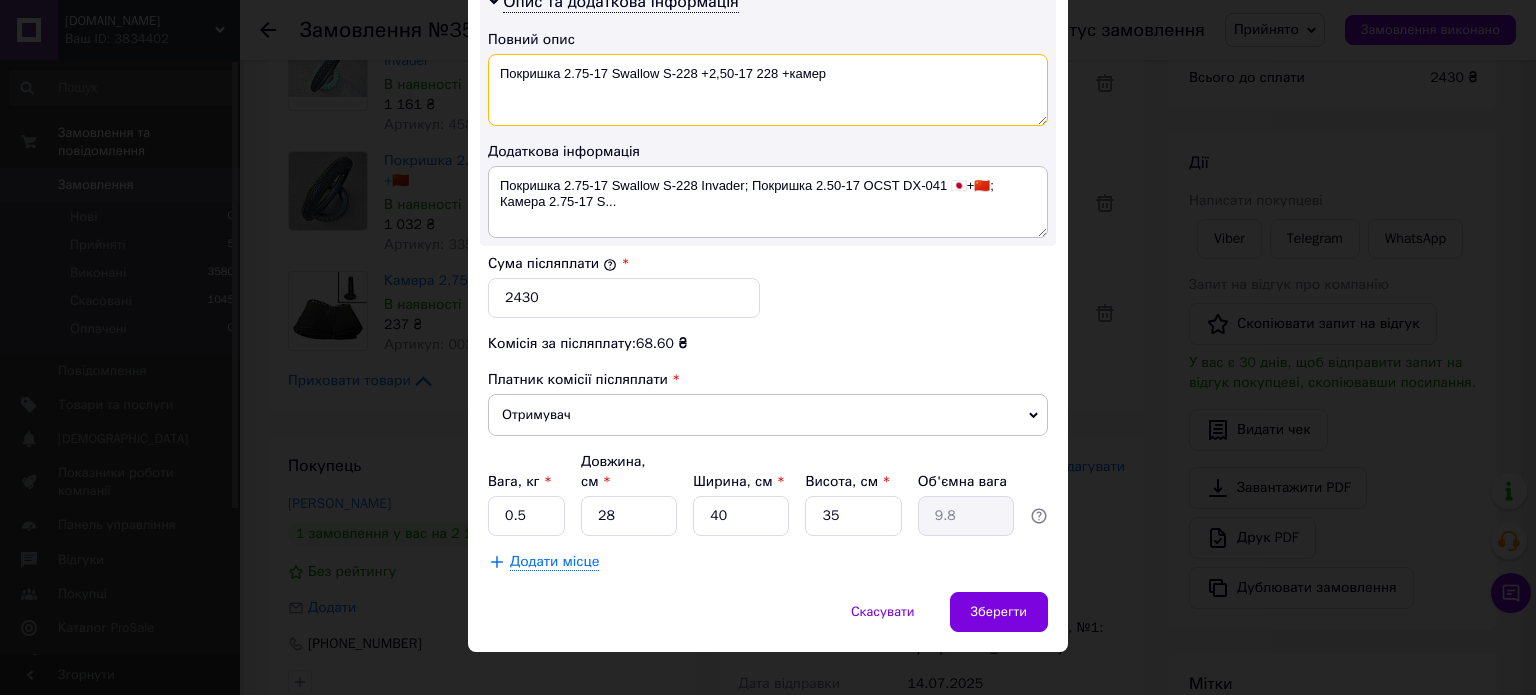 type on "Покришка 2.75-17 Swallow S-228 +2,50-17 228 +камер" 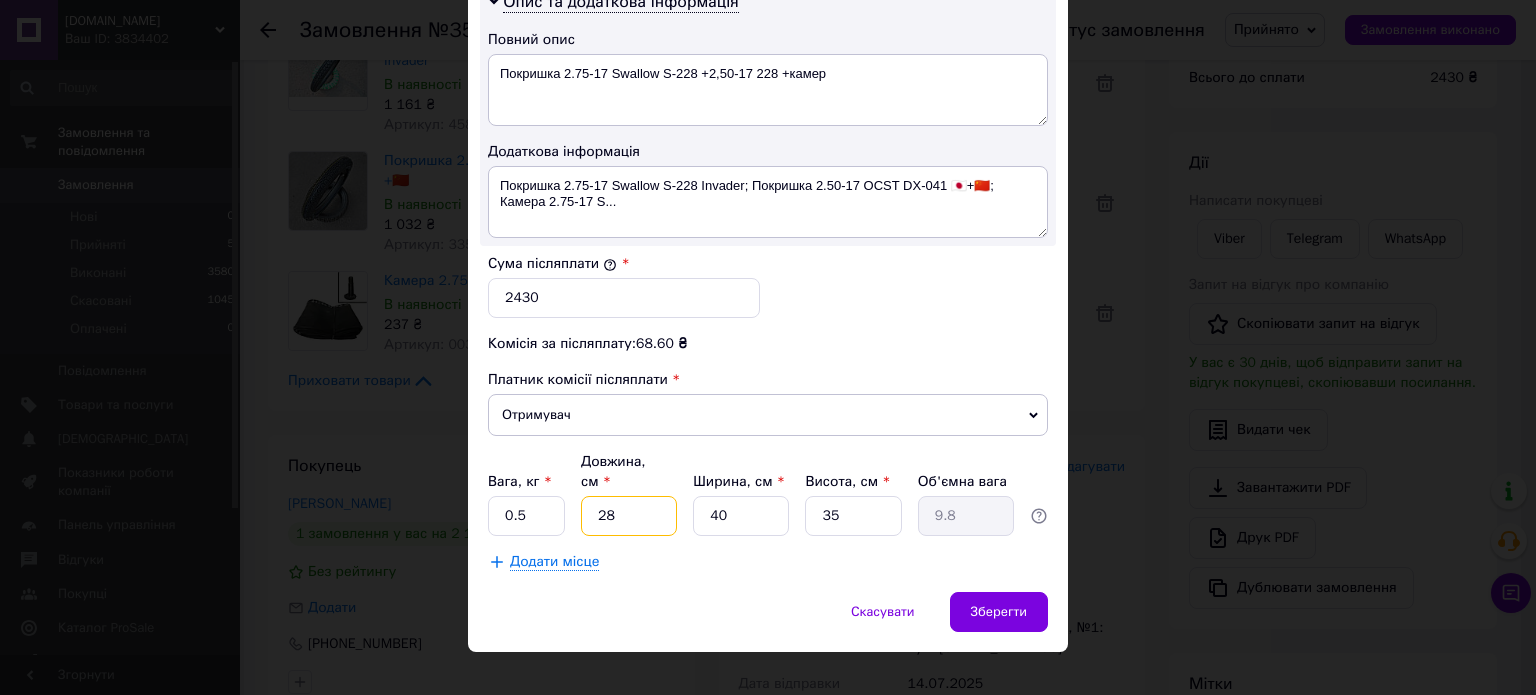 drag, startPoint x: 617, startPoint y: 491, endPoint x: 596, endPoint y: 491, distance: 21 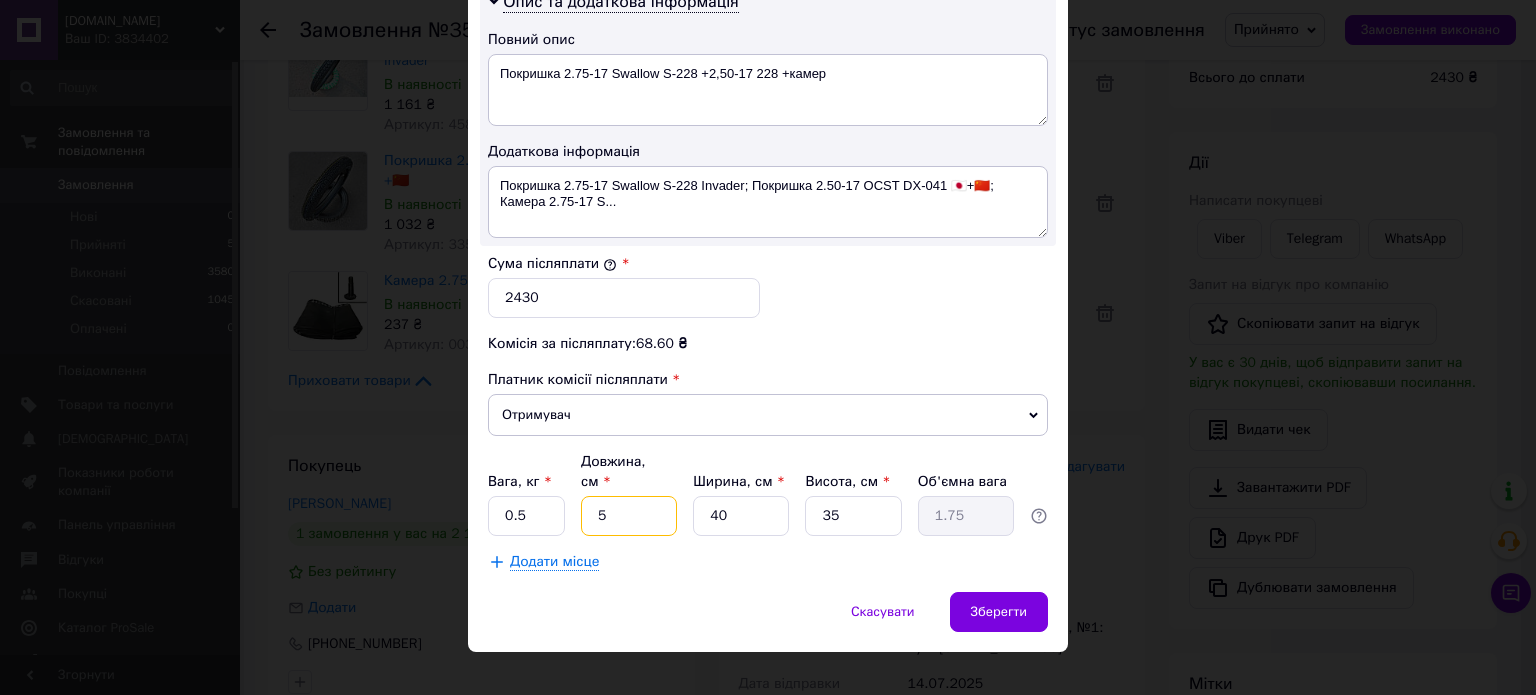 type on "55" 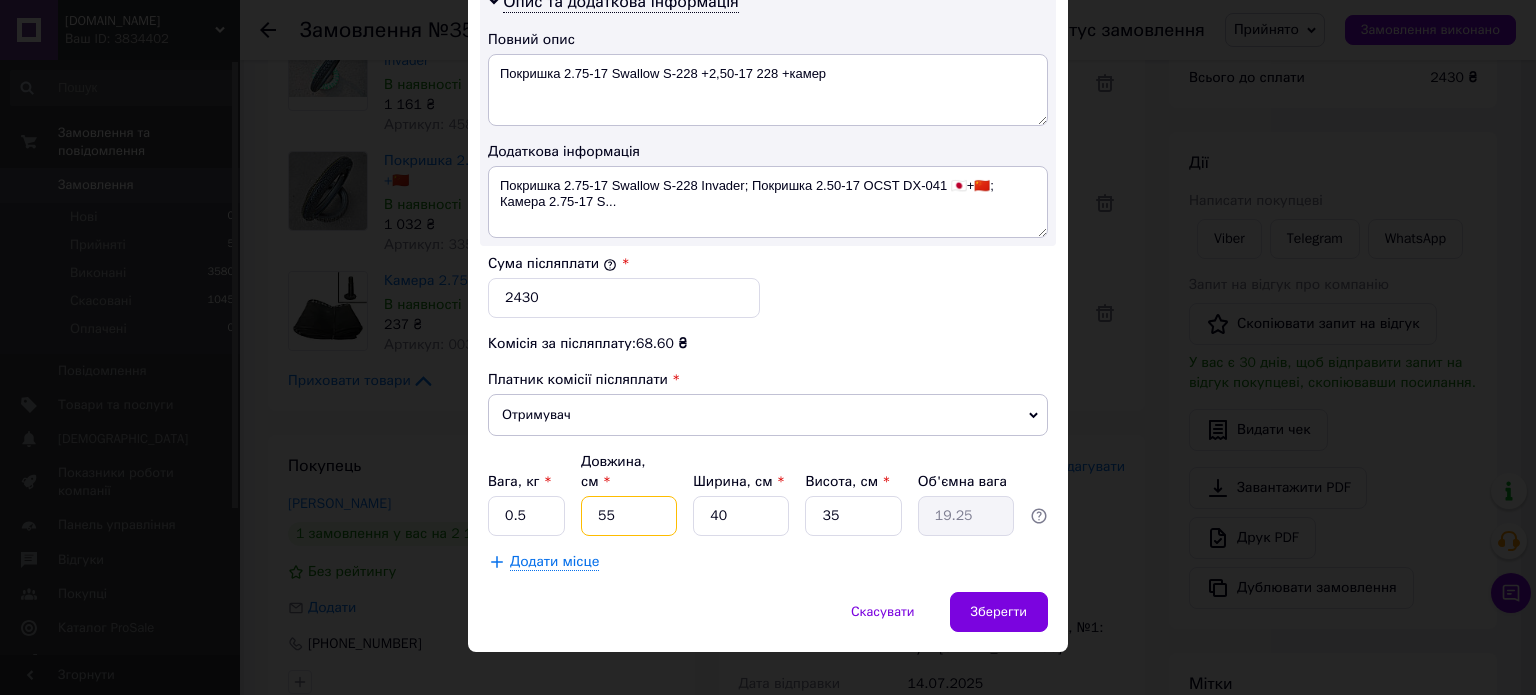 type on "55" 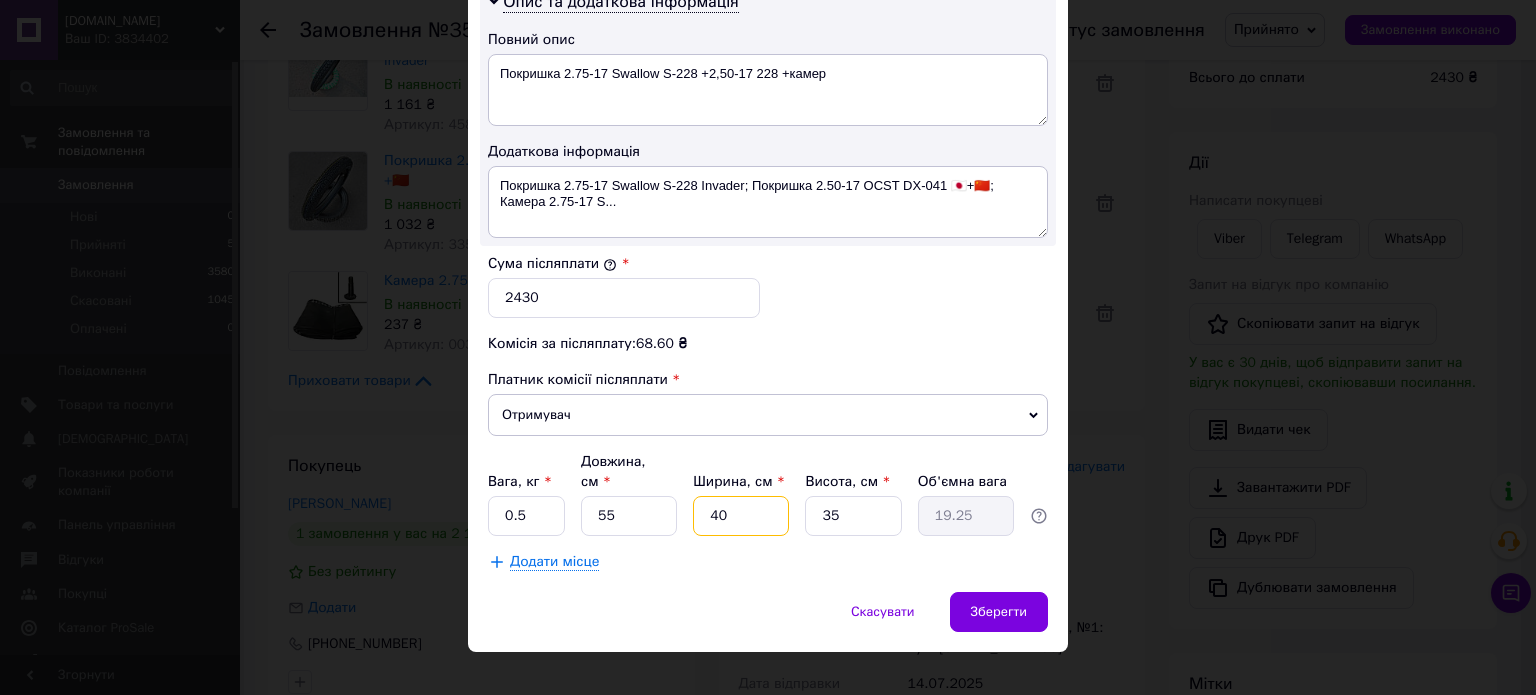 drag, startPoint x: 740, startPoint y: 489, endPoint x: 694, endPoint y: 490, distance: 46.010868 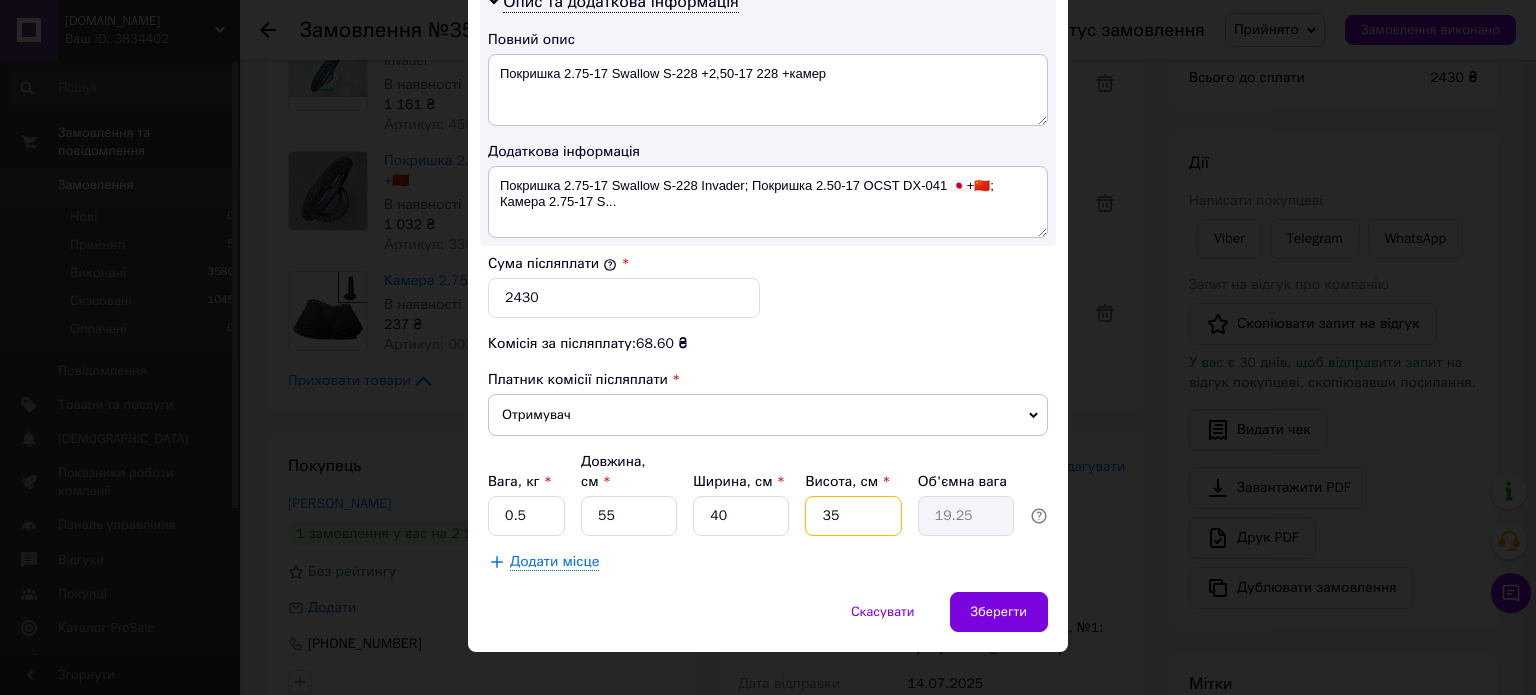 drag, startPoint x: 843, startPoint y: 492, endPoint x: 768, endPoint y: 492, distance: 75 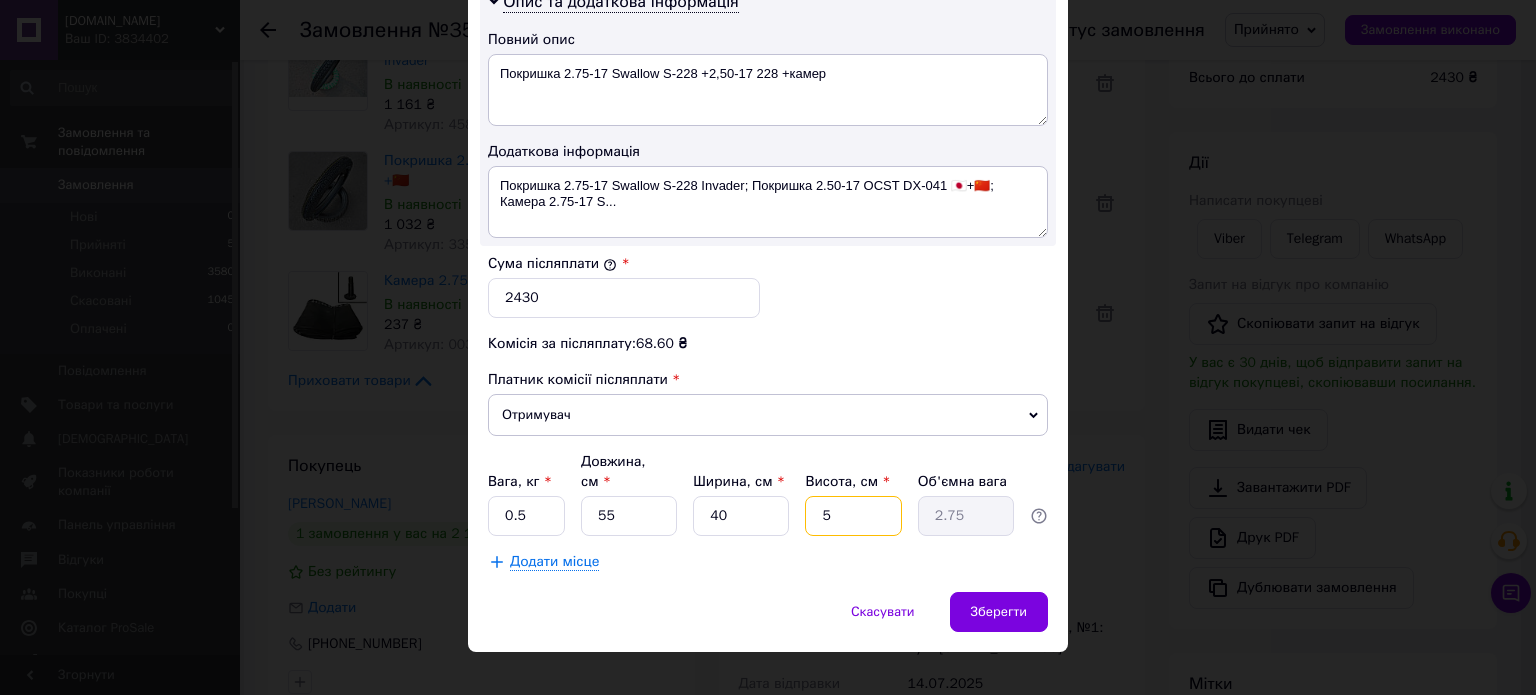 type on "55" 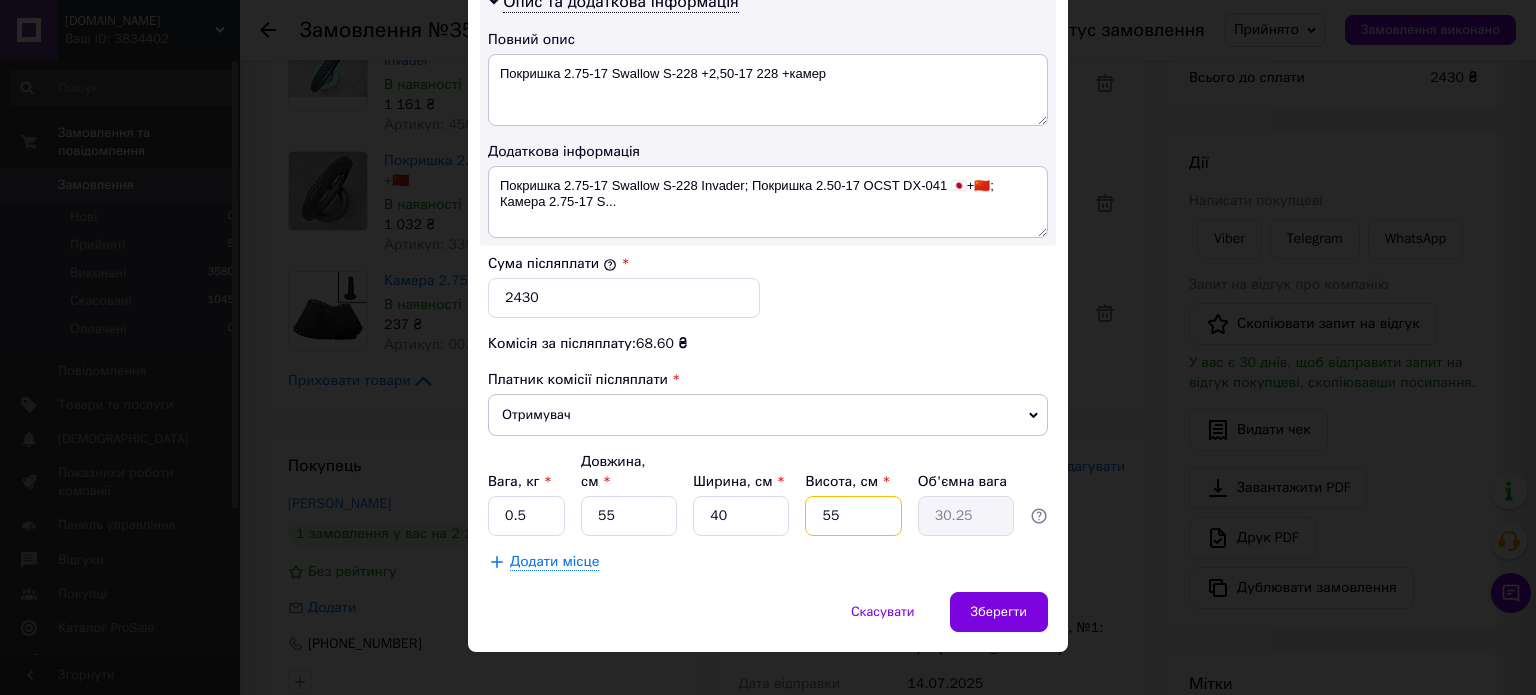 type on "55" 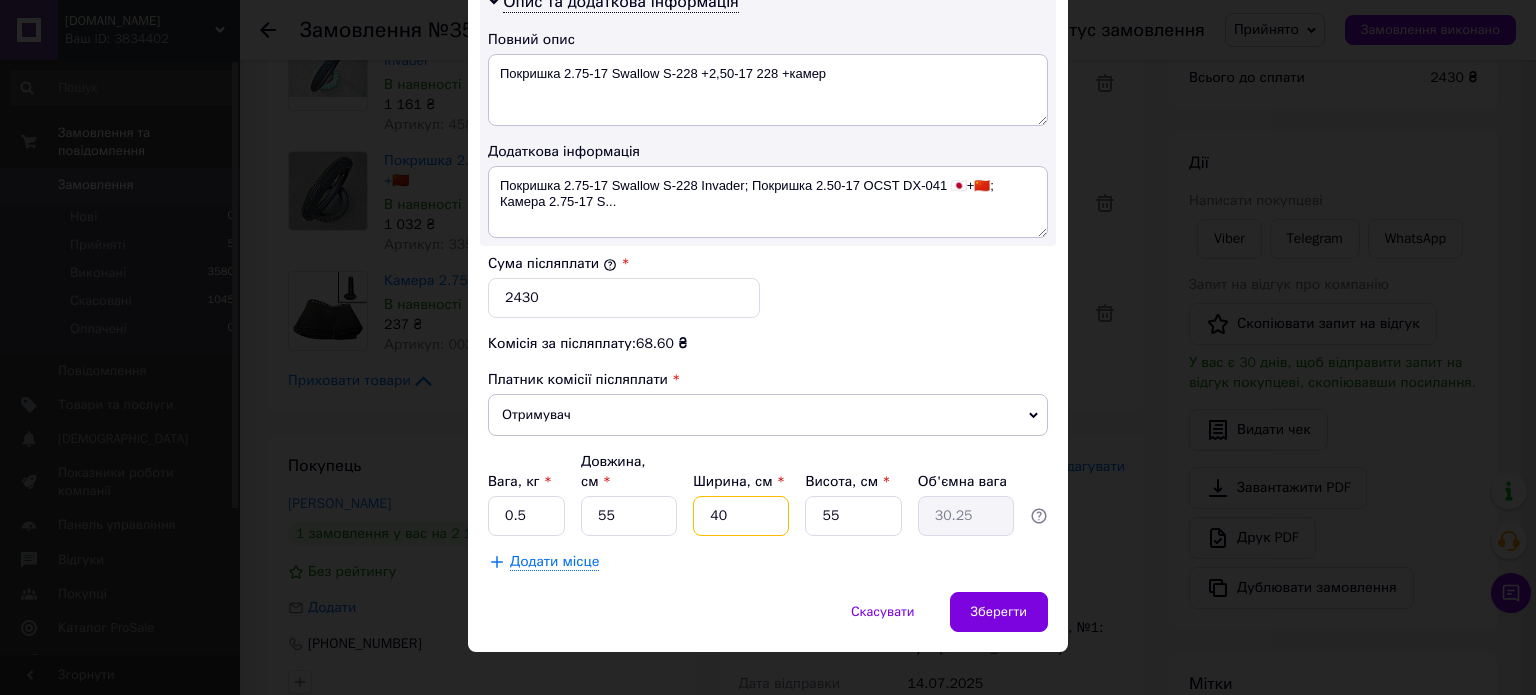 drag, startPoint x: 732, startPoint y: 492, endPoint x: 699, endPoint y: 495, distance: 33.13608 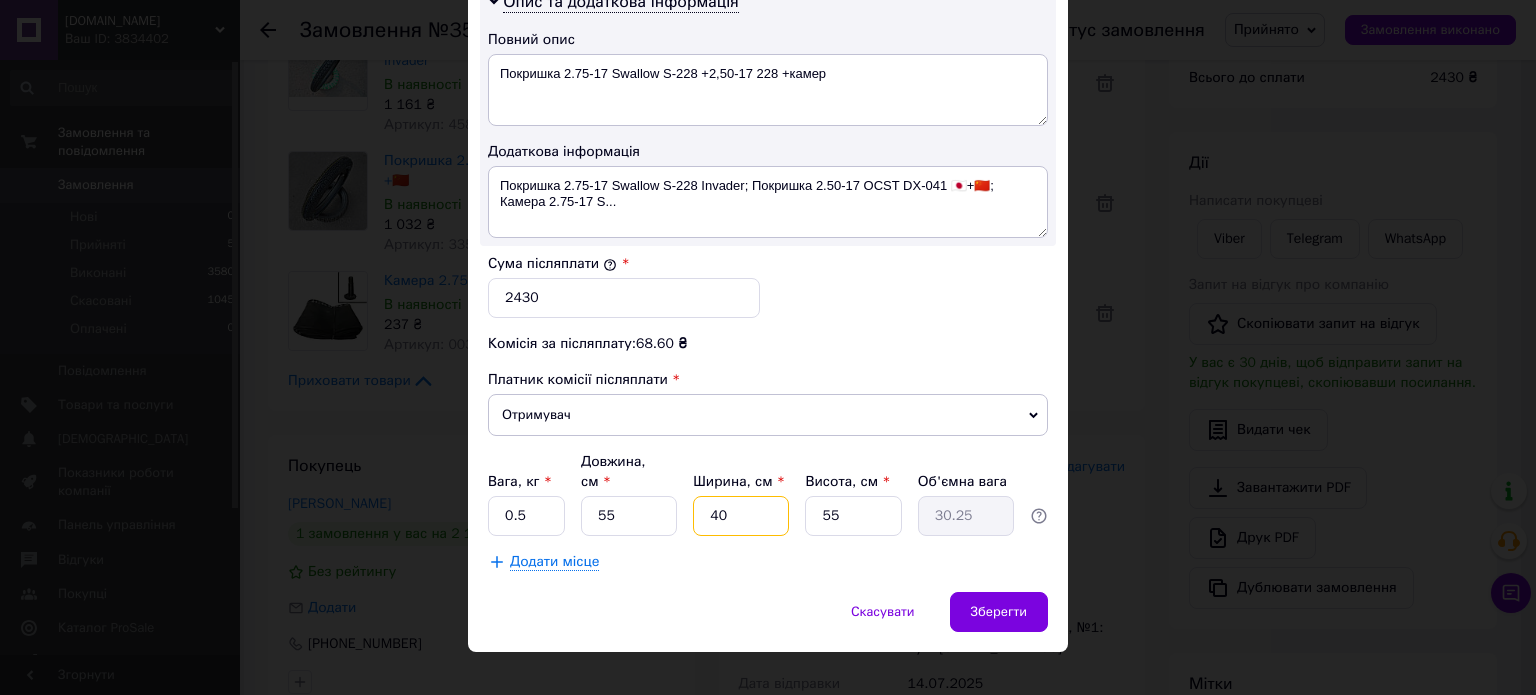 type on "1" 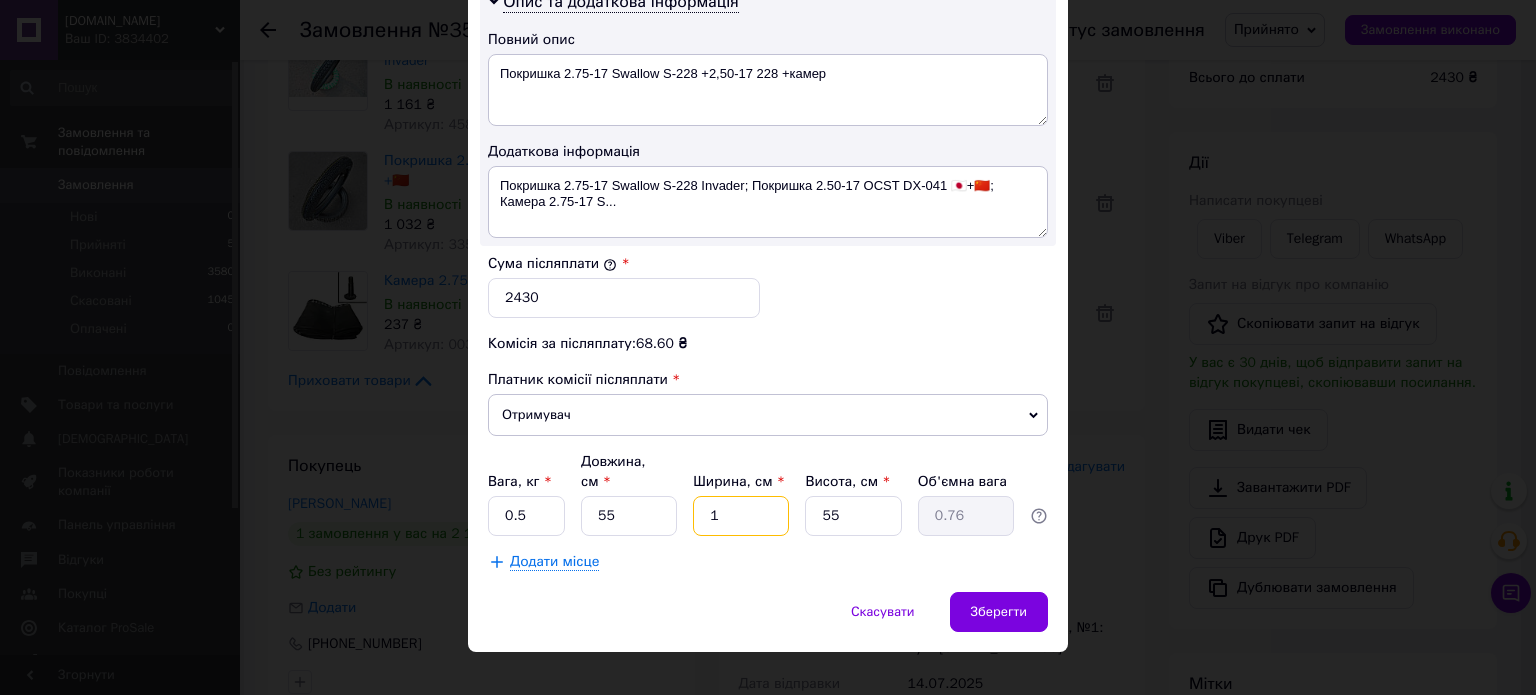 type on "10" 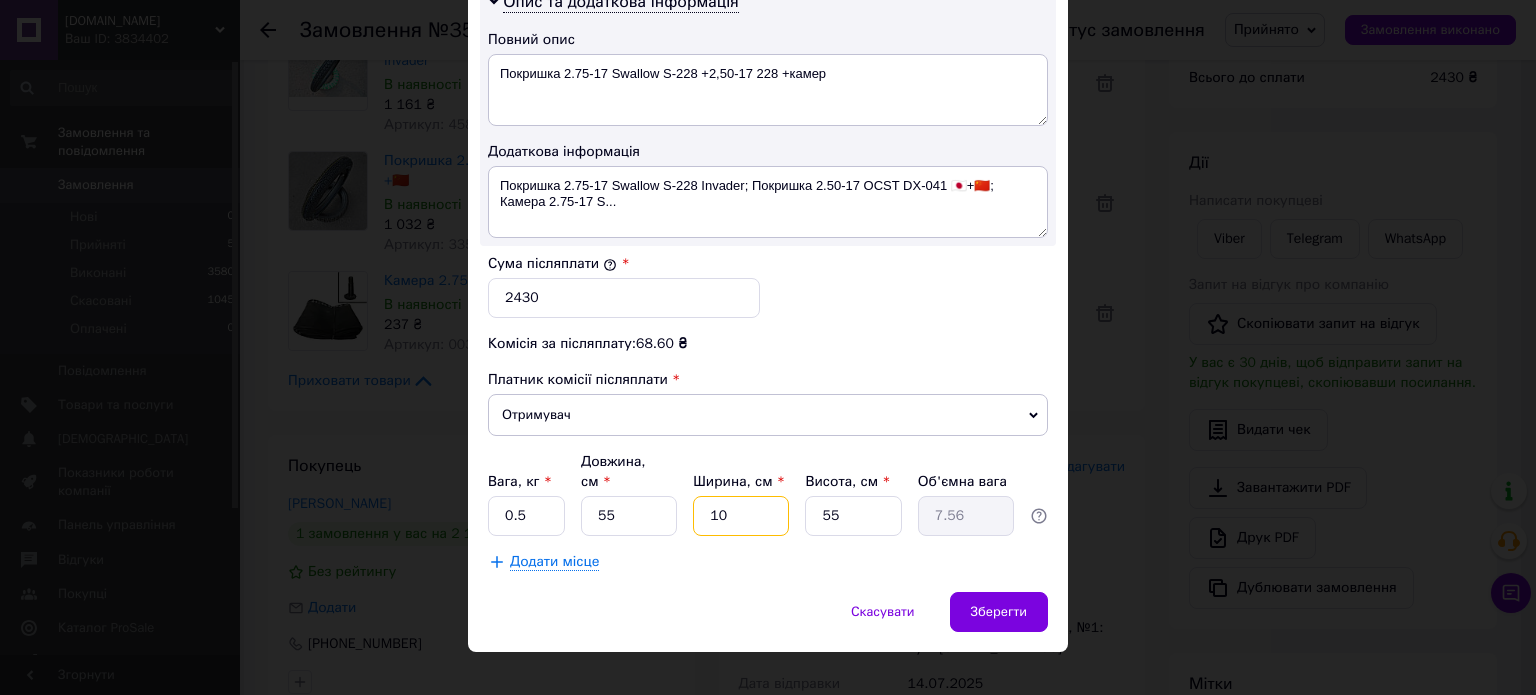 type on "1" 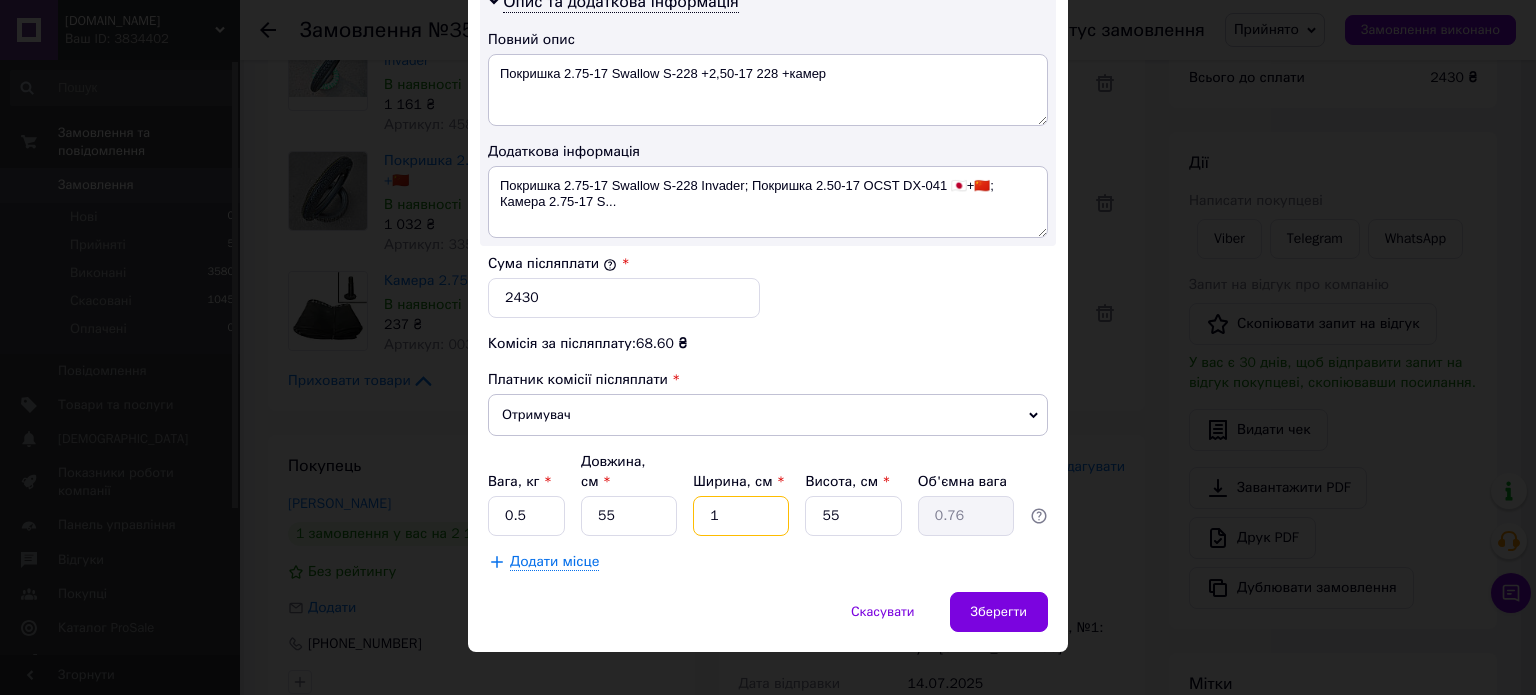 type 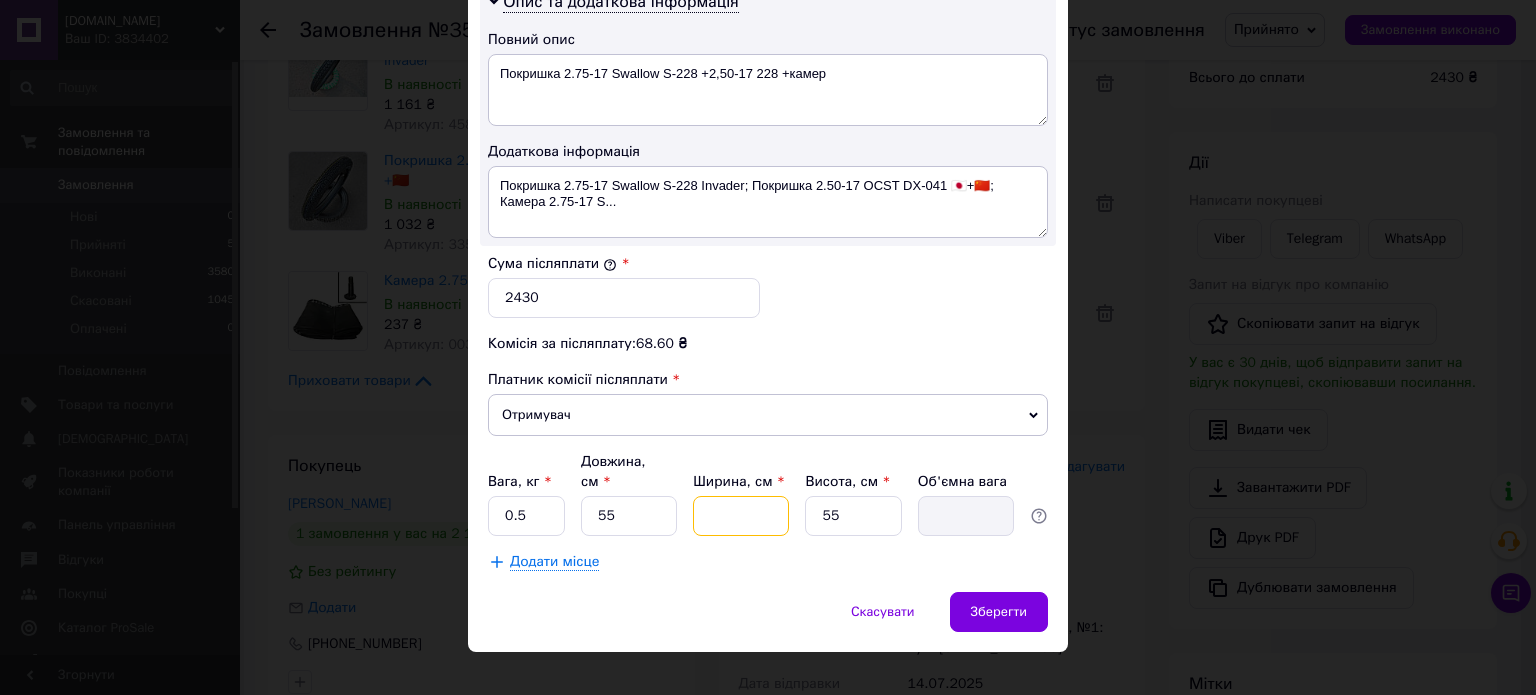 type on "9" 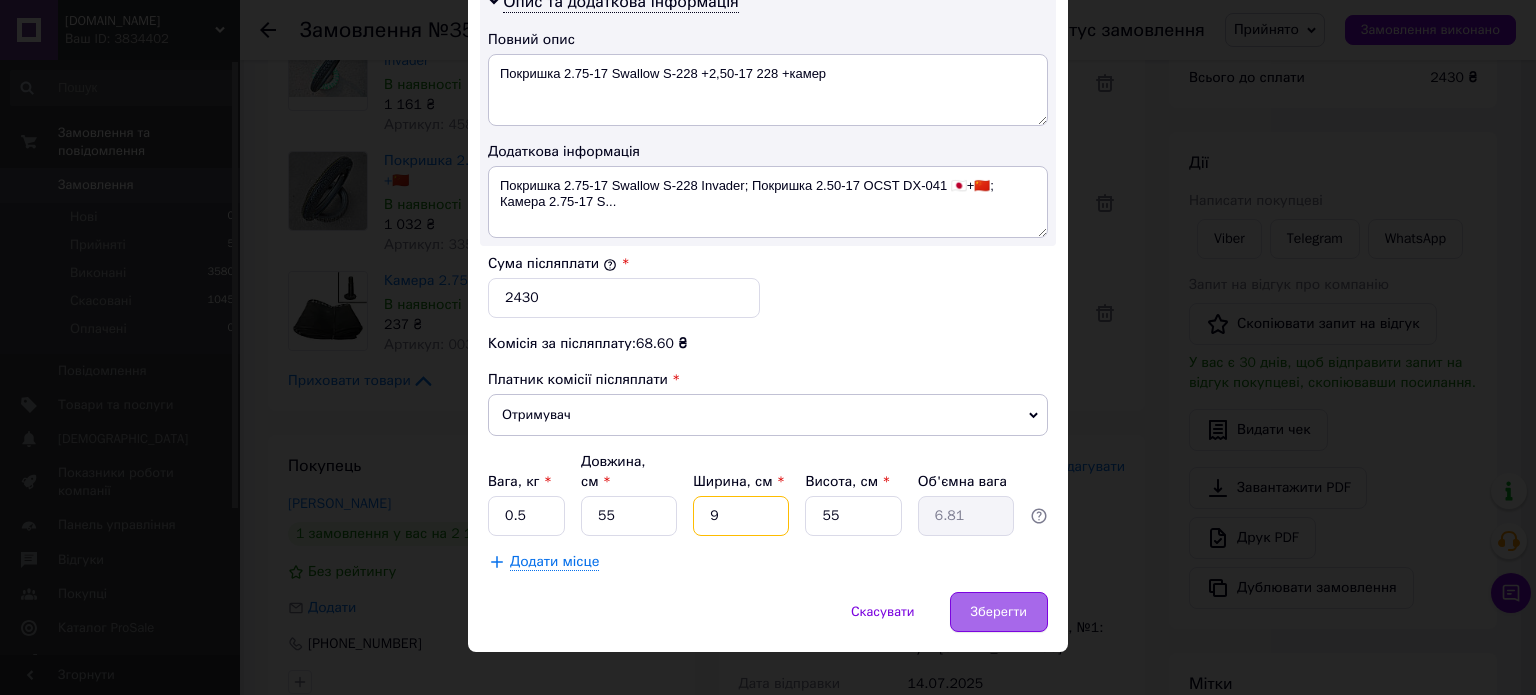 type on "9" 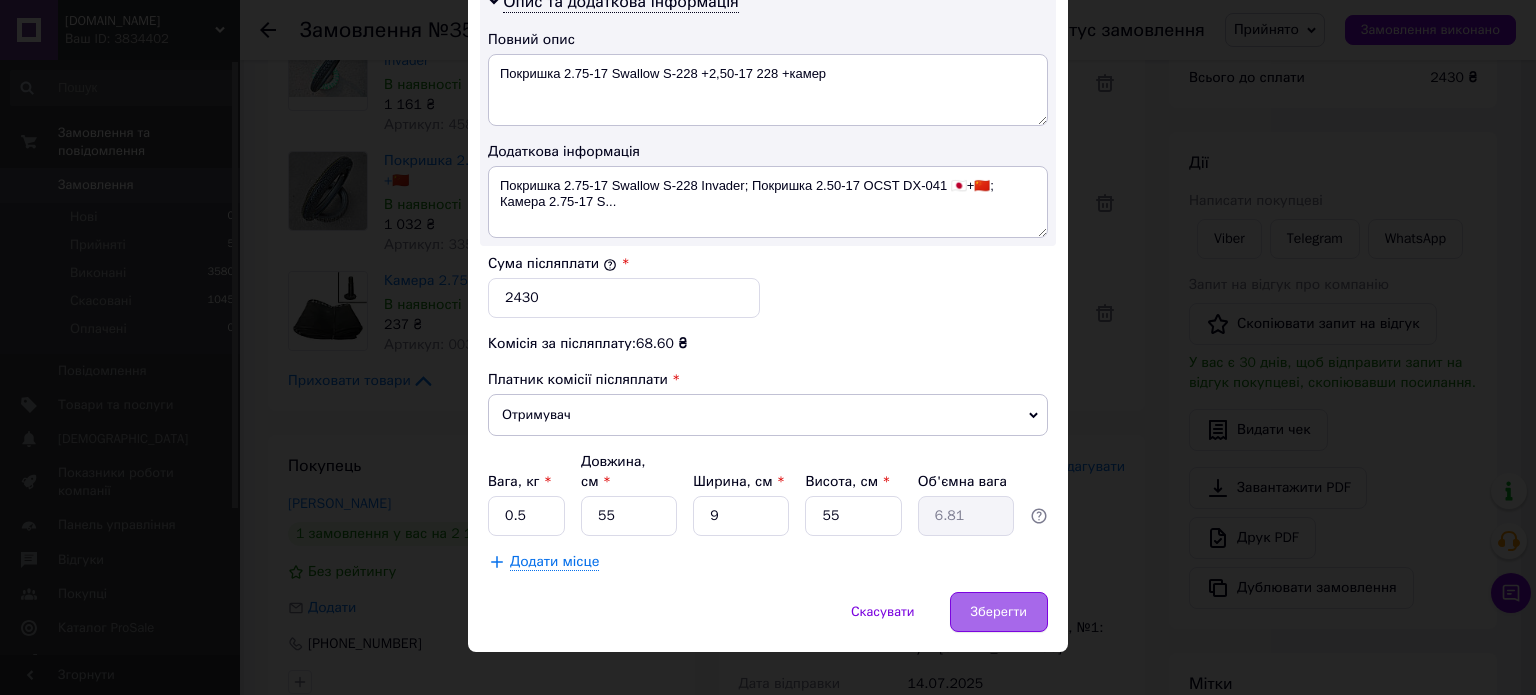 click on "Зберегти" at bounding box center [999, 612] 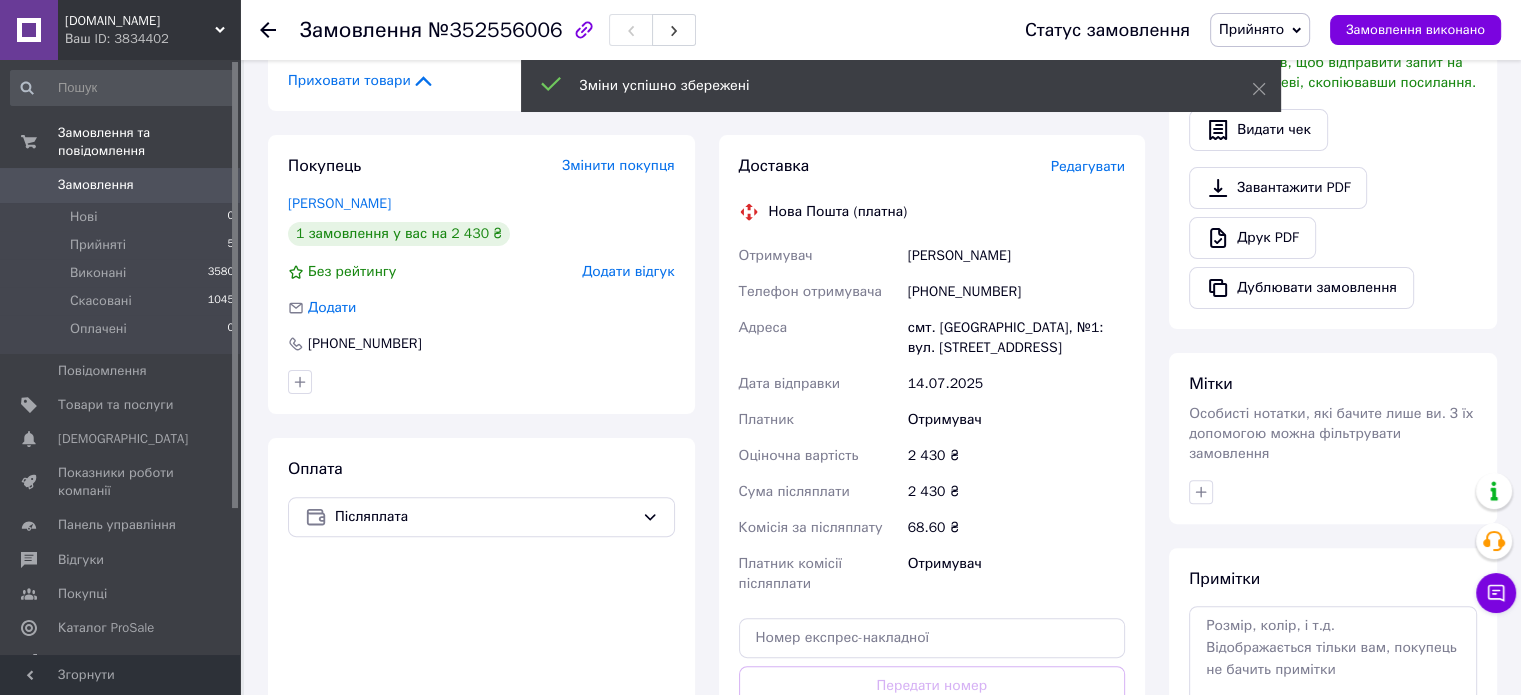 scroll, scrollTop: 700, scrollLeft: 0, axis: vertical 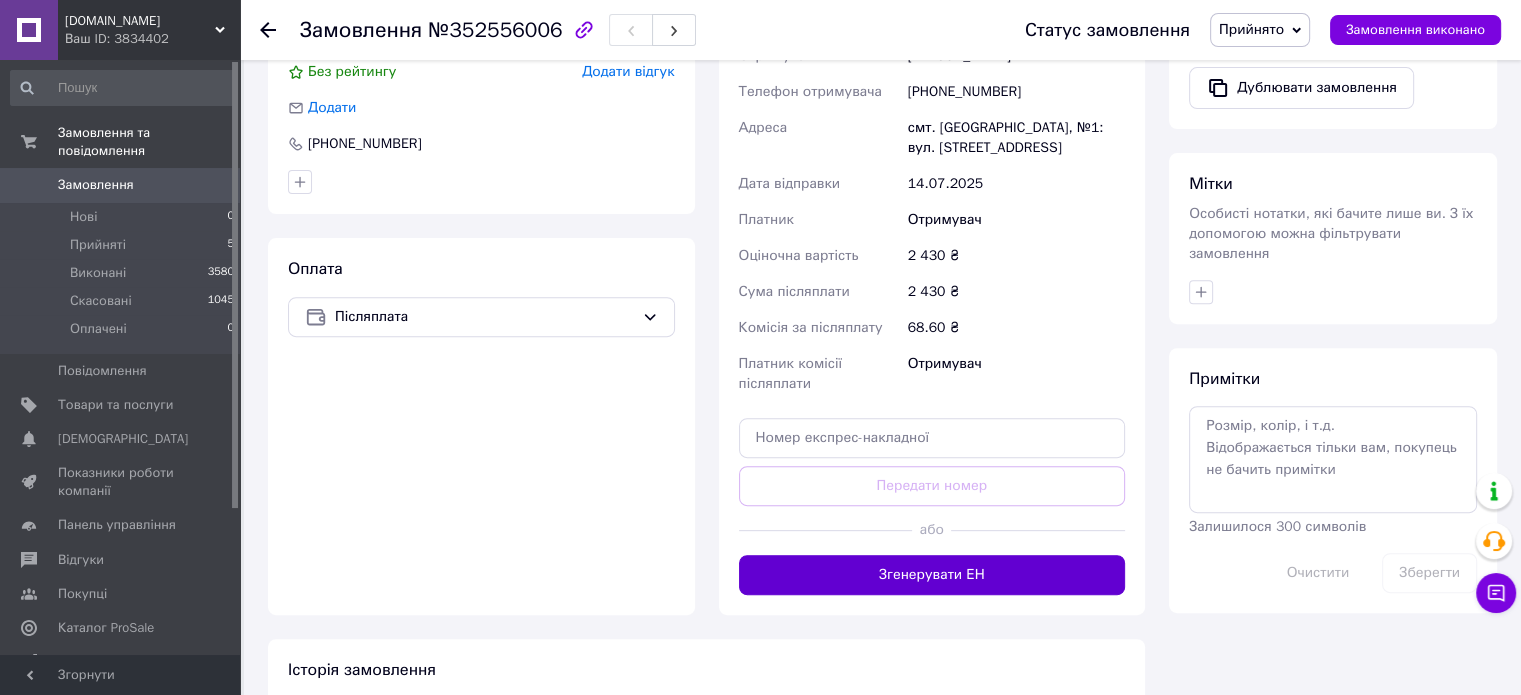 click on "Згенерувати ЕН" at bounding box center [932, 575] 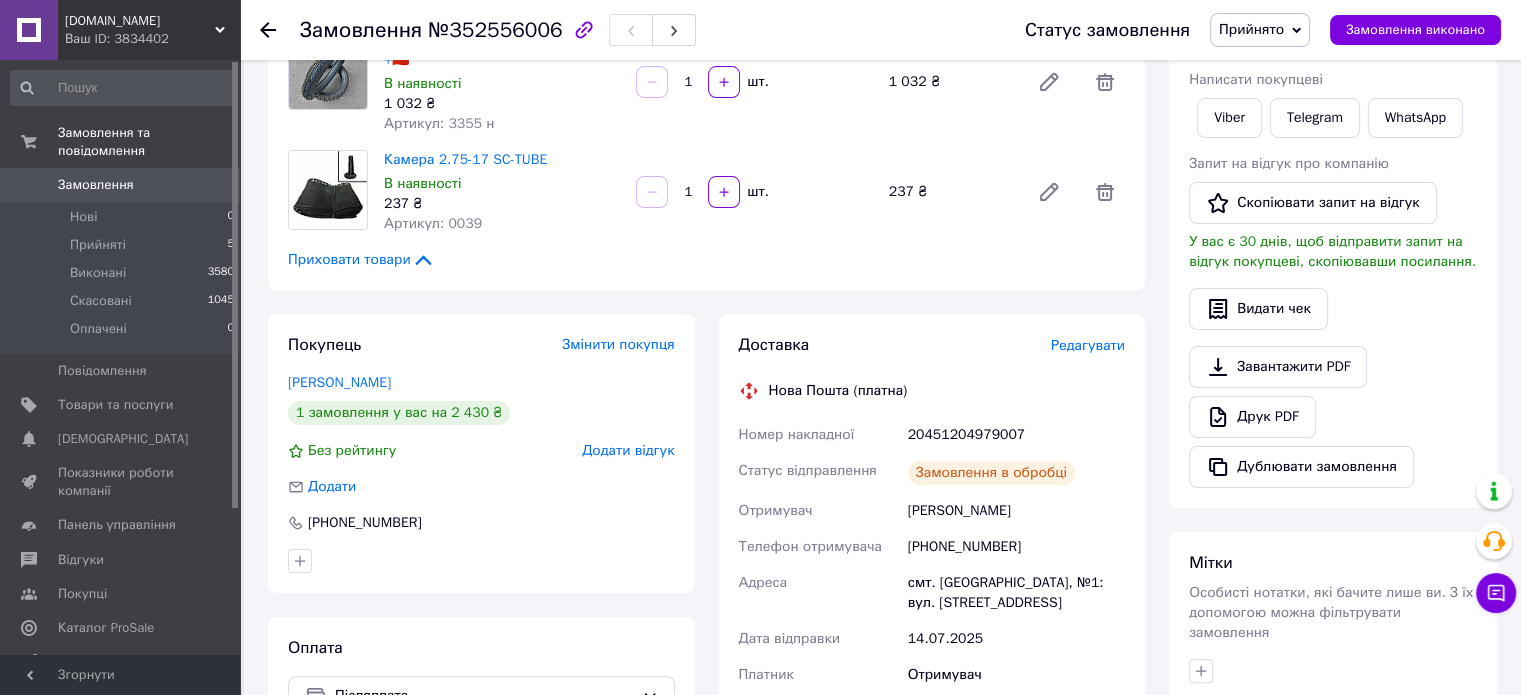 scroll, scrollTop: 200, scrollLeft: 0, axis: vertical 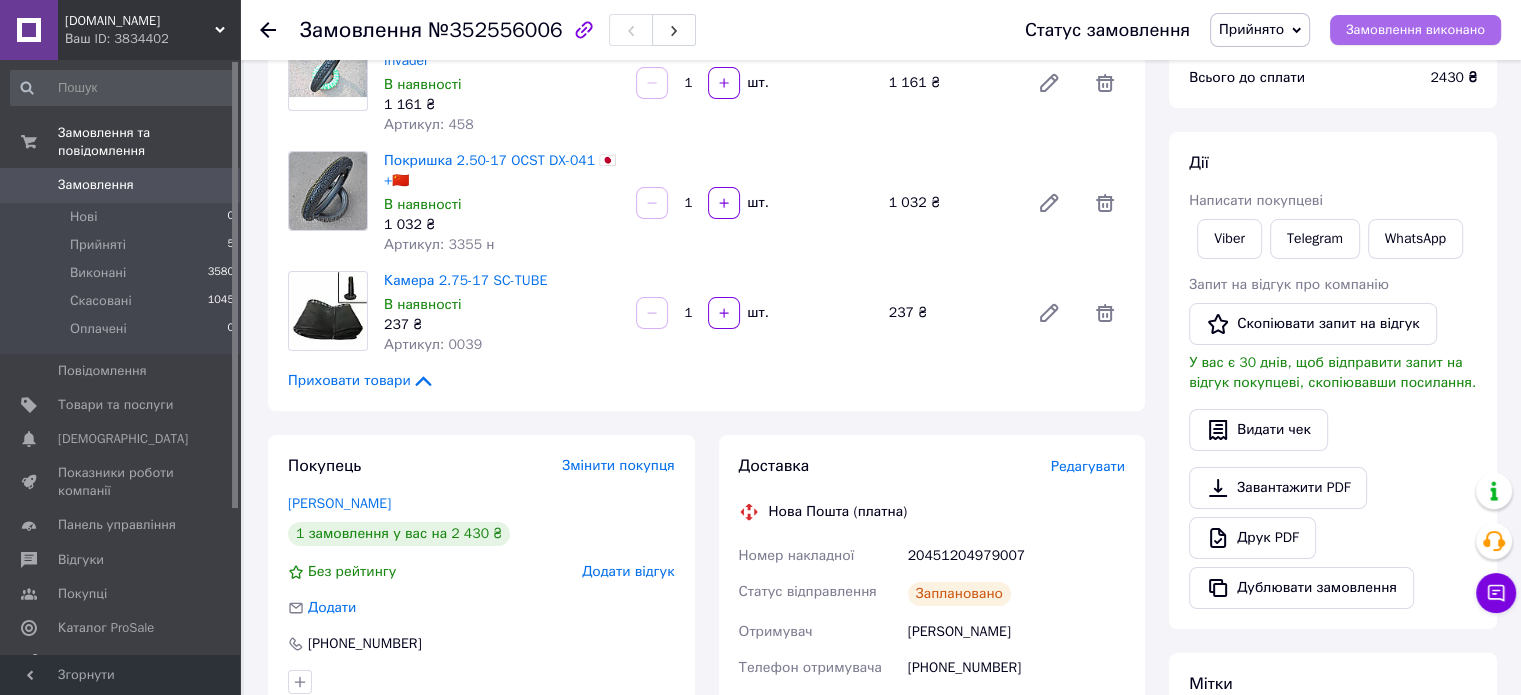 click on "Замовлення виконано" at bounding box center (1415, 30) 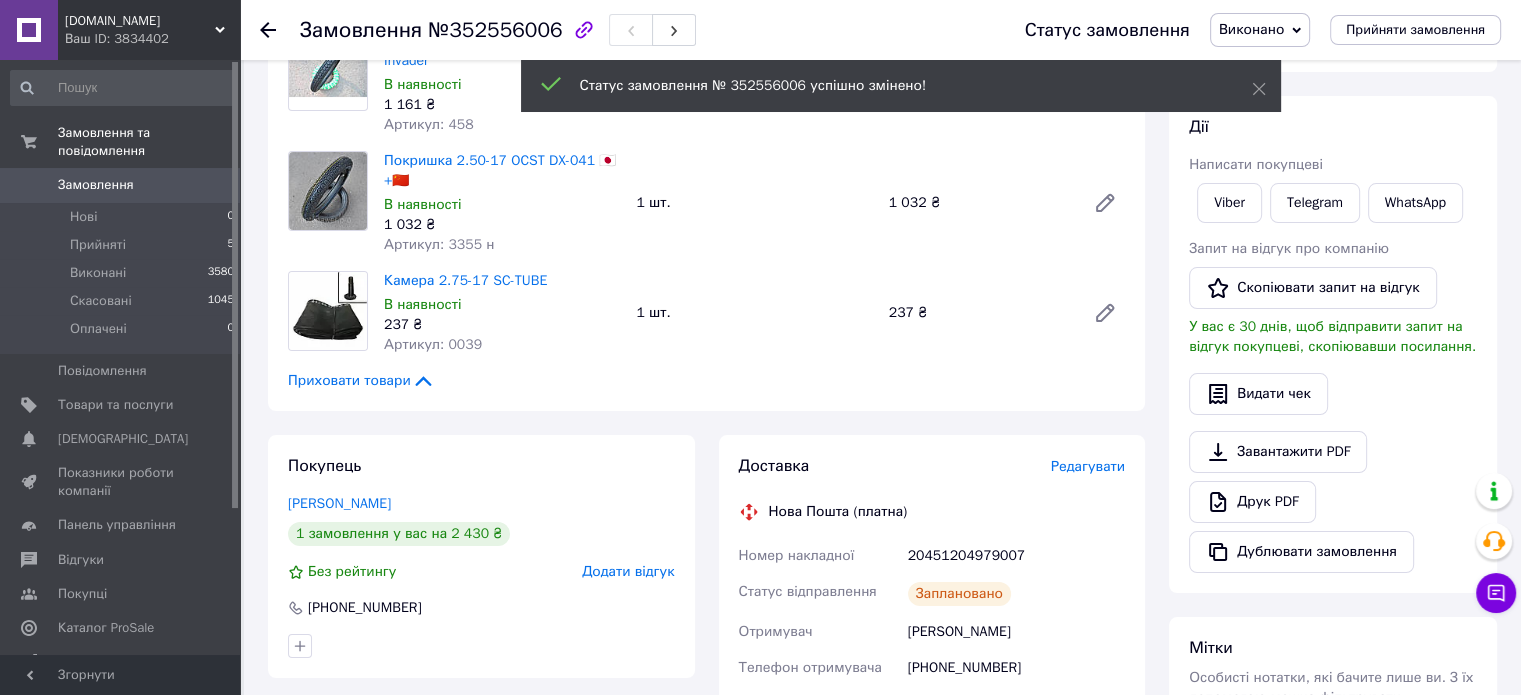 click on "Прийняті" at bounding box center [98, 245] 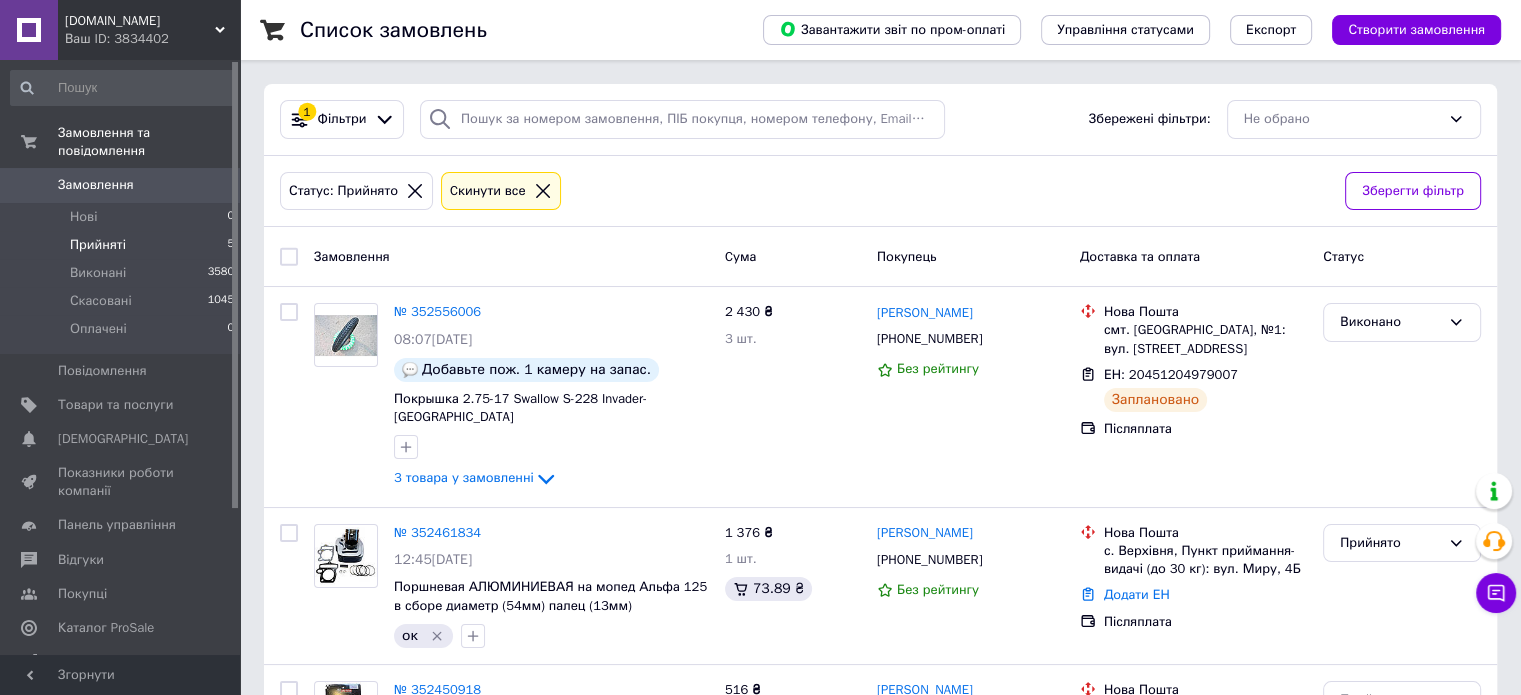 click on "Прийняті" at bounding box center [98, 245] 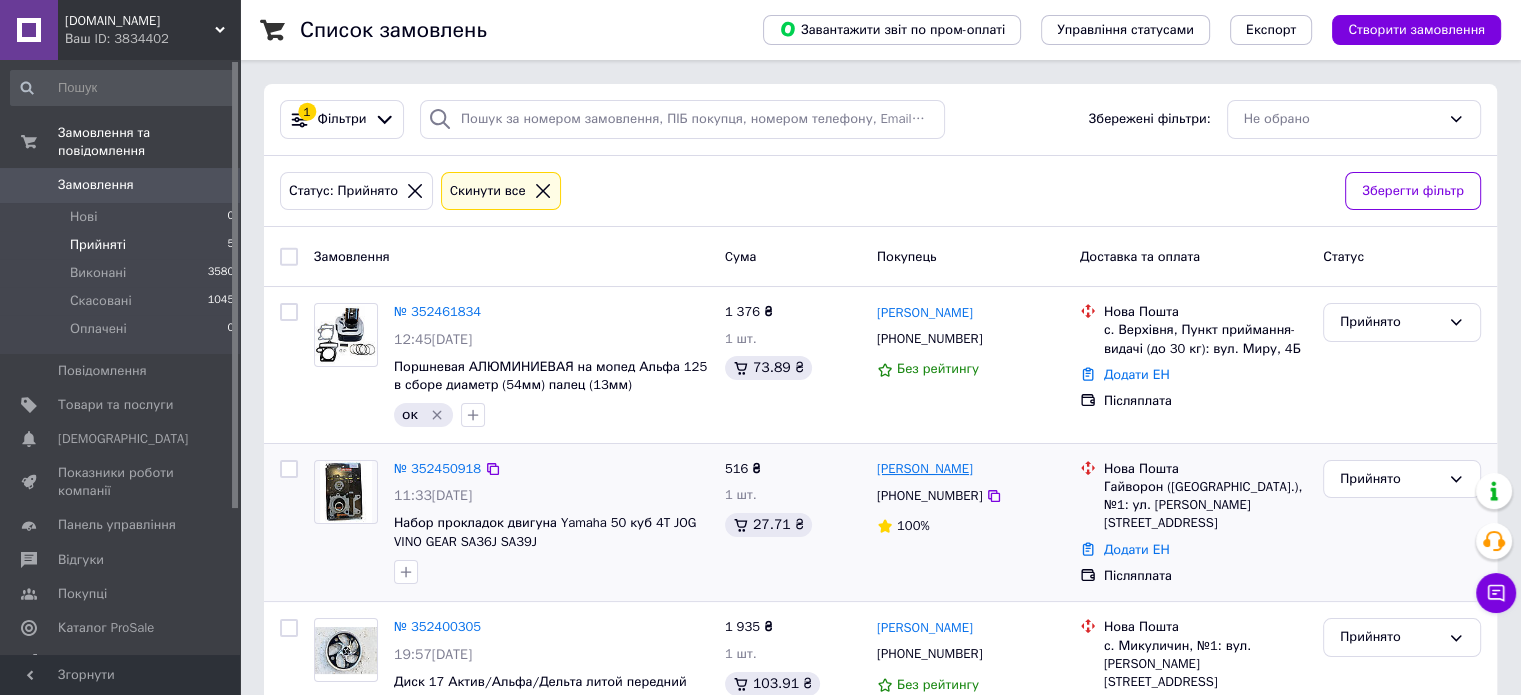 click on "[PERSON_NAME]" at bounding box center (925, 469) 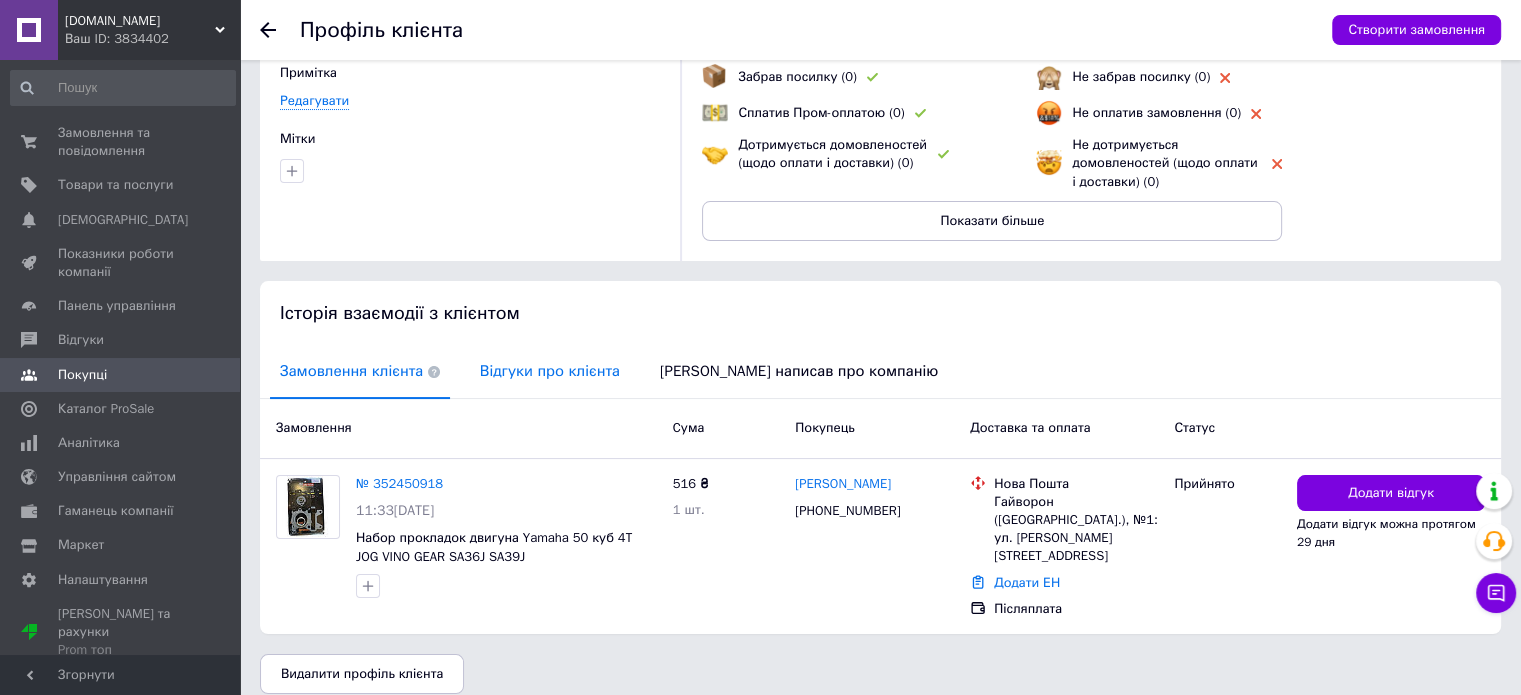 click on "Відгуки про клієнта" at bounding box center [550, 371] 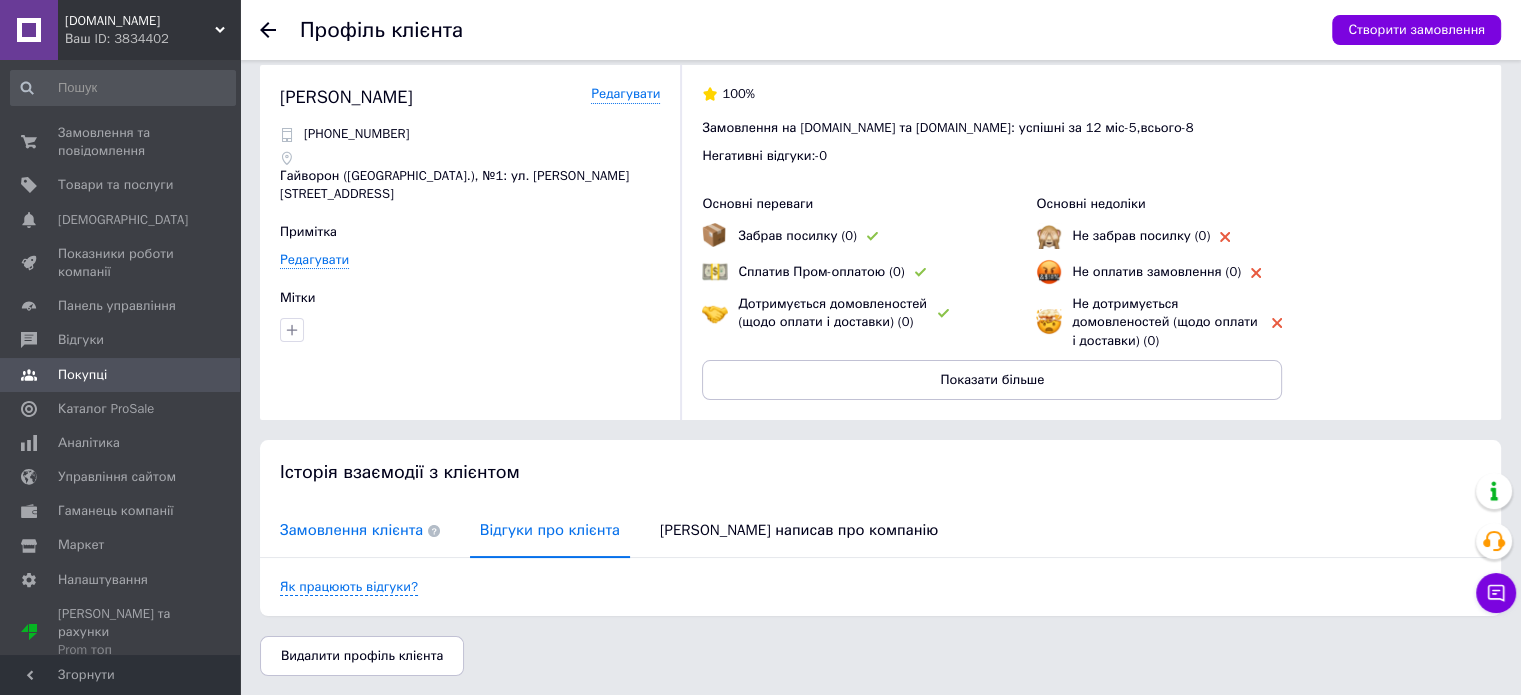 click on "Замовлення клієнта" at bounding box center (360, 530) 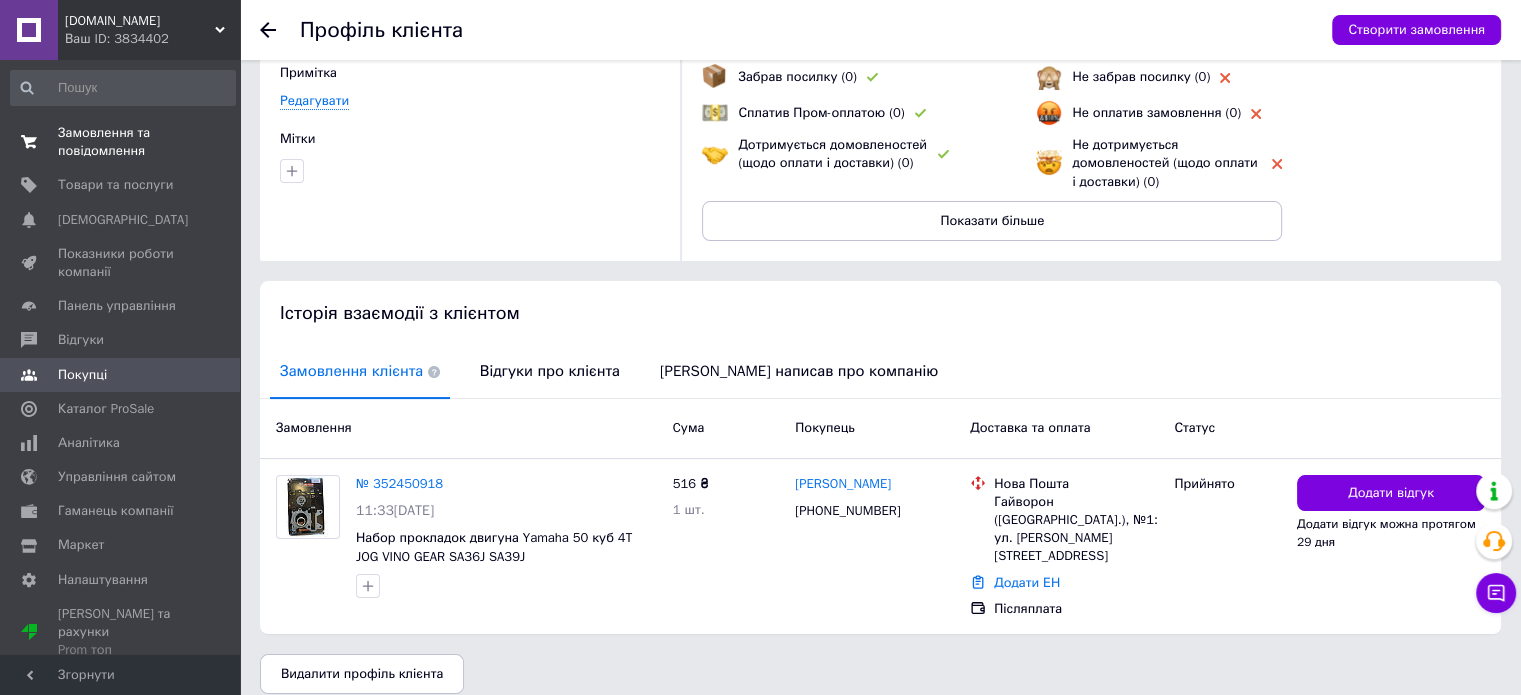 click on "Замовлення та повідомлення" at bounding box center [121, 142] 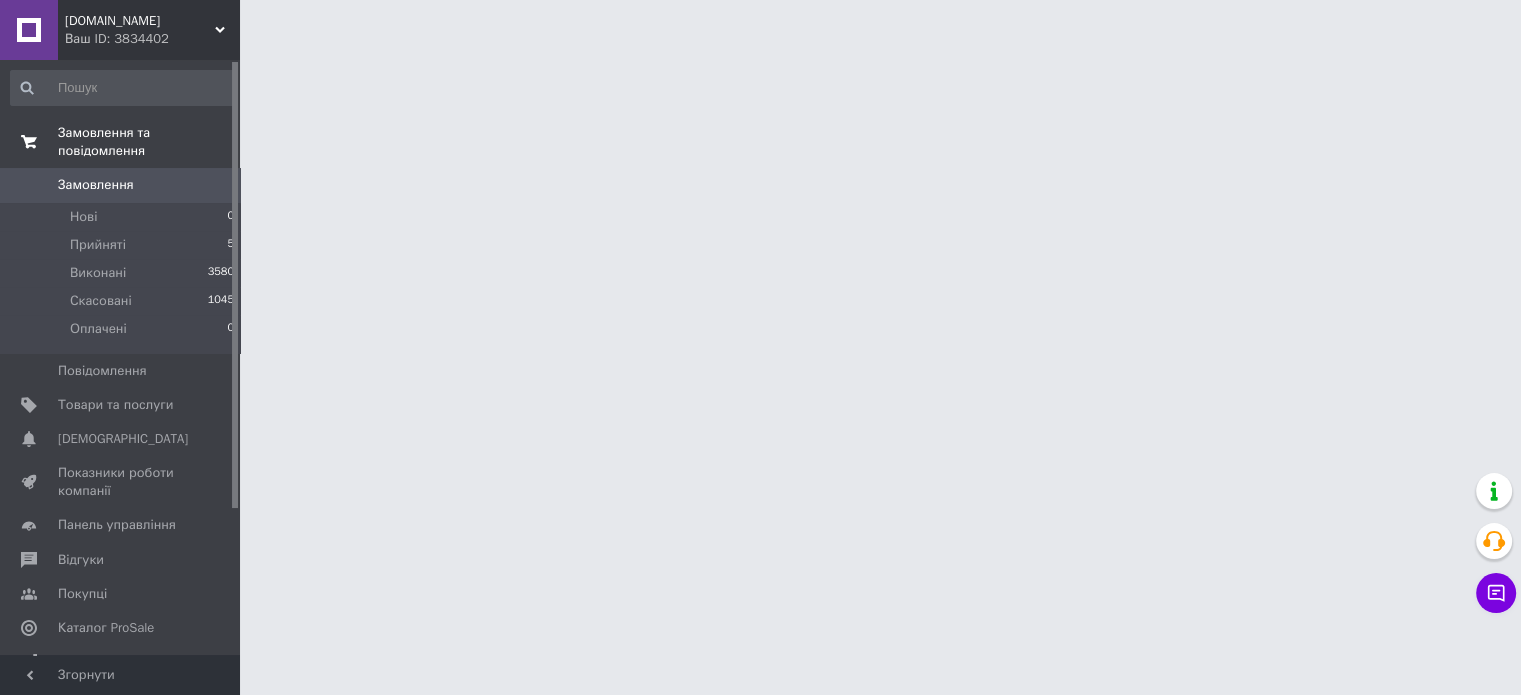 scroll, scrollTop: 0, scrollLeft: 0, axis: both 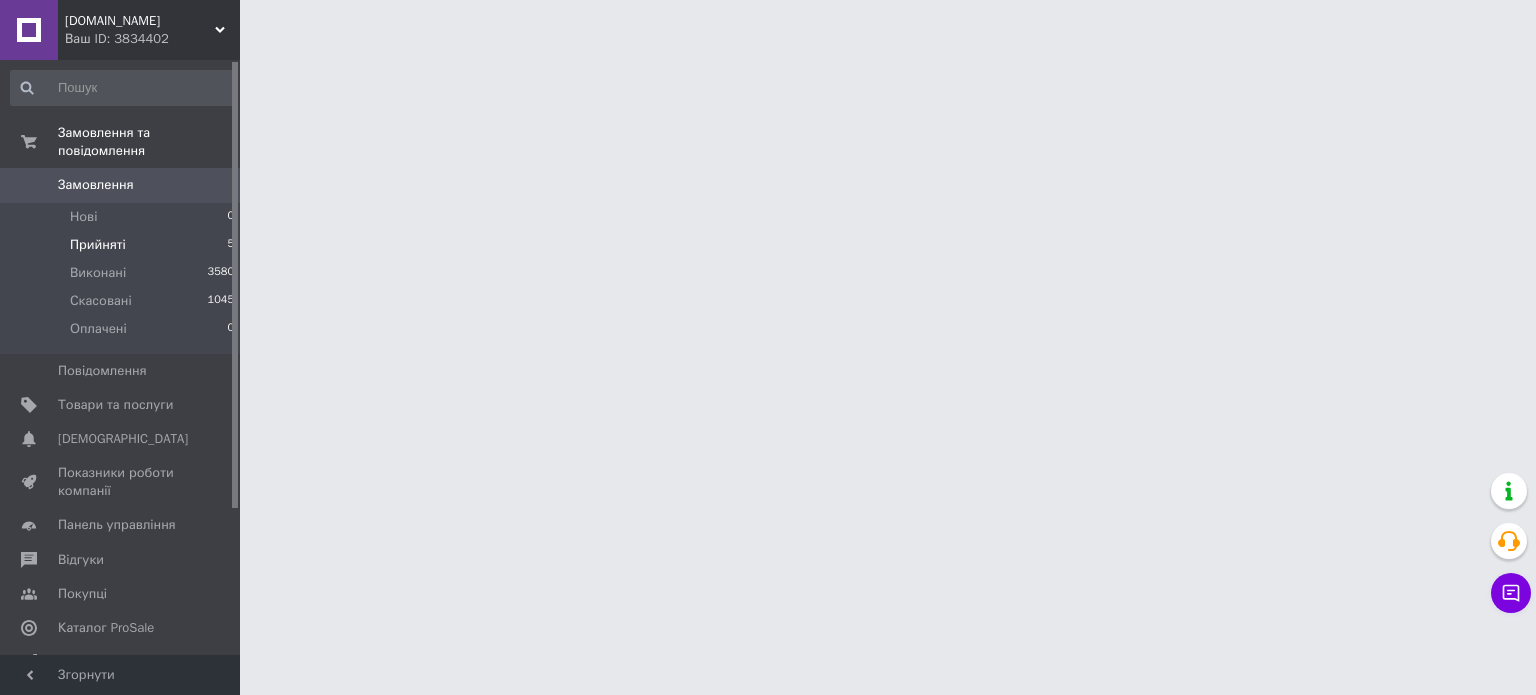 click on "Прийняті" at bounding box center [98, 245] 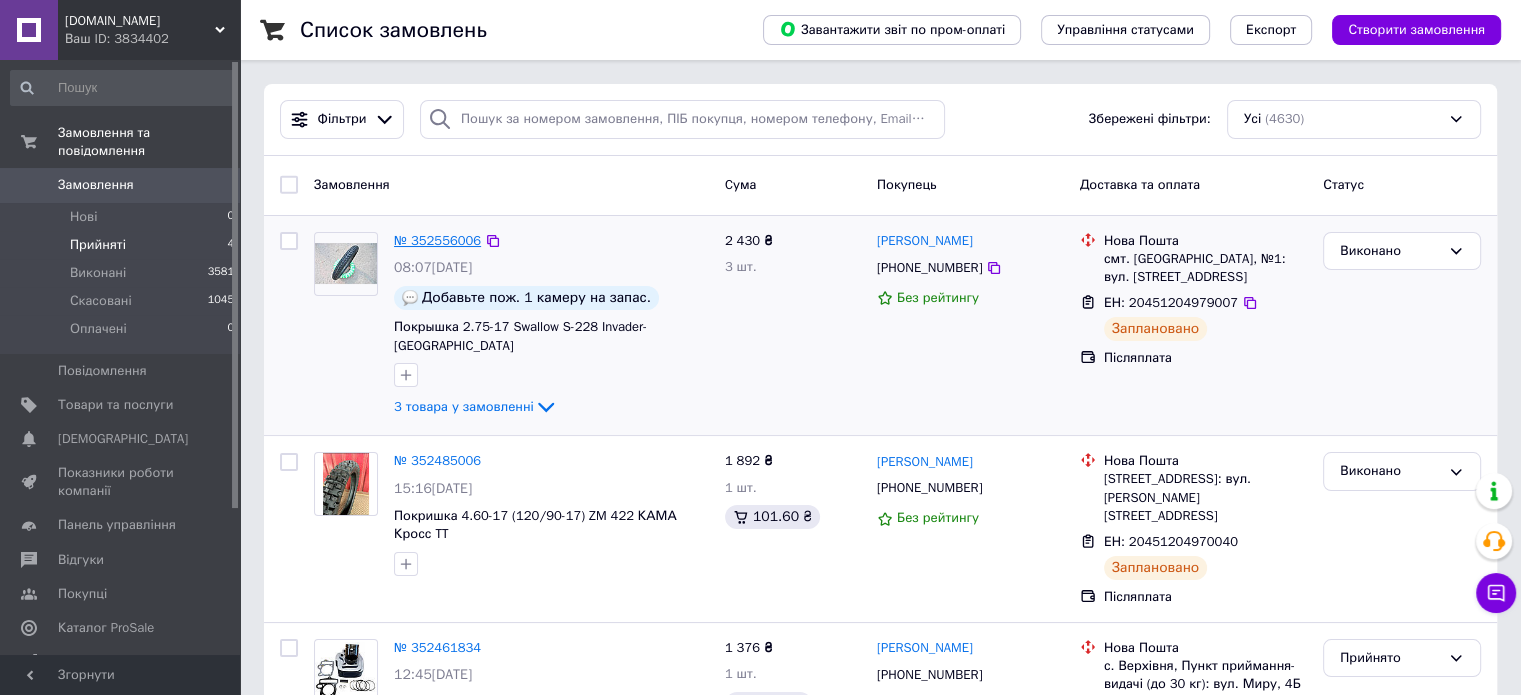 click on "№ 352556006" at bounding box center (437, 240) 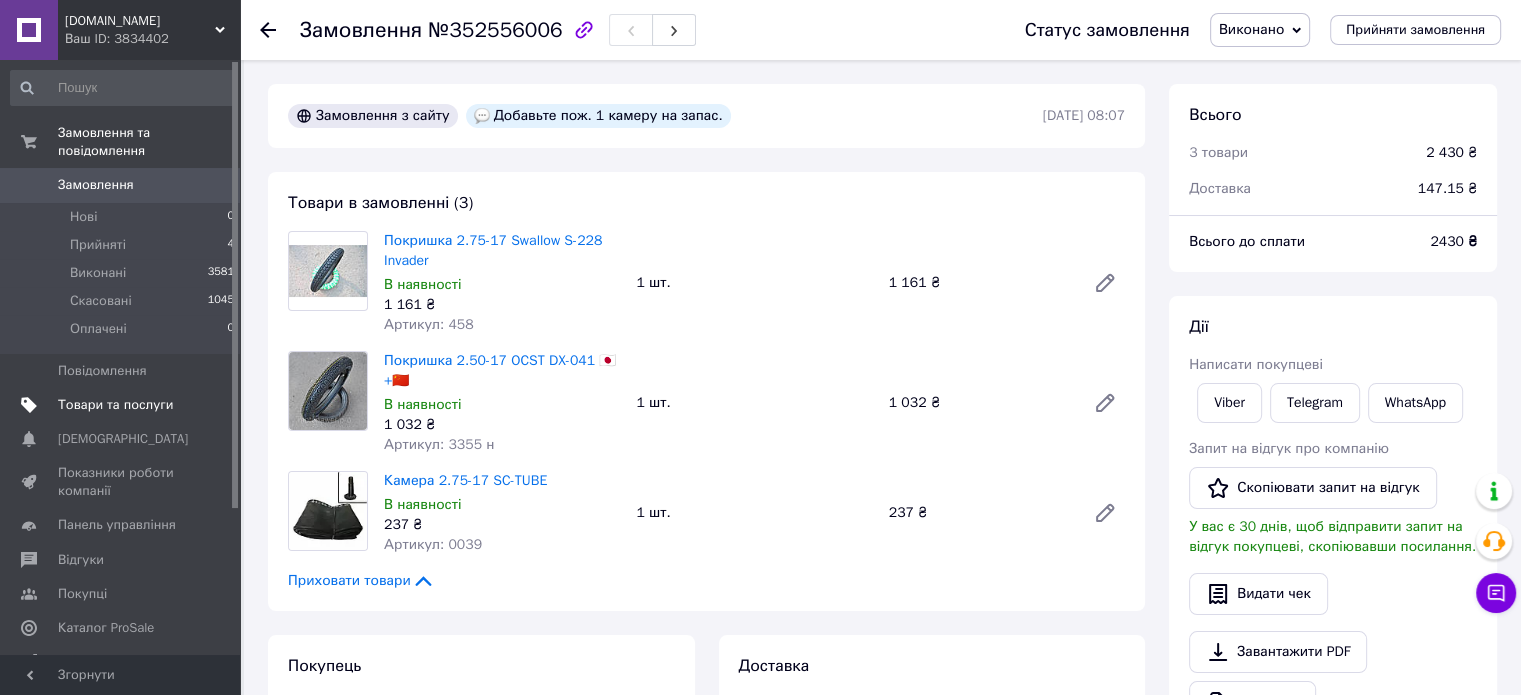 click on "Товари та послуги" at bounding box center (115, 405) 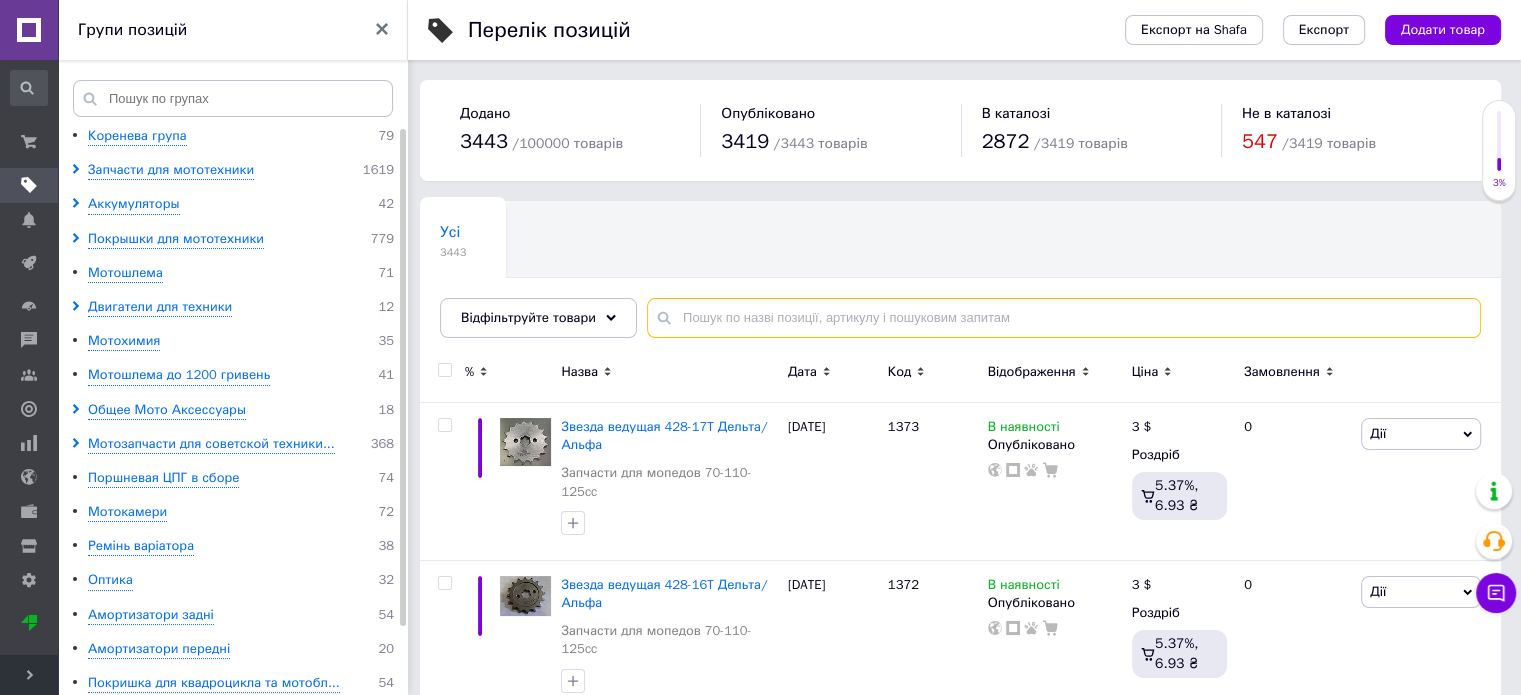 paste on "Сидение ALFA  на металле" 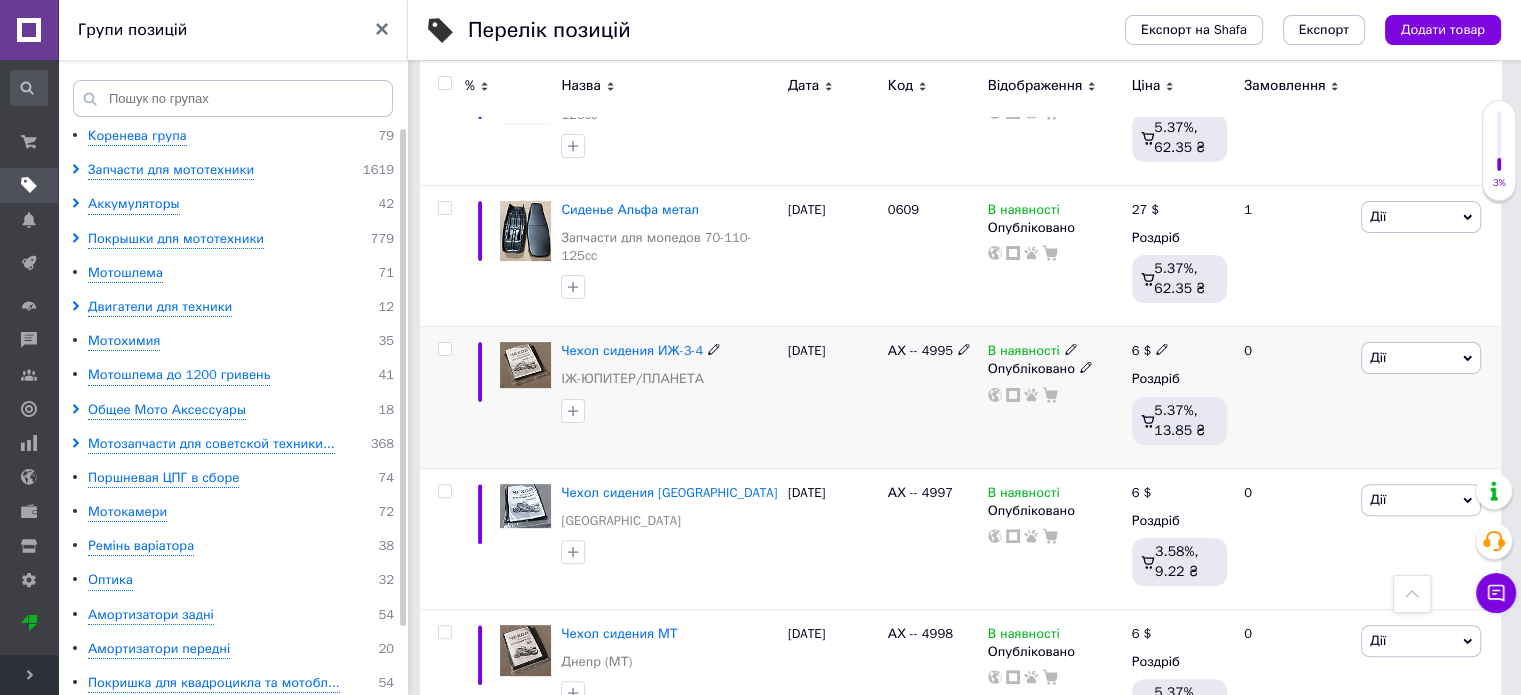 scroll, scrollTop: 400, scrollLeft: 0, axis: vertical 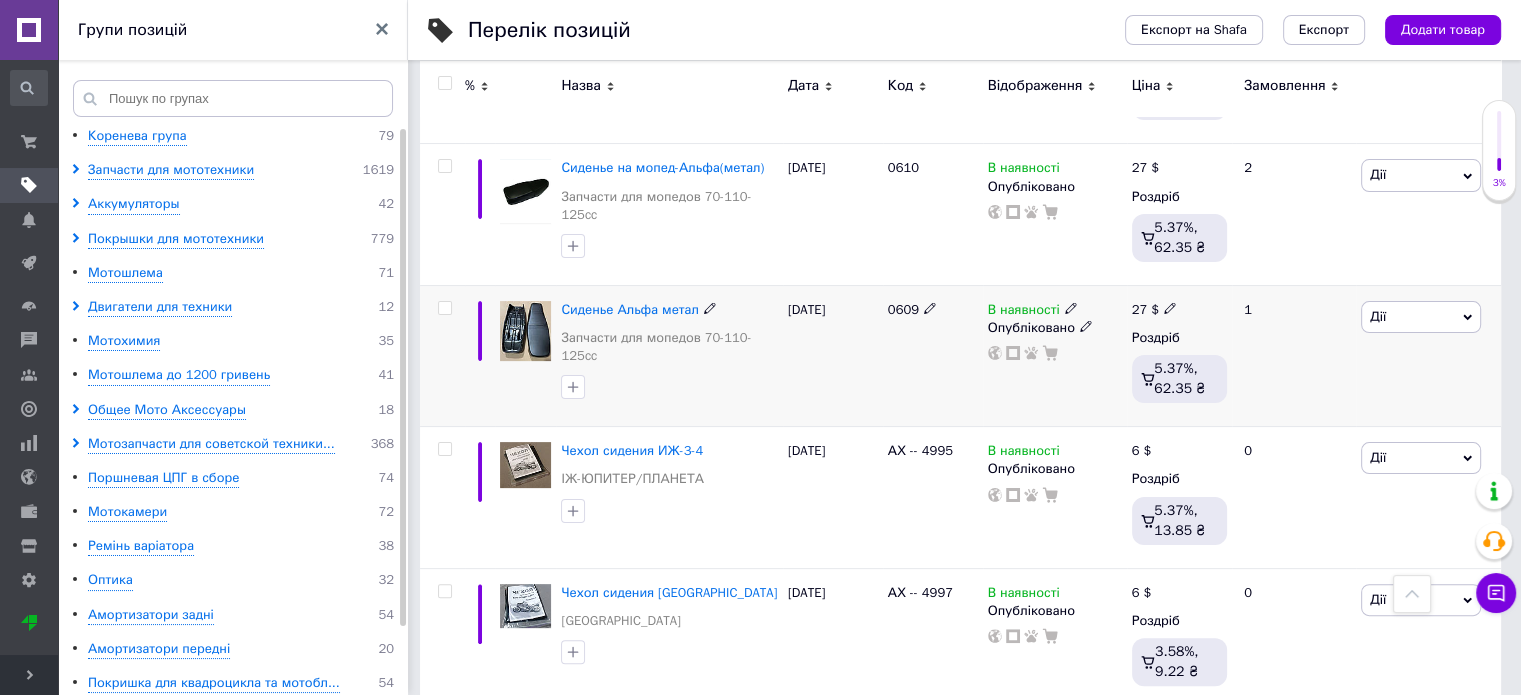 type on "Сидение" 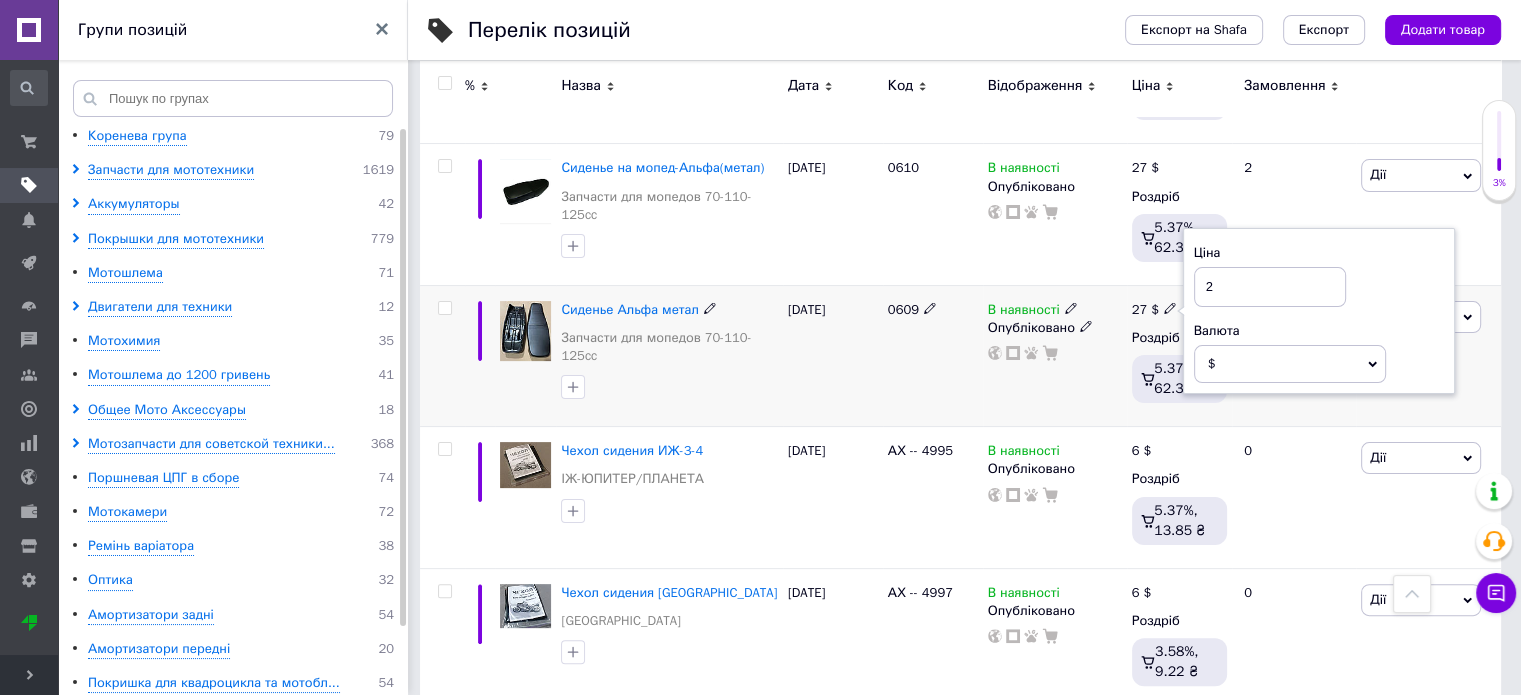 type on "28" 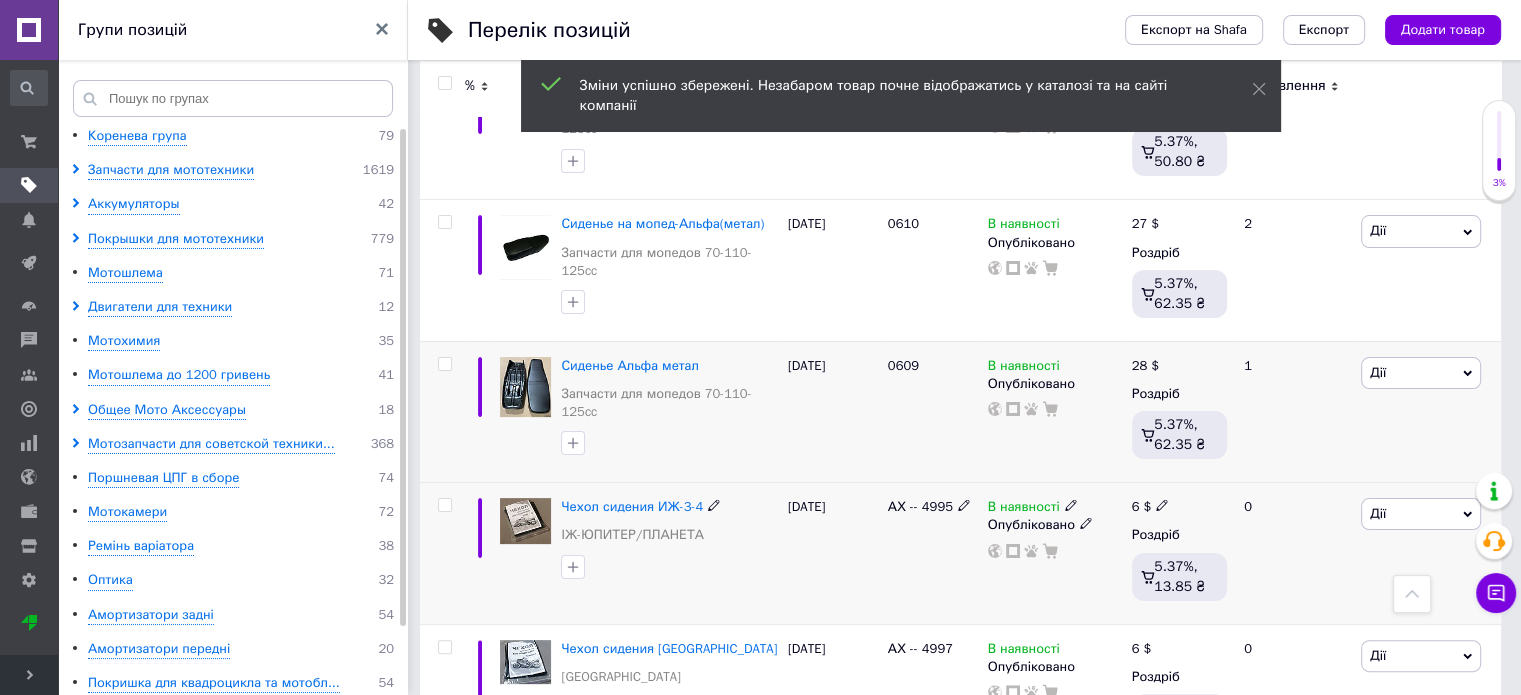 scroll, scrollTop: 300, scrollLeft: 0, axis: vertical 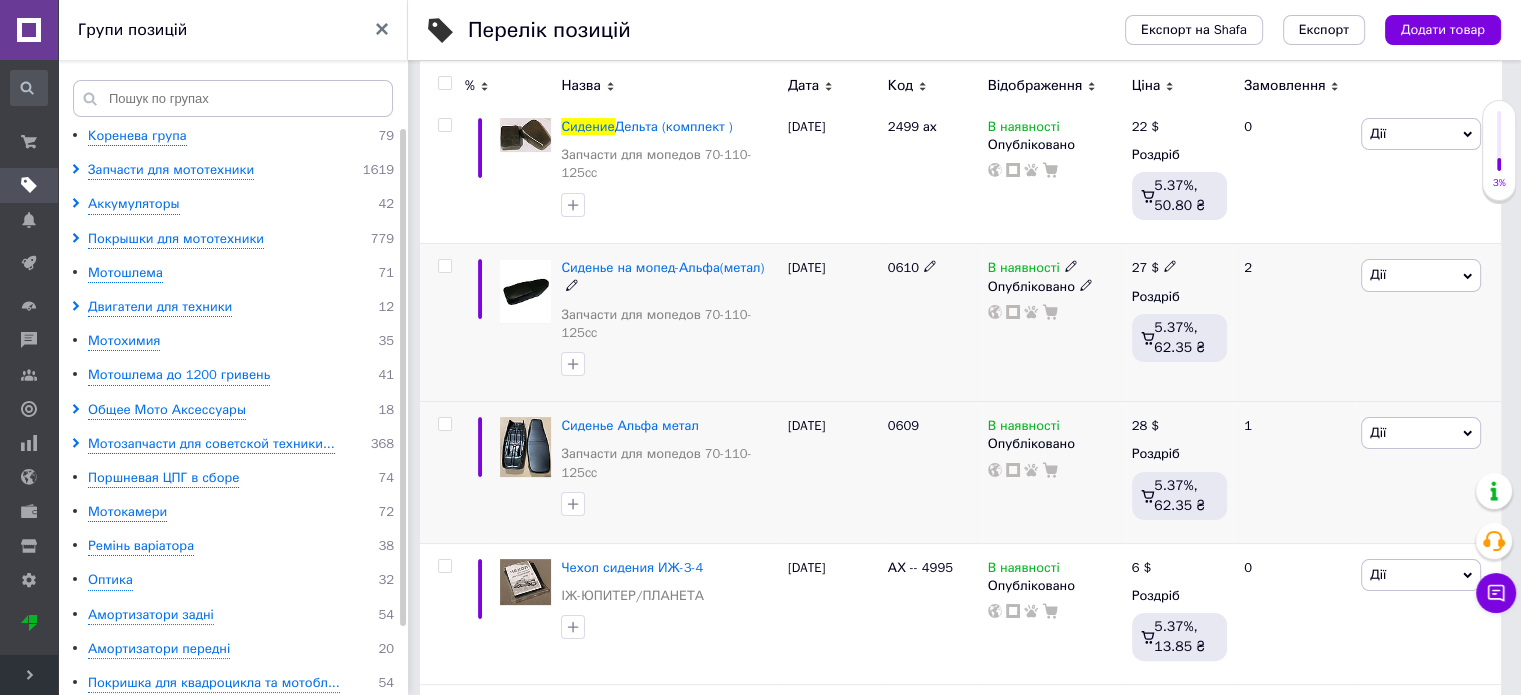 click 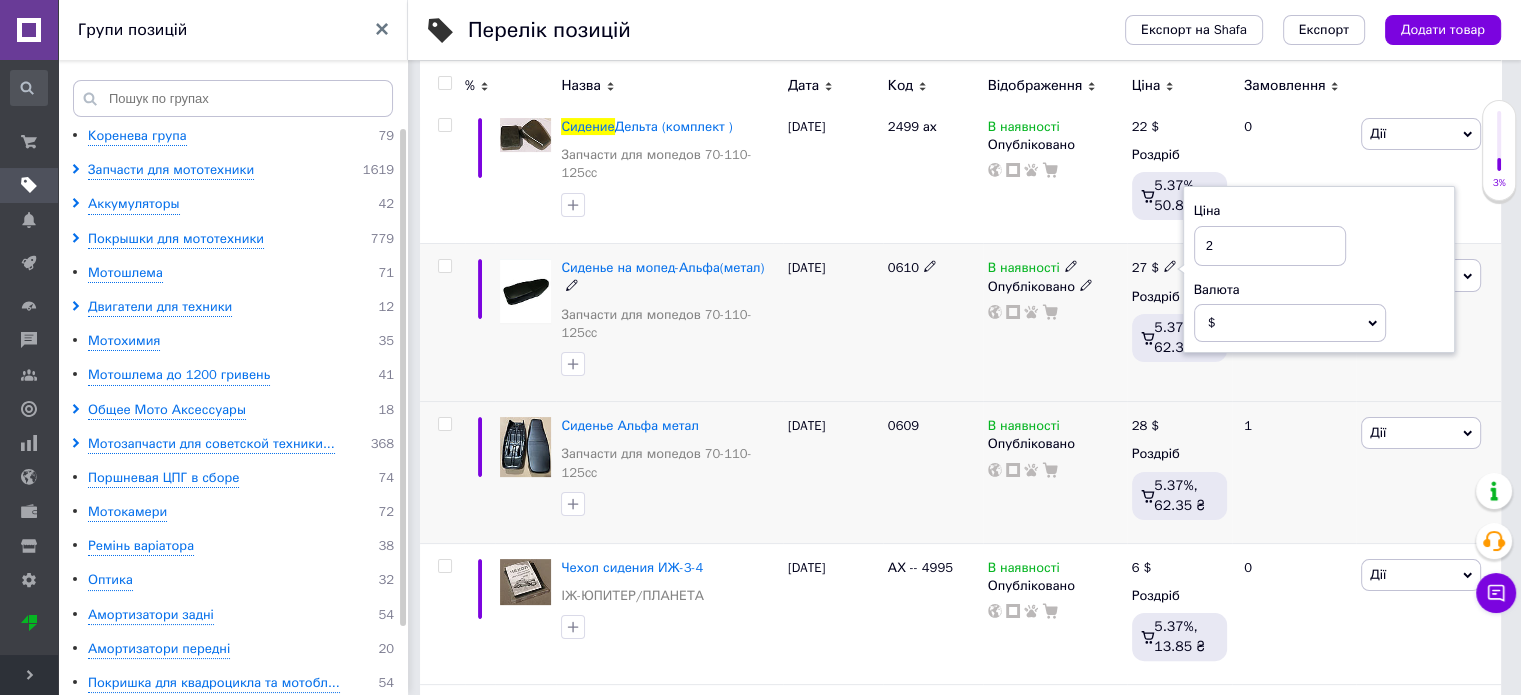 type on "28" 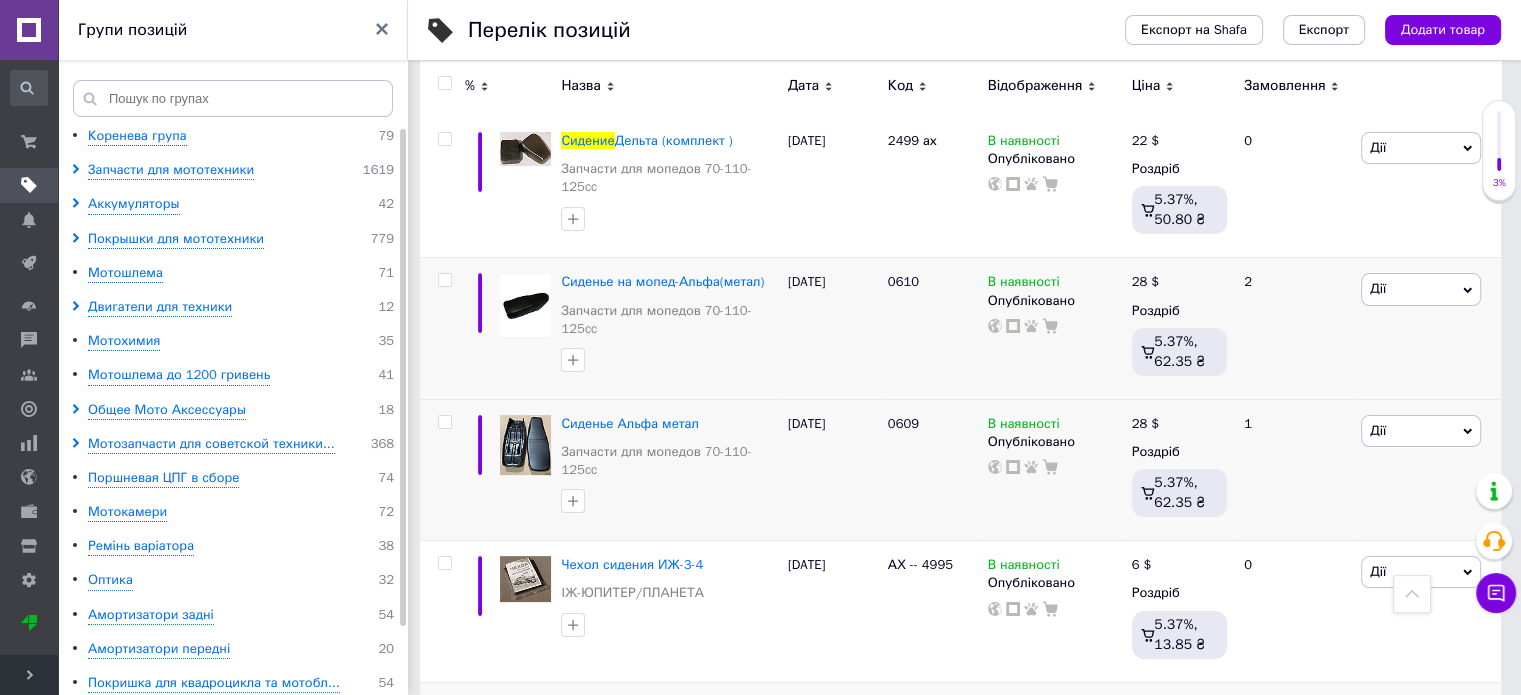 scroll, scrollTop: 98, scrollLeft: 0, axis: vertical 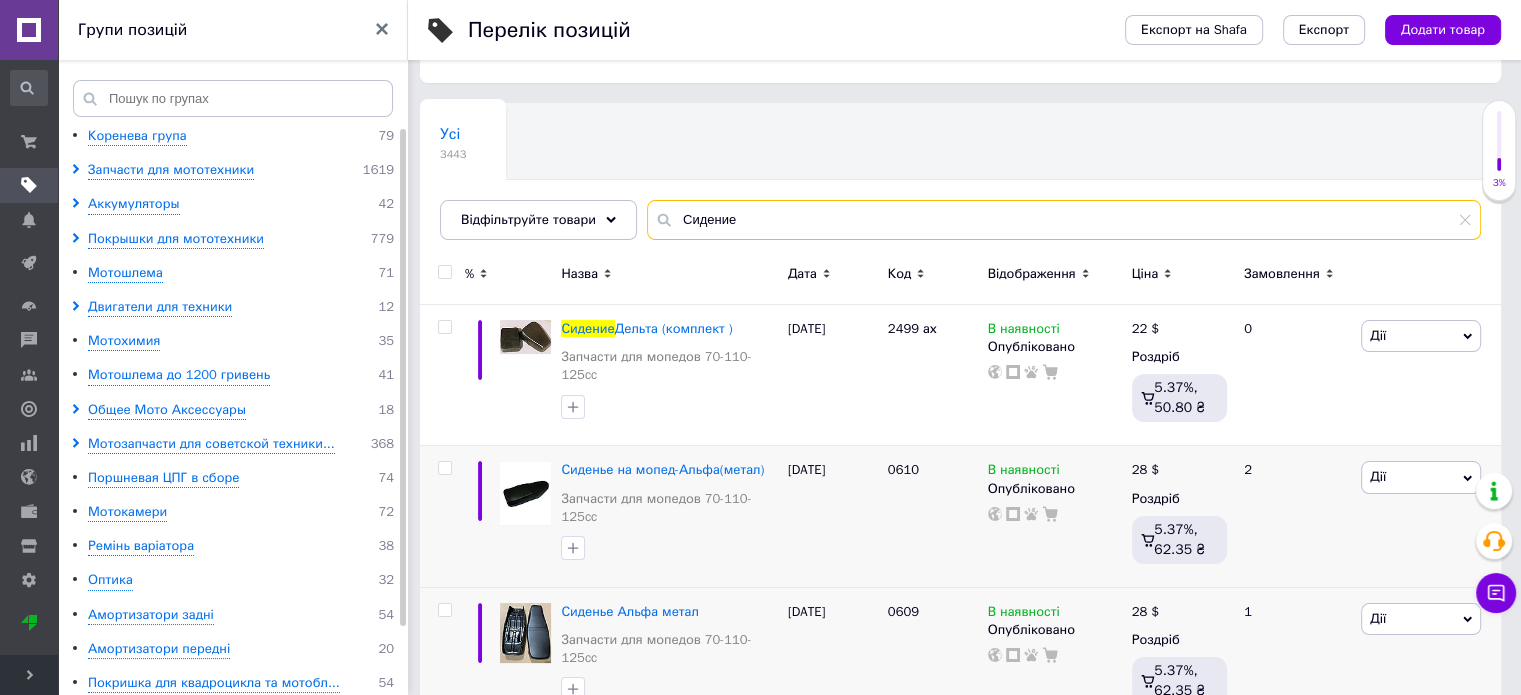 click on "Сидение" at bounding box center (1064, 220) 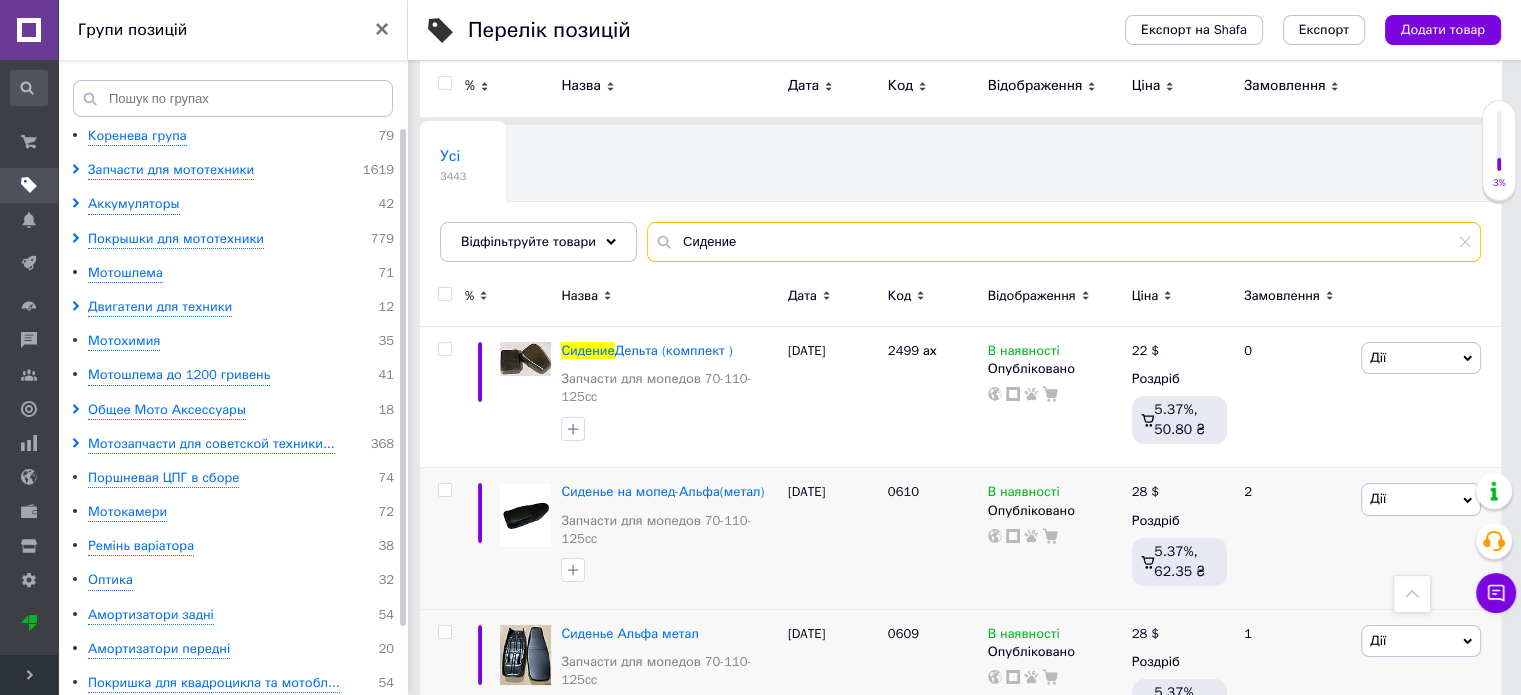 scroll, scrollTop: 0, scrollLeft: 0, axis: both 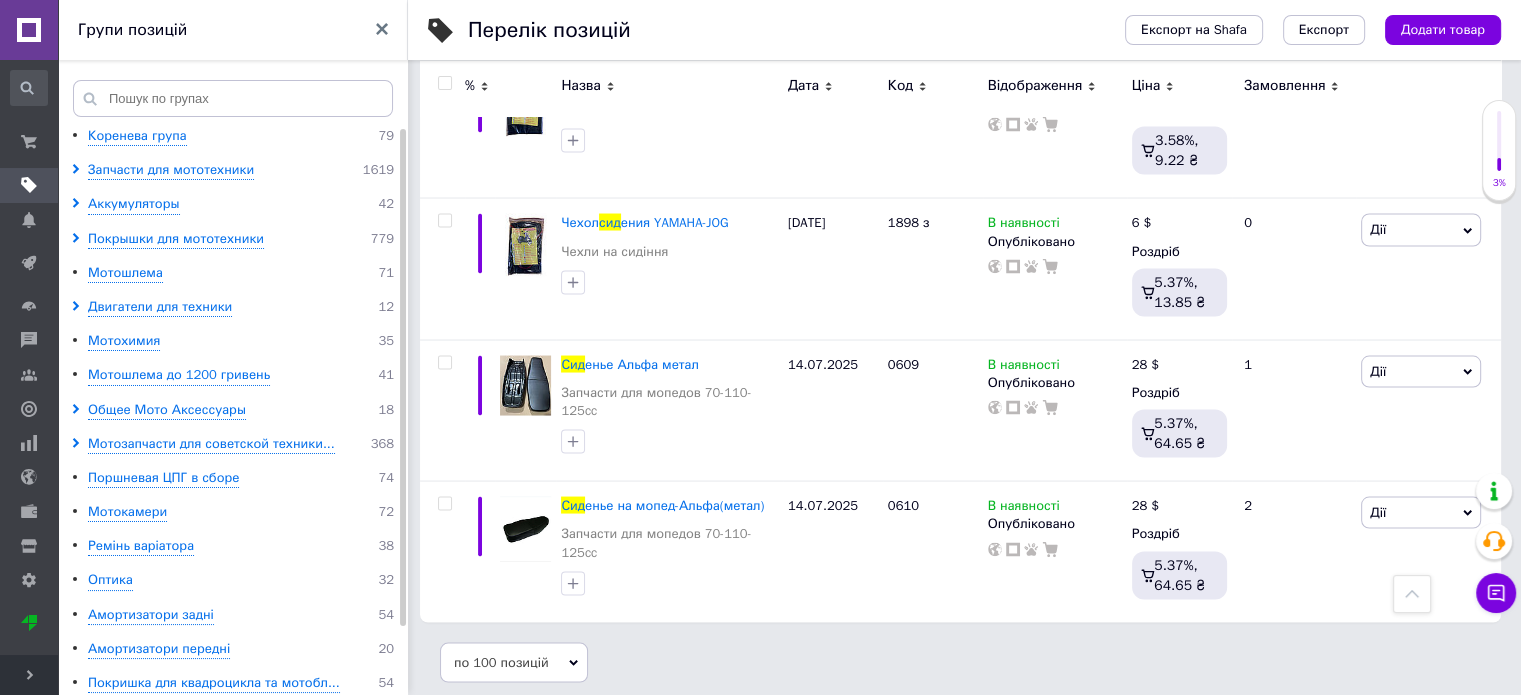 type on "Сид" 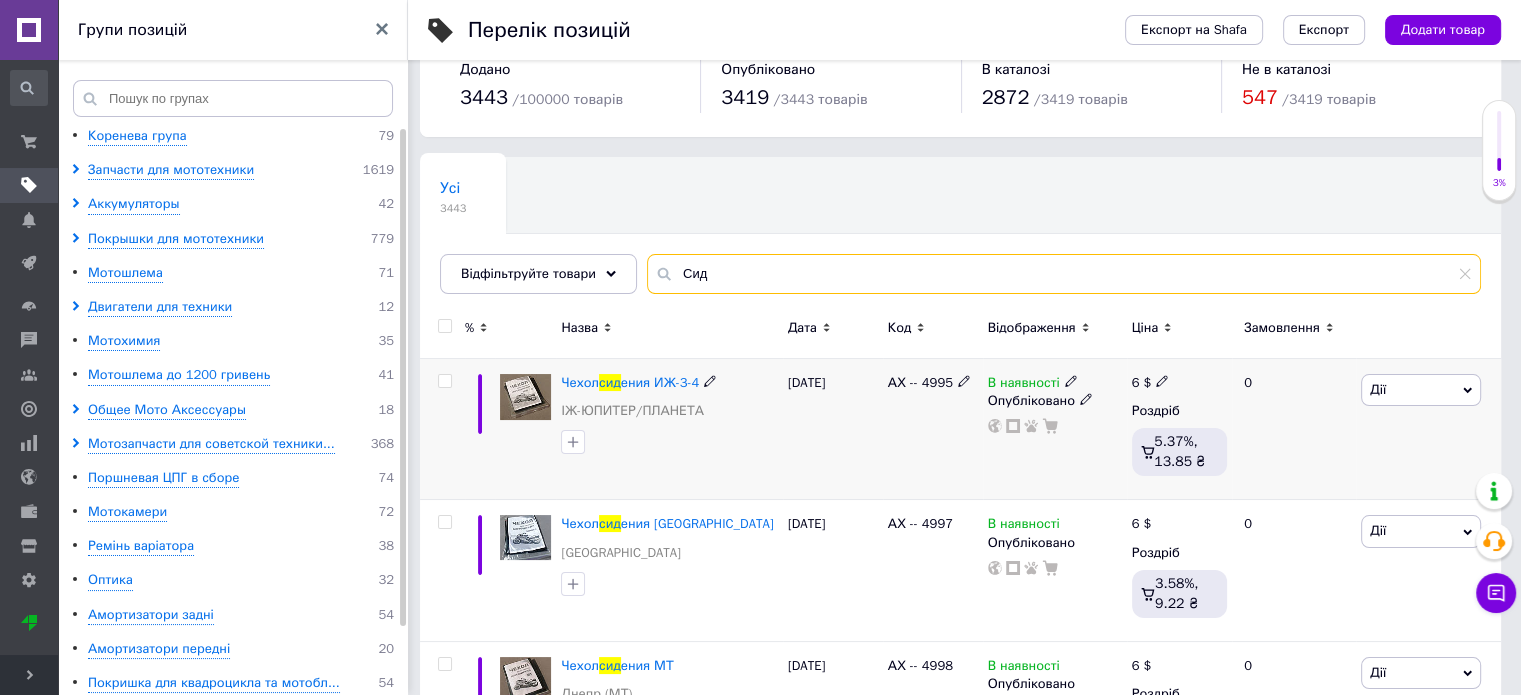 scroll, scrollTop: 0, scrollLeft: 0, axis: both 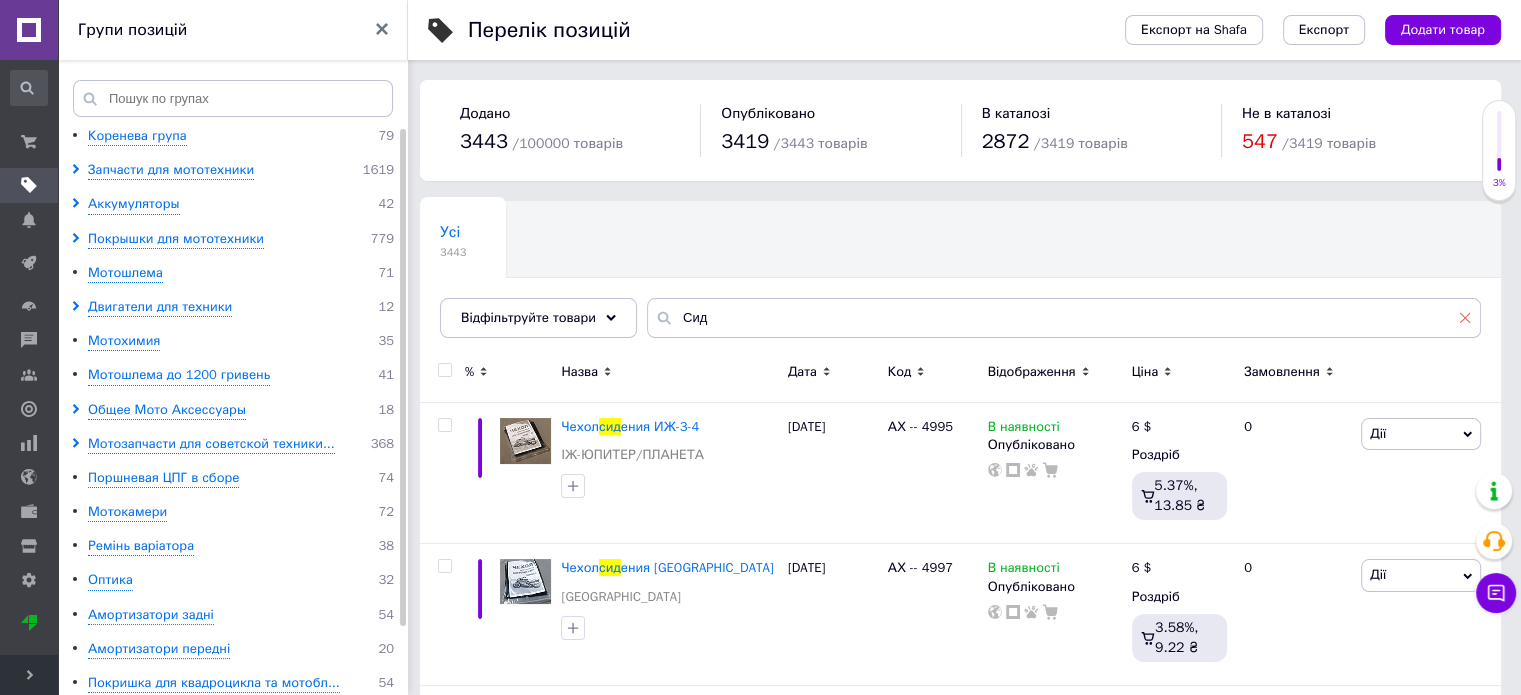 click 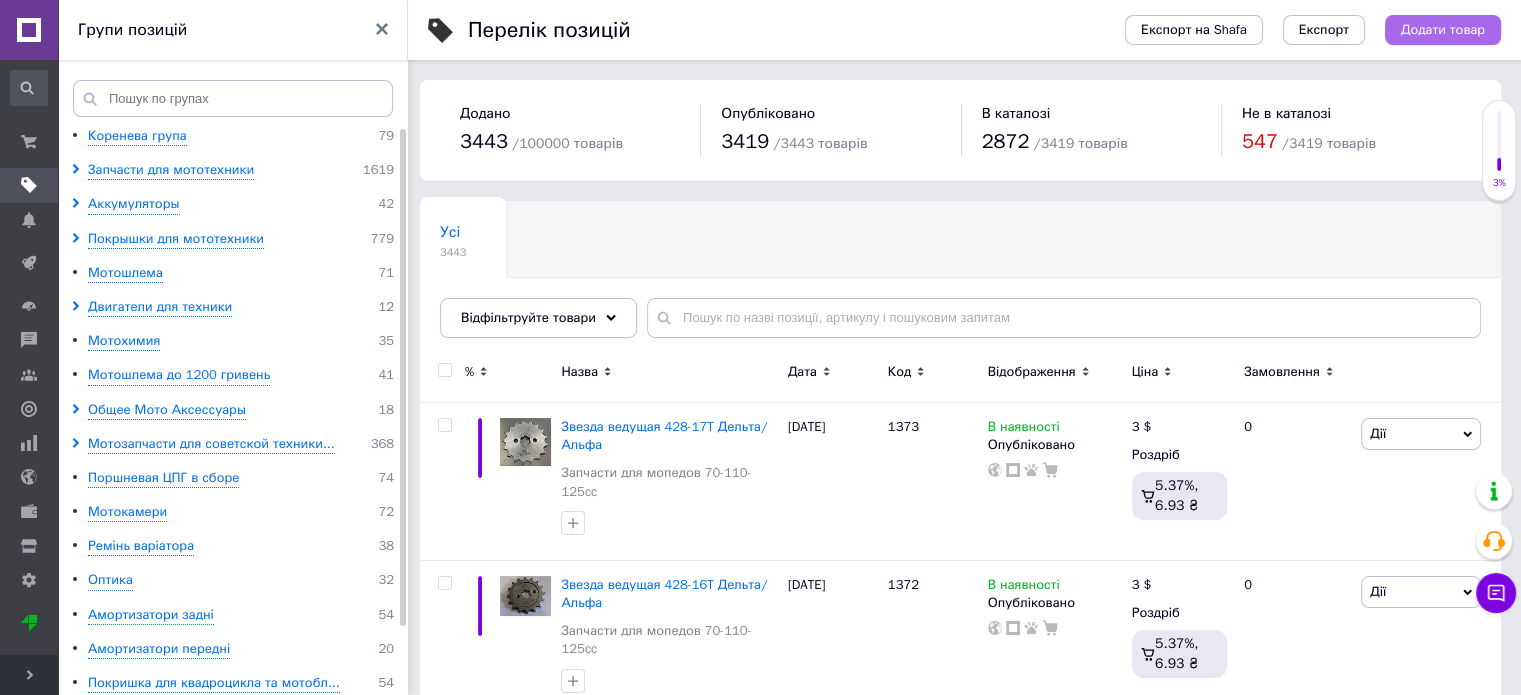 click on "Додати товар" at bounding box center [1443, 30] 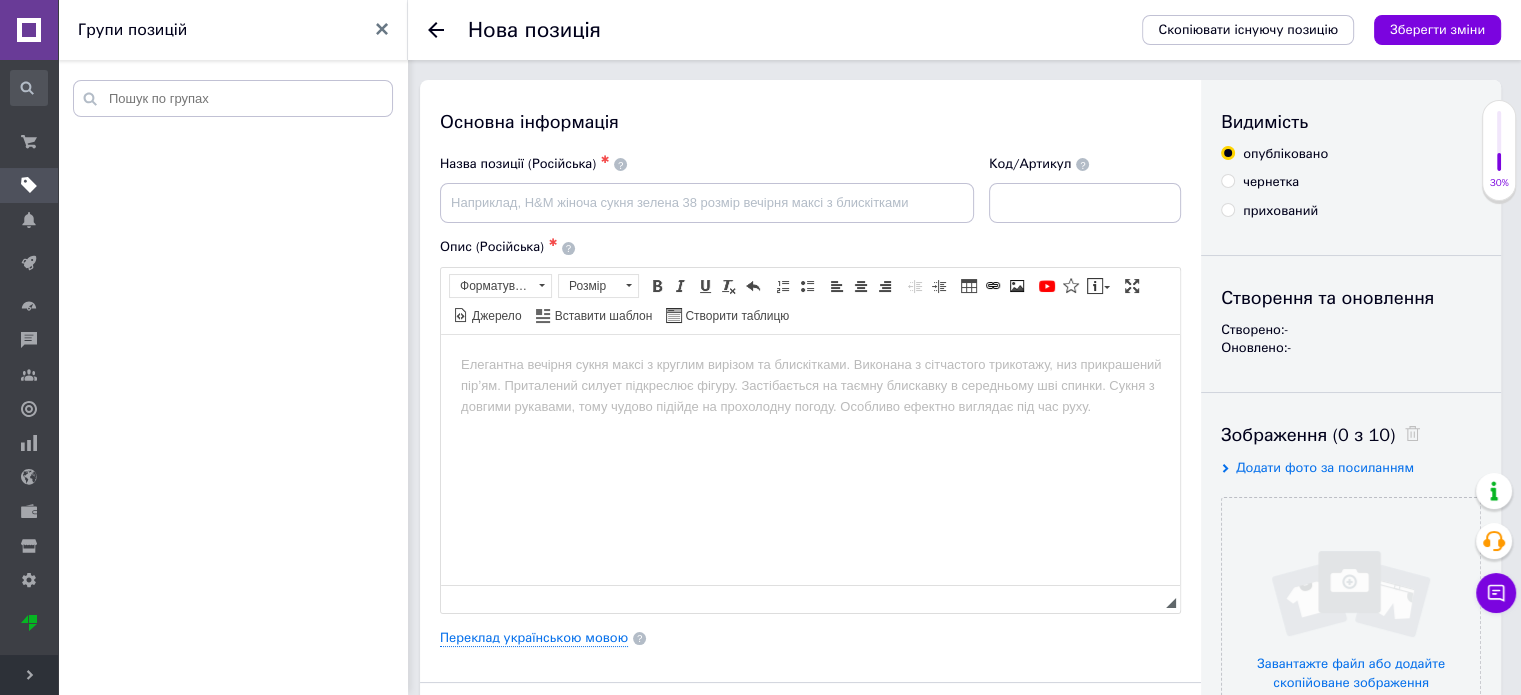 scroll, scrollTop: 0, scrollLeft: 0, axis: both 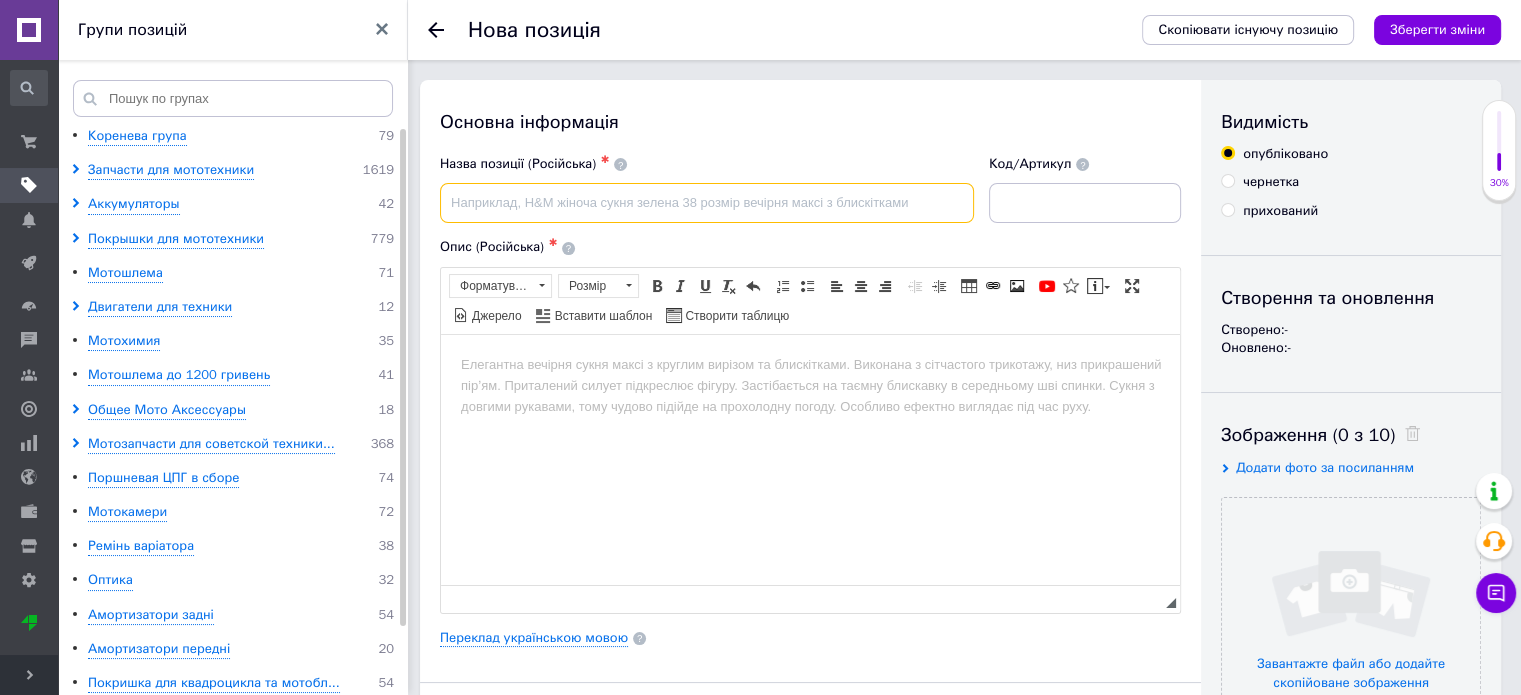 paste on "Цепь     530-120L                         черная" 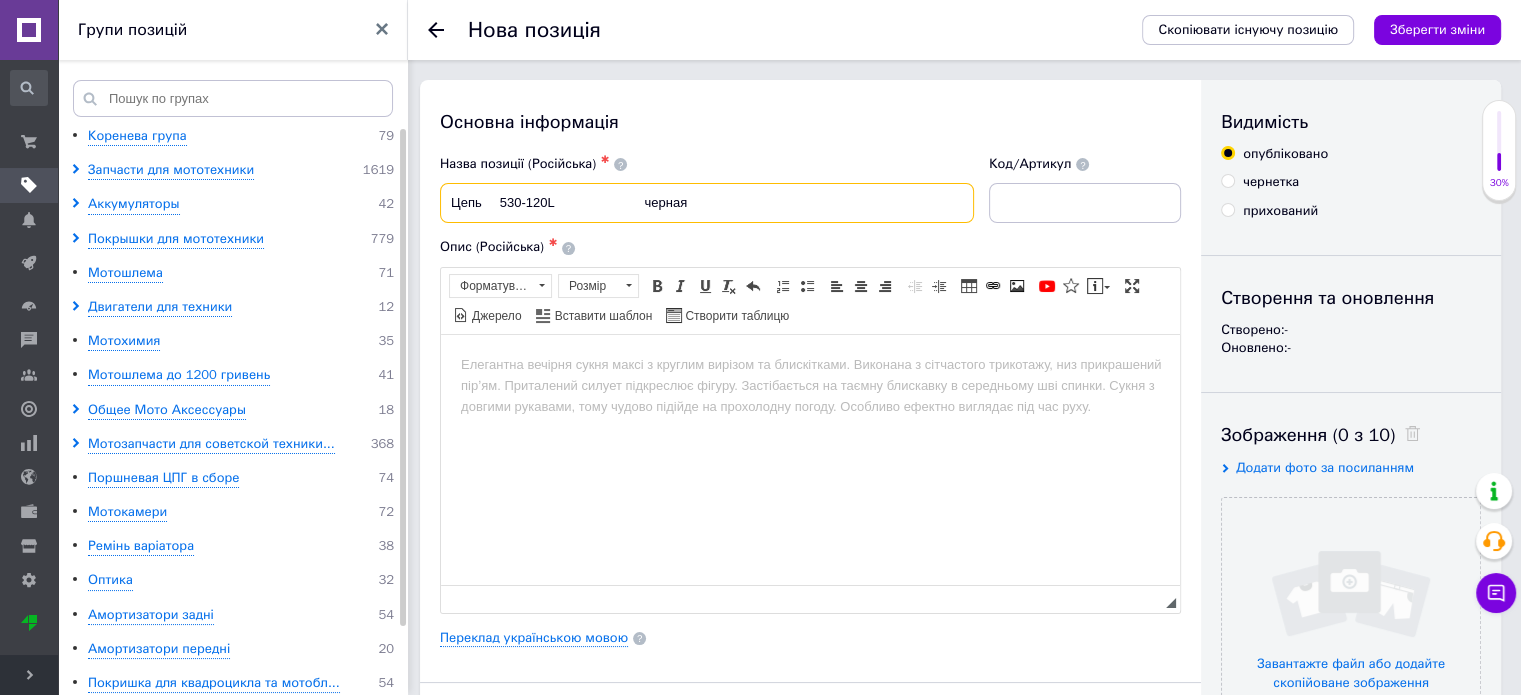 type on "Цепь     530-120L                         черная" 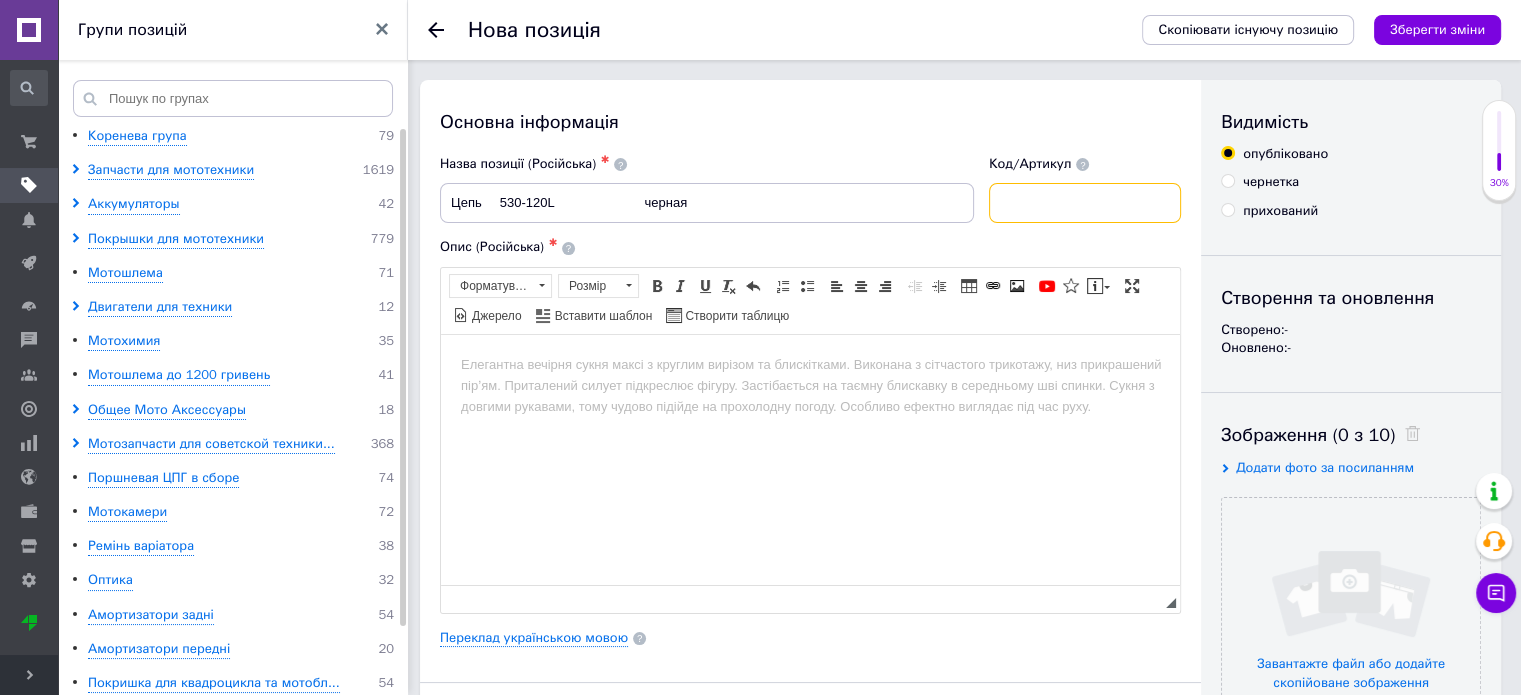 click at bounding box center (1085, 203) 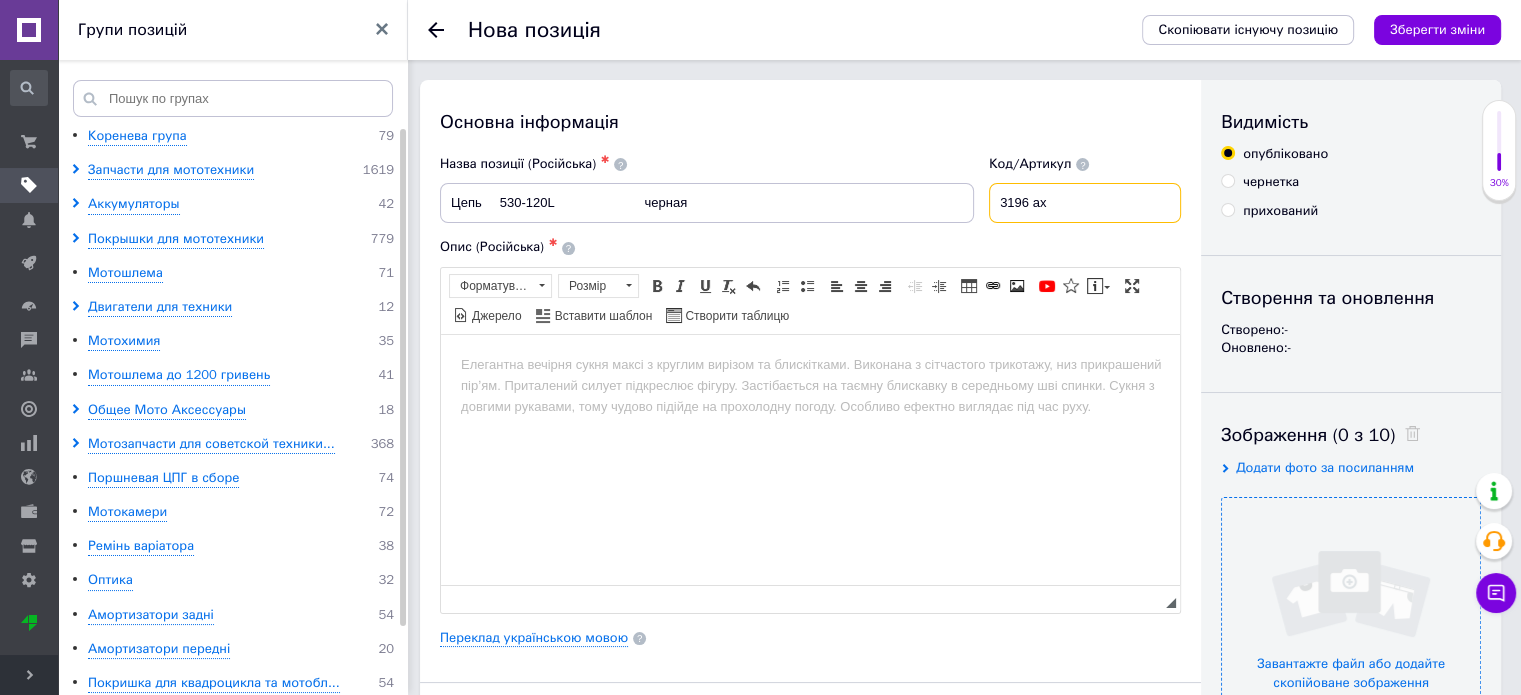 type on "3196 ах" 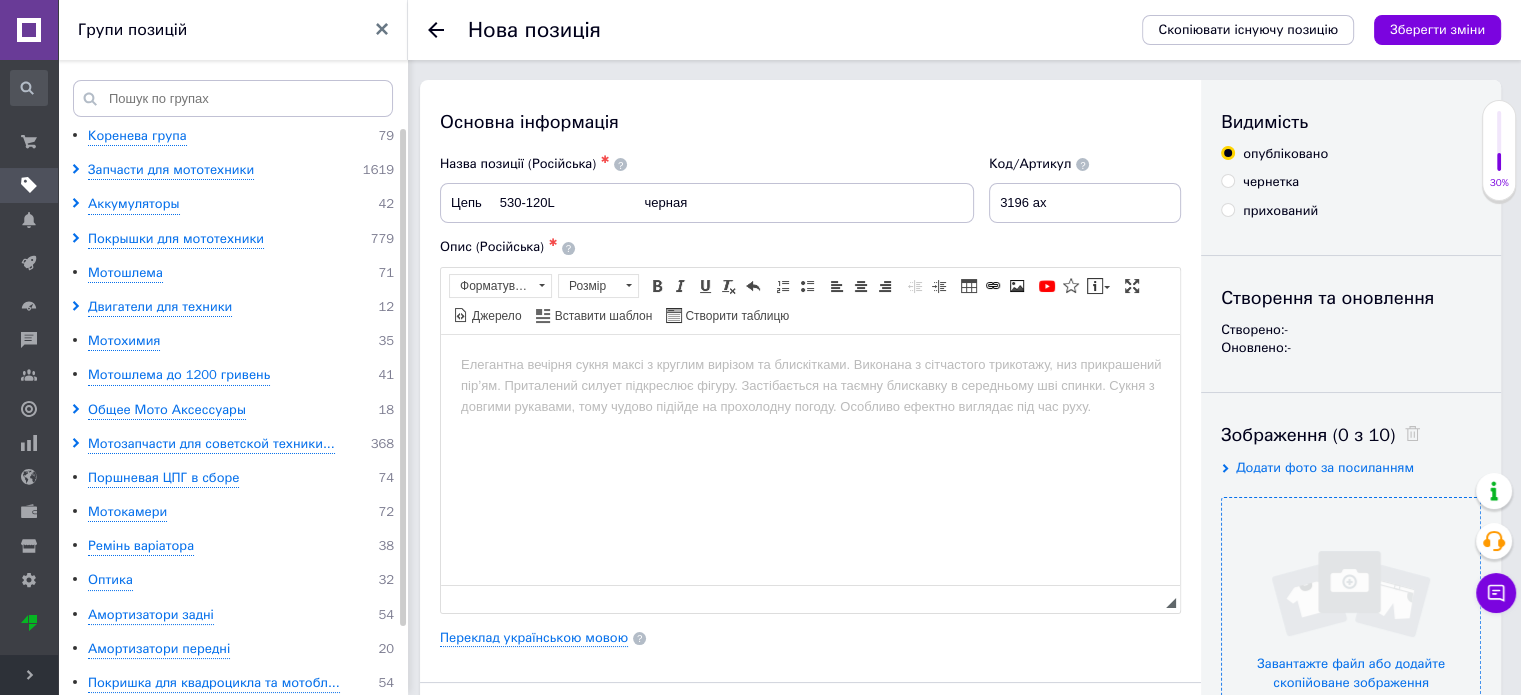 click at bounding box center [1351, 627] 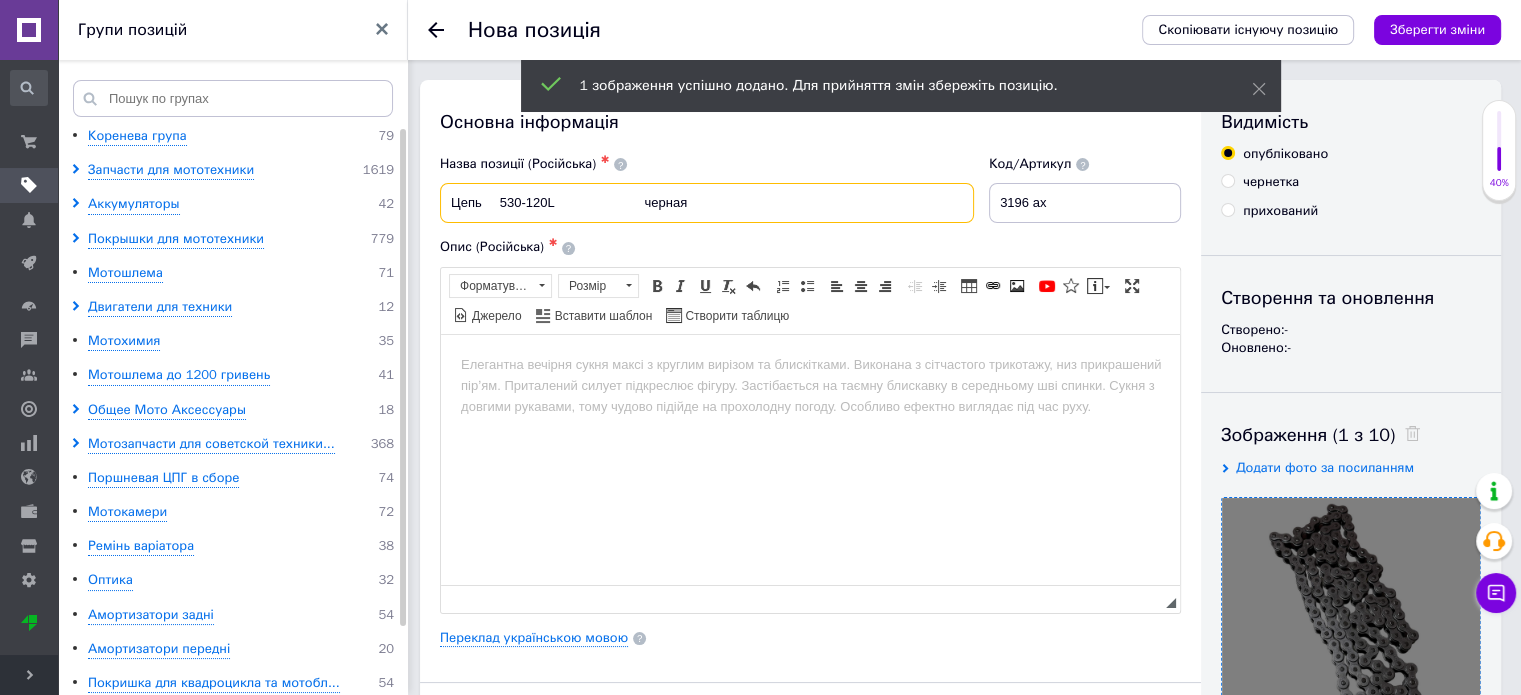 click on "Цепь     530-120L                         черная" at bounding box center (707, 203) 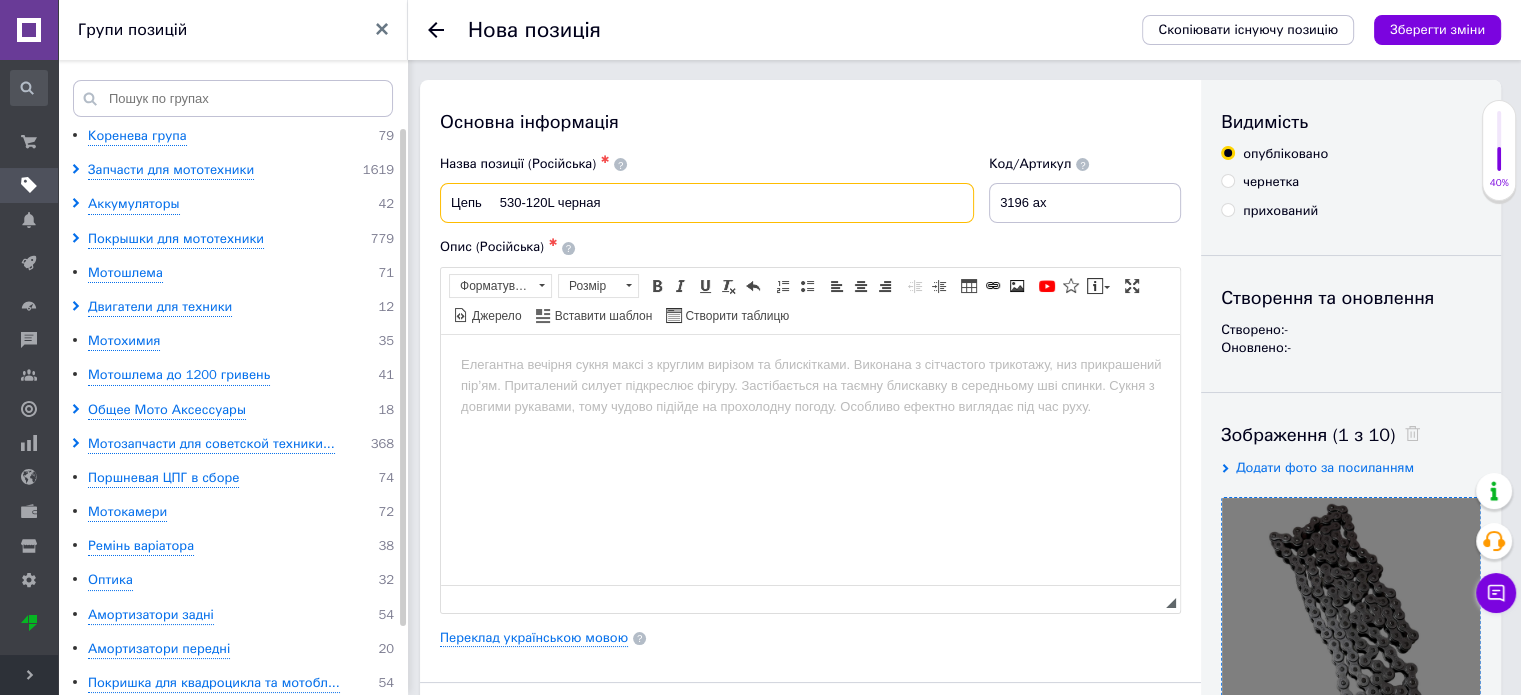 click on "Цепь     530-120L черная" at bounding box center (707, 203) 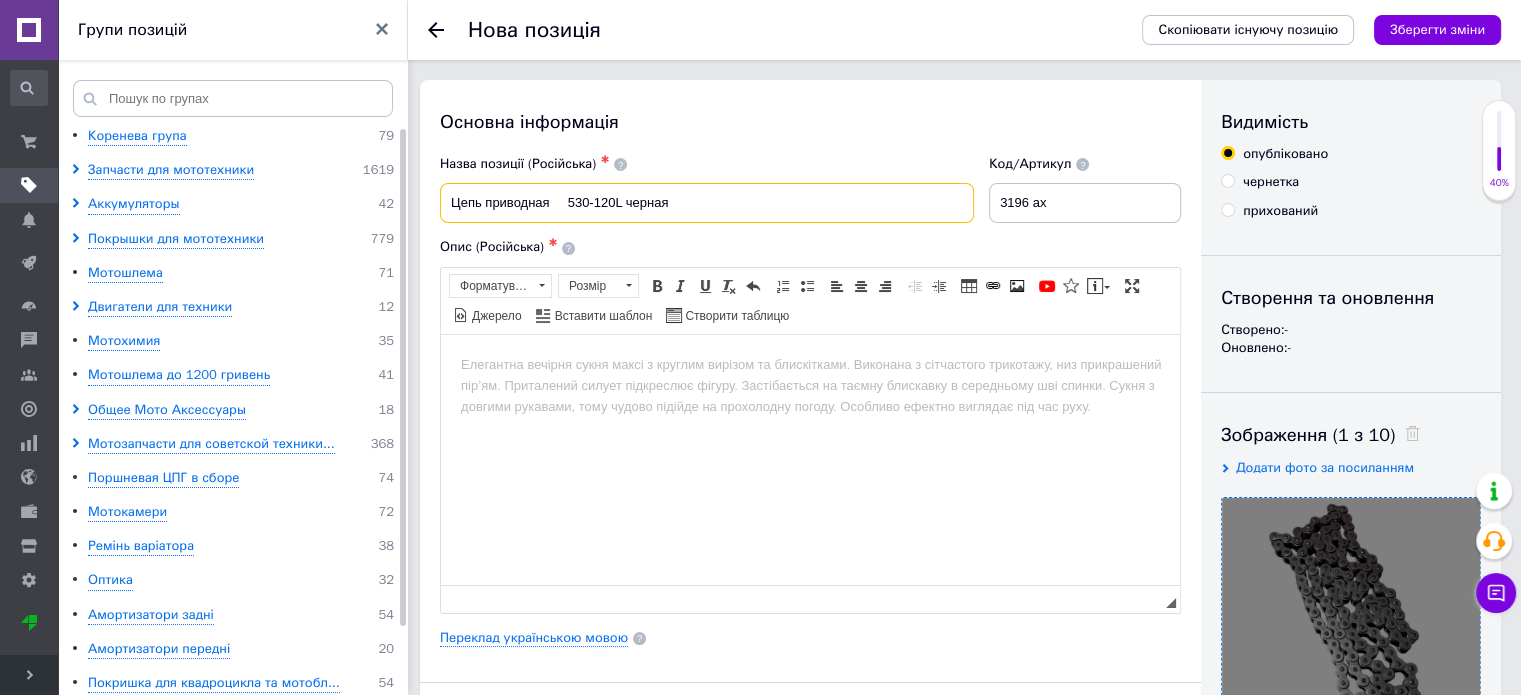 drag, startPoint x: 686, startPoint y: 203, endPoint x: 449, endPoint y: 199, distance: 237.03375 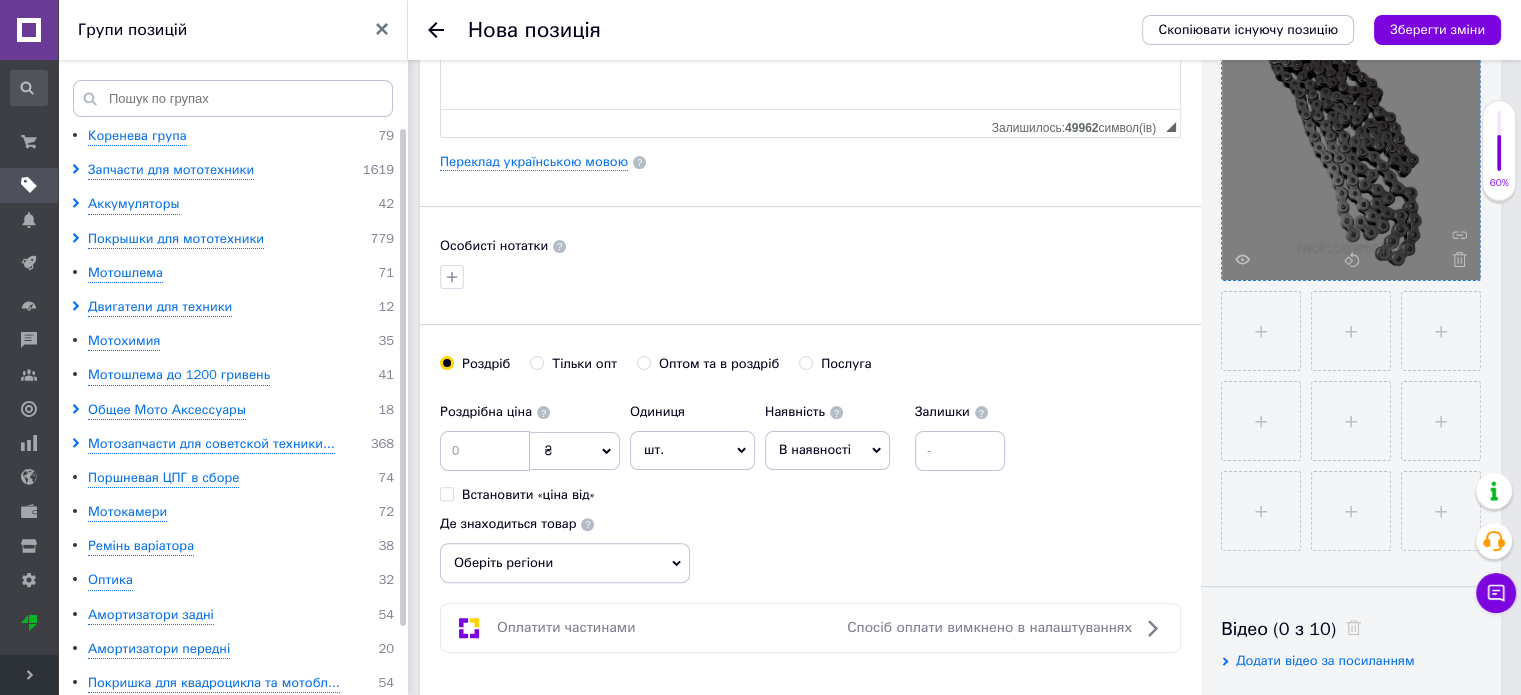 scroll, scrollTop: 800, scrollLeft: 0, axis: vertical 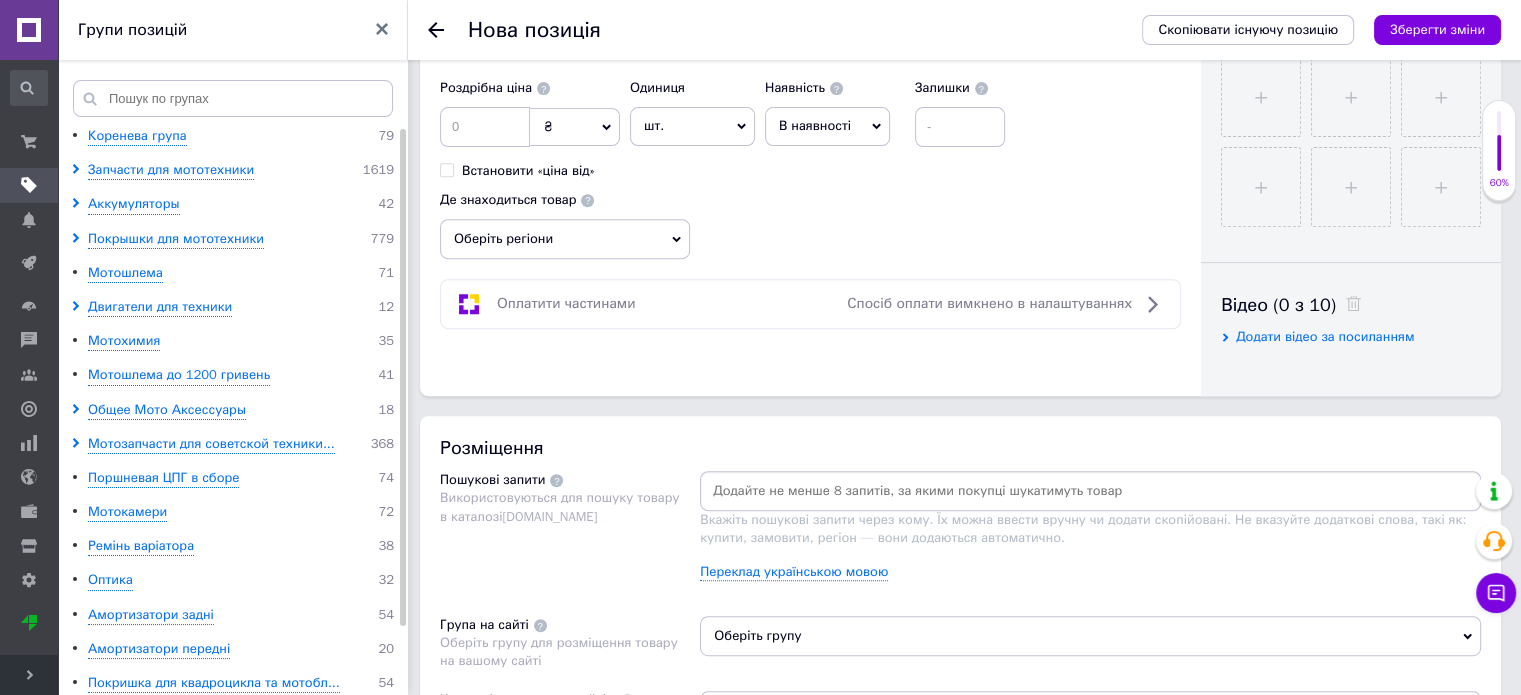 click on "₴" at bounding box center (575, 127) 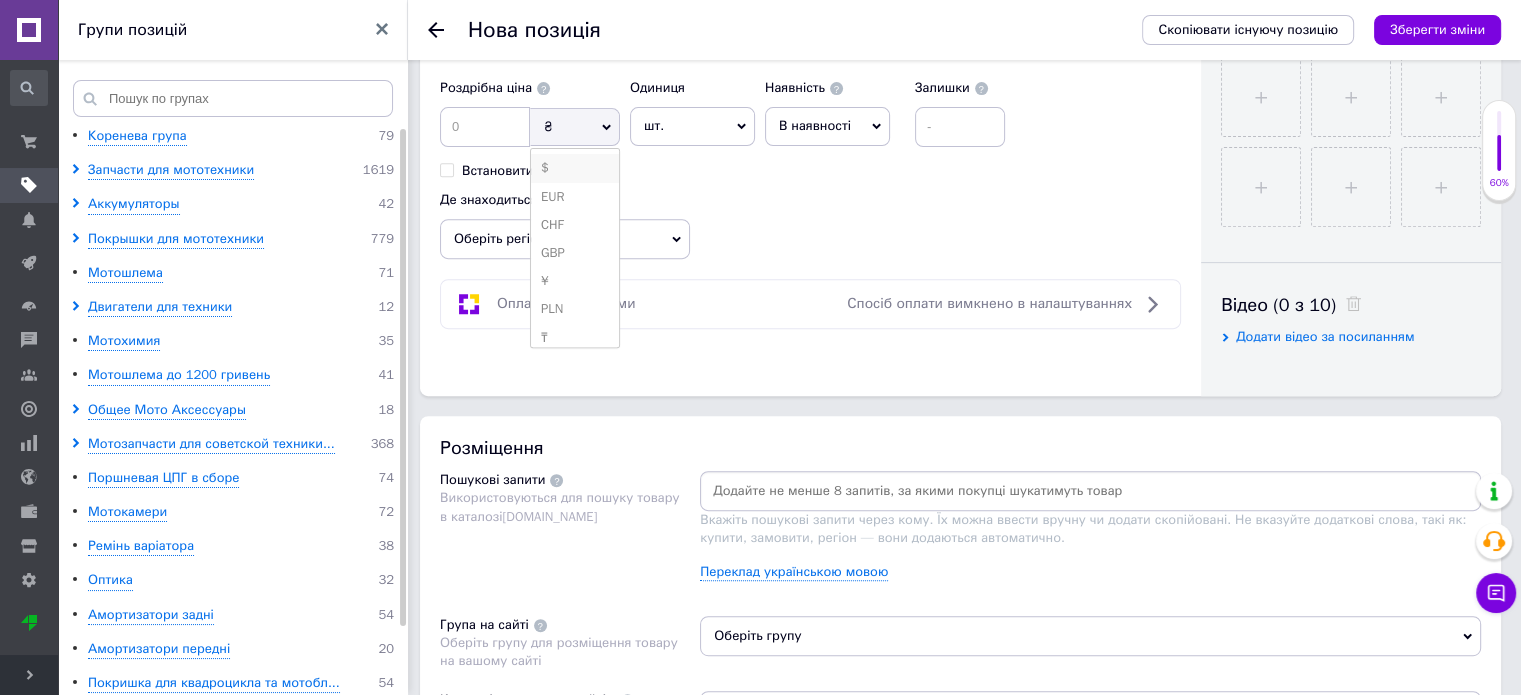 click on "$" at bounding box center [575, 168] 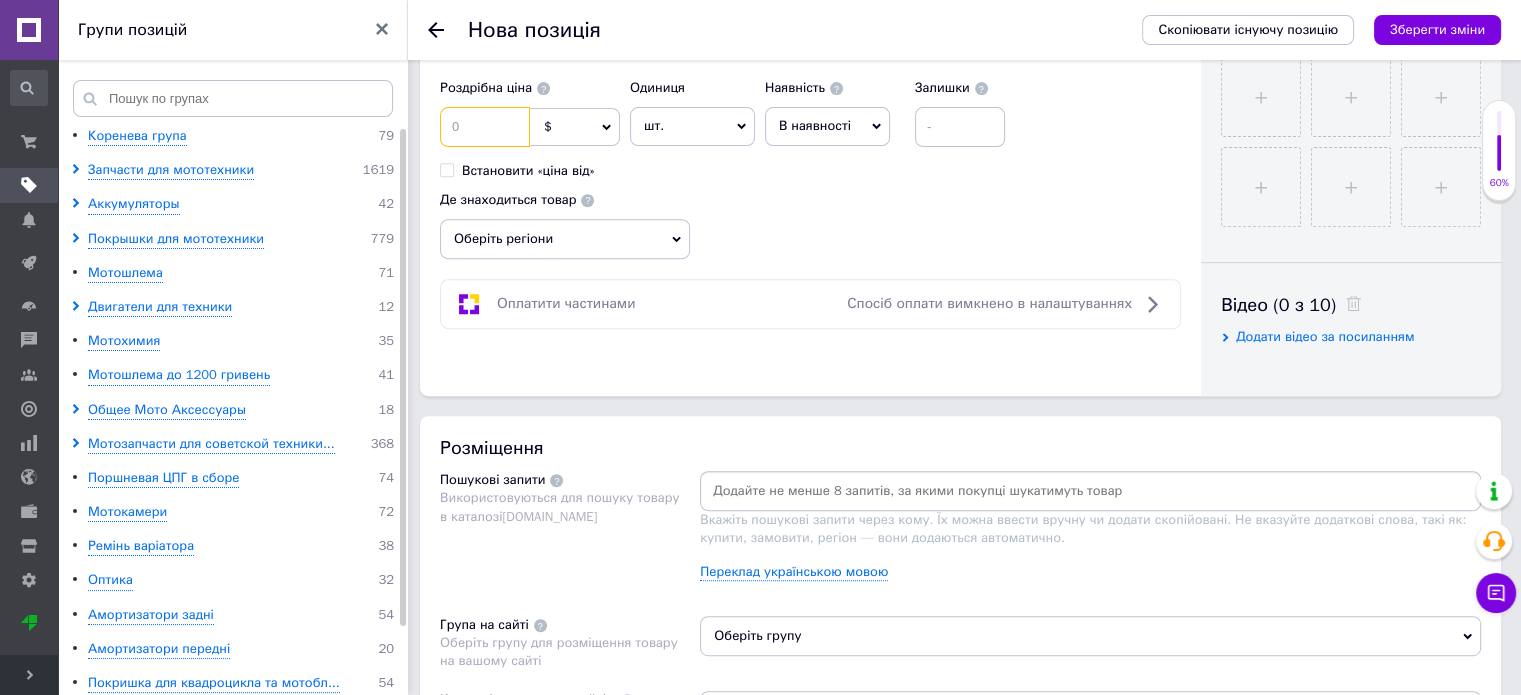 click at bounding box center (485, 127) 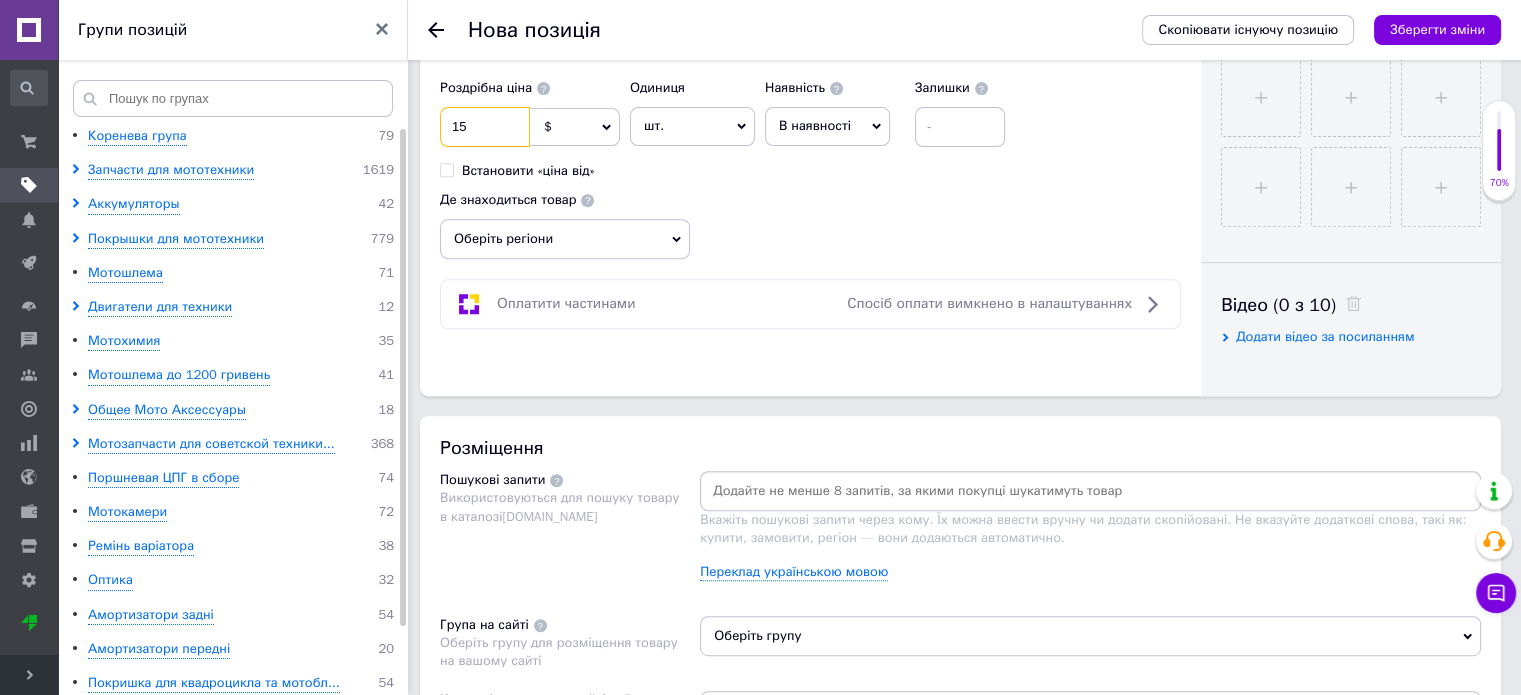 type on "15" 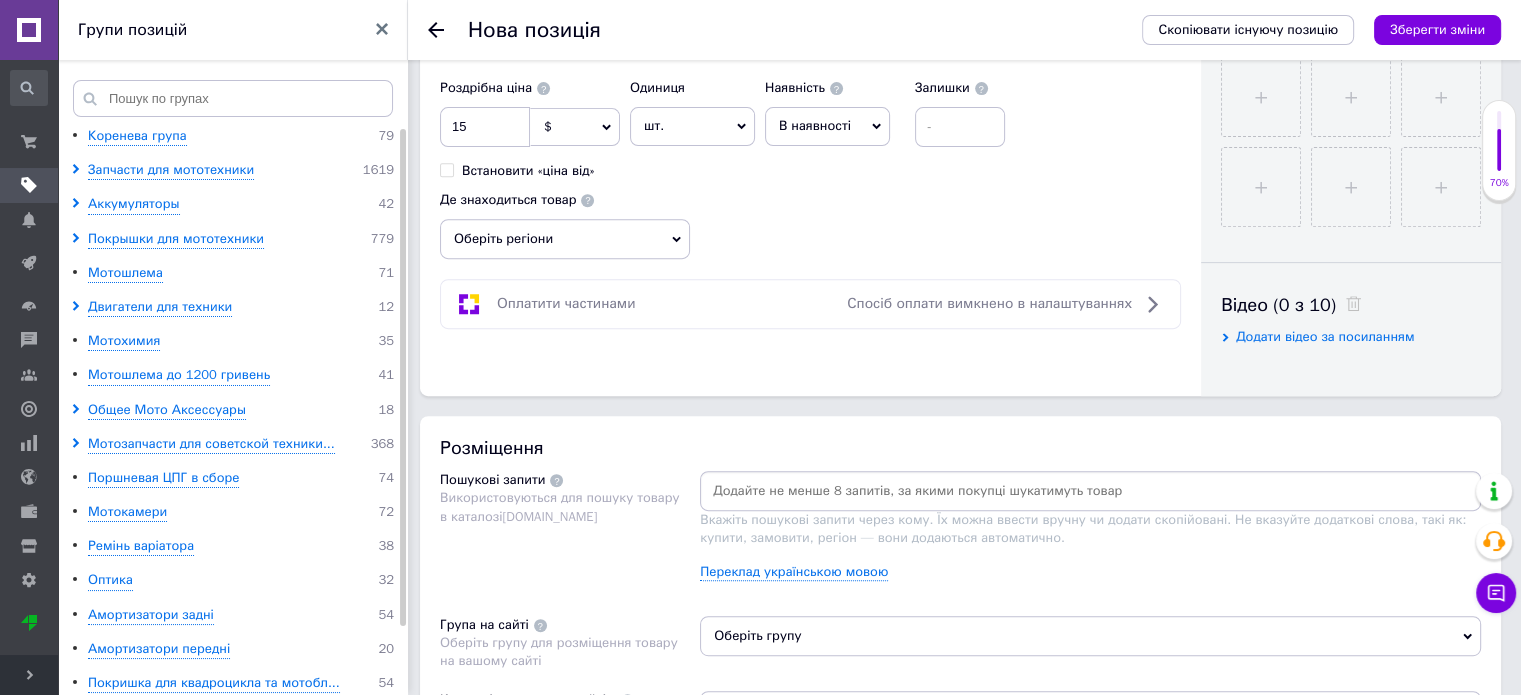 paste on "Цепь приводная     530-120L черная" 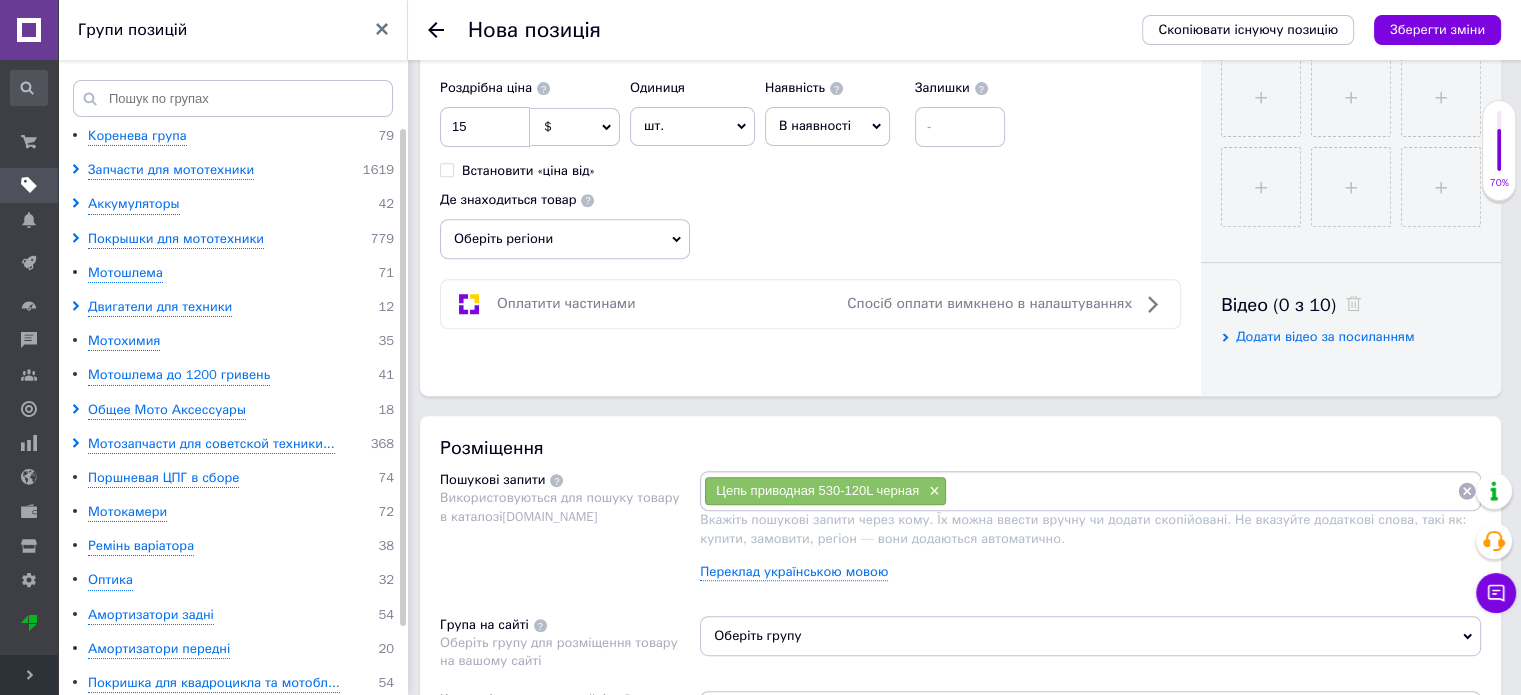 paste on "Цепь приводная     530-120L черная" 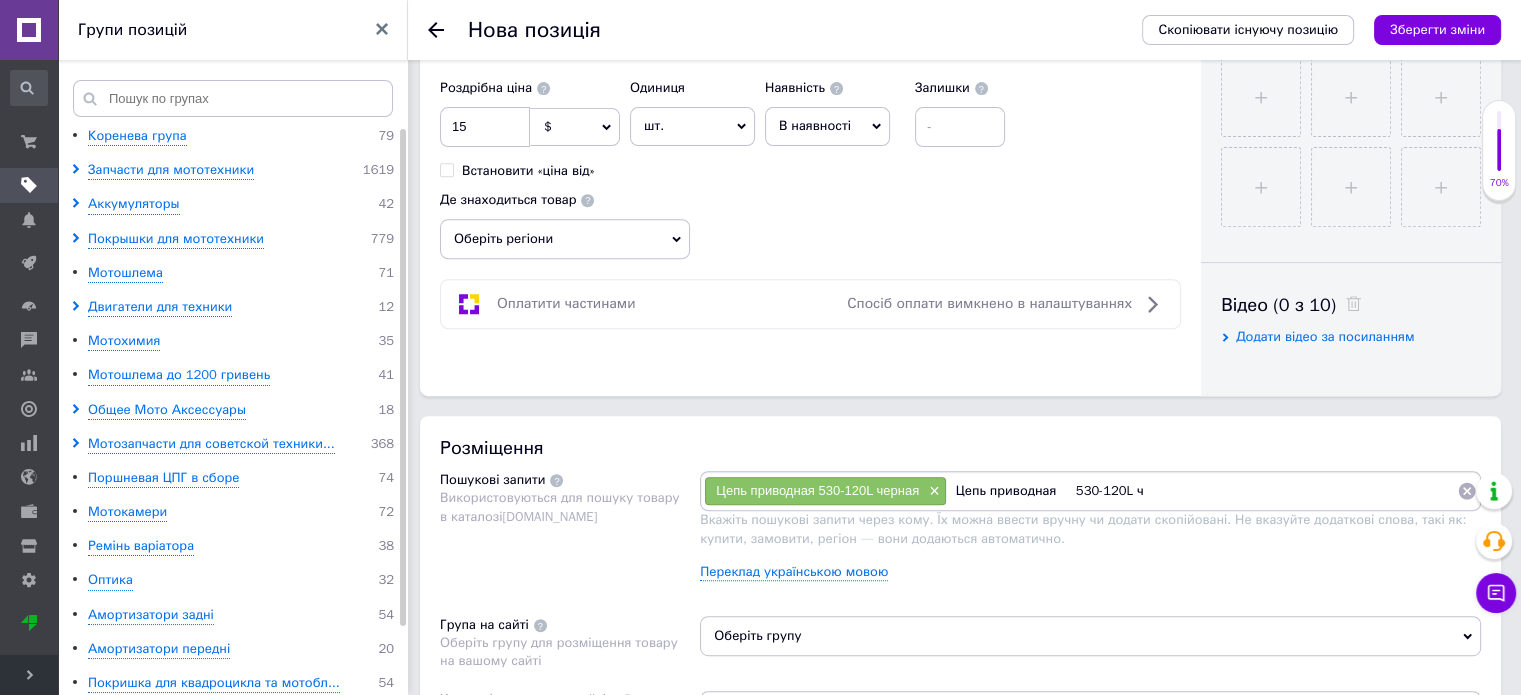 type on "Цепь приводная     530-120L" 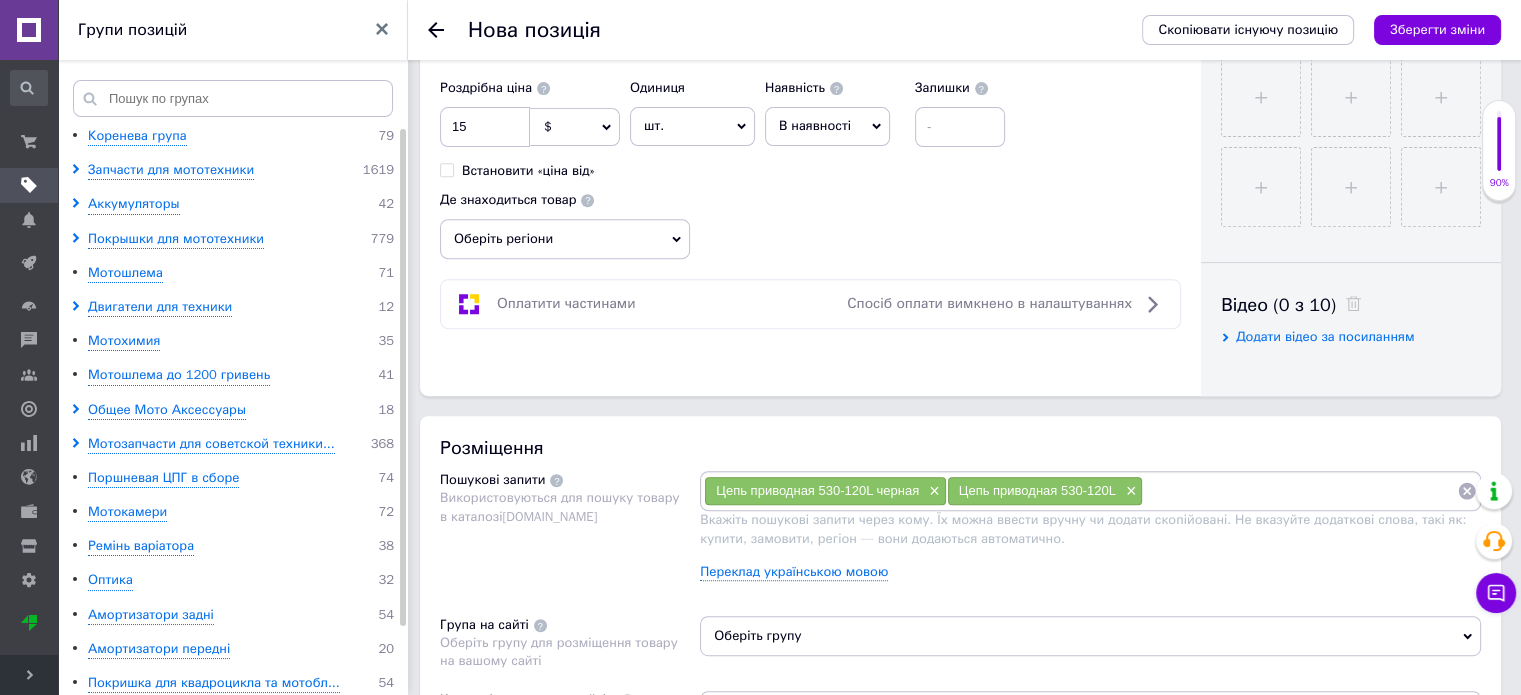 paste on "Цепь приводная     530-120L черная" 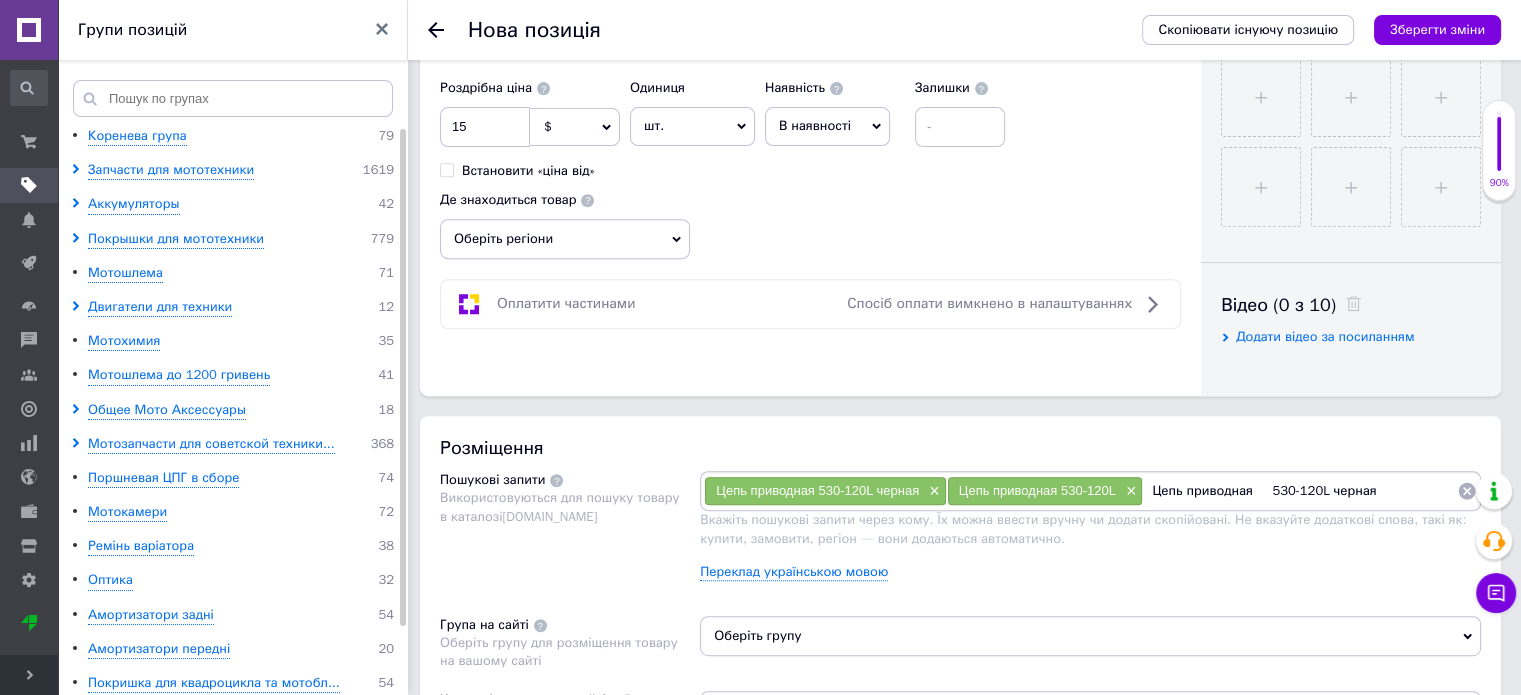 drag, startPoint x: 1259, startPoint y: 487, endPoint x: 1186, endPoint y: 495, distance: 73.43705 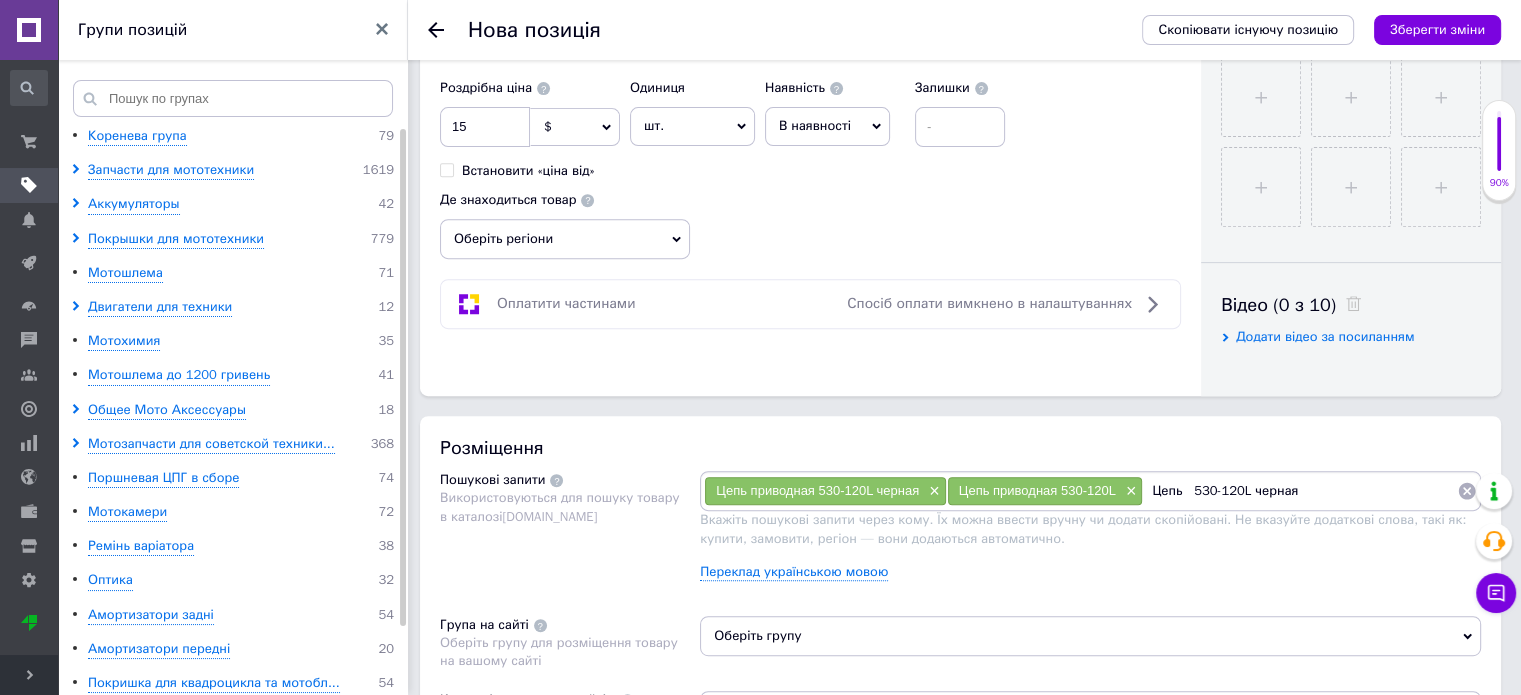 scroll, scrollTop: 0, scrollLeft: 0, axis: both 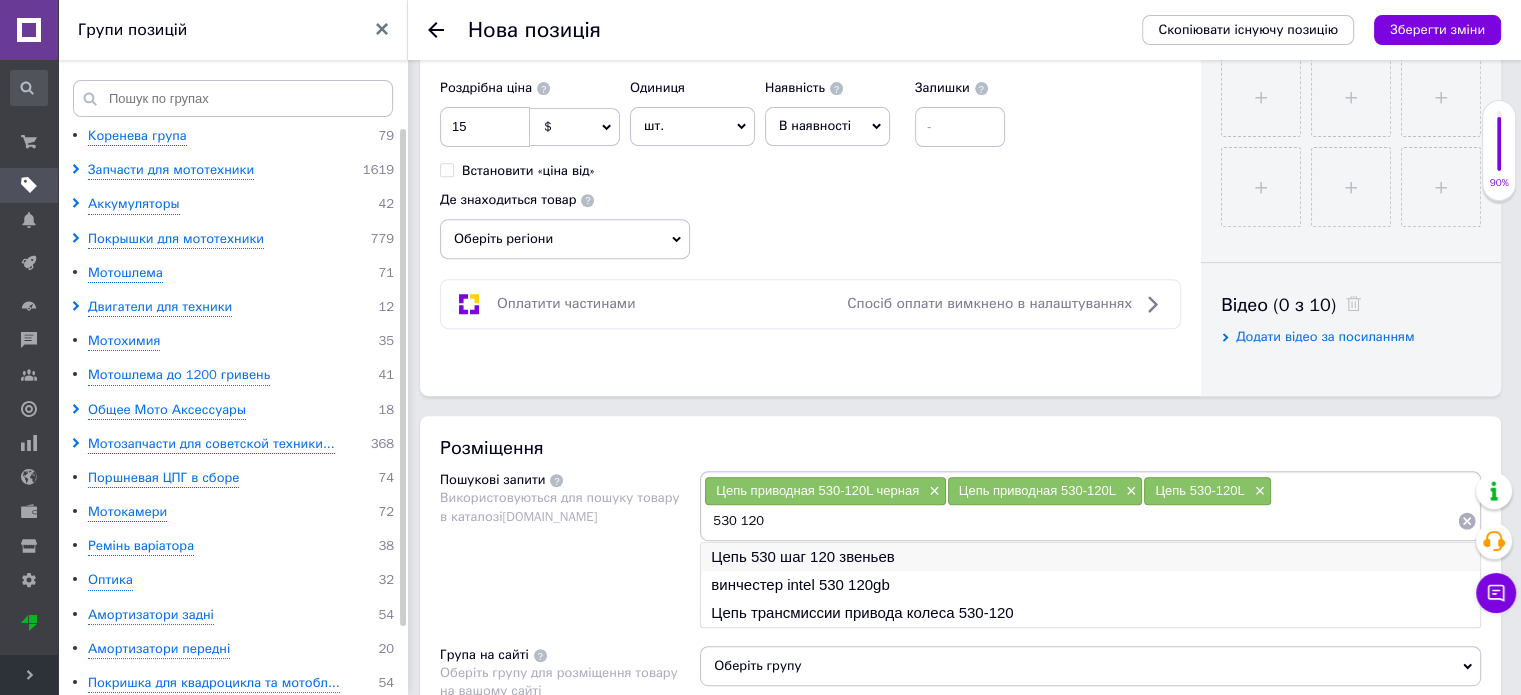 type on "530 120" 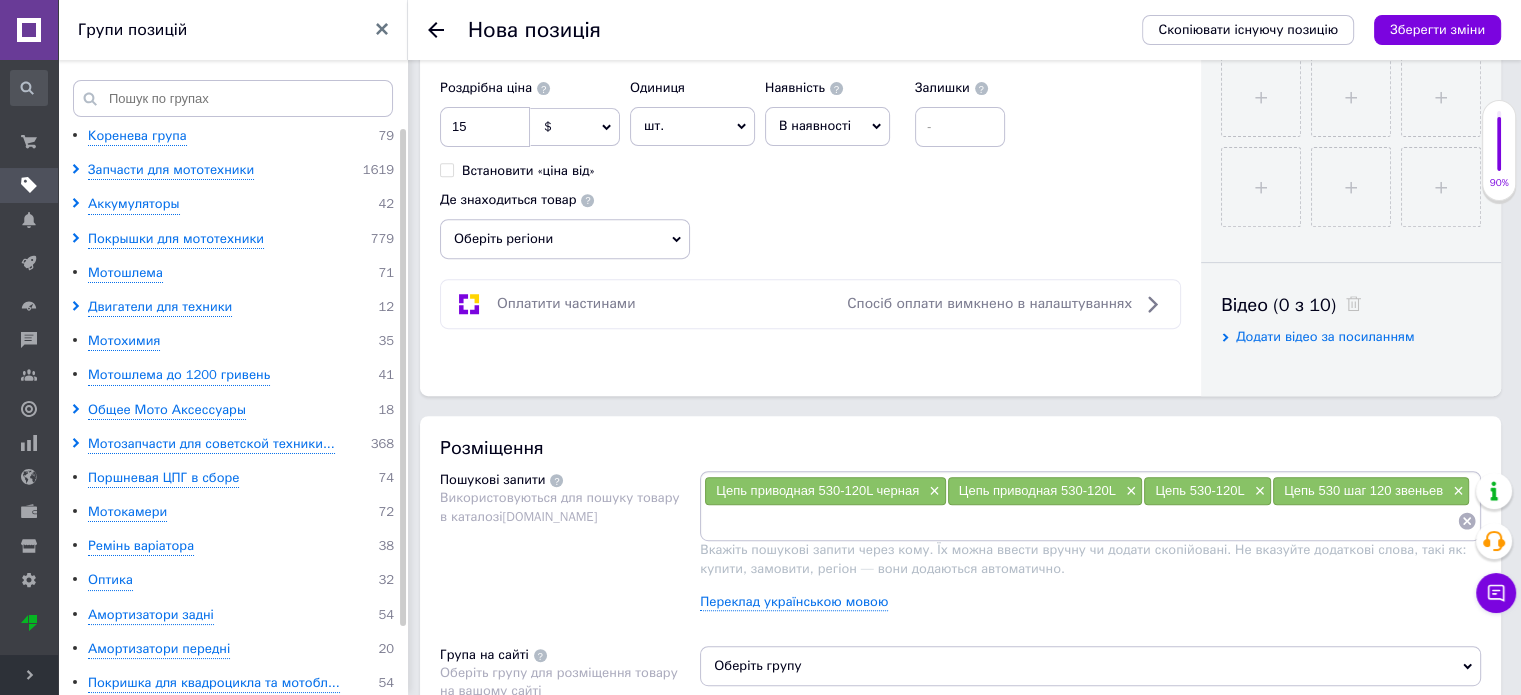 click at bounding box center (1080, 521) 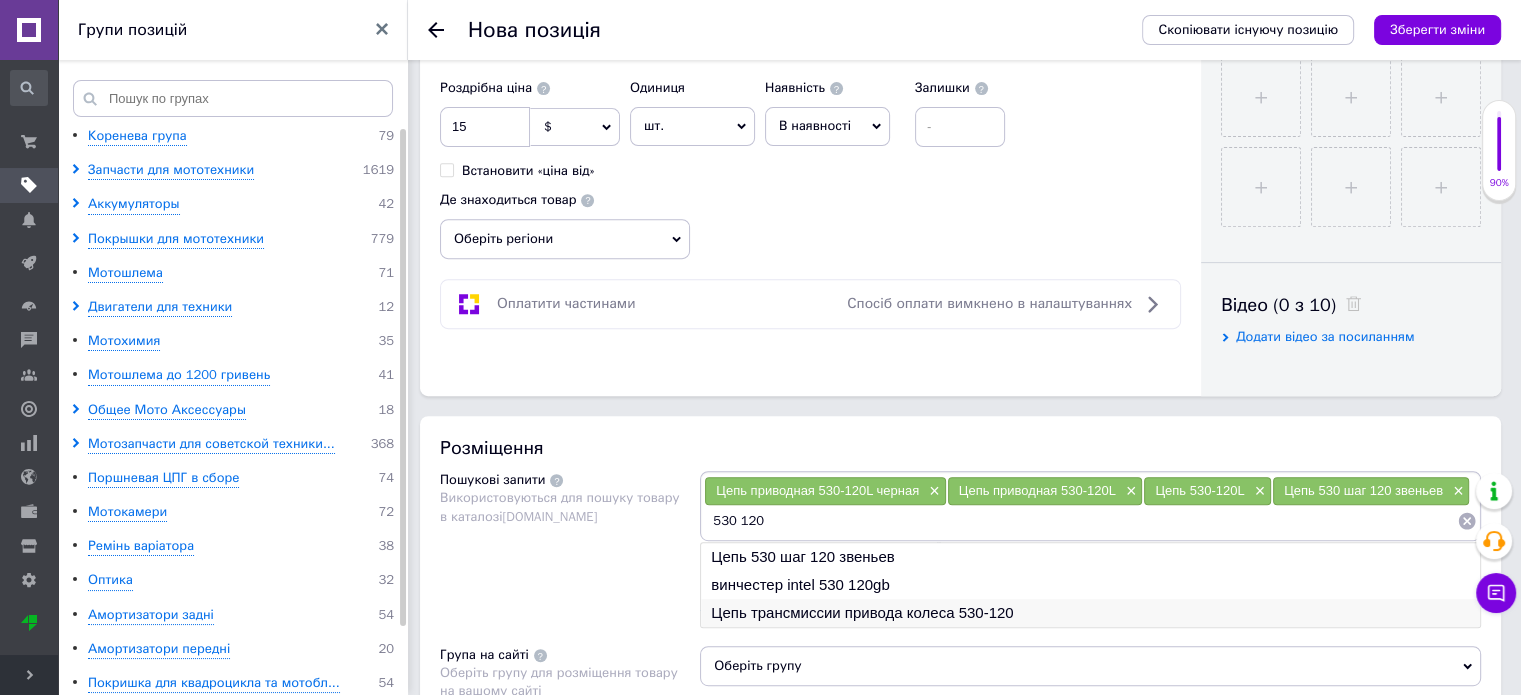 type on "530 120" 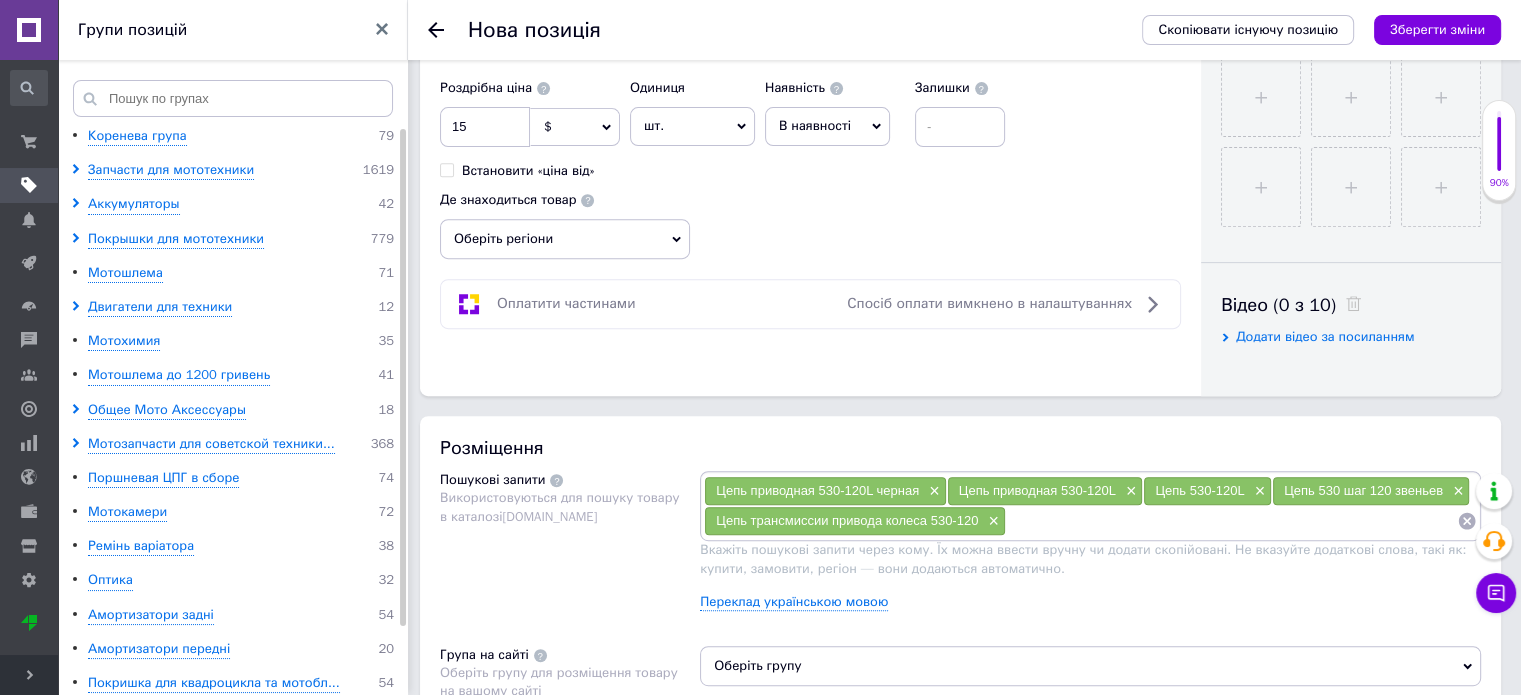 click at bounding box center [1231, 521] 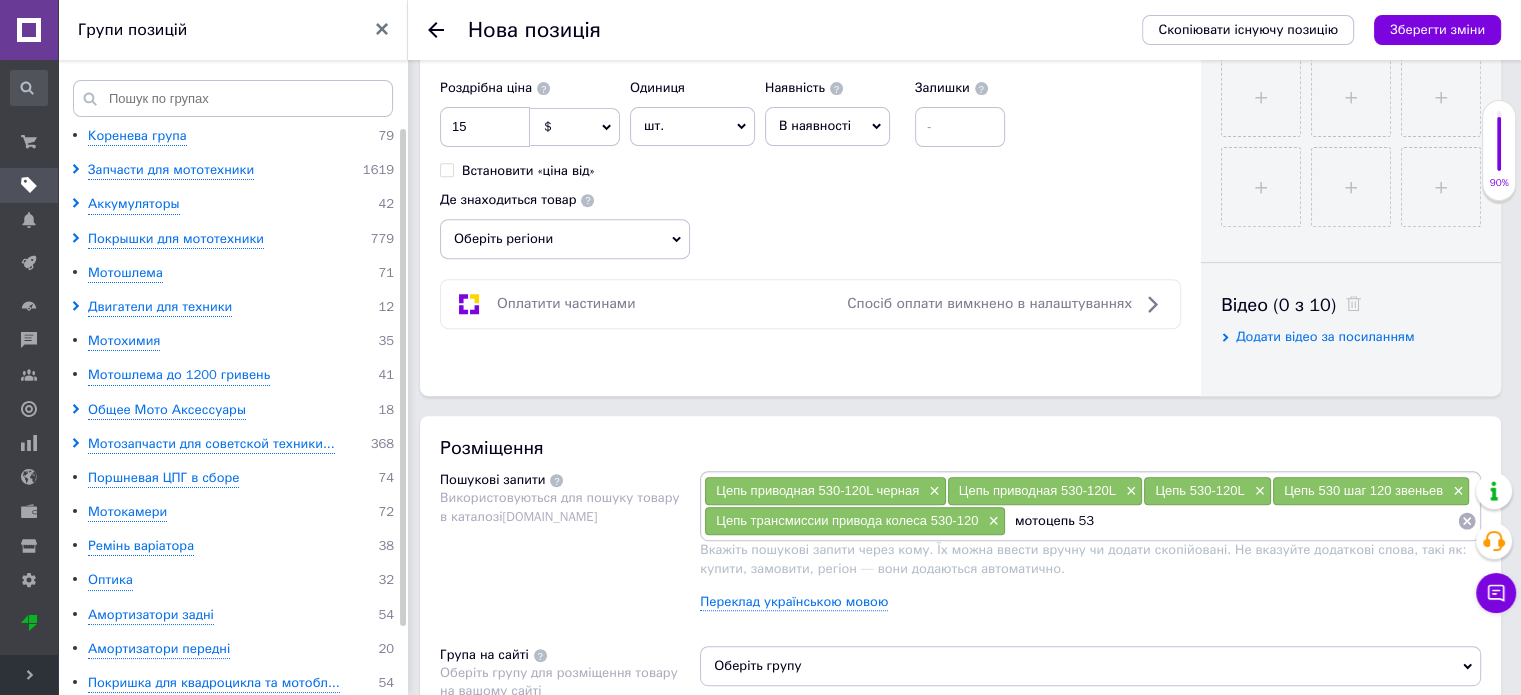type on "мотоцепь 530" 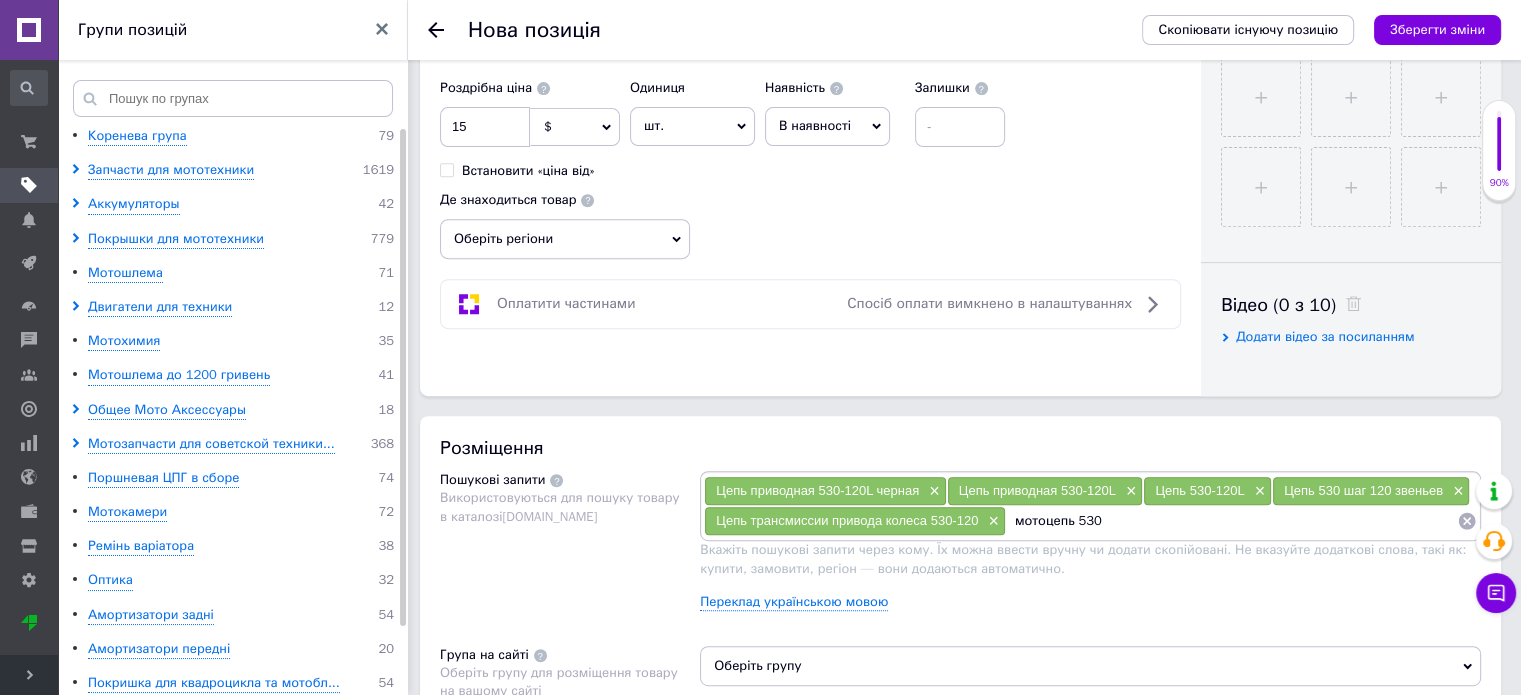 type 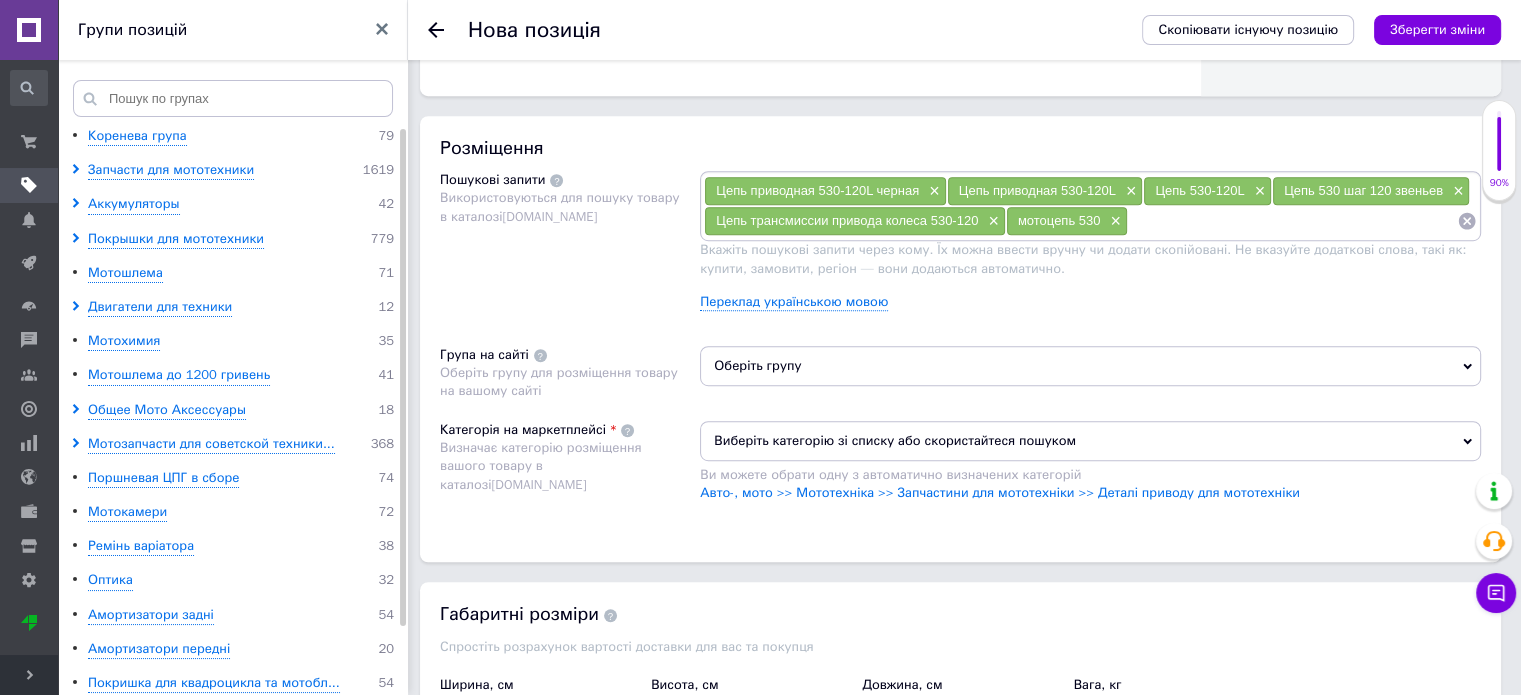 scroll, scrollTop: 1300, scrollLeft: 0, axis: vertical 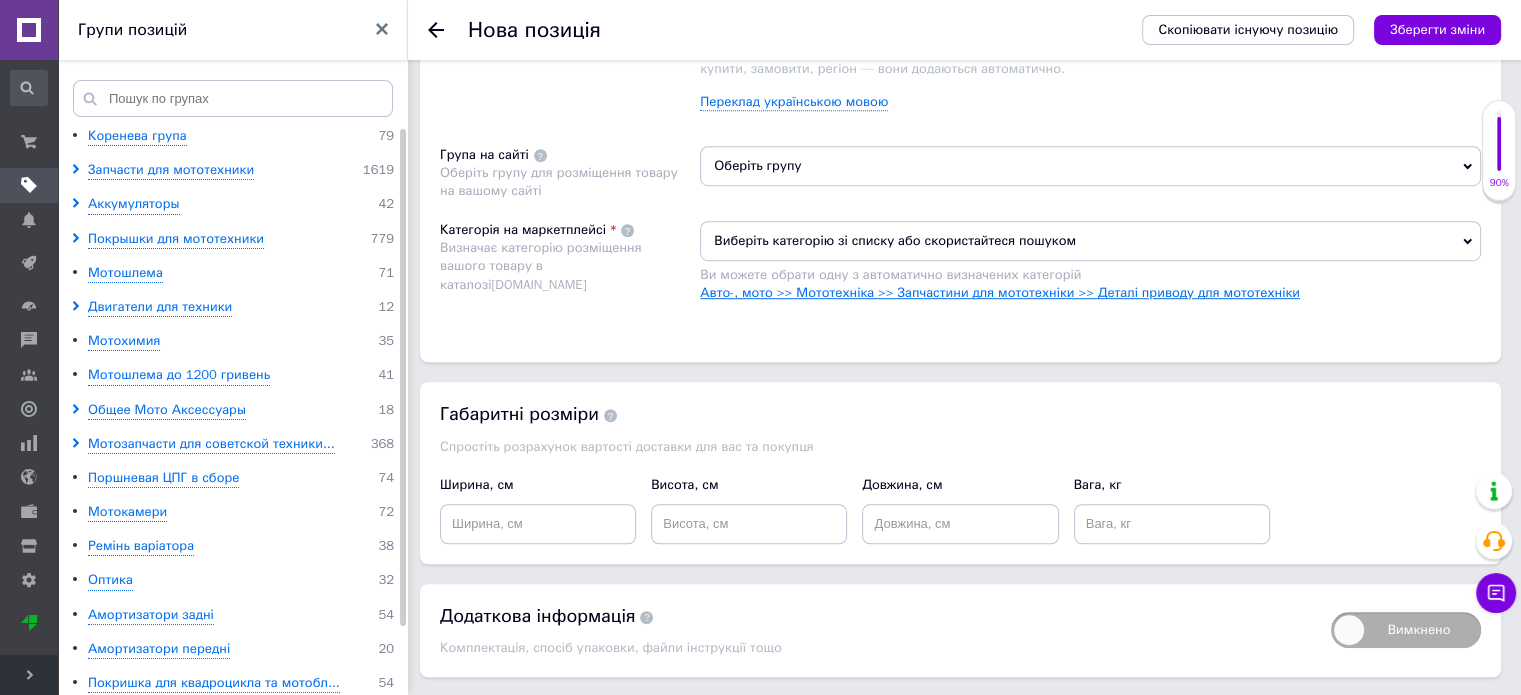 click on "Авто-, мото >> Мототехніка >> Запчастини для мототехніки >> Деталі приводу для мототехніки" at bounding box center [1000, 292] 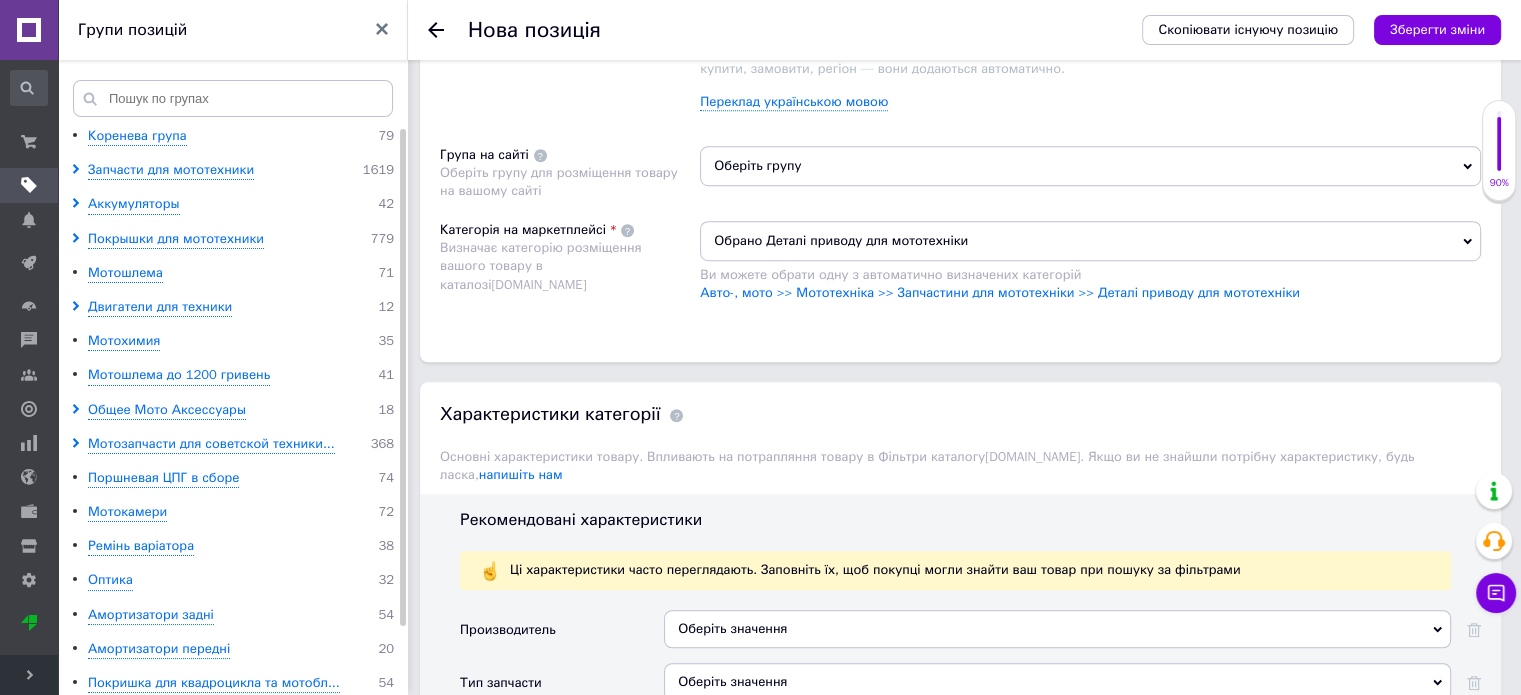 click on "Оберіть групу" at bounding box center [1090, 166] 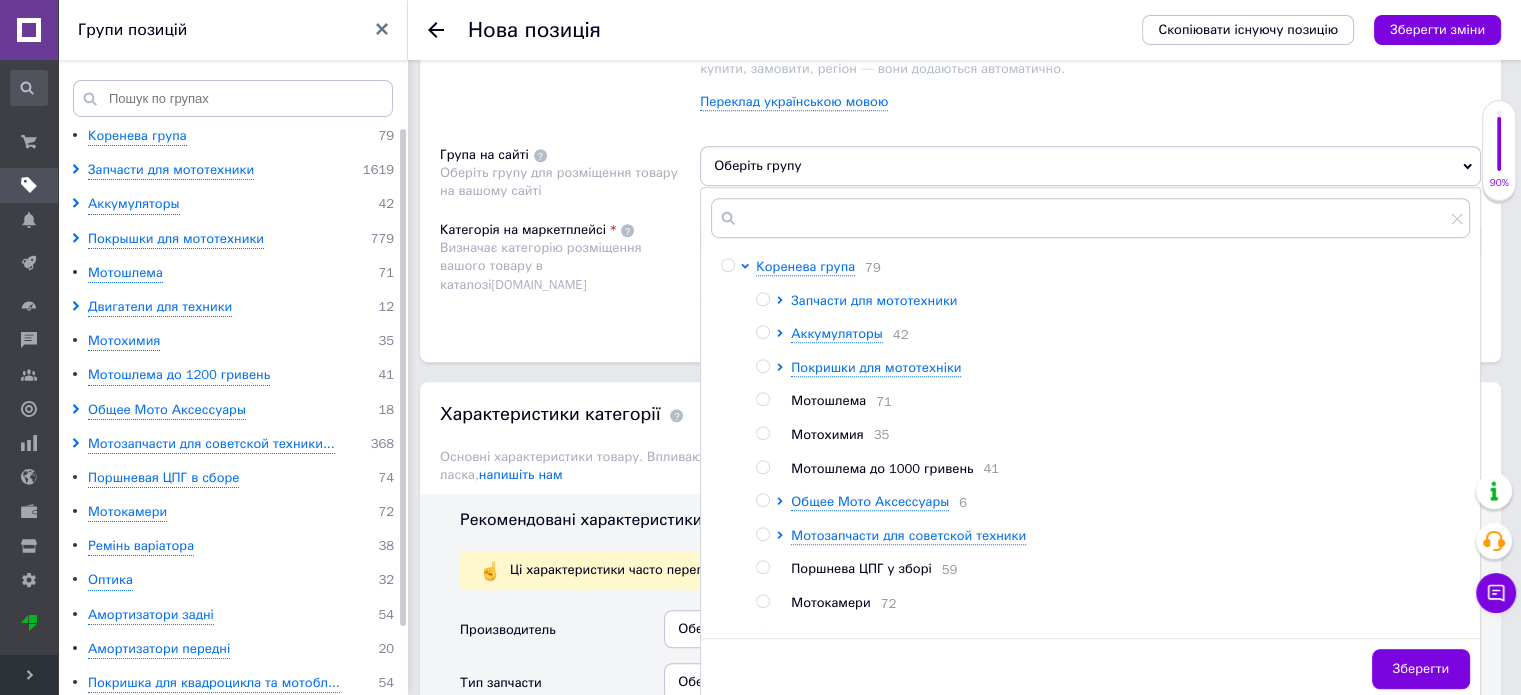 click on "Запчасти для мототехники" at bounding box center [874, 300] 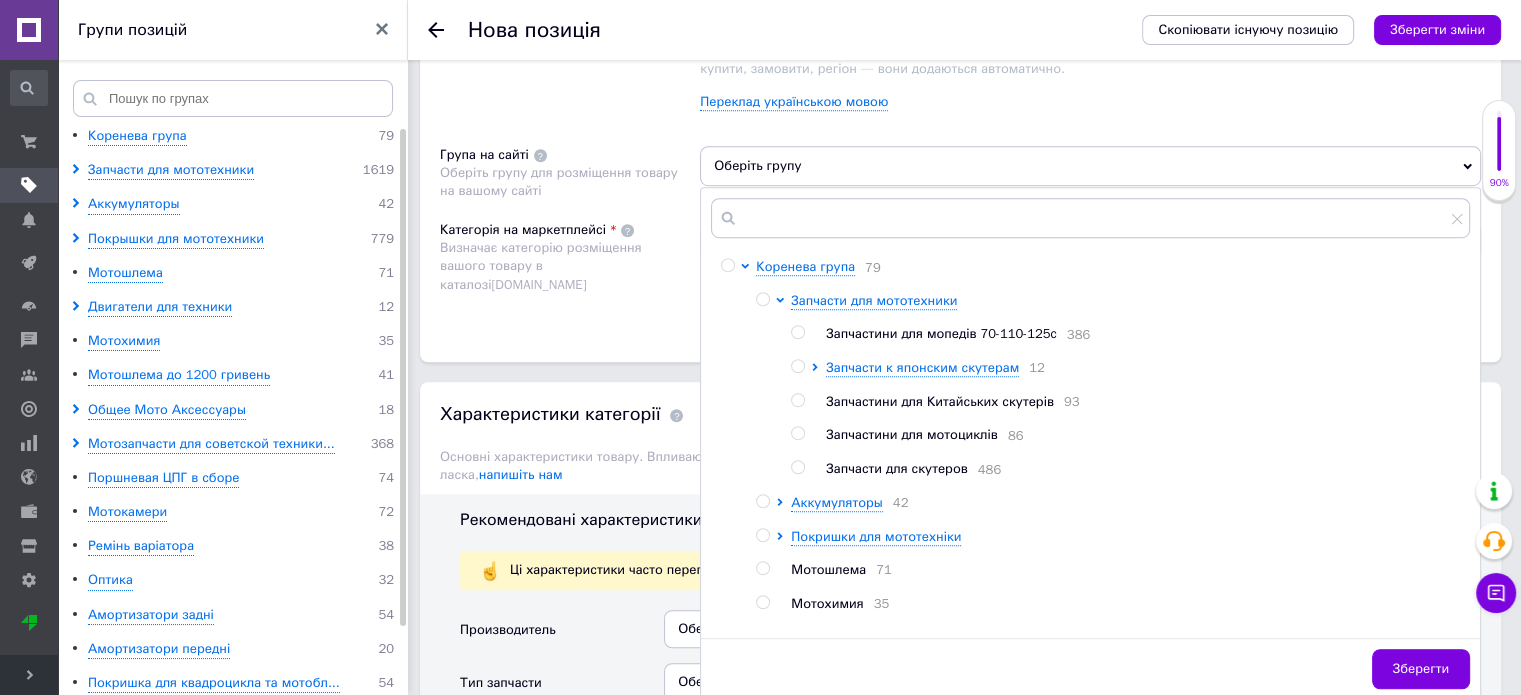 click on "Запчастини для мотоциклів" at bounding box center (912, 434) 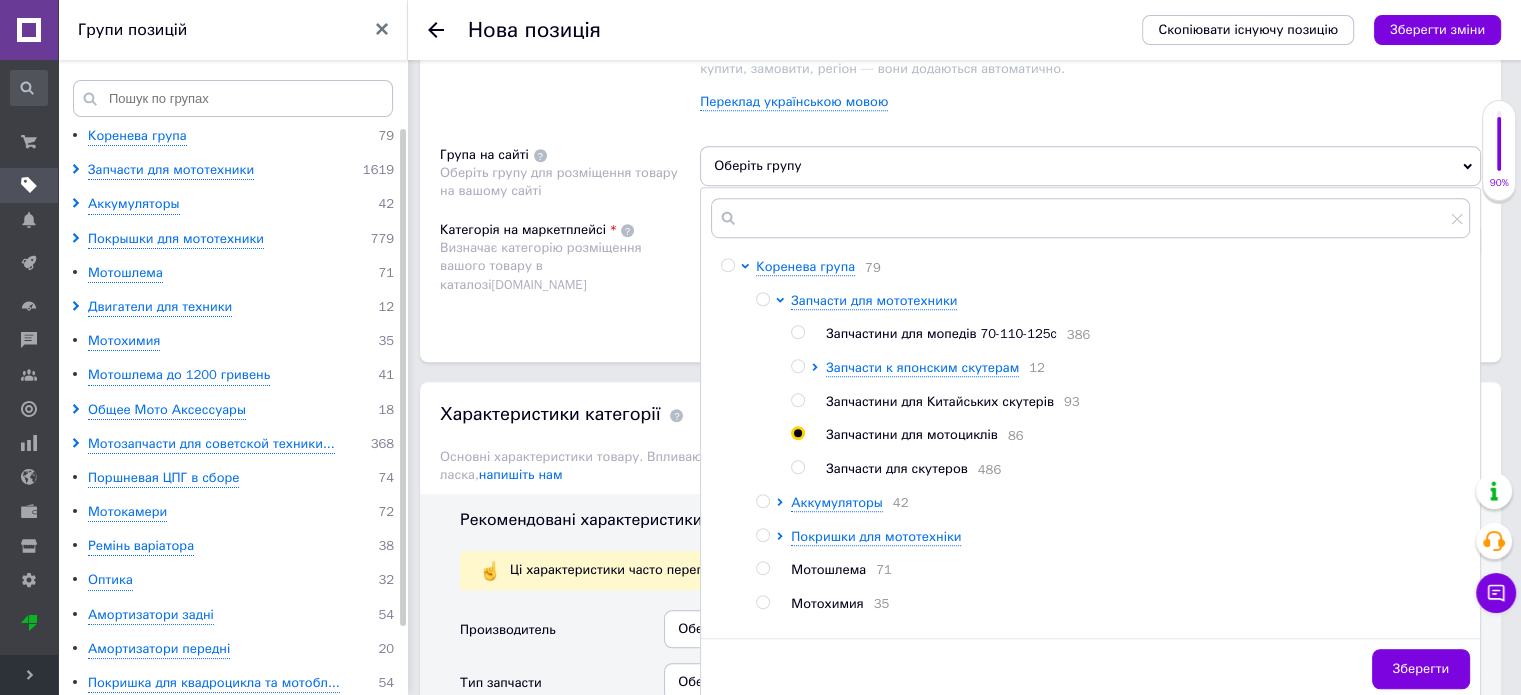 radio on "true" 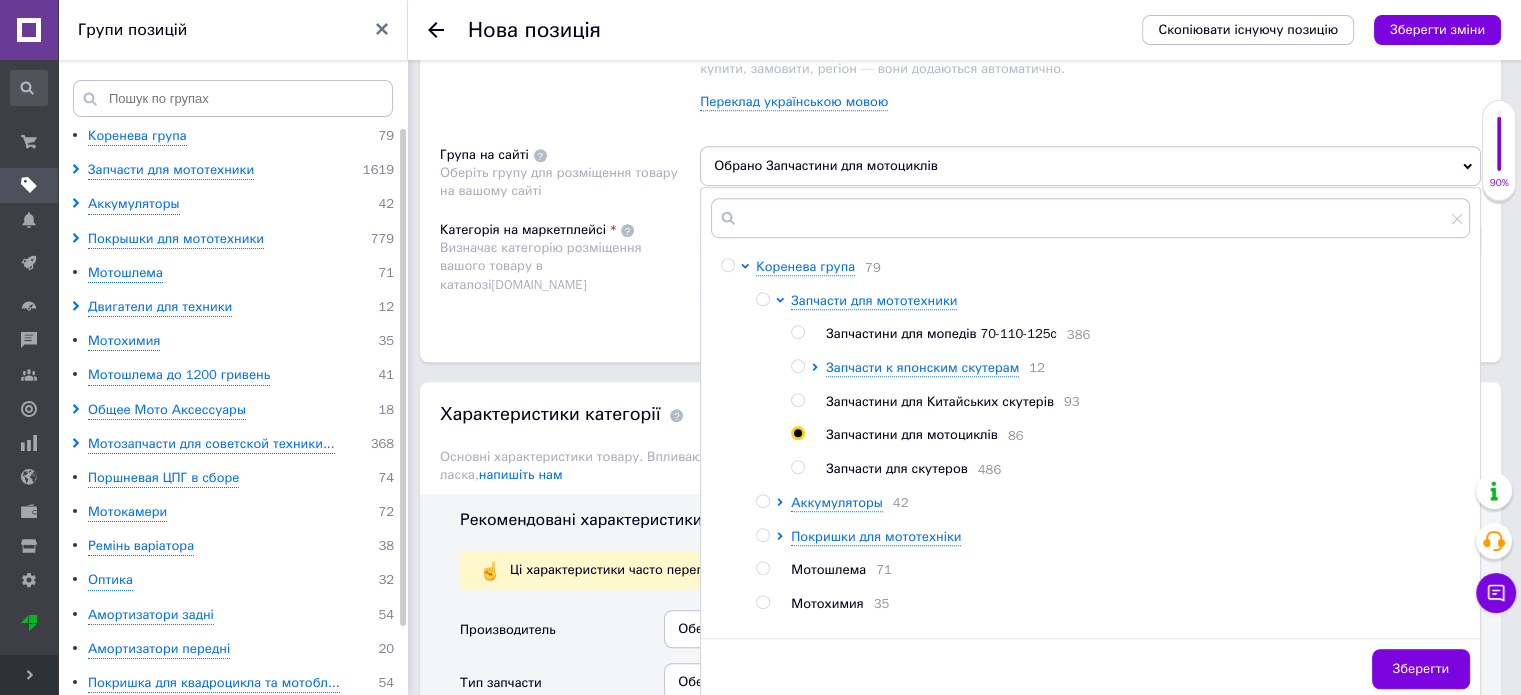 click on "Категорія на маркетплейсі Визначає категорію розміщення вашого товару в каталозі  [DOMAIN_NAME]" at bounding box center (570, 271) 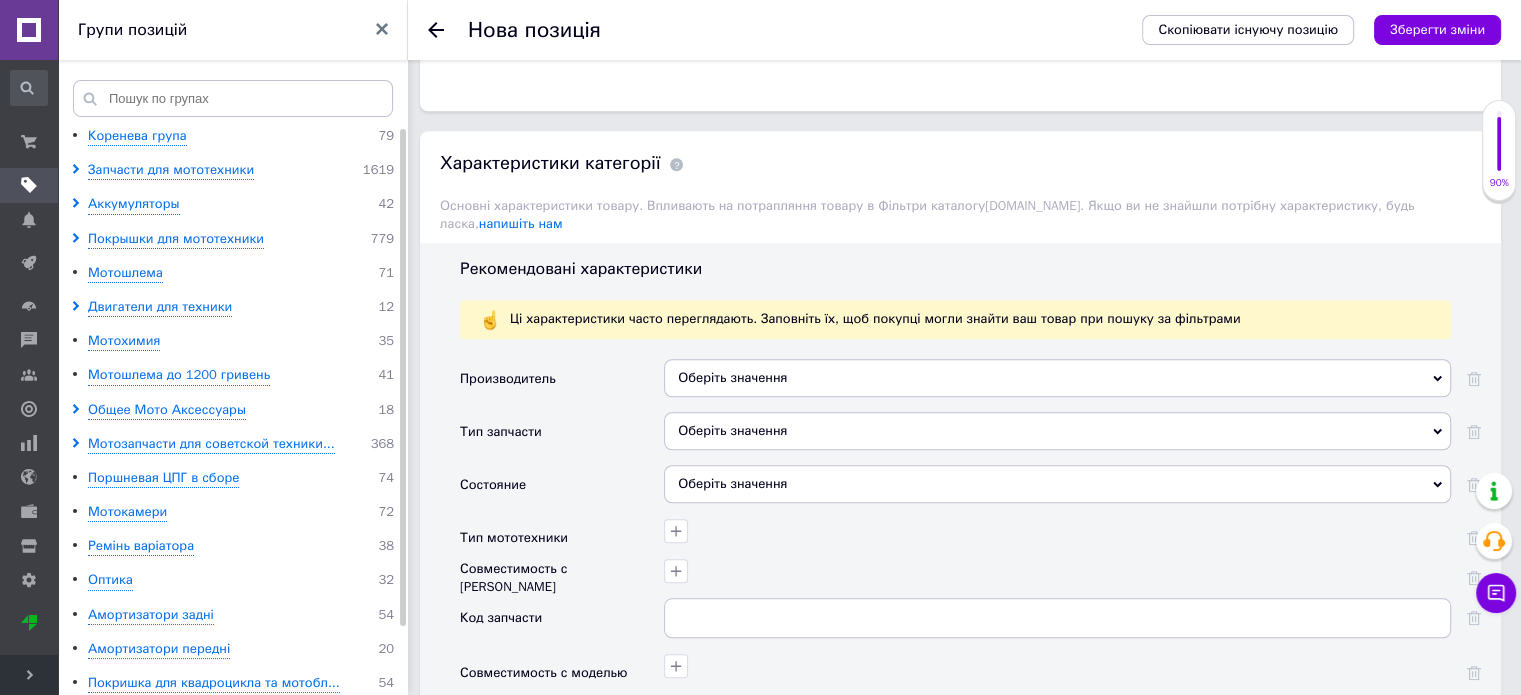 scroll, scrollTop: 1600, scrollLeft: 0, axis: vertical 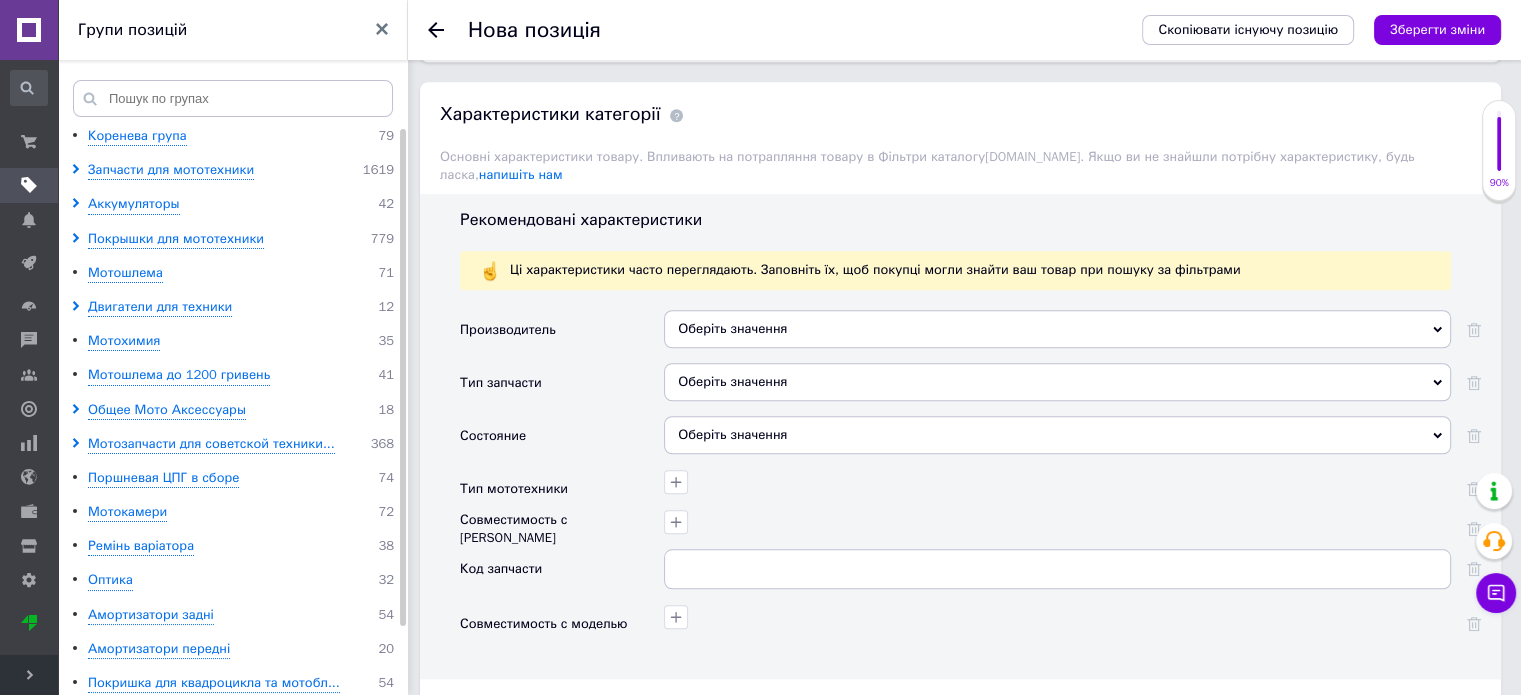 click on "Оберіть значення" at bounding box center (1057, 329) 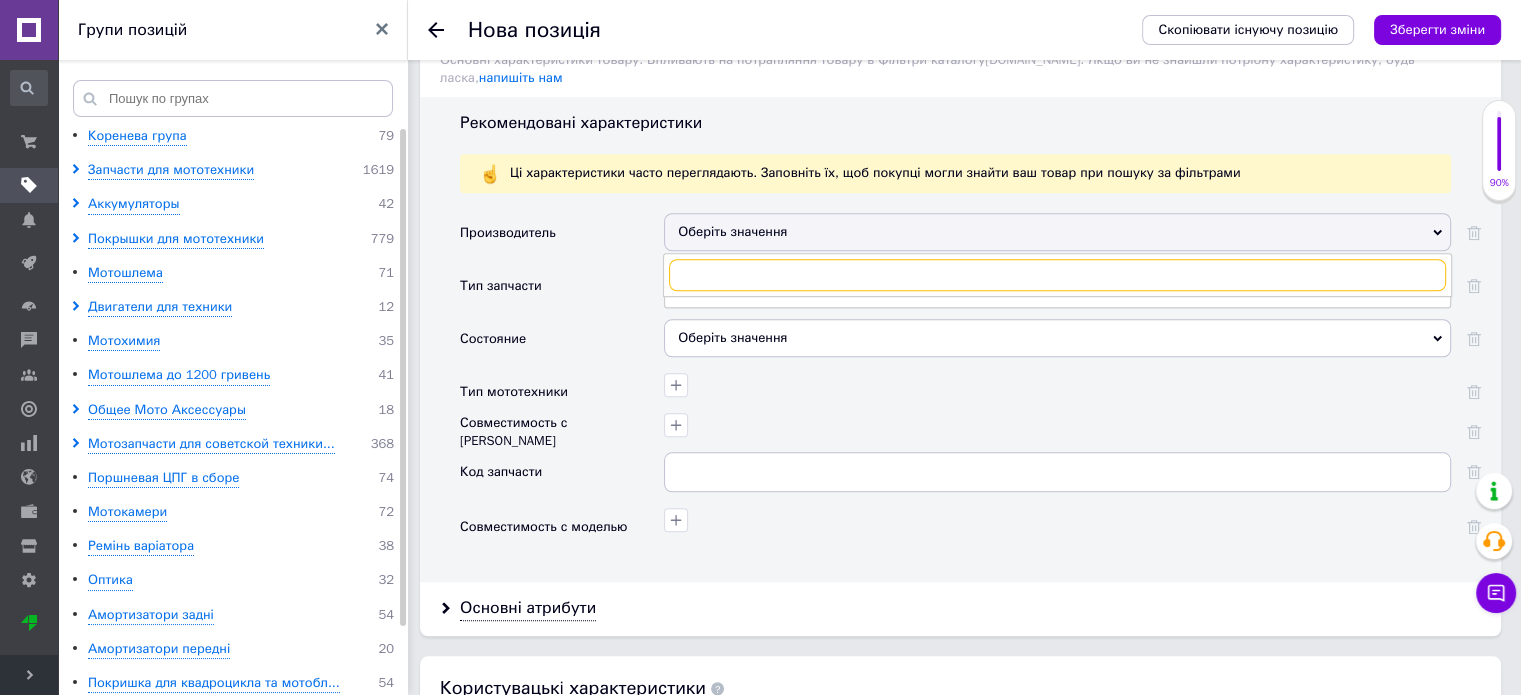 scroll, scrollTop: 1800, scrollLeft: 0, axis: vertical 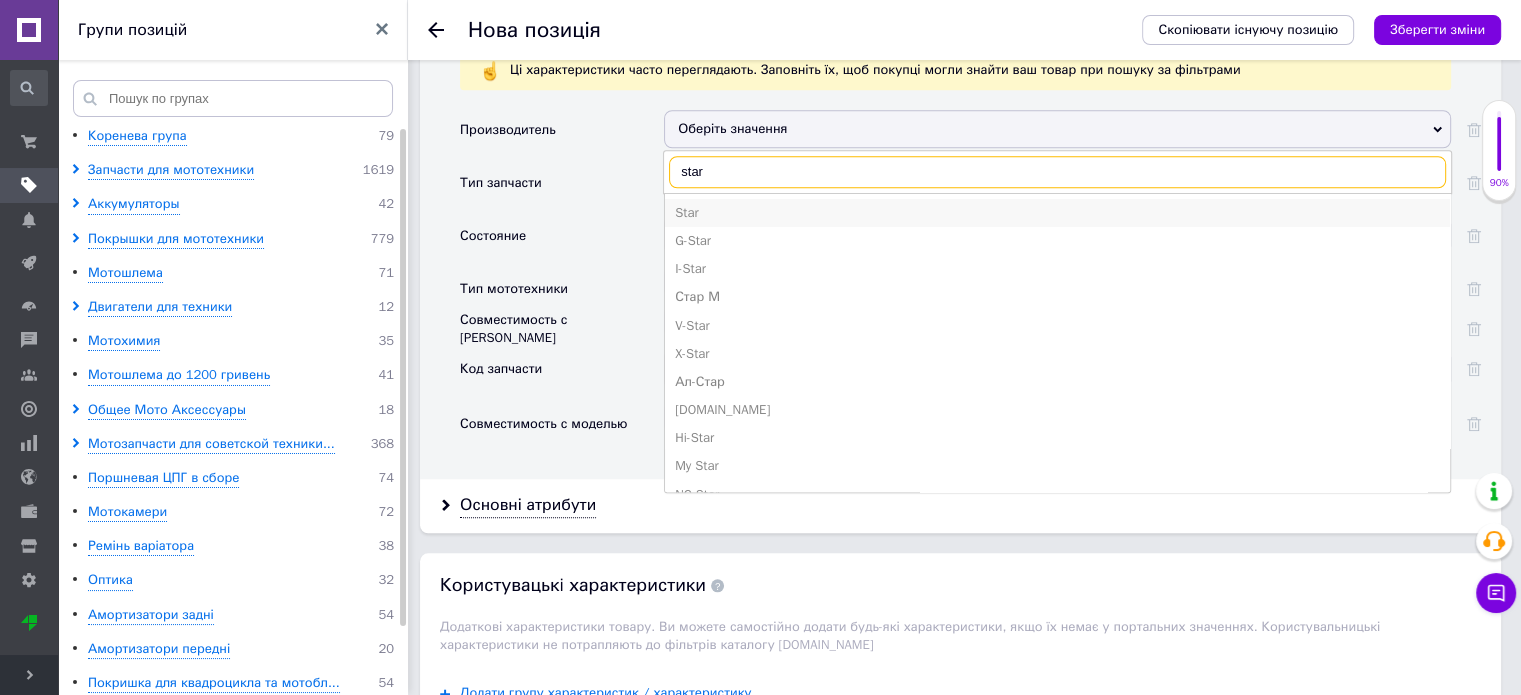 type on "star" 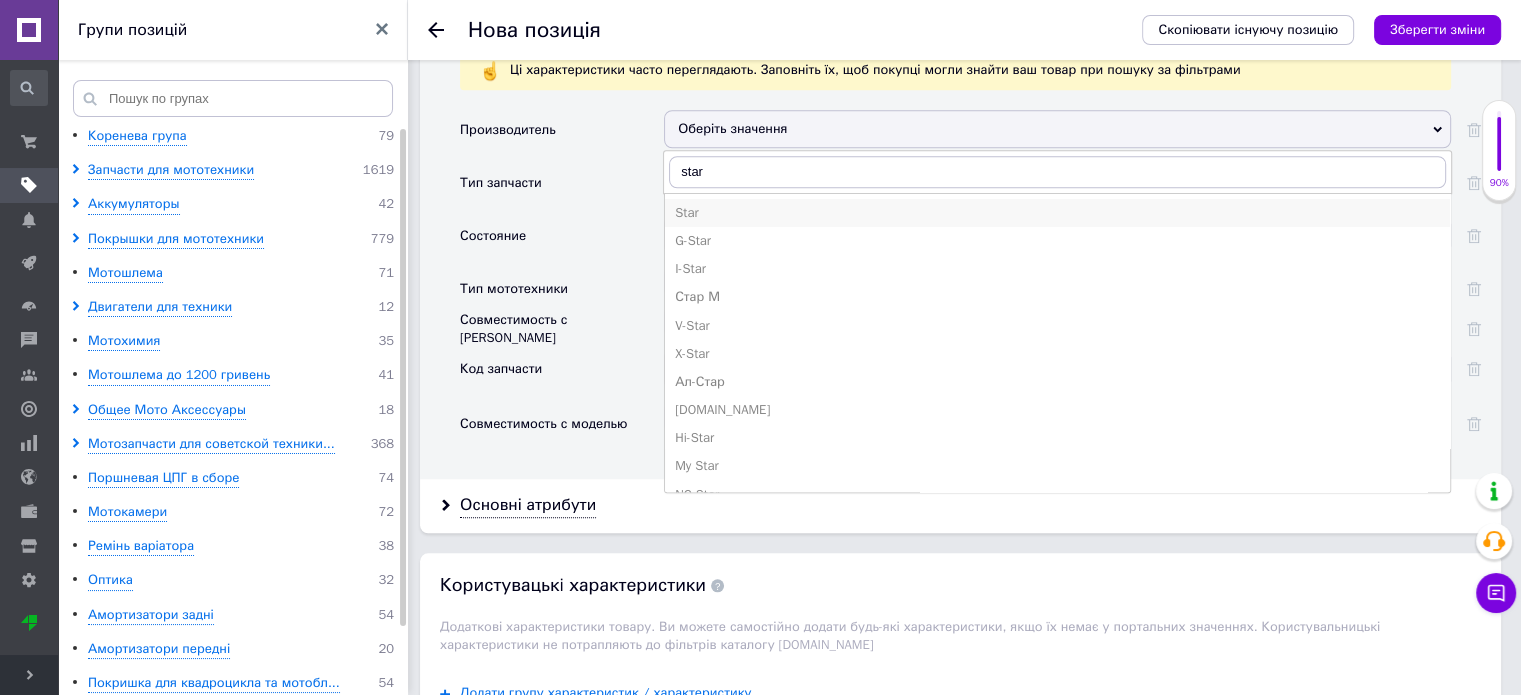 click on "Star" at bounding box center [1057, 213] 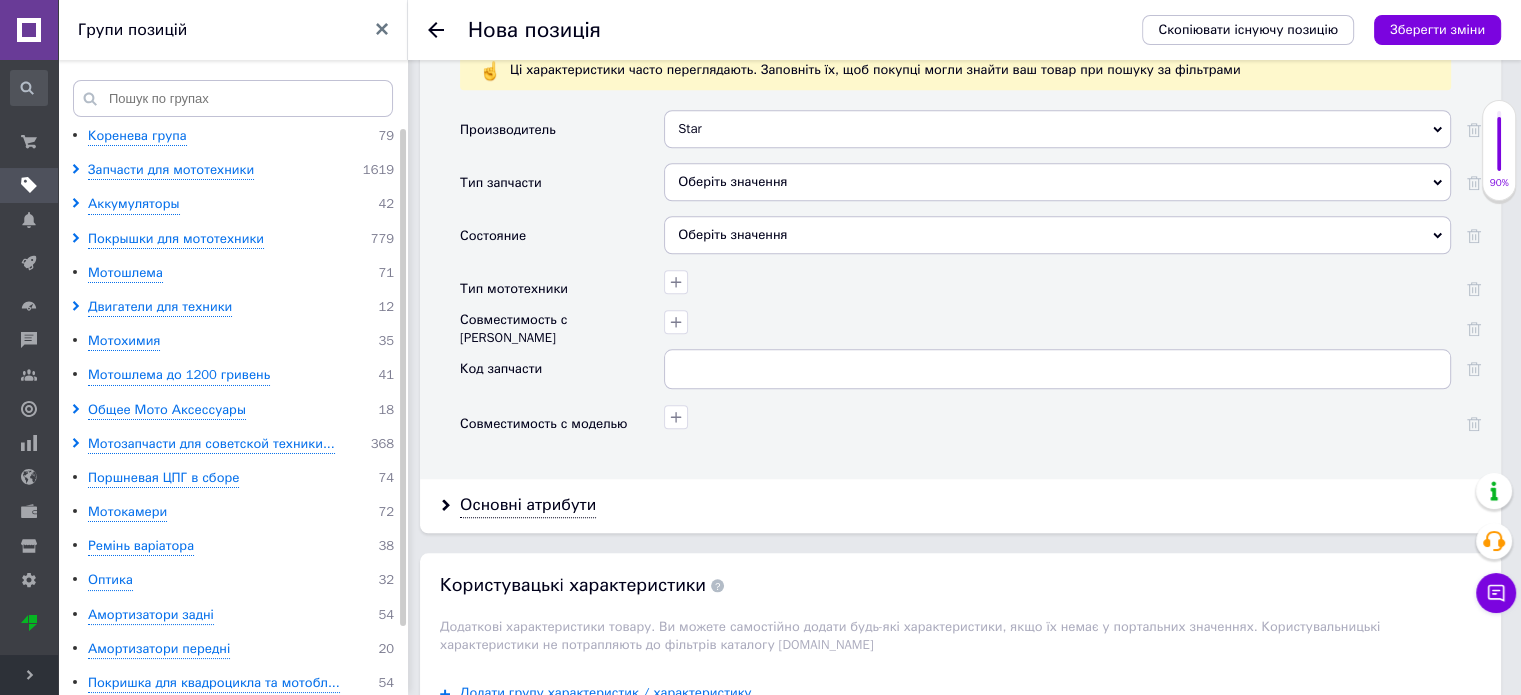 drag, startPoint x: 730, startPoint y: 164, endPoint x: 732, endPoint y: 174, distance: 10.198039 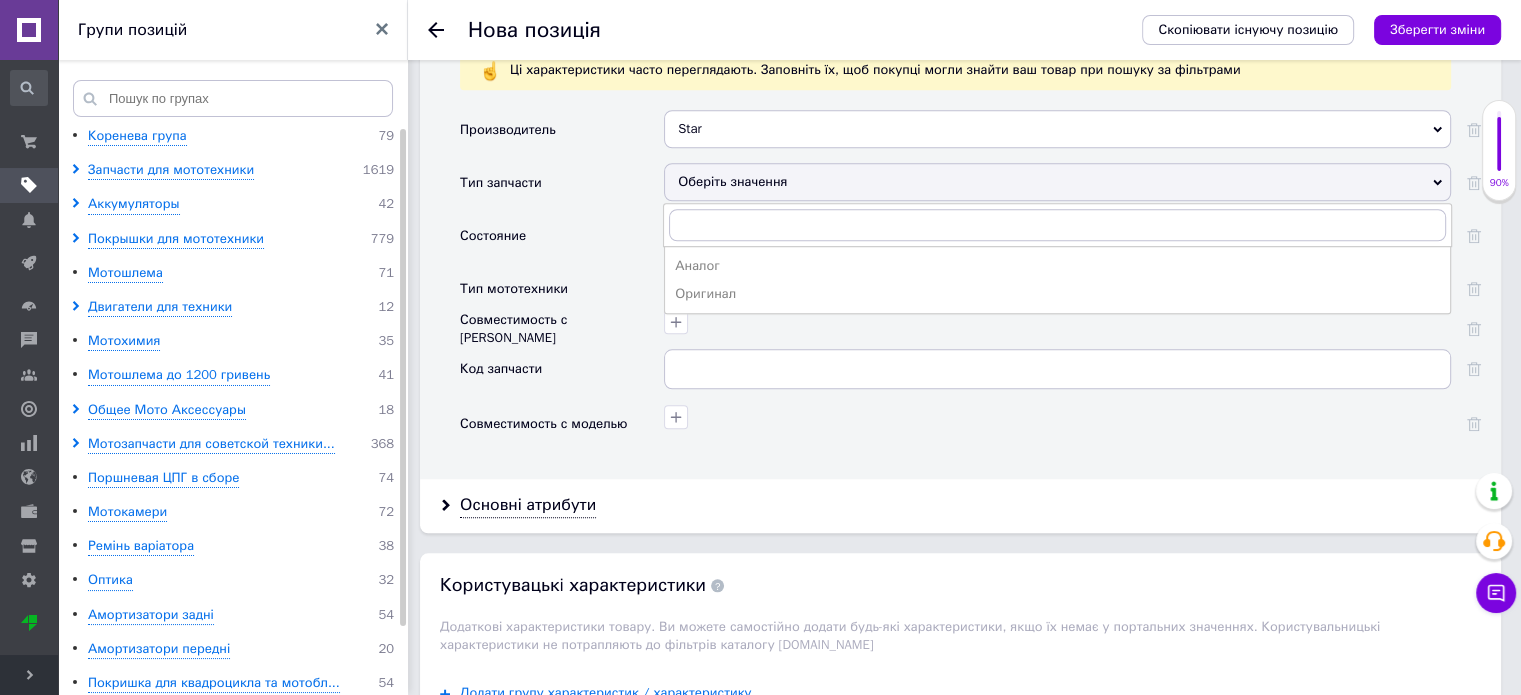 click on "Оригинал" at bounding box center (1057, 294) 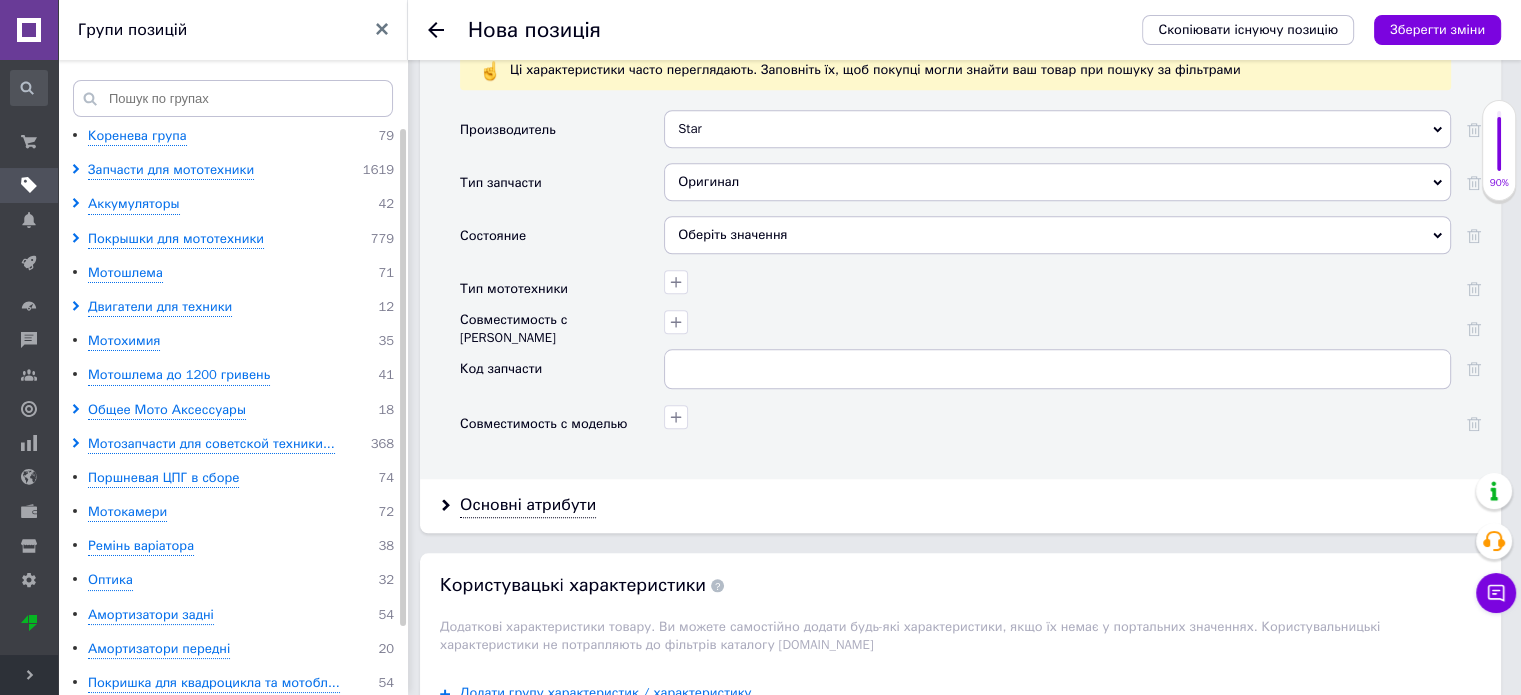 click on "Оберіть значення" at bounding box center [1057, 235] 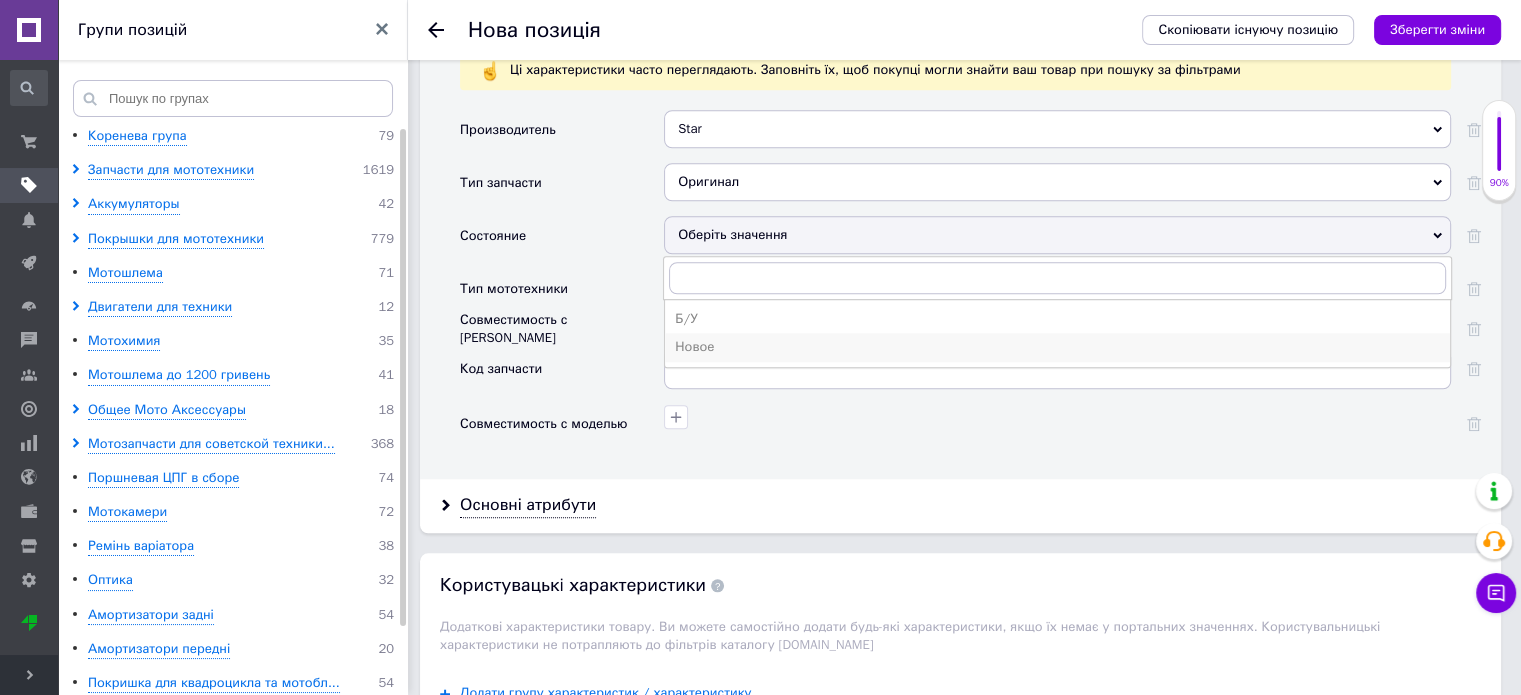 click on "Новое" at bounding box center (1057, 347) 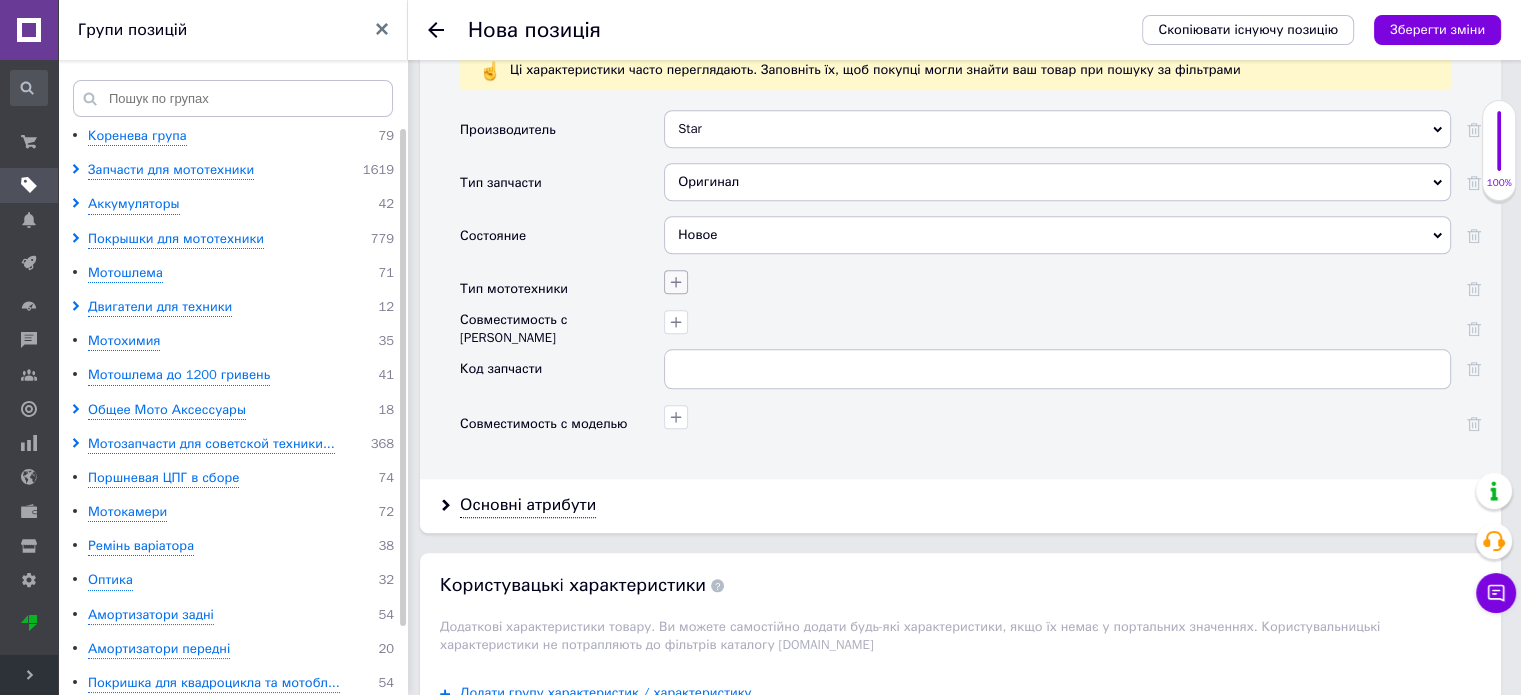 click 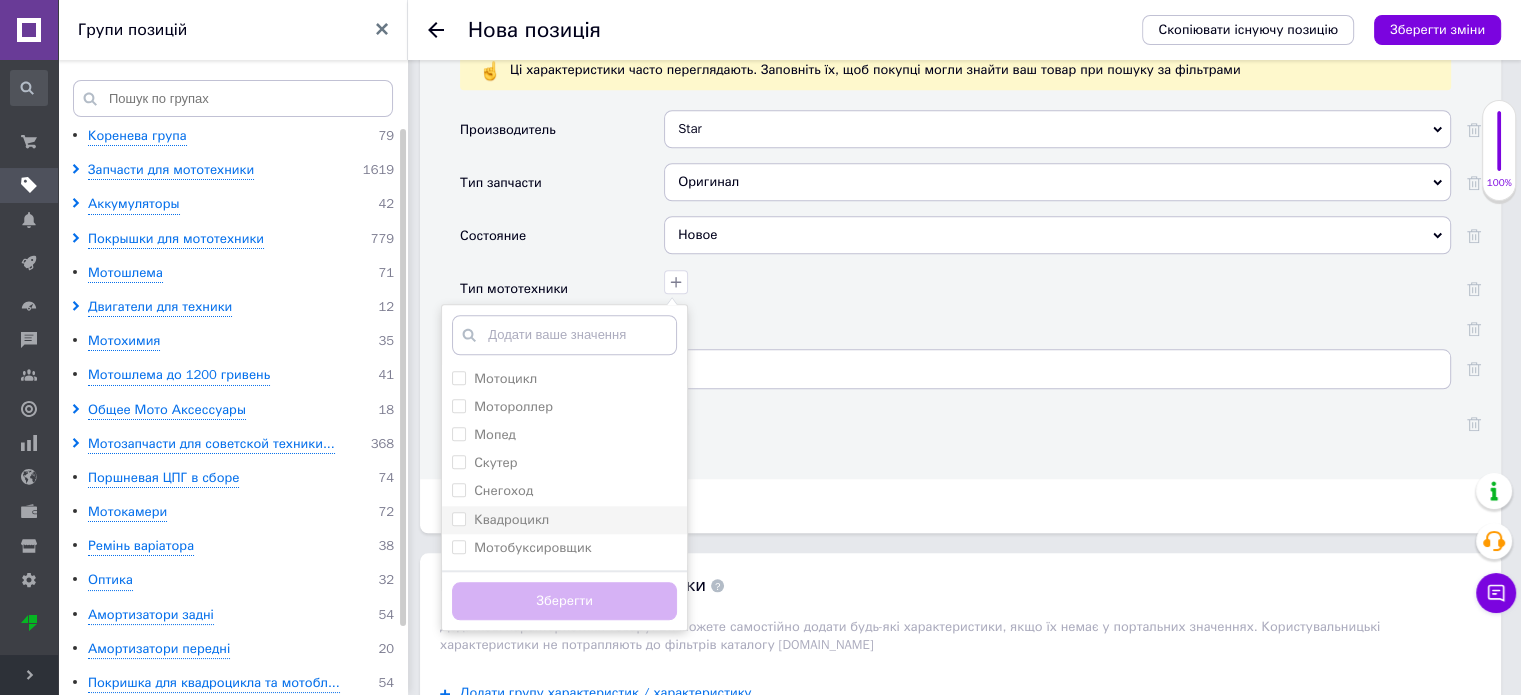drag, startPoint x: 509, startPoint y: 355, endPoint x: 516, endPoint y: 492, distance: 137.17871 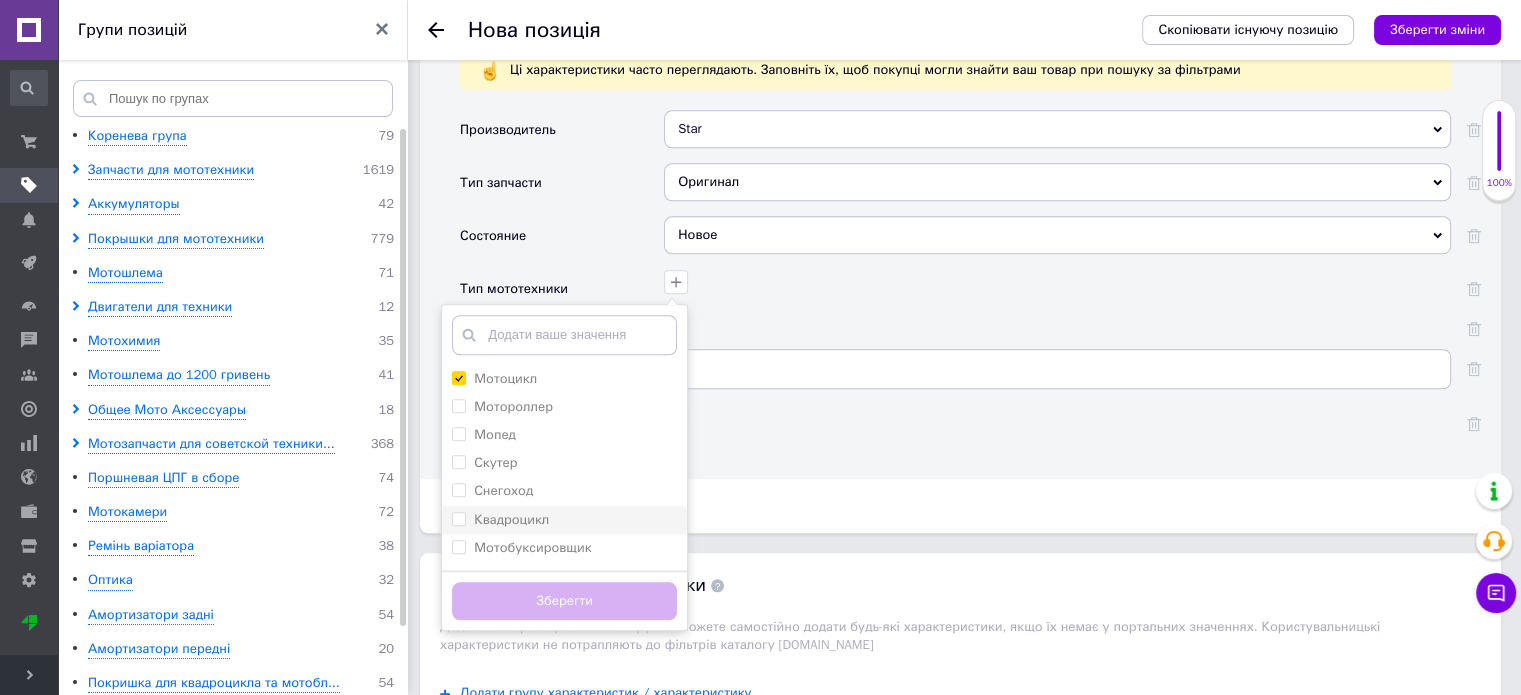 checkbox on "true" 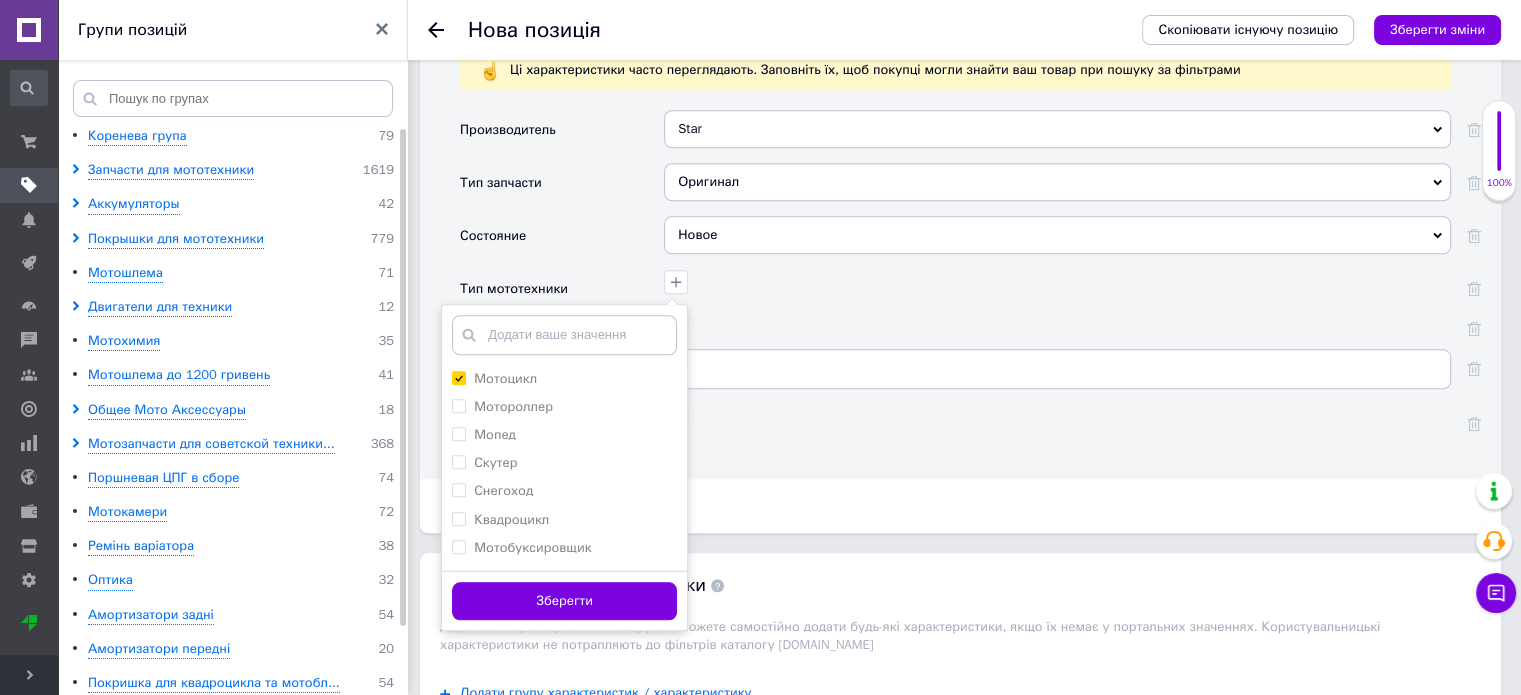 drag, startPoint x: 543, startPoint y: 575, endPoint x: 543, endPoint y: 523, distance: 52 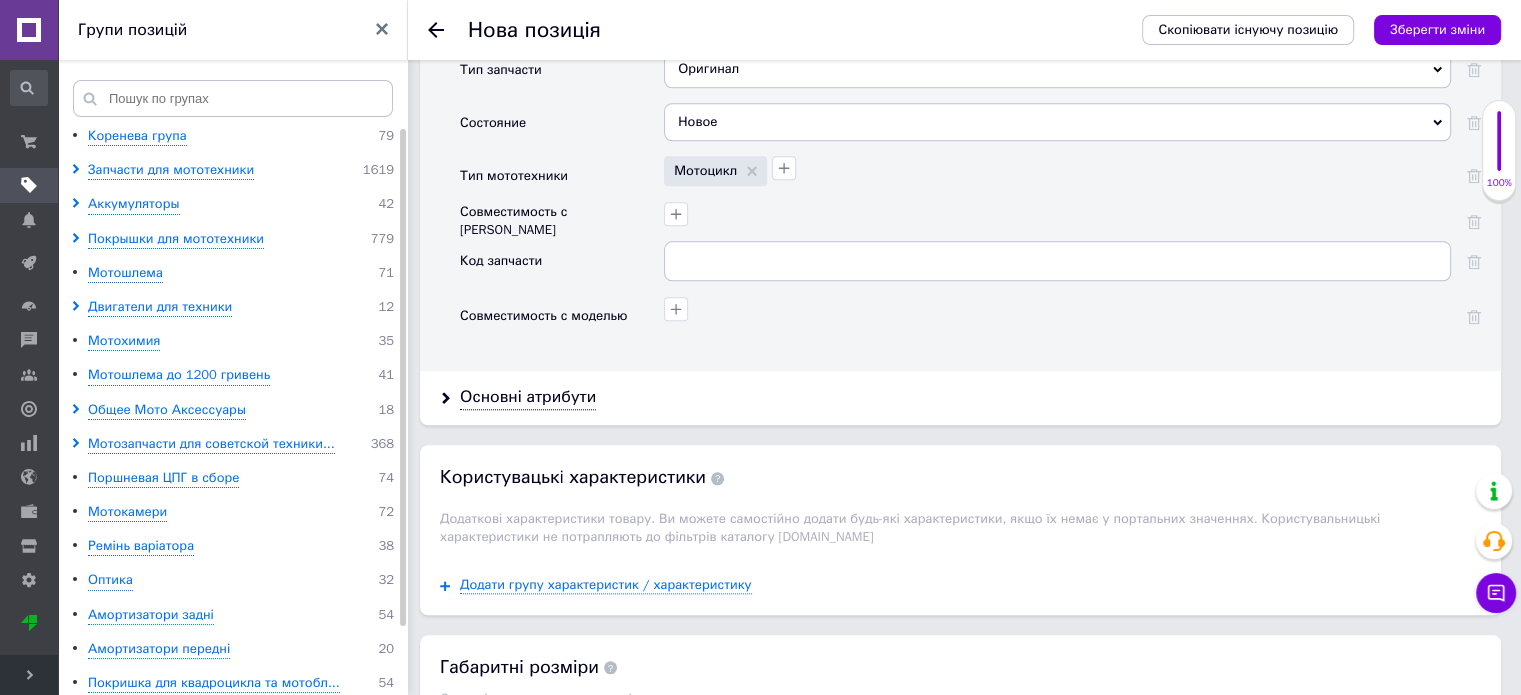 scroll, scrollTop: 2000, scrollLeft: 0, axis: vertical 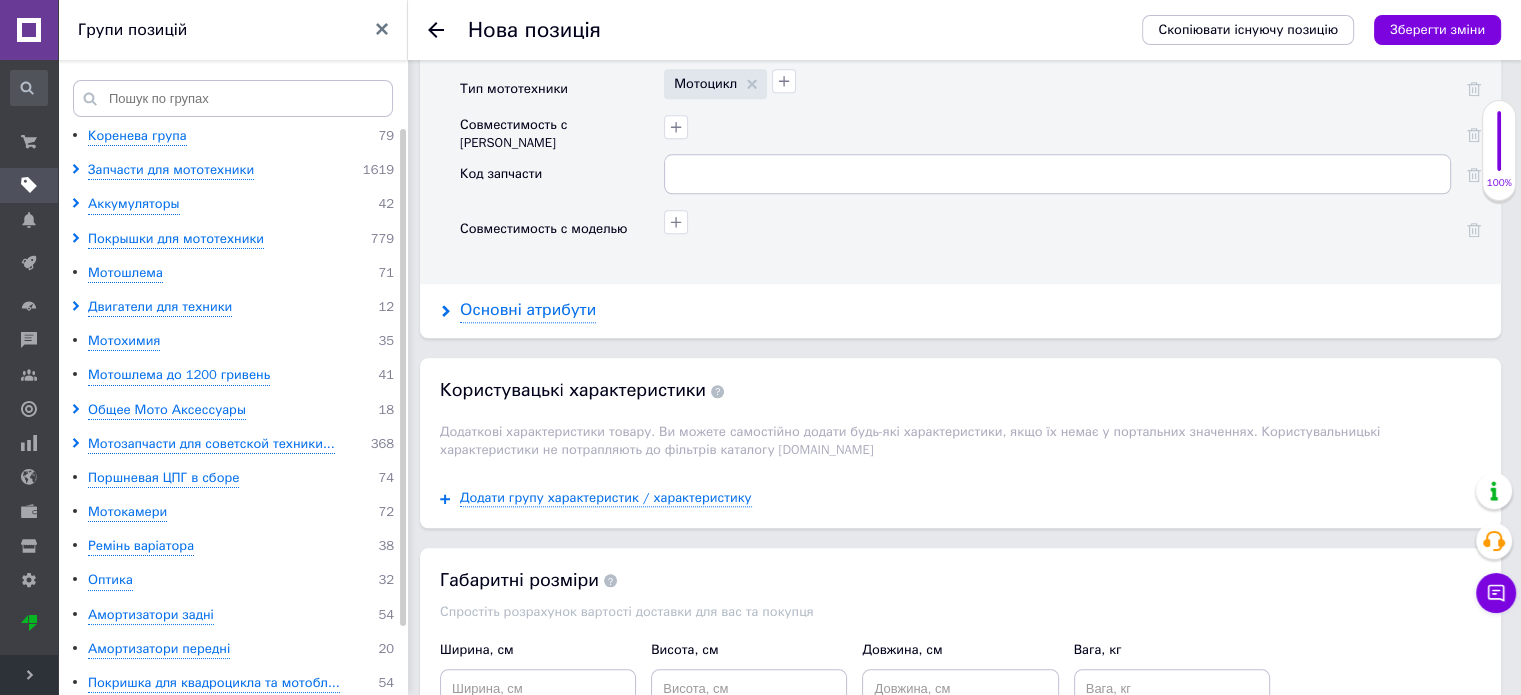 click on "Основні атрибути" at bounding box center (528, 310) 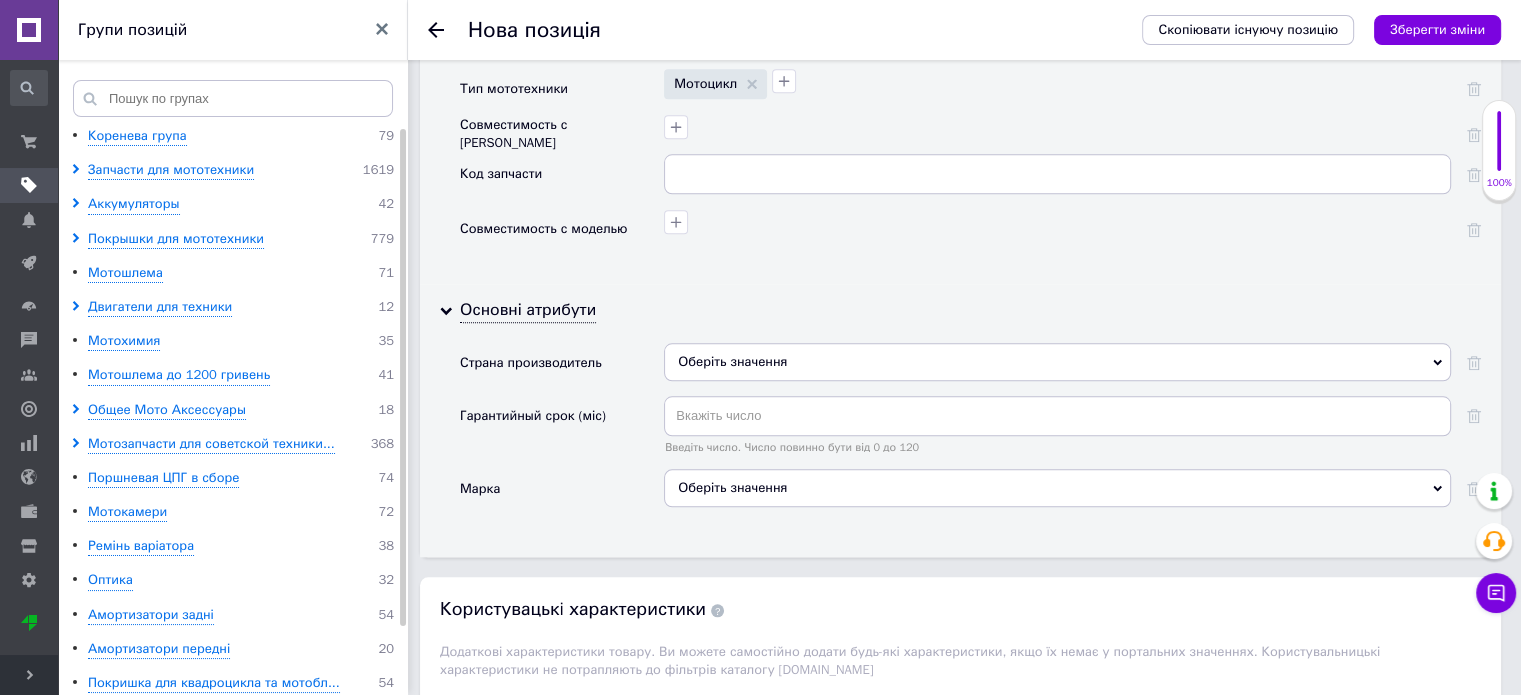 click on "Оберіть значення" at bounding box center (1057, 362) 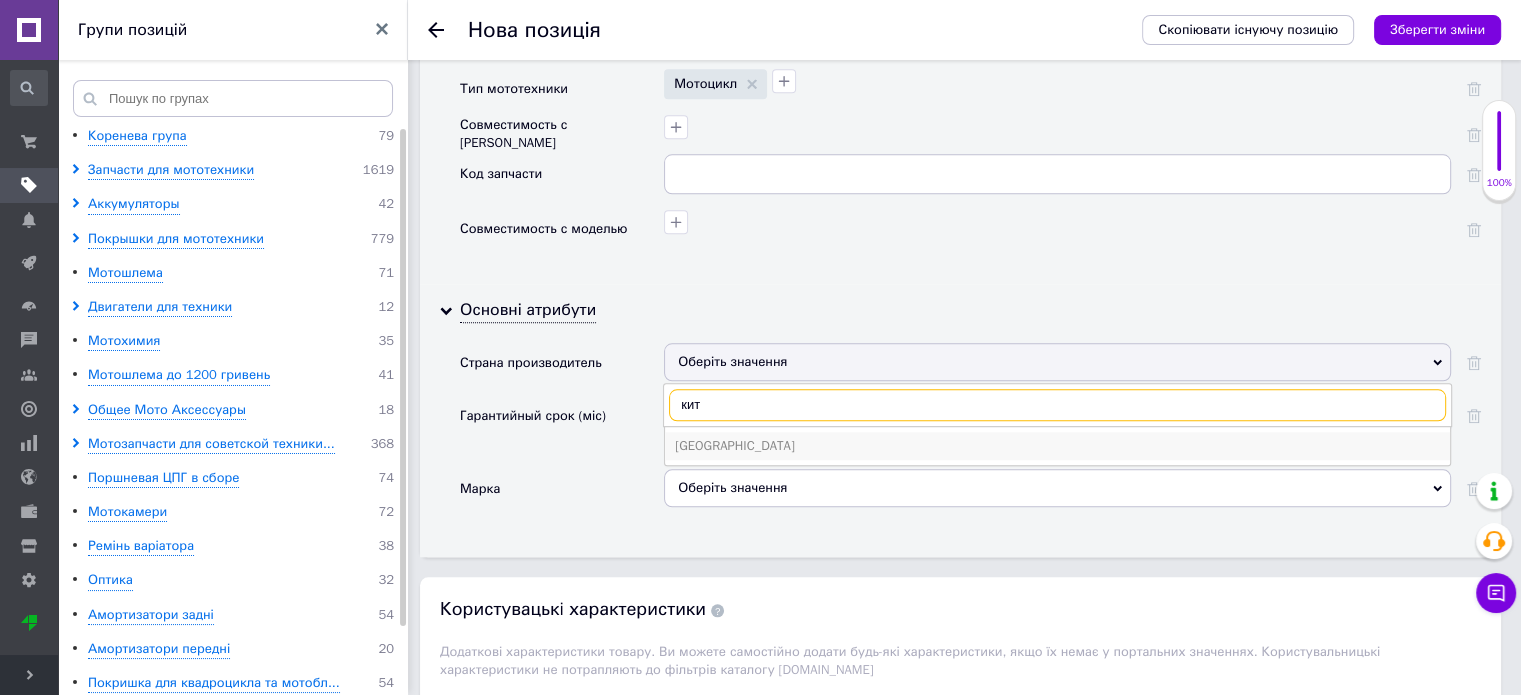type on "кит" 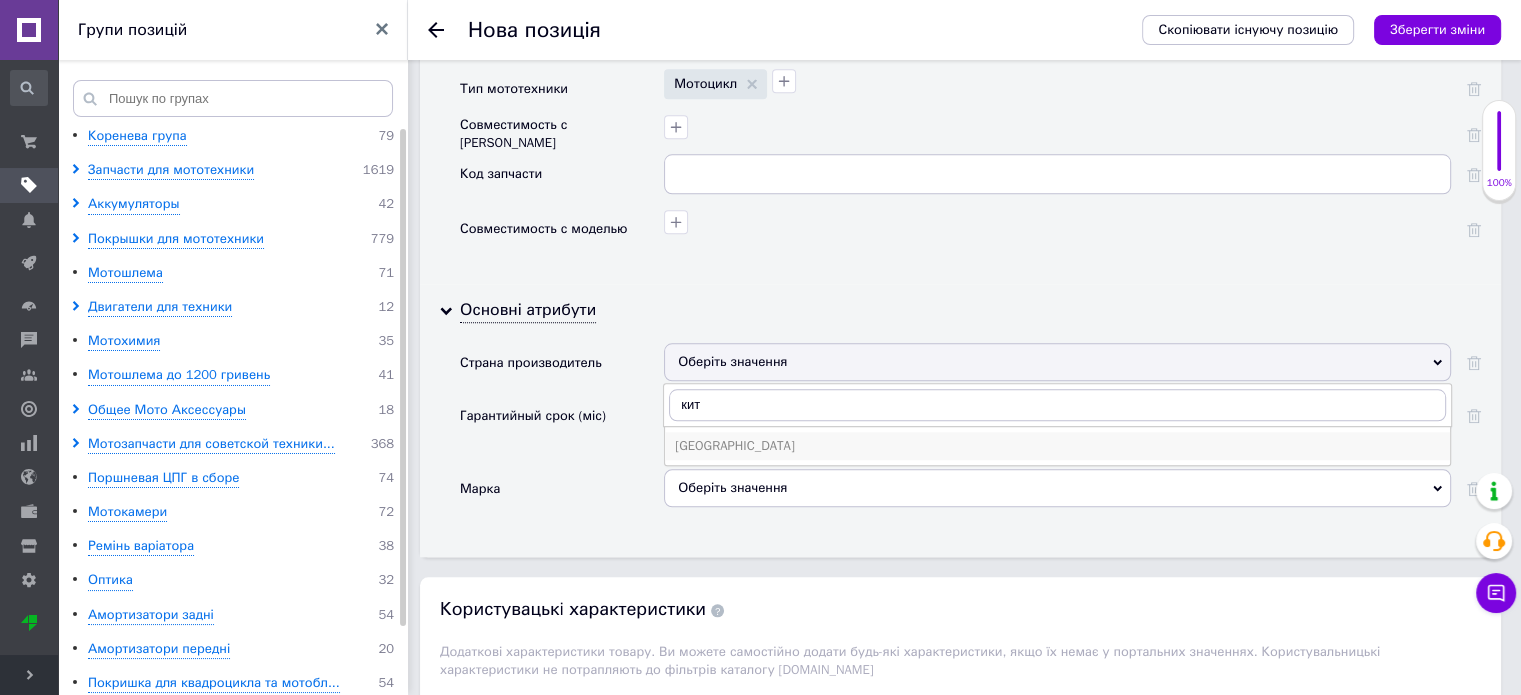 click on "[GEOGRAPHIC_DATA]" at bounding box center [1057, 446] 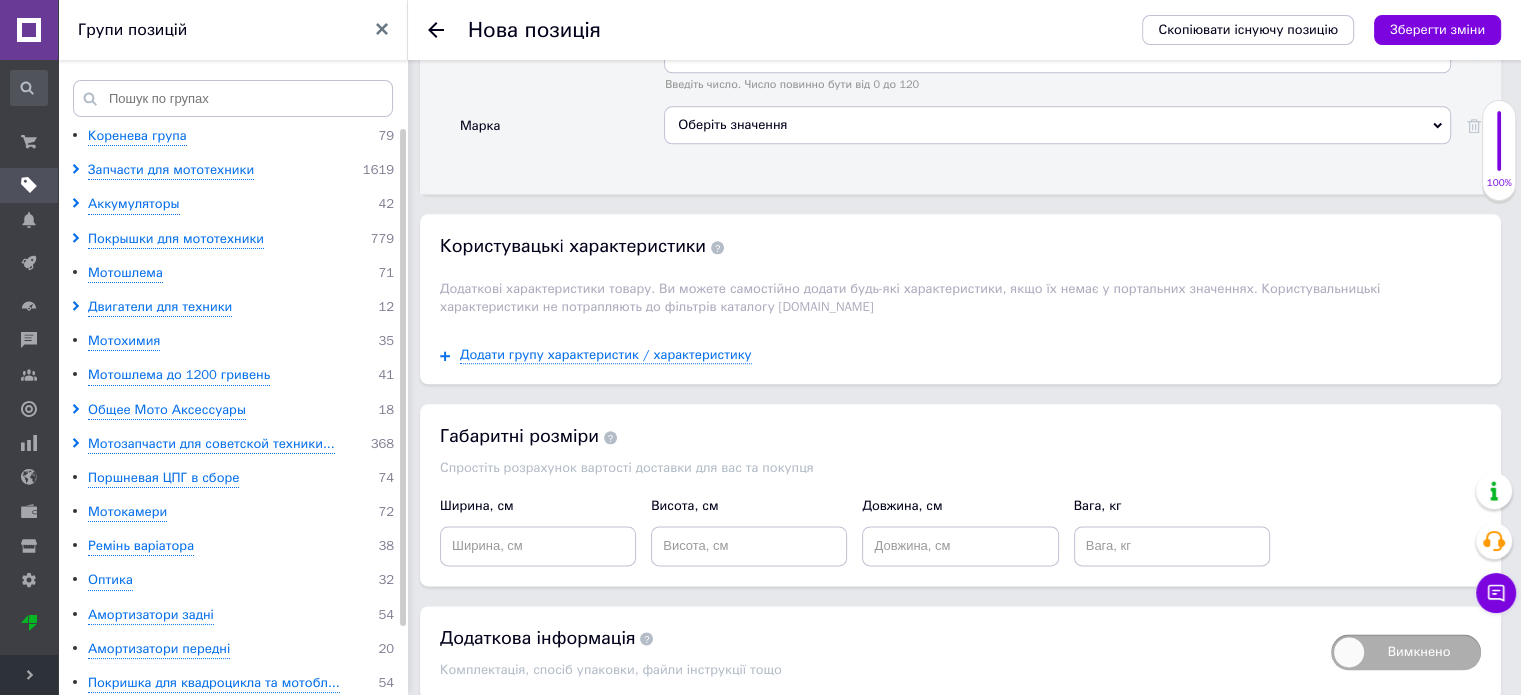scroll, scrollTop: 2420, scrollLeft: 0, axis: vertical 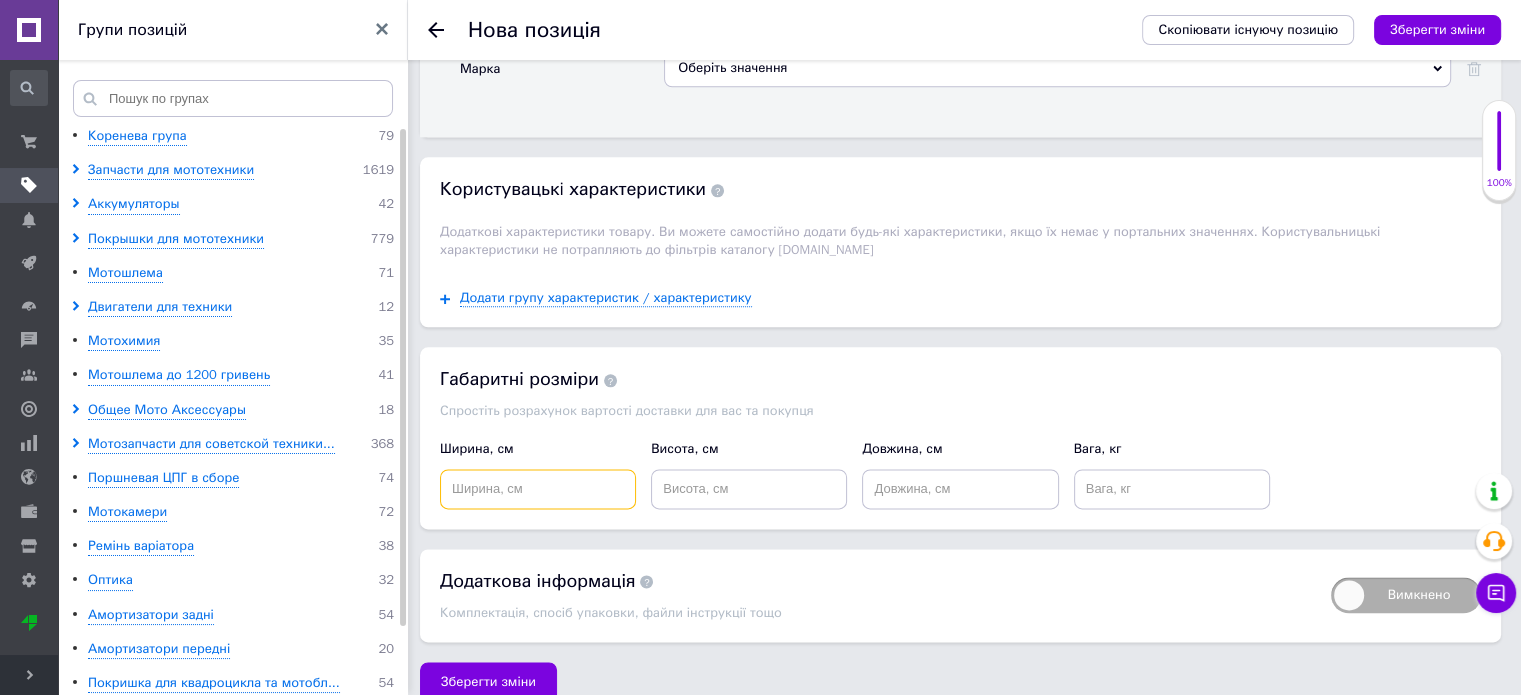 click at bounding box center (538, 489) 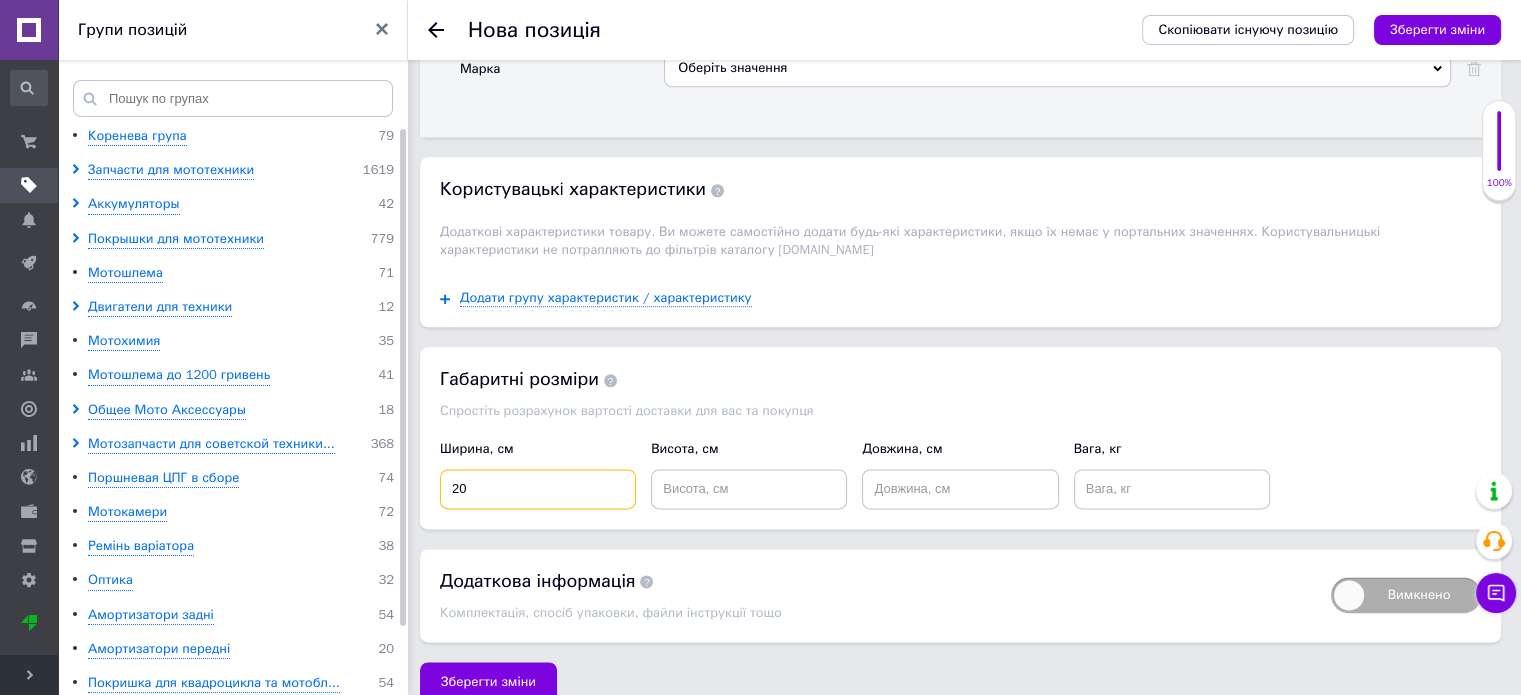 type on "20" 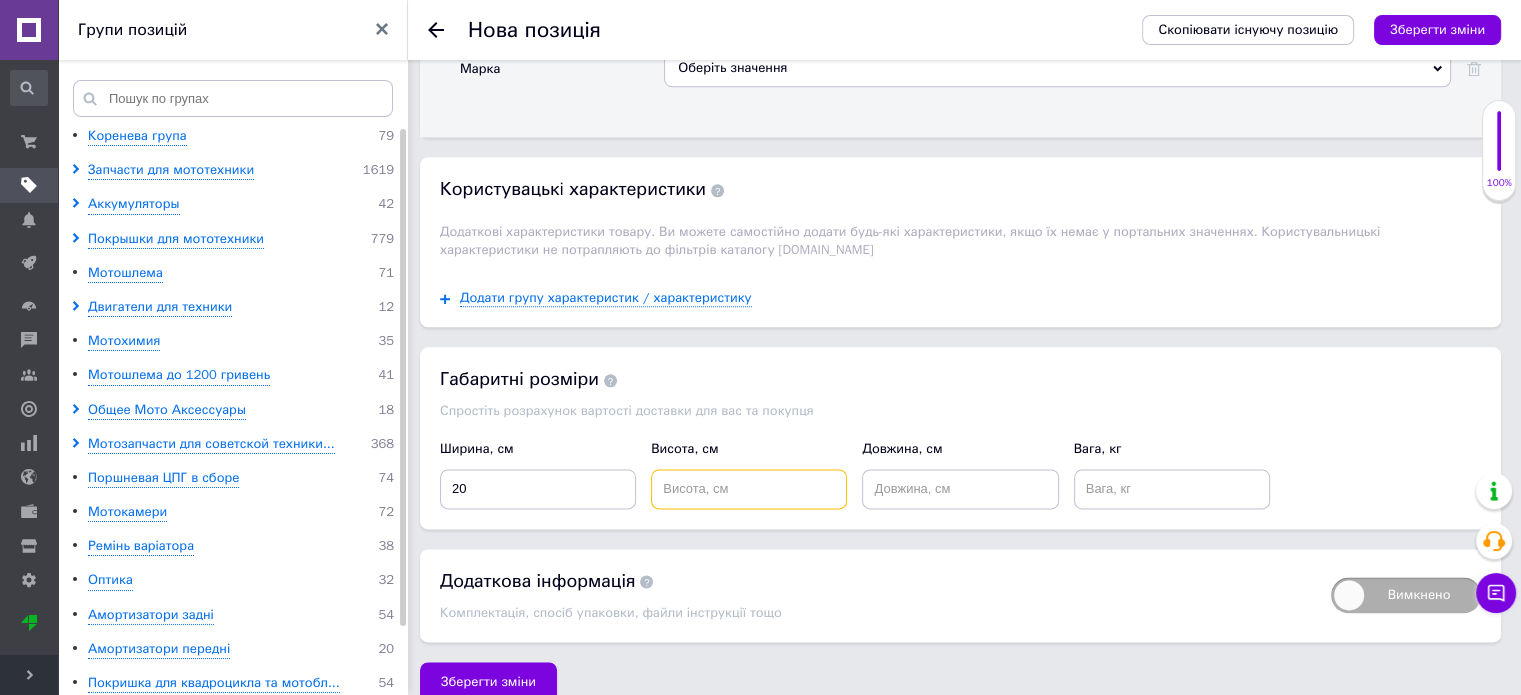 click at bounding box center (749, 489) 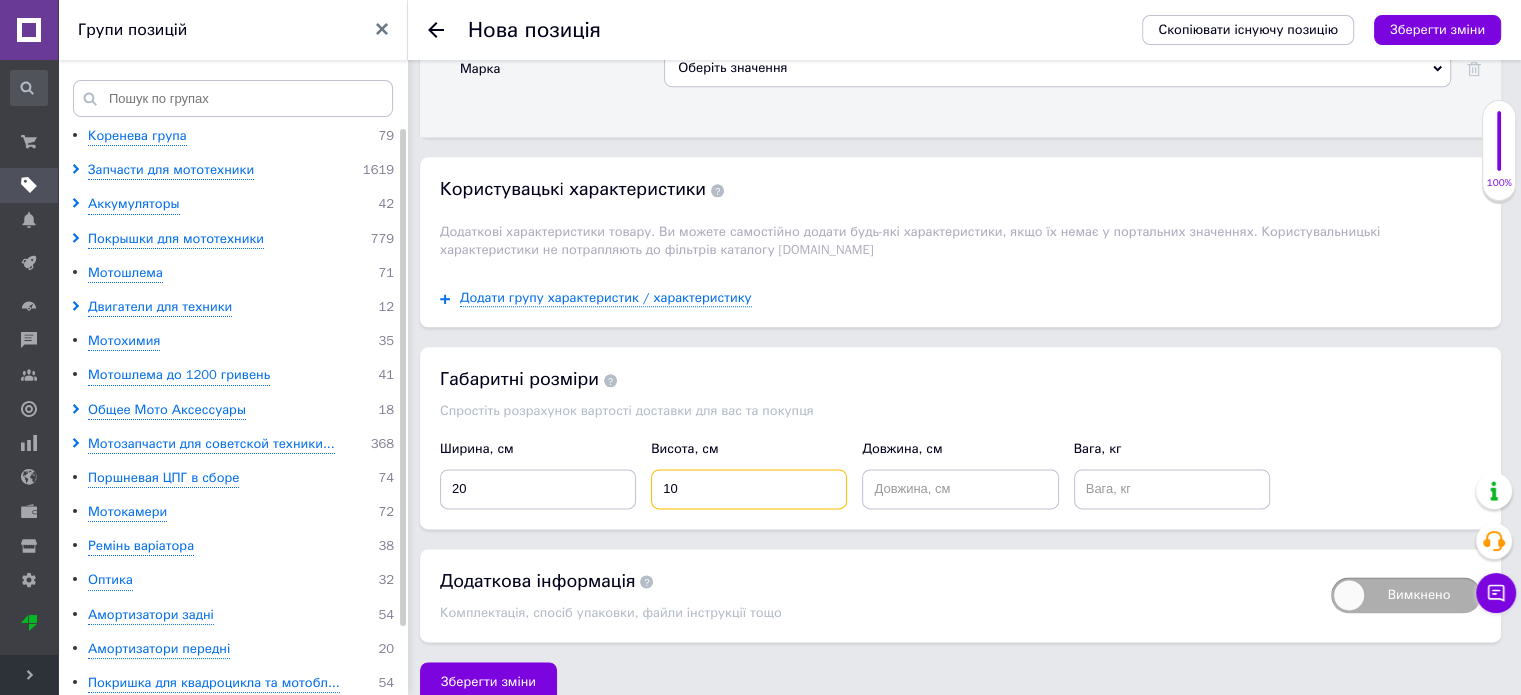 type on "10" 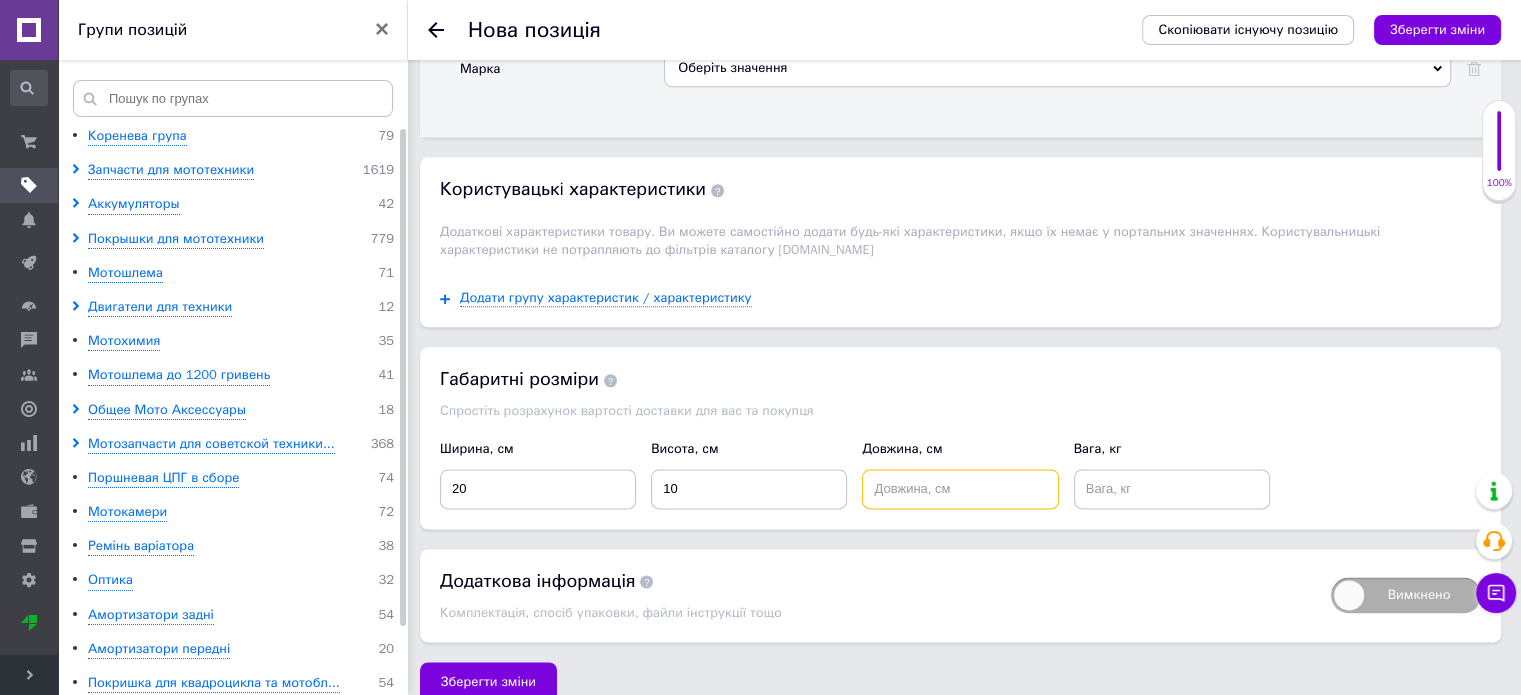 click at bounding box center (960, 489) 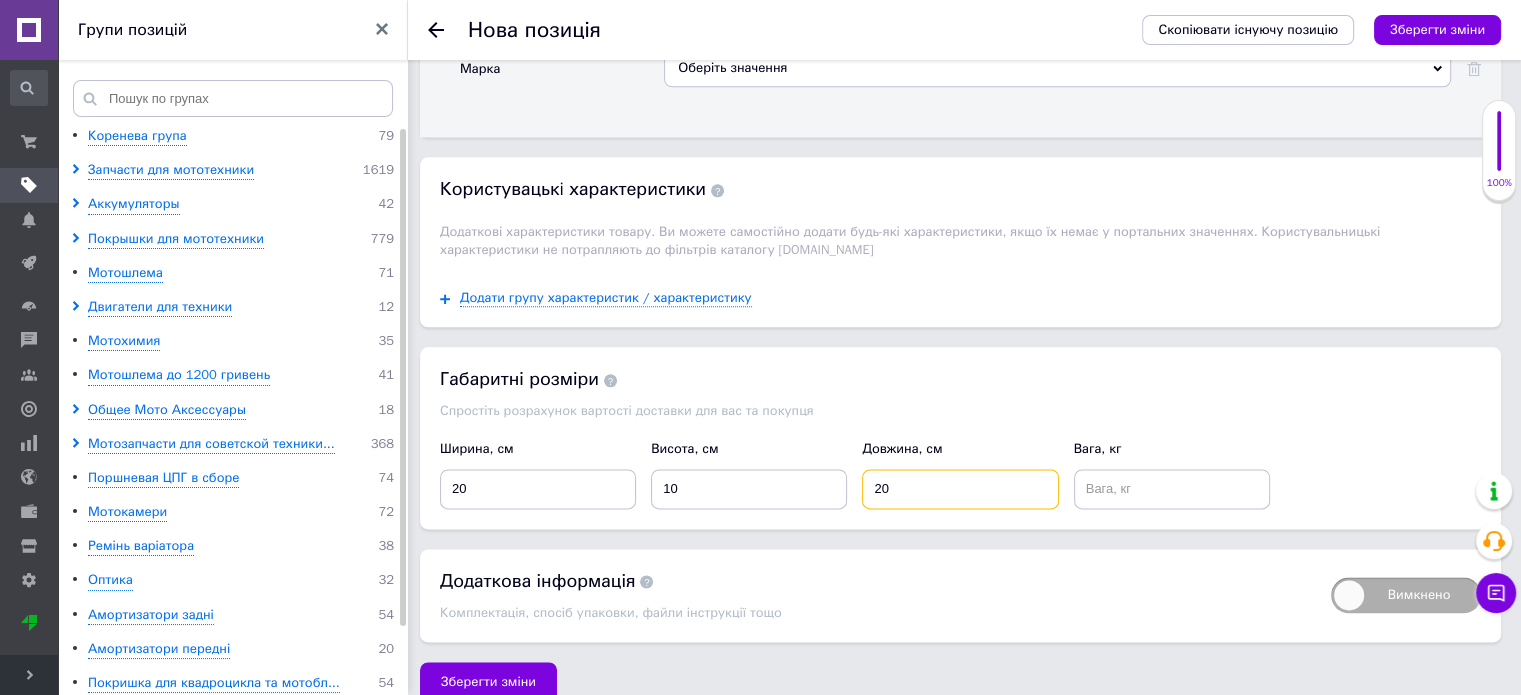 type on "20" 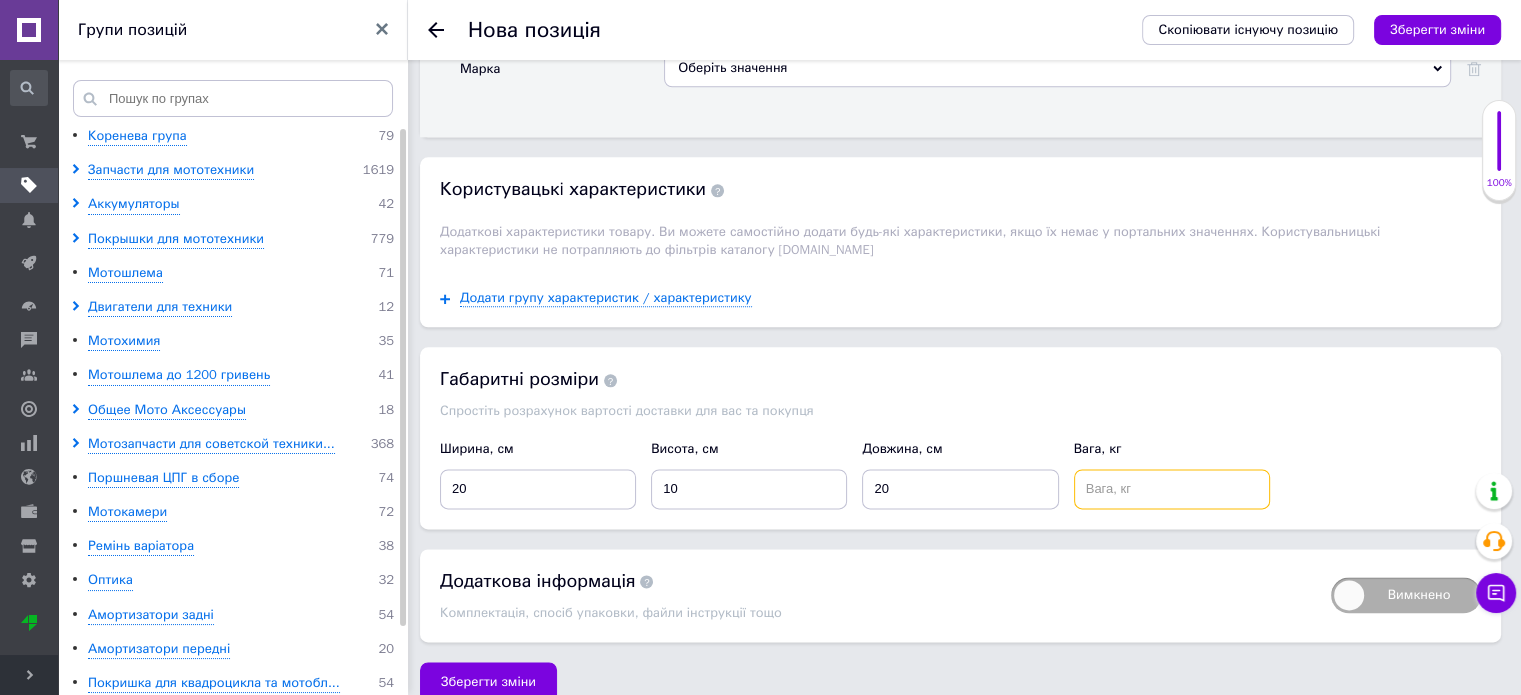 click at bounding box center (1172, 489) 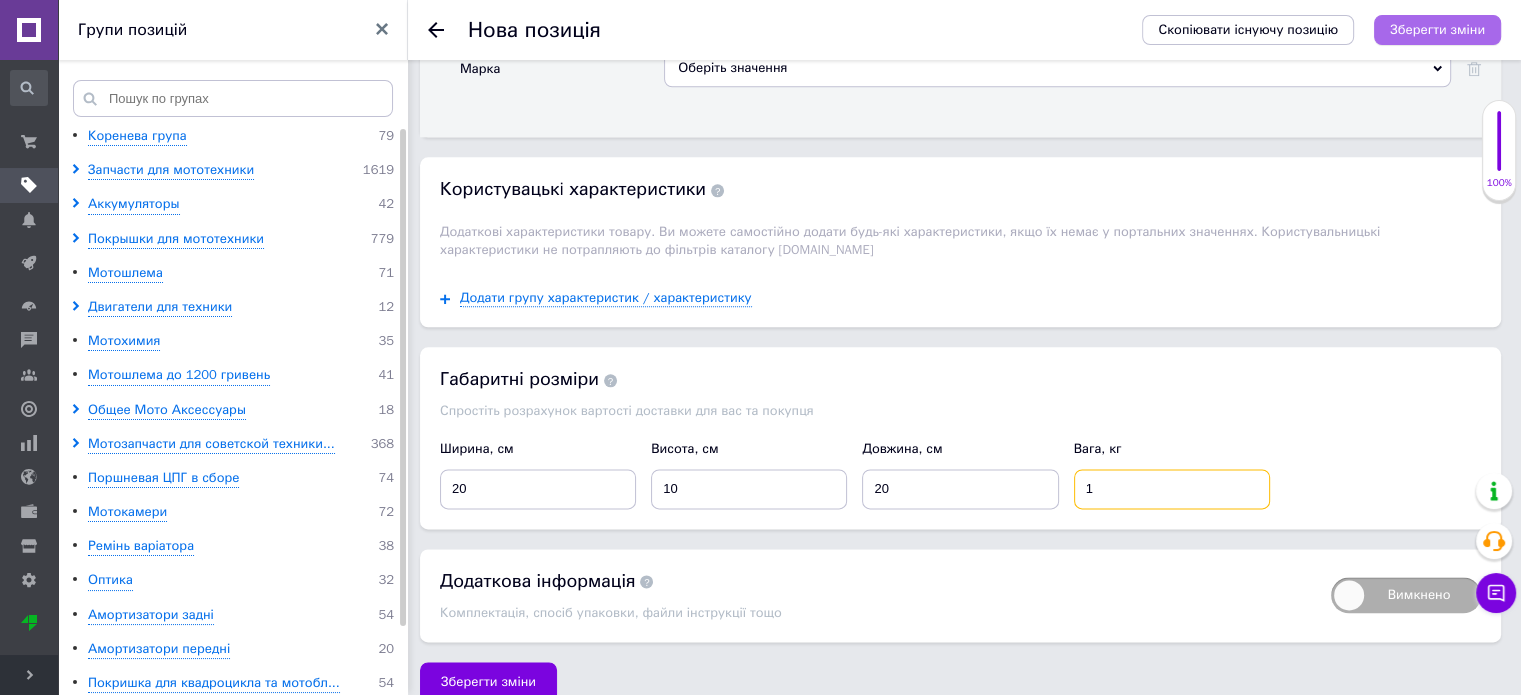 type on "1" 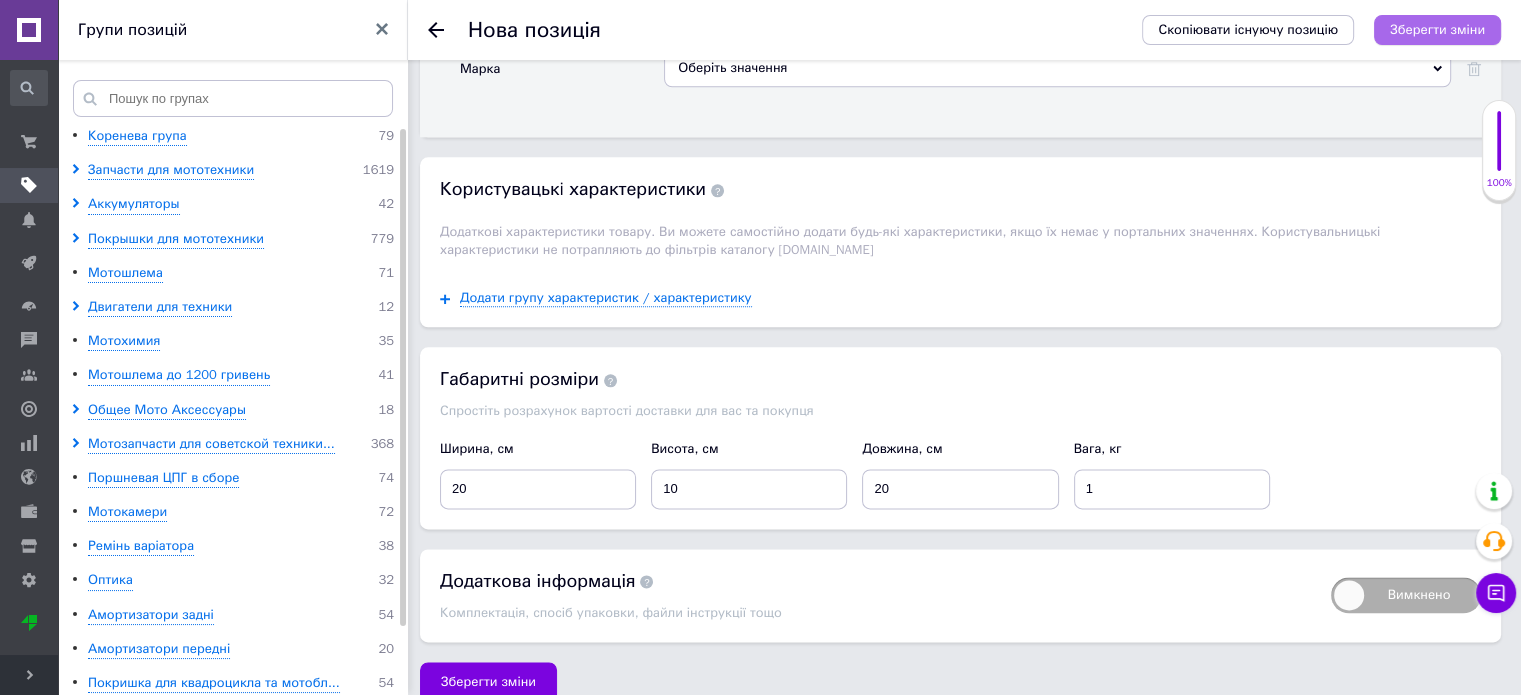 click on "Зберегти зміни" at bounding box center [1437, 29] 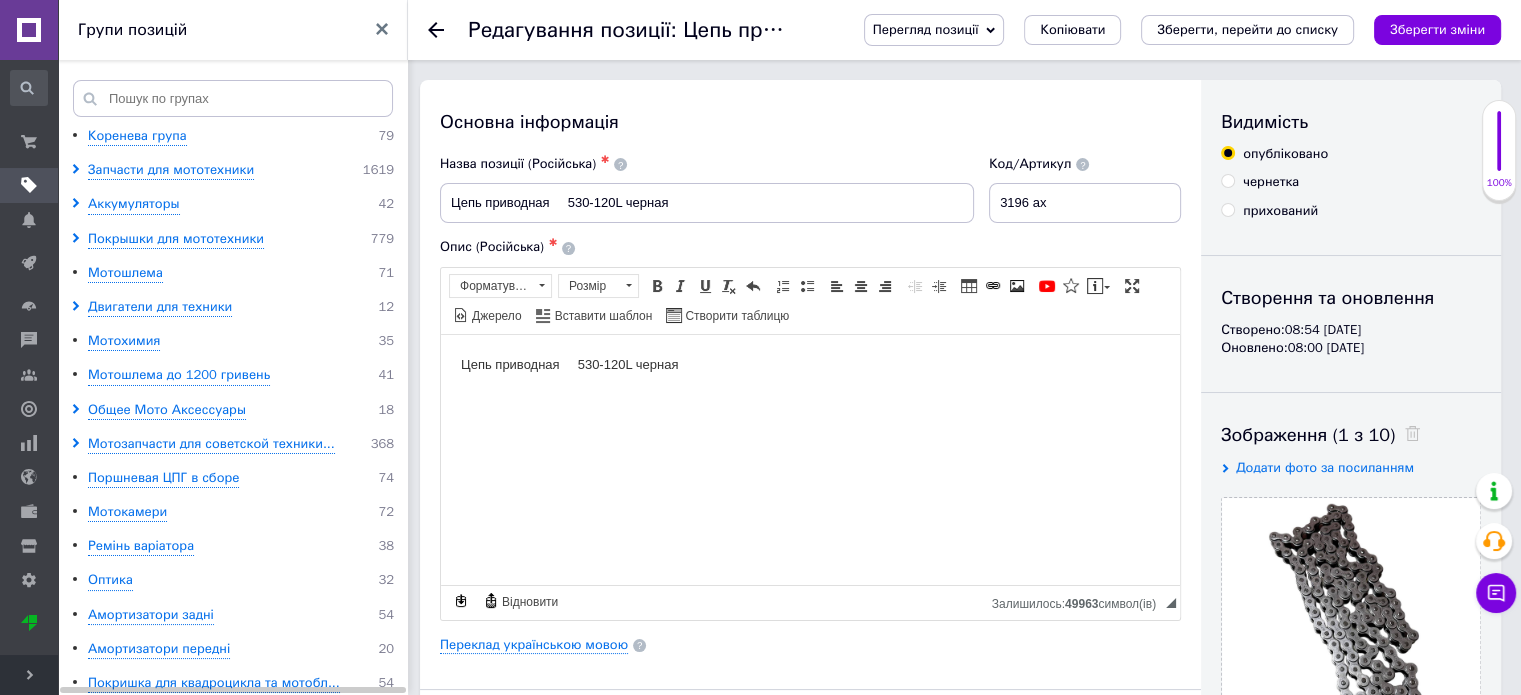 scroll, scrollTop: 0, scrollLeft: 0, axis: both 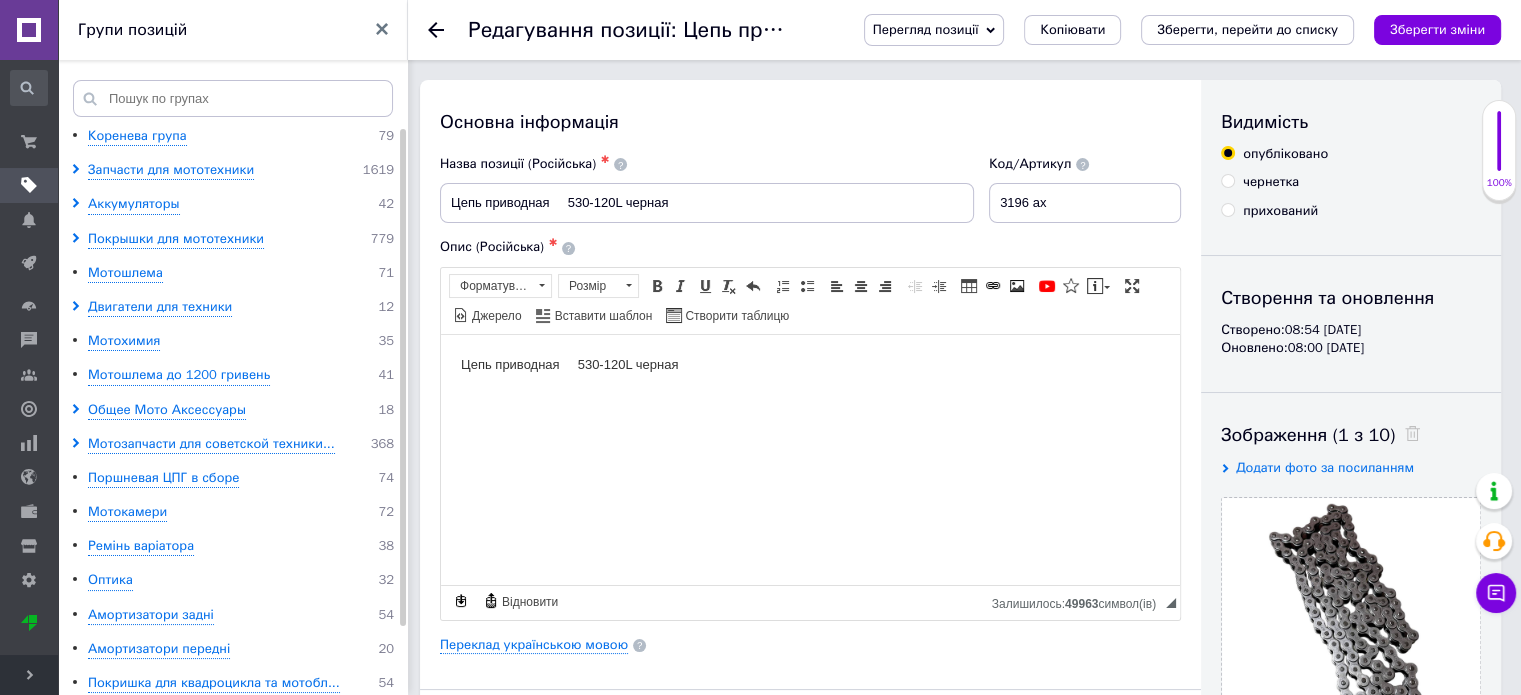 click 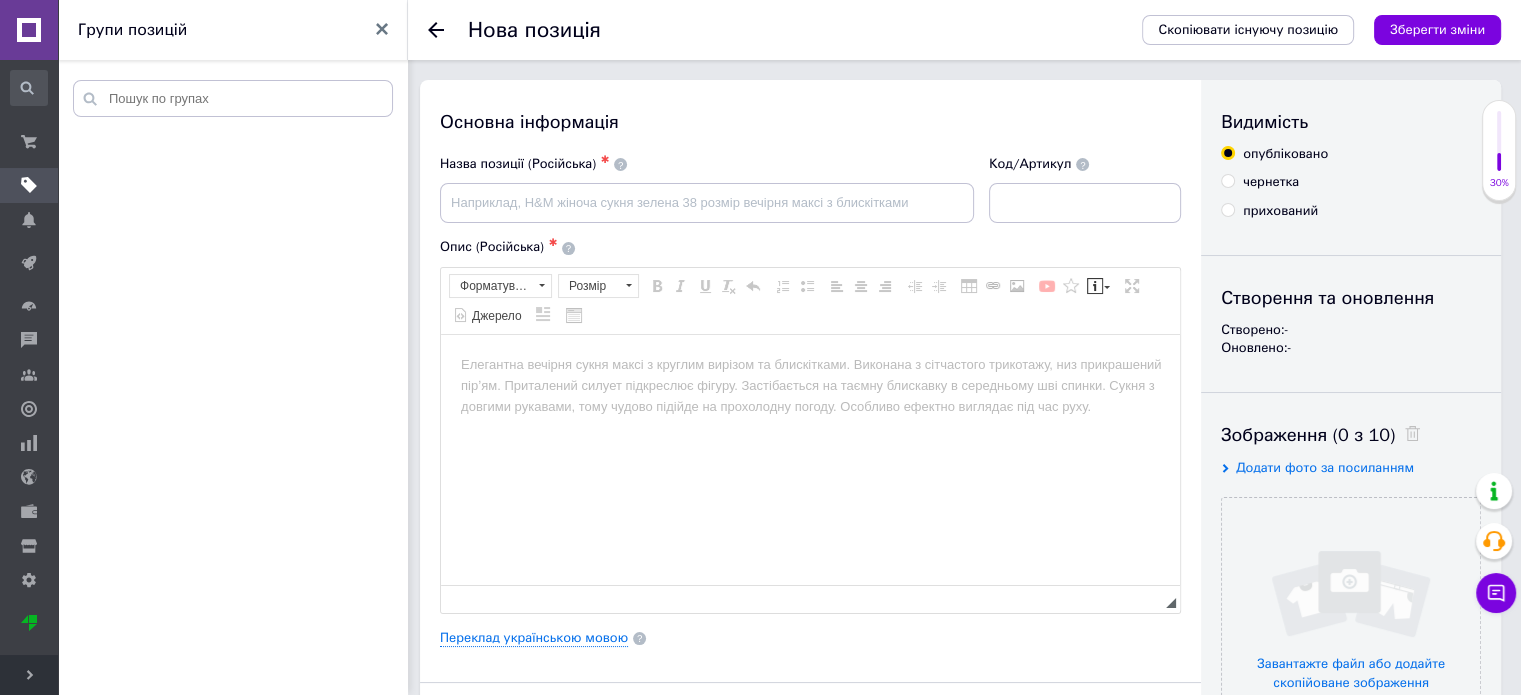 scroll, scrollTop: 0, scrollLeft: 0, axis: both 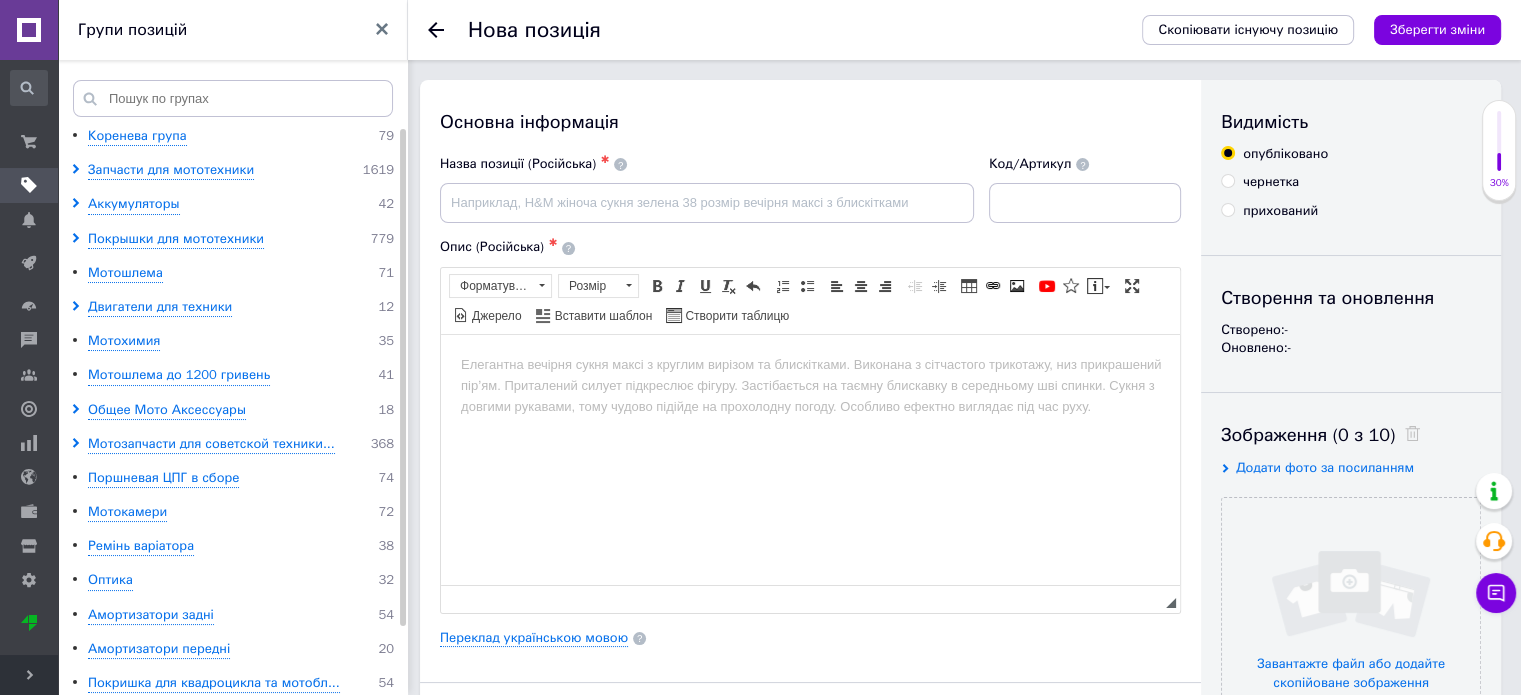 click 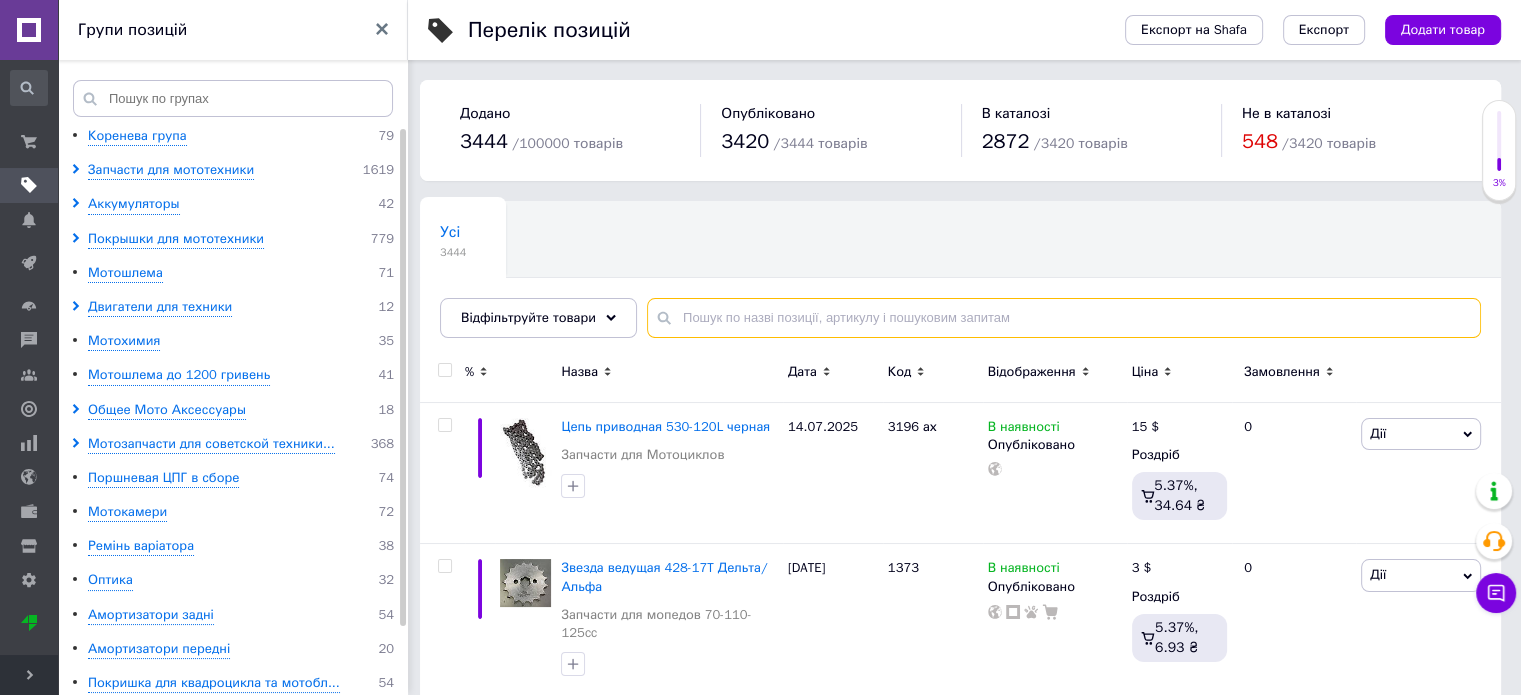 paste on "Цепь     520H-120L   GOLD  качество" 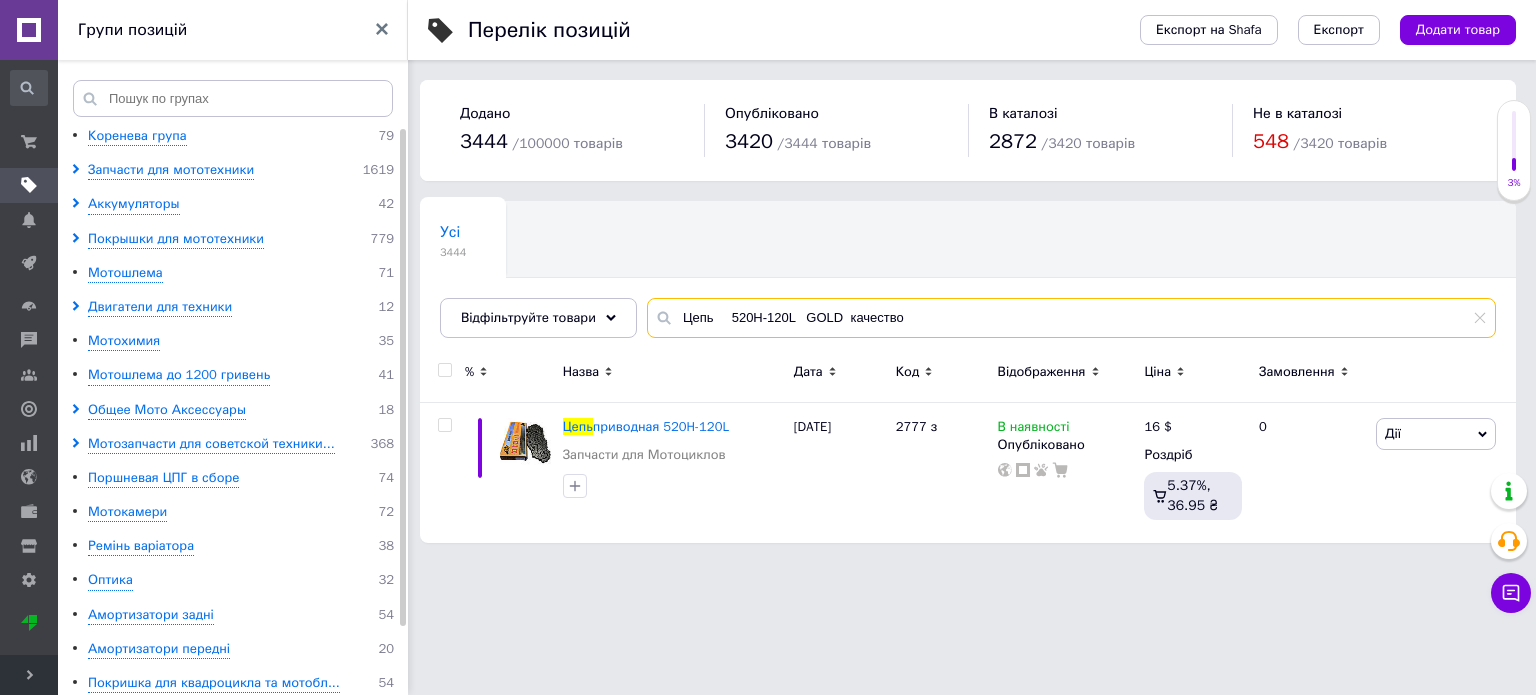 drag, startPoint x: 930, startPoint y: 307, endPoint x: 691, endPoint y: 327, distance: 239.83536 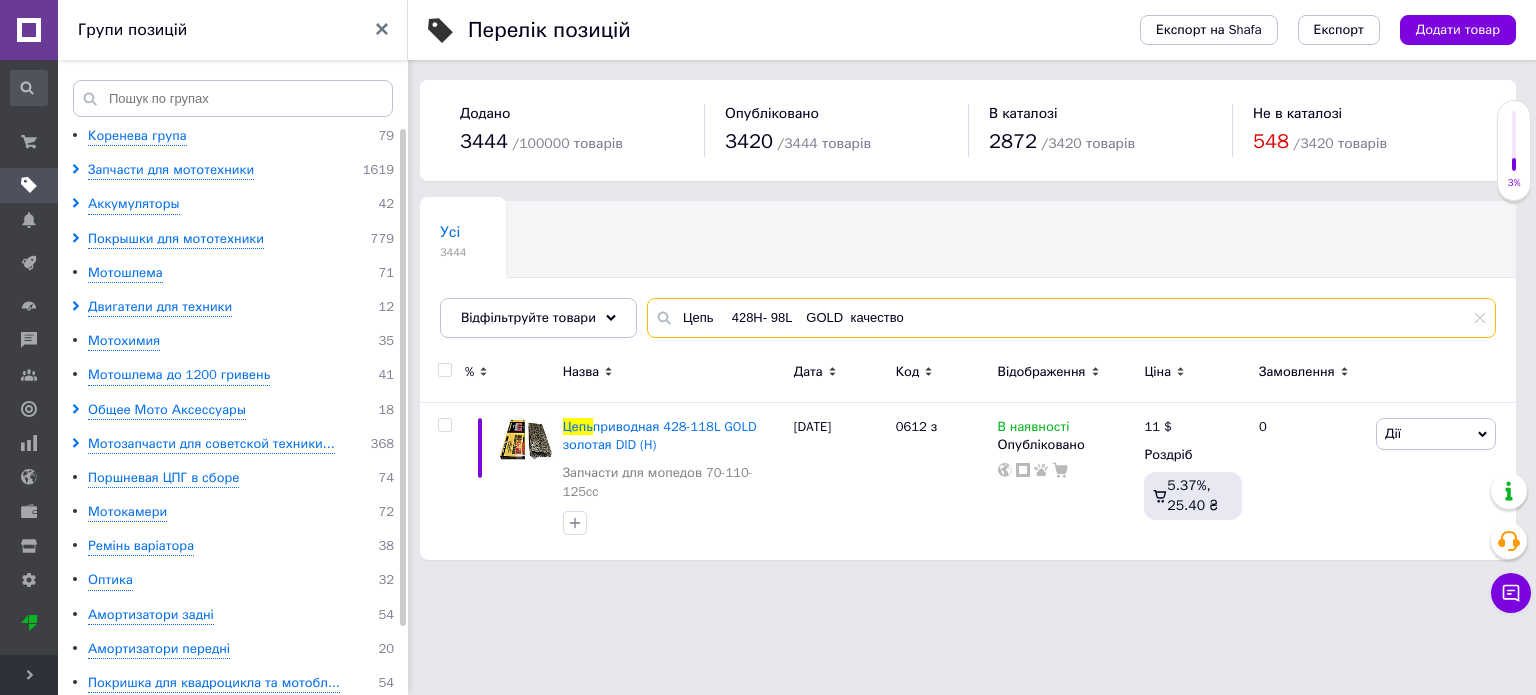 drag, startPoint x: 853, startPoint y: 313, endPoint x: 672, endPoint y: 319, distance: 181.09943 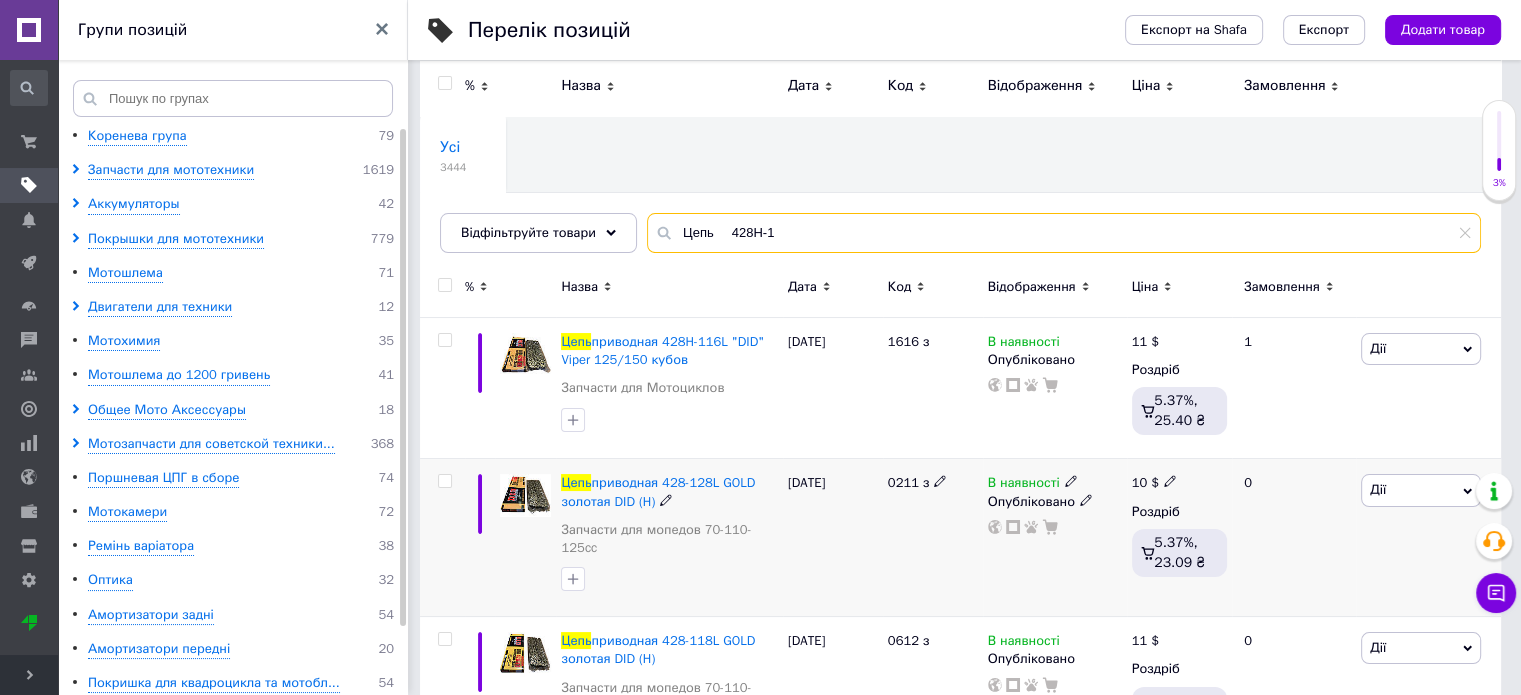 scroll, scrollTop: 0, scrollLeft: 0, axis: both 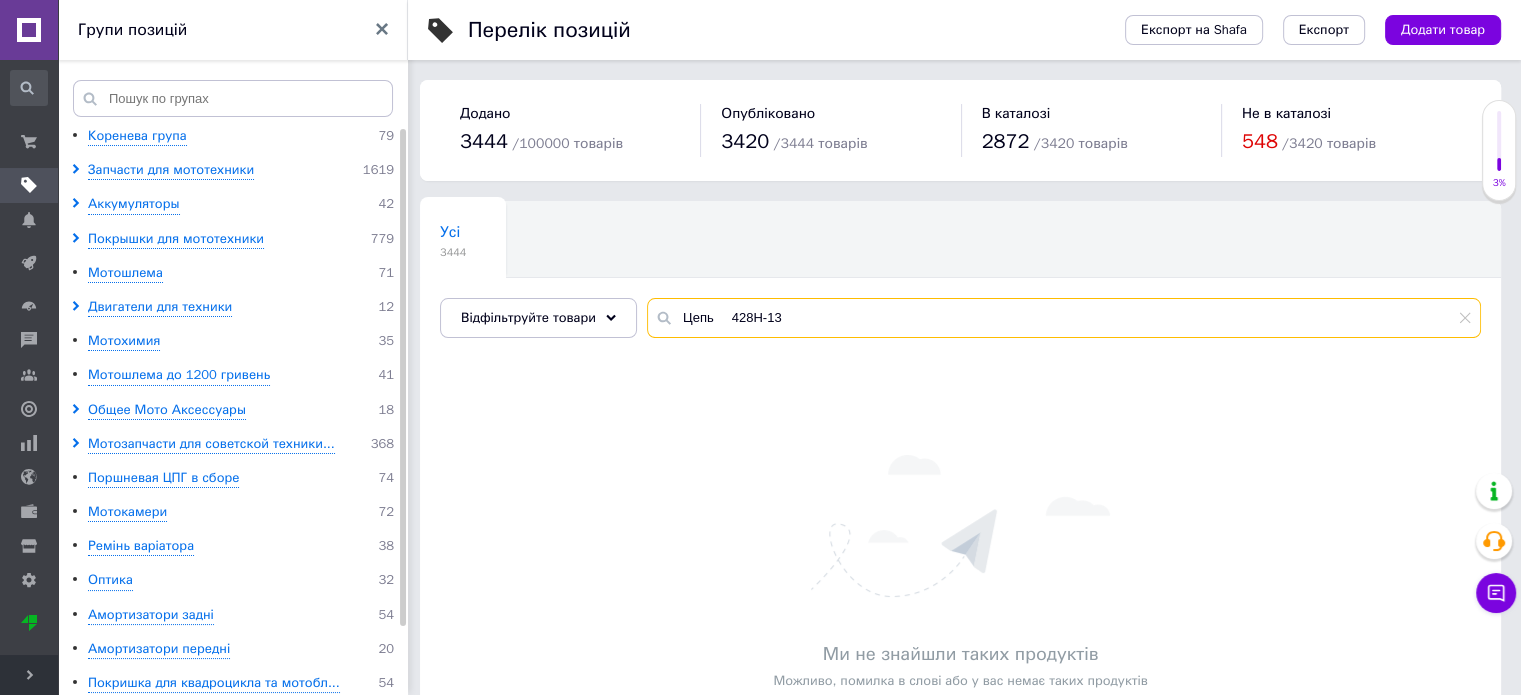 type on "Цепь     428H-13" 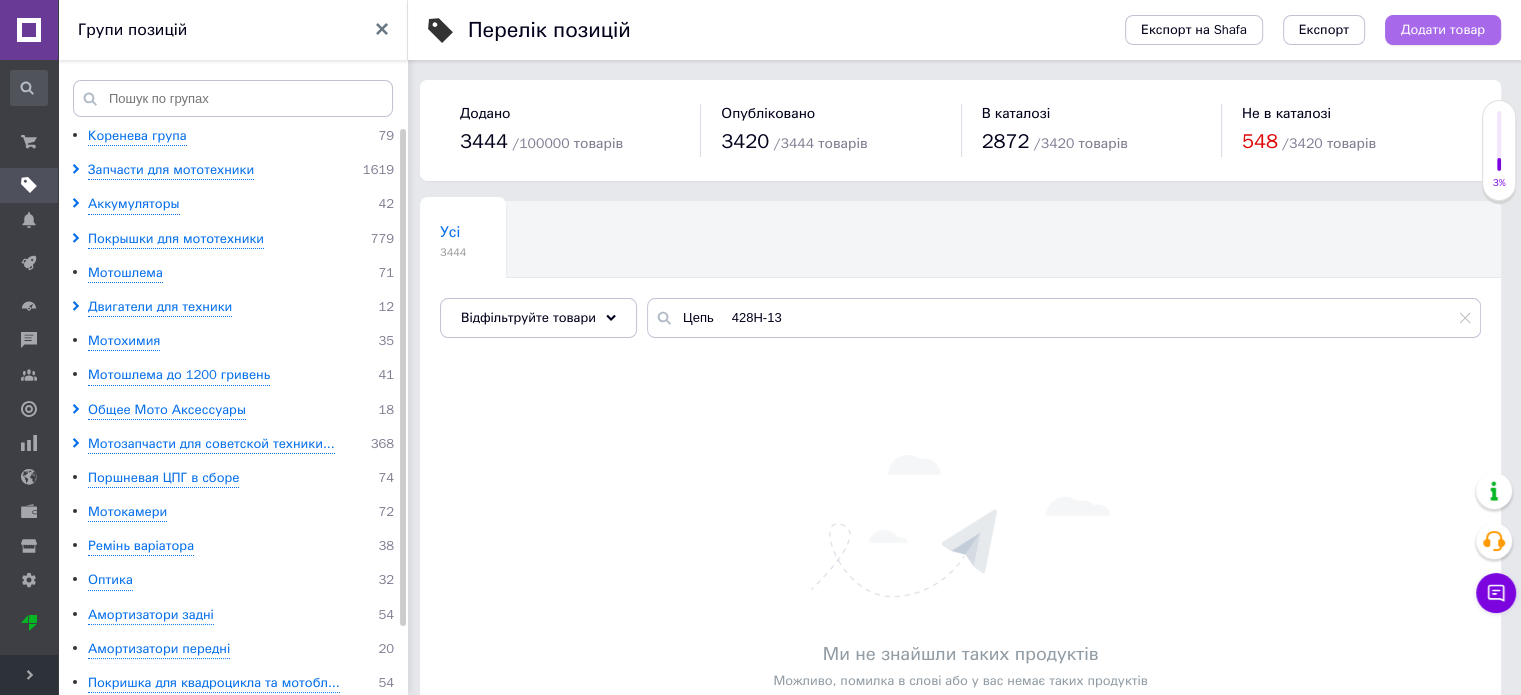 click on "Додати товар" at bounding box center (1443, 30) 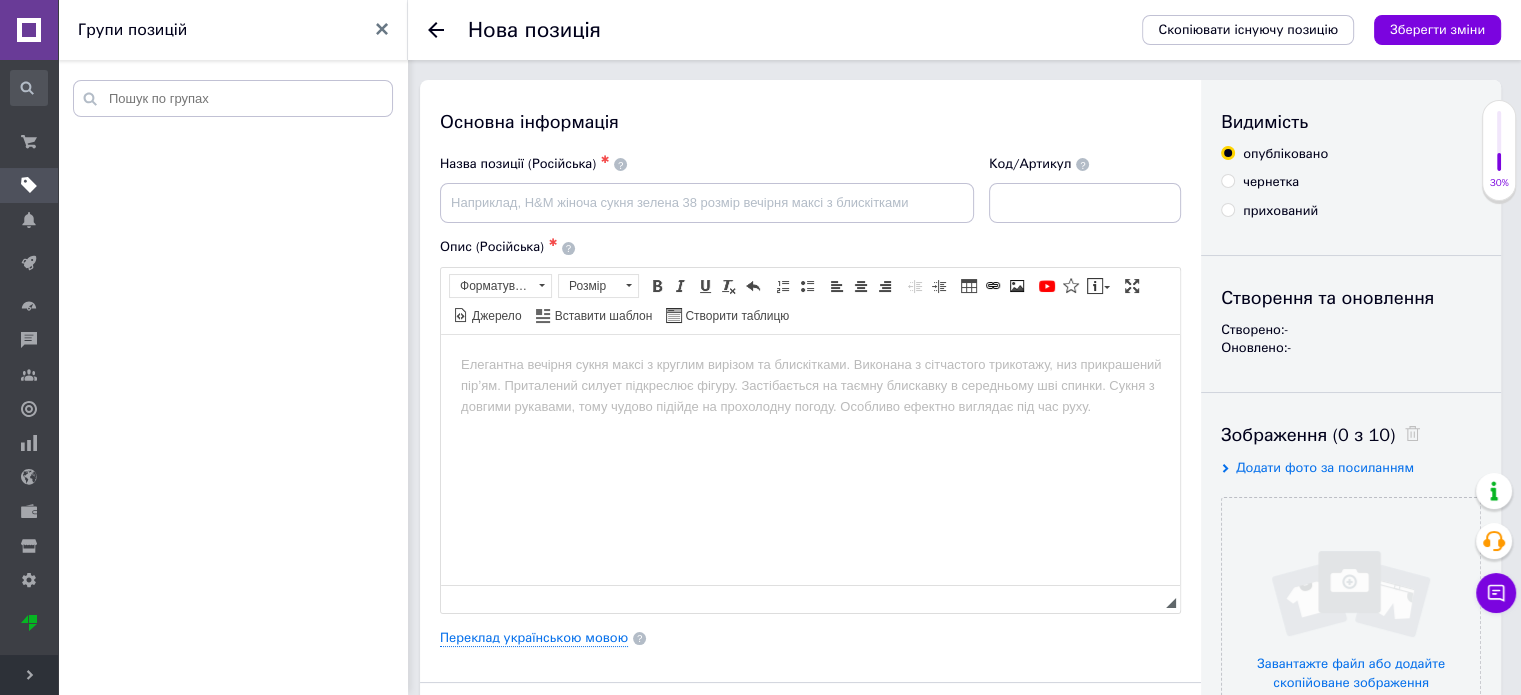 scroll, scrollTop: 0, scrollLeft: 0, axis: both 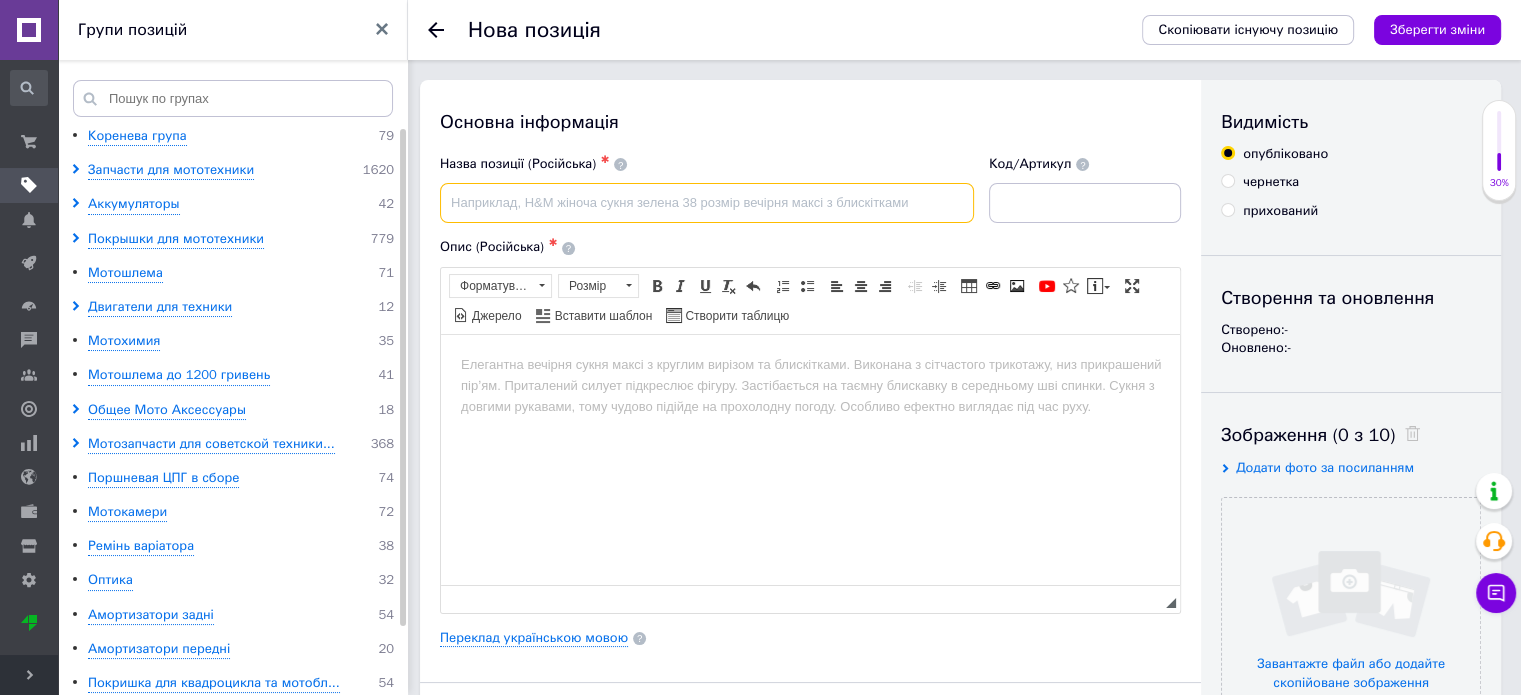 paste on "Цепь 428-136L" 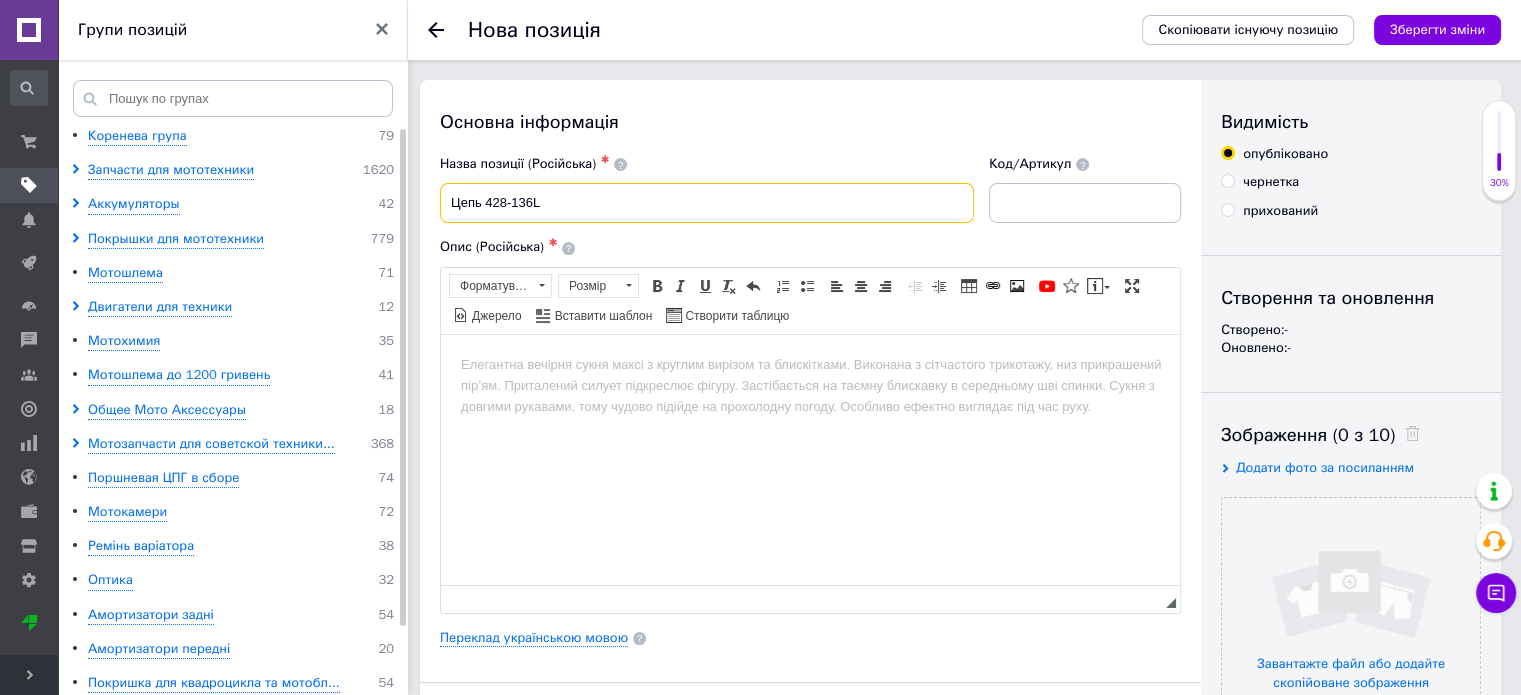 click on "Цепь 428-136L" at bounding box center [707, 203] 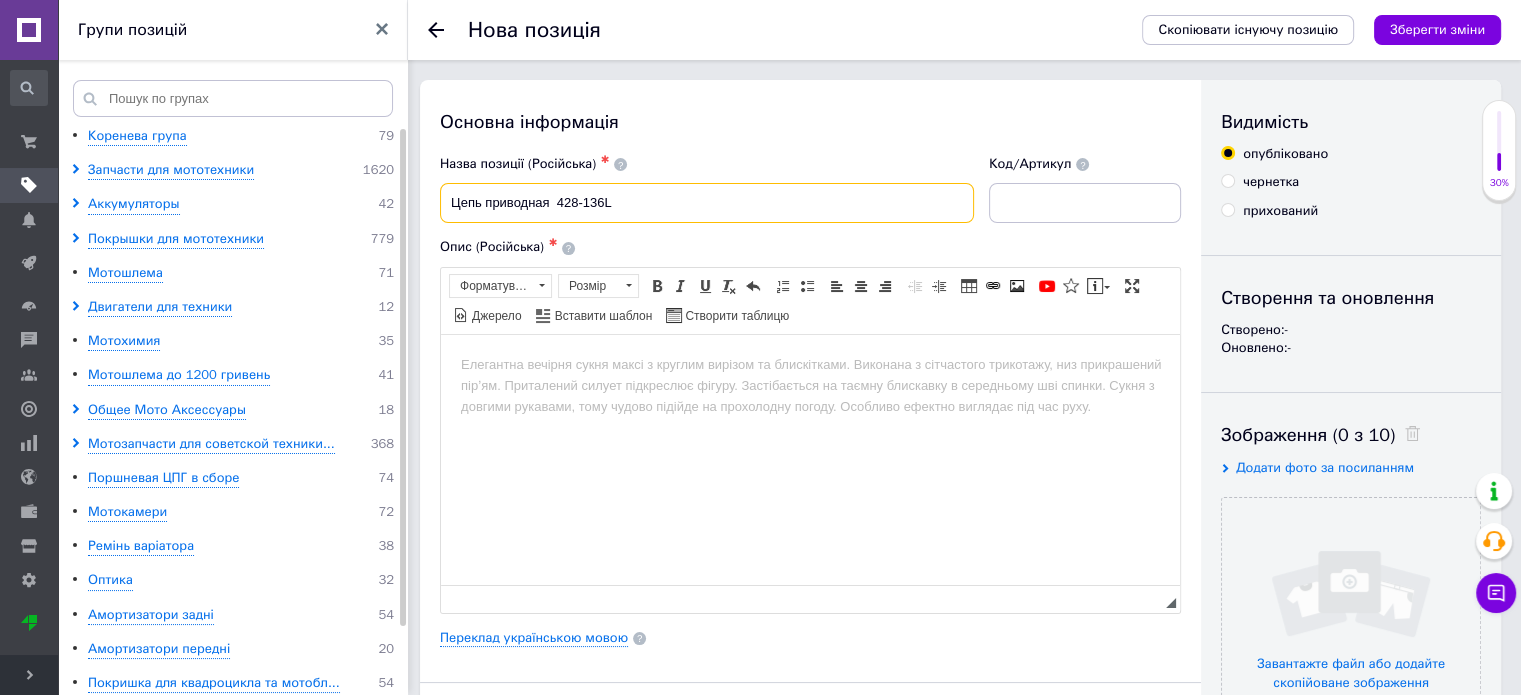 drag, startPoint x: 620, startPoint y: 203, endPoint x: 472, endPoint y: 207, distance: 148.05405 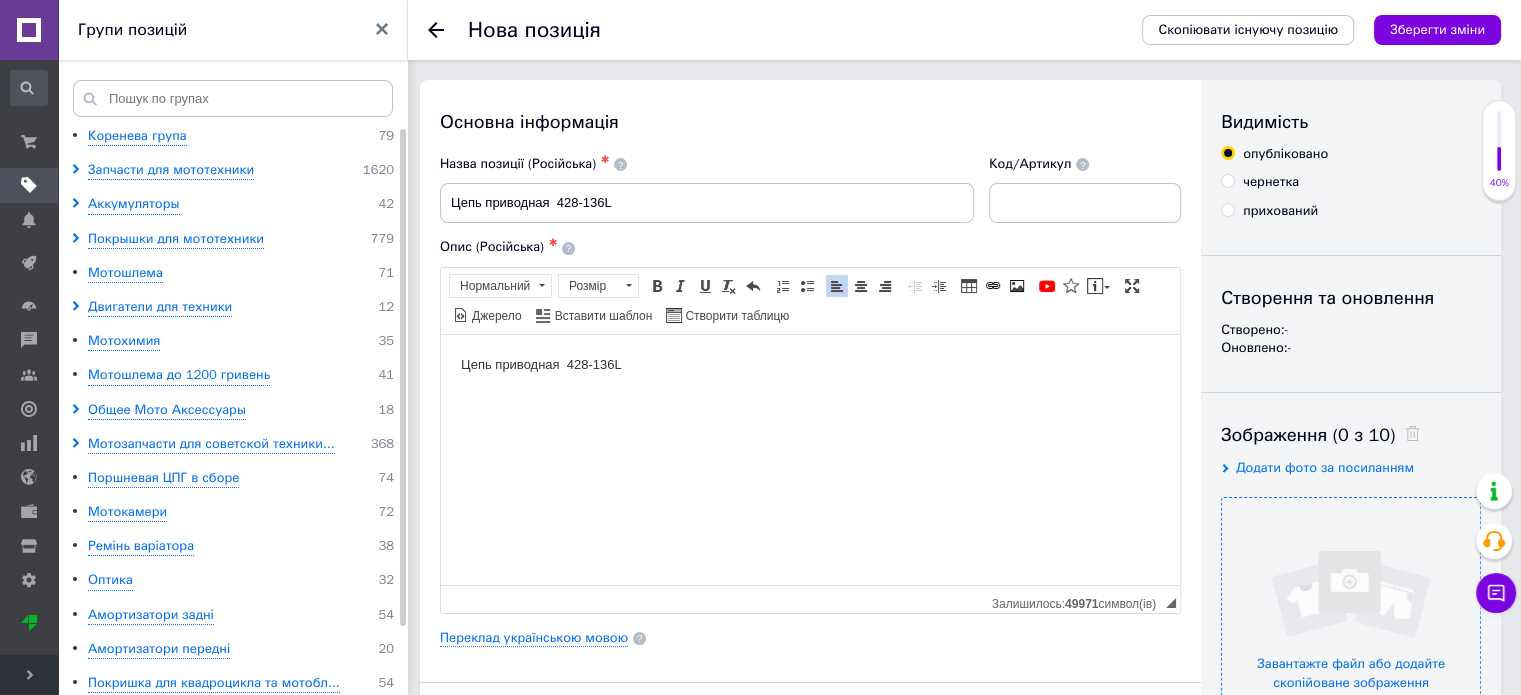 click at bounding box center (1351, 627) 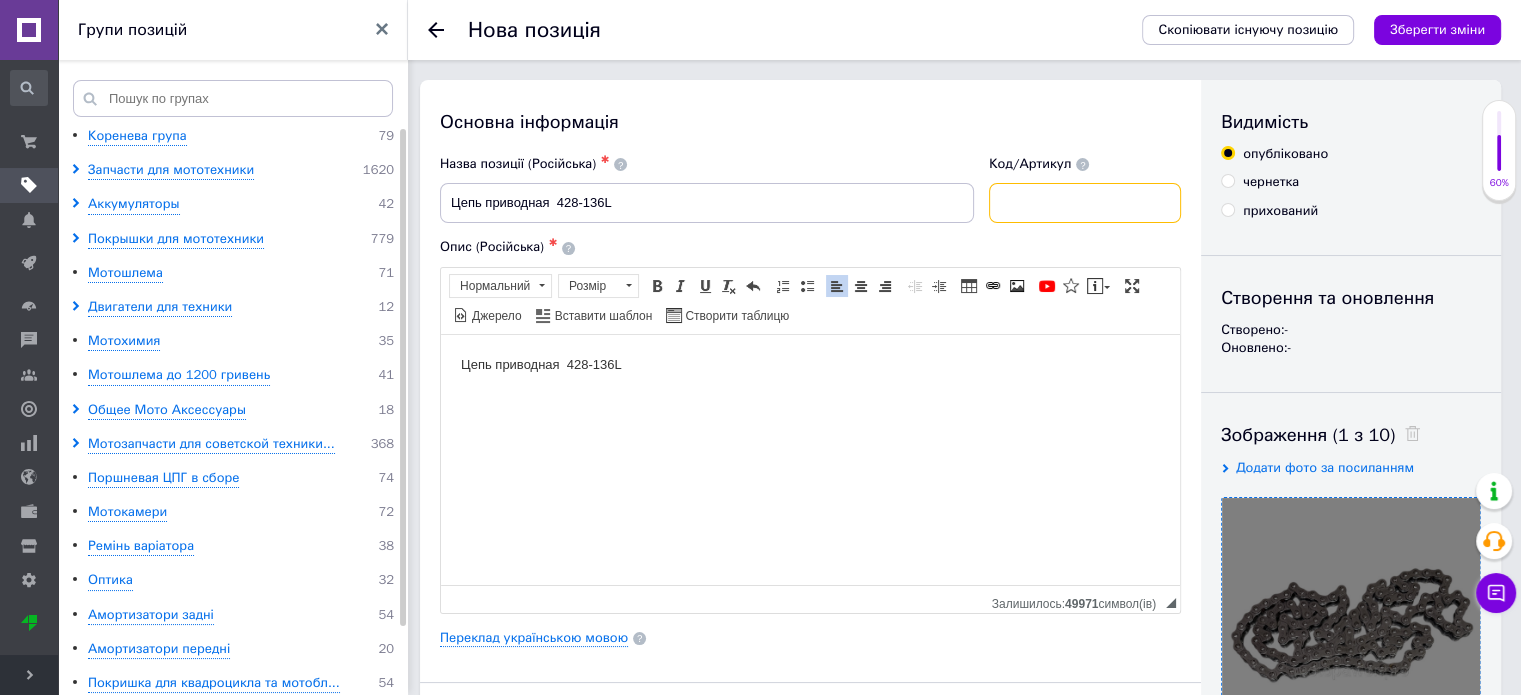 click at bounding box center (1085, 203) 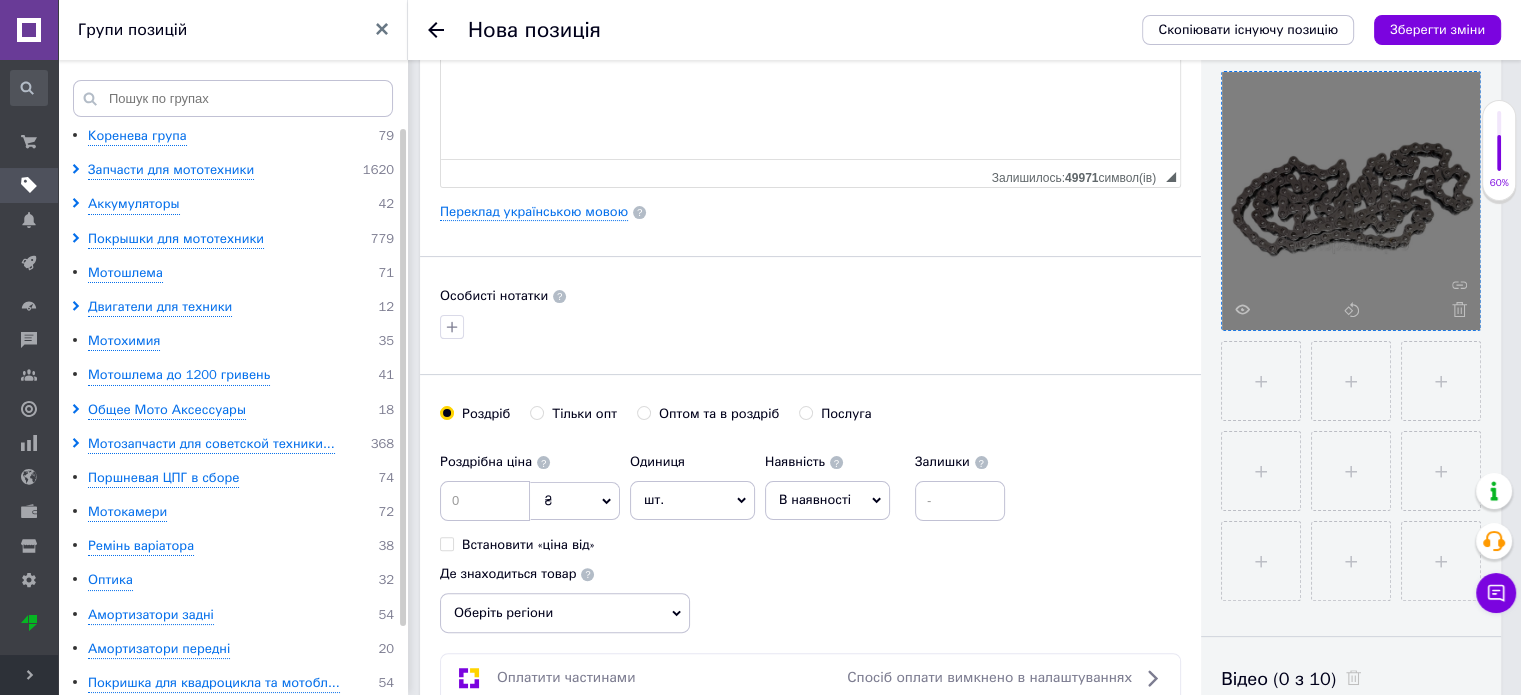 scroll, scrollTop: 500, scrollLeft: 0, axis: vertical 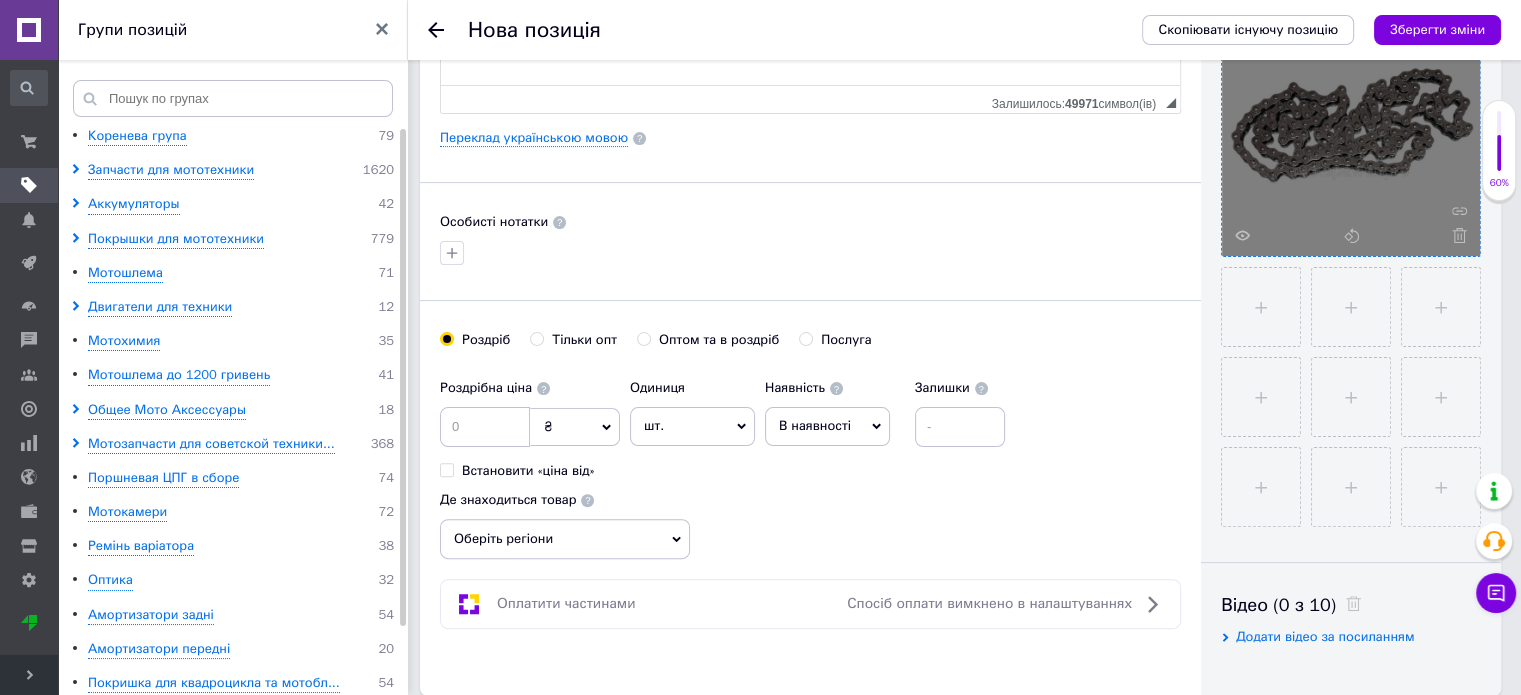type on "3285 ах" 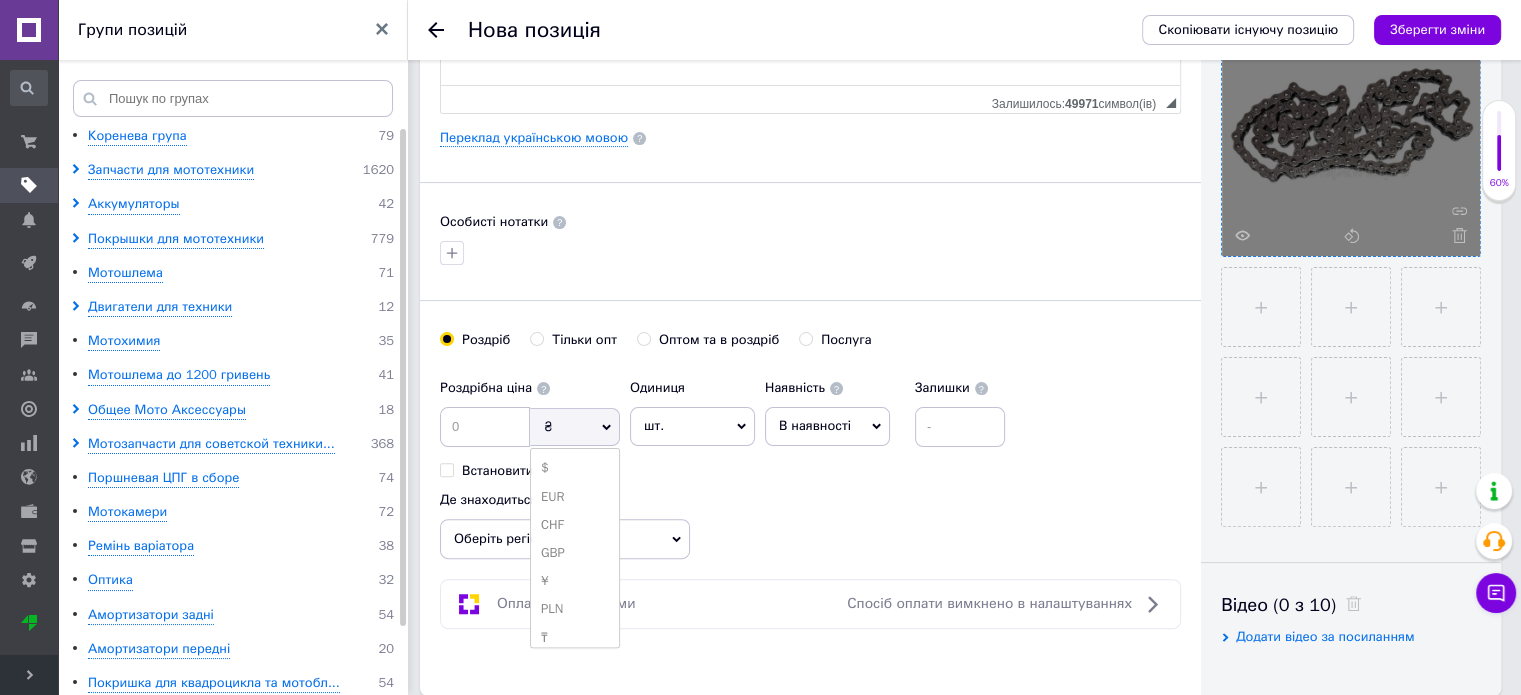 click on "$" at bounding box center (575, 468) 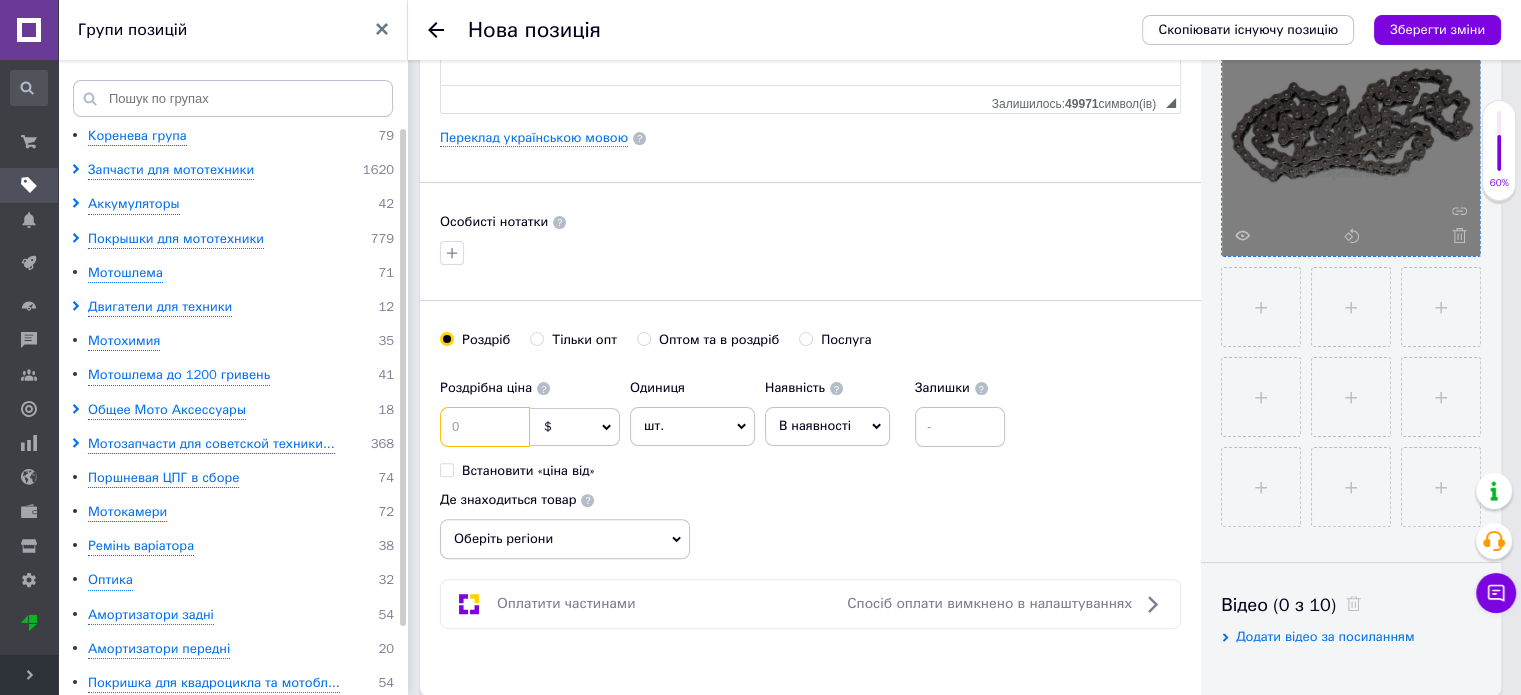 click at bounding box center [485, 427] 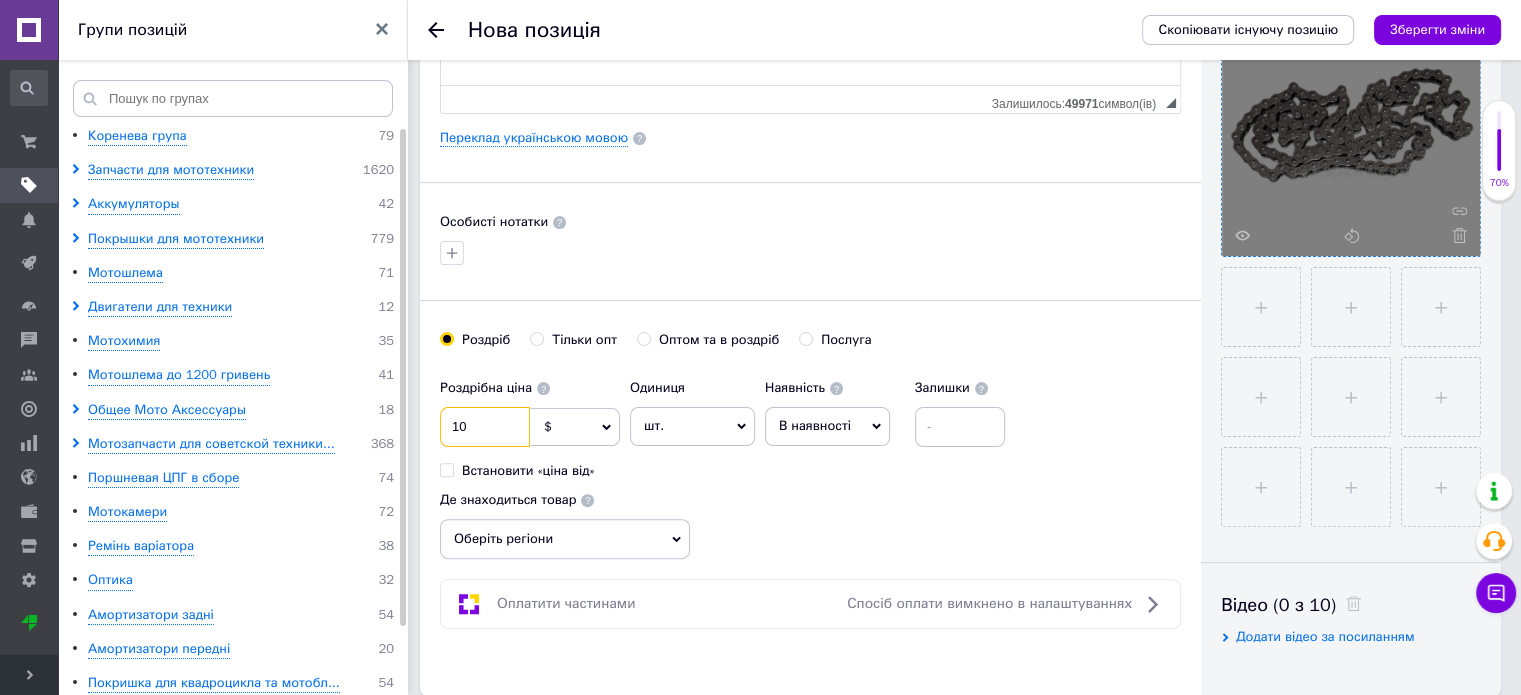 type on "1" 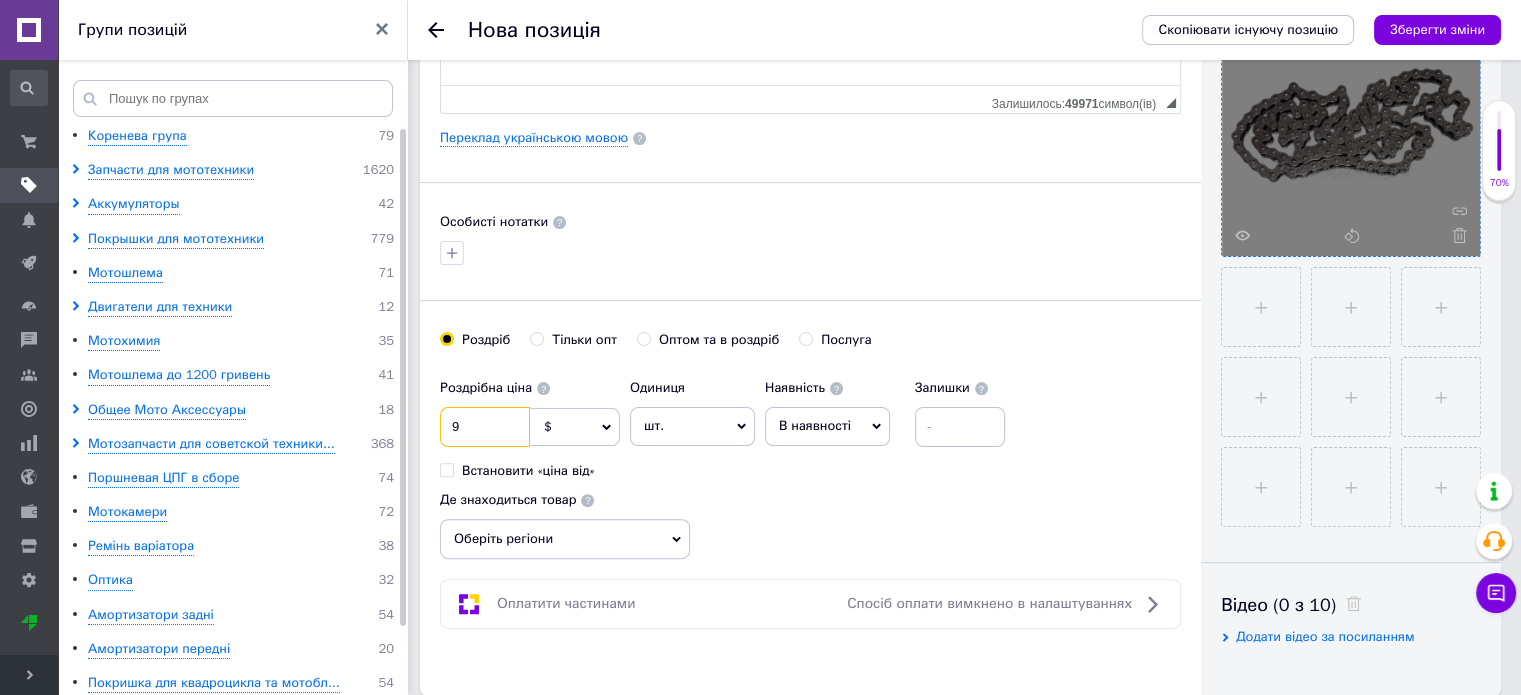scroll, scrollTop: 800, scrollLeft: 0, axis: vertical 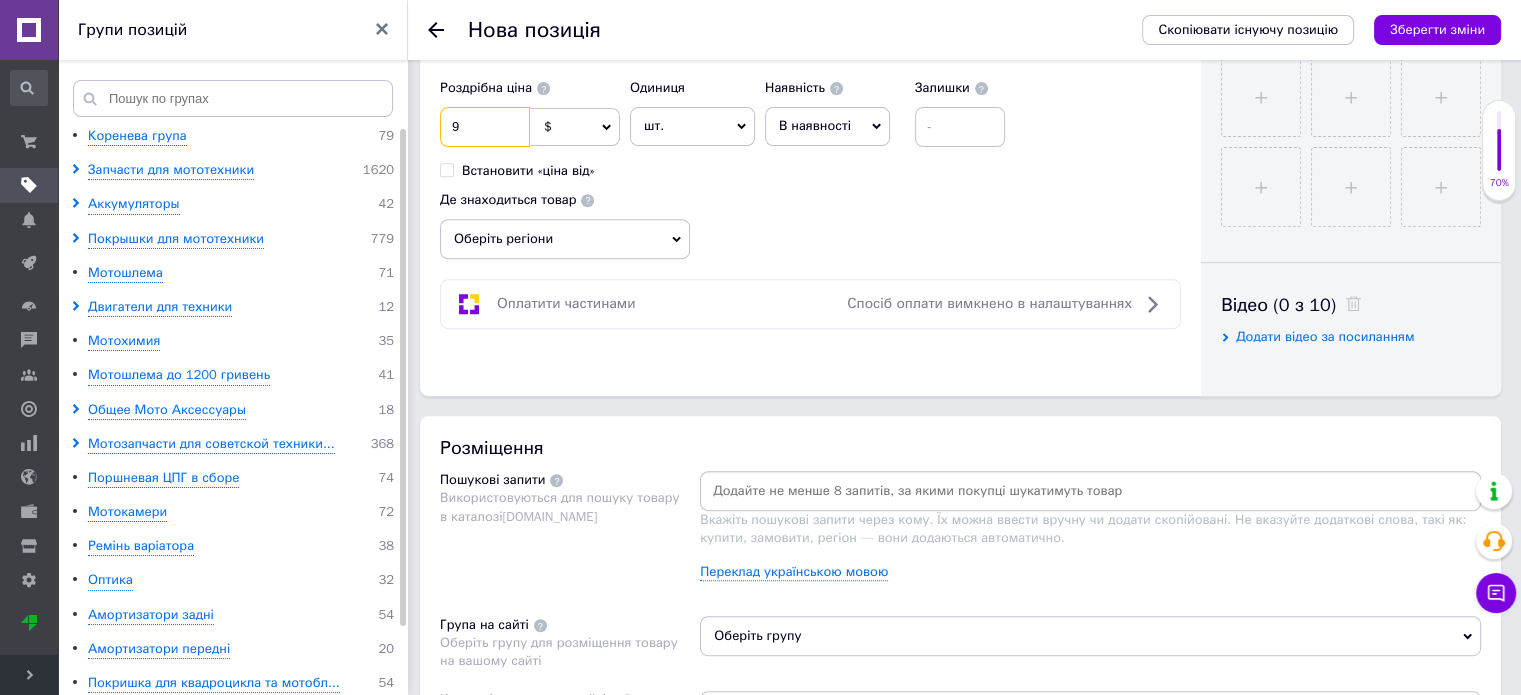 type on "9" 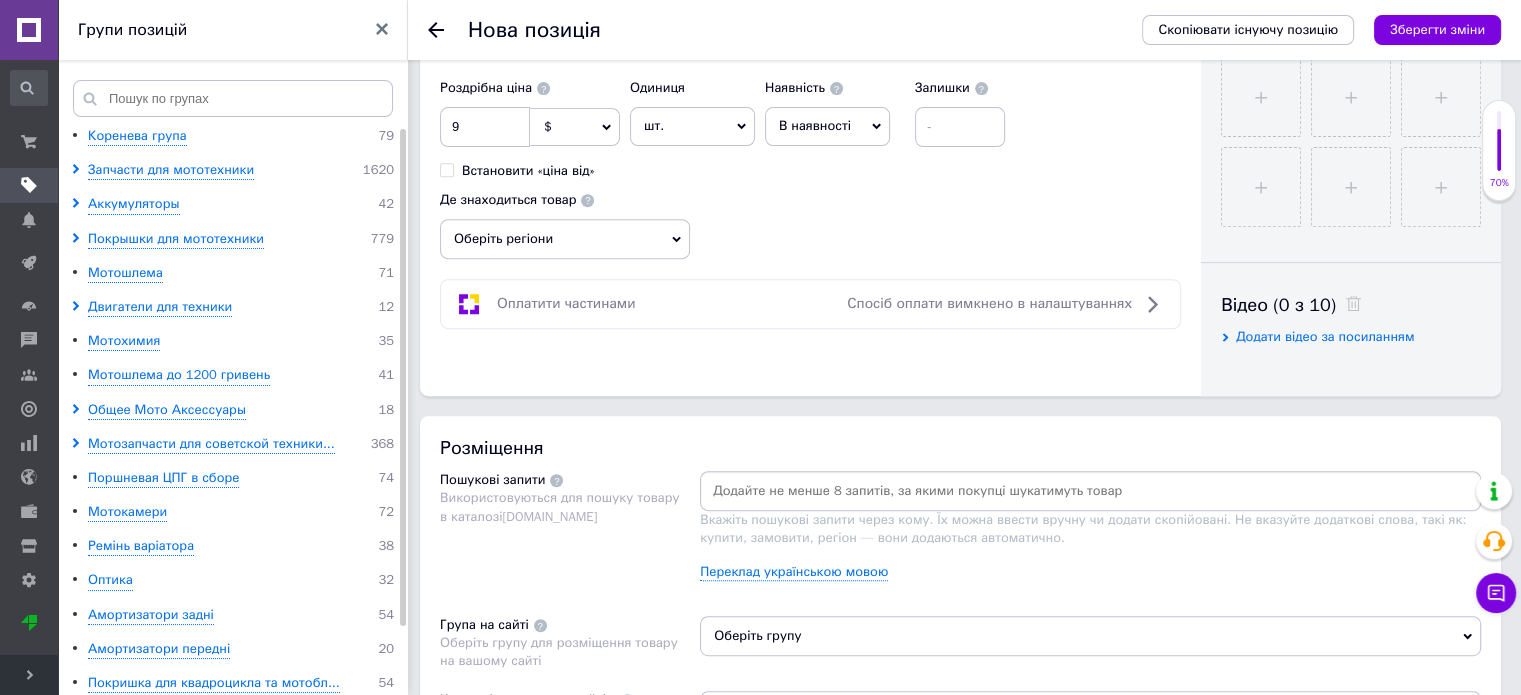 paste on "Цепь приводная  428-136L" 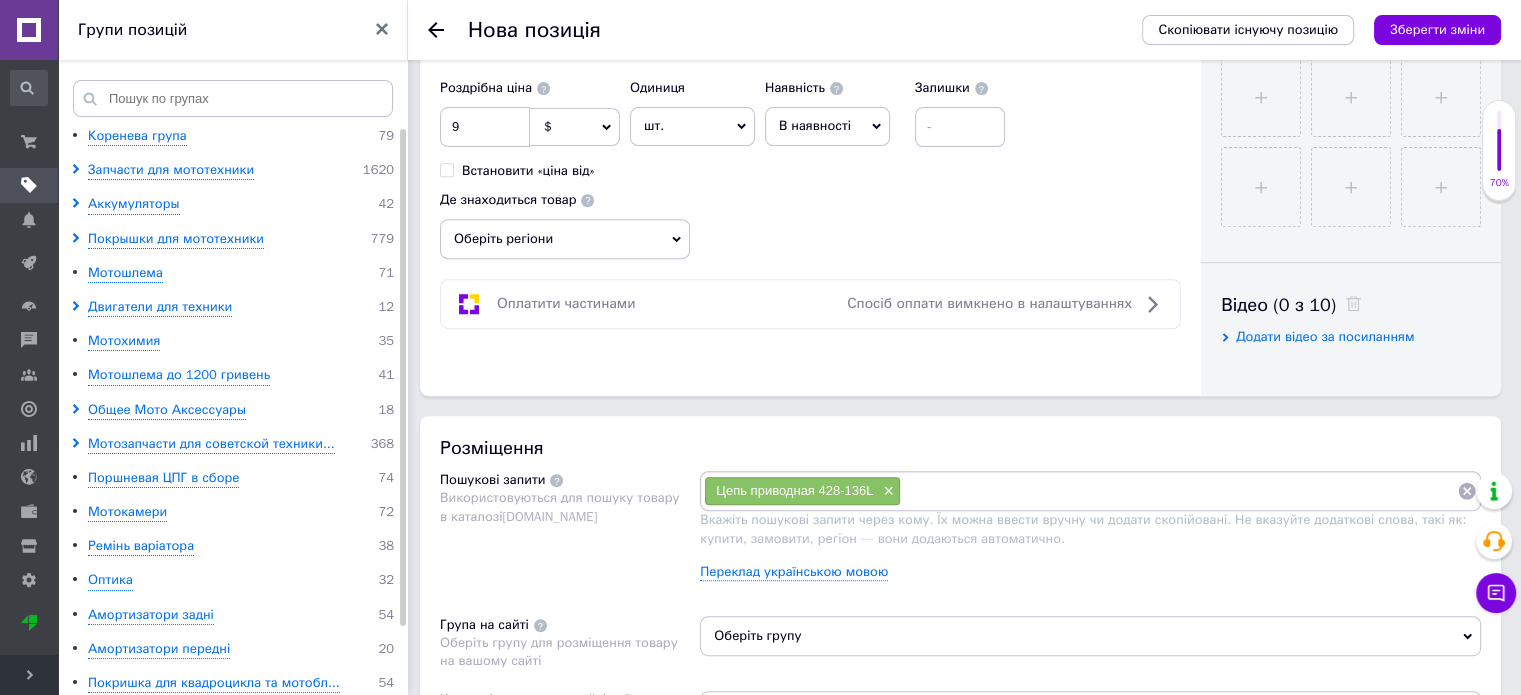 paste on "Цепь приводная  428-136L" 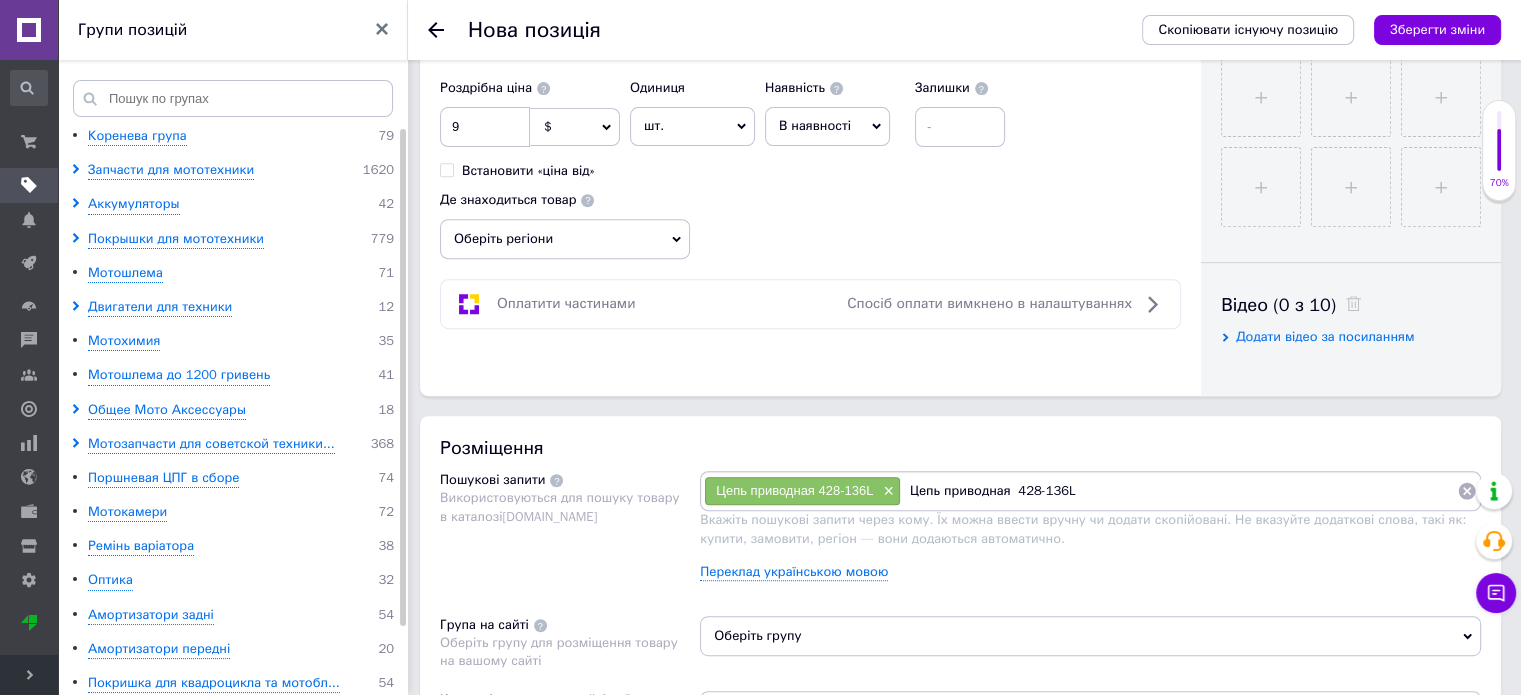 drag, startPoint x: 1011, startPoint y: 490, endPoint x: 944, endPoint y: 494, distance: 67.11929 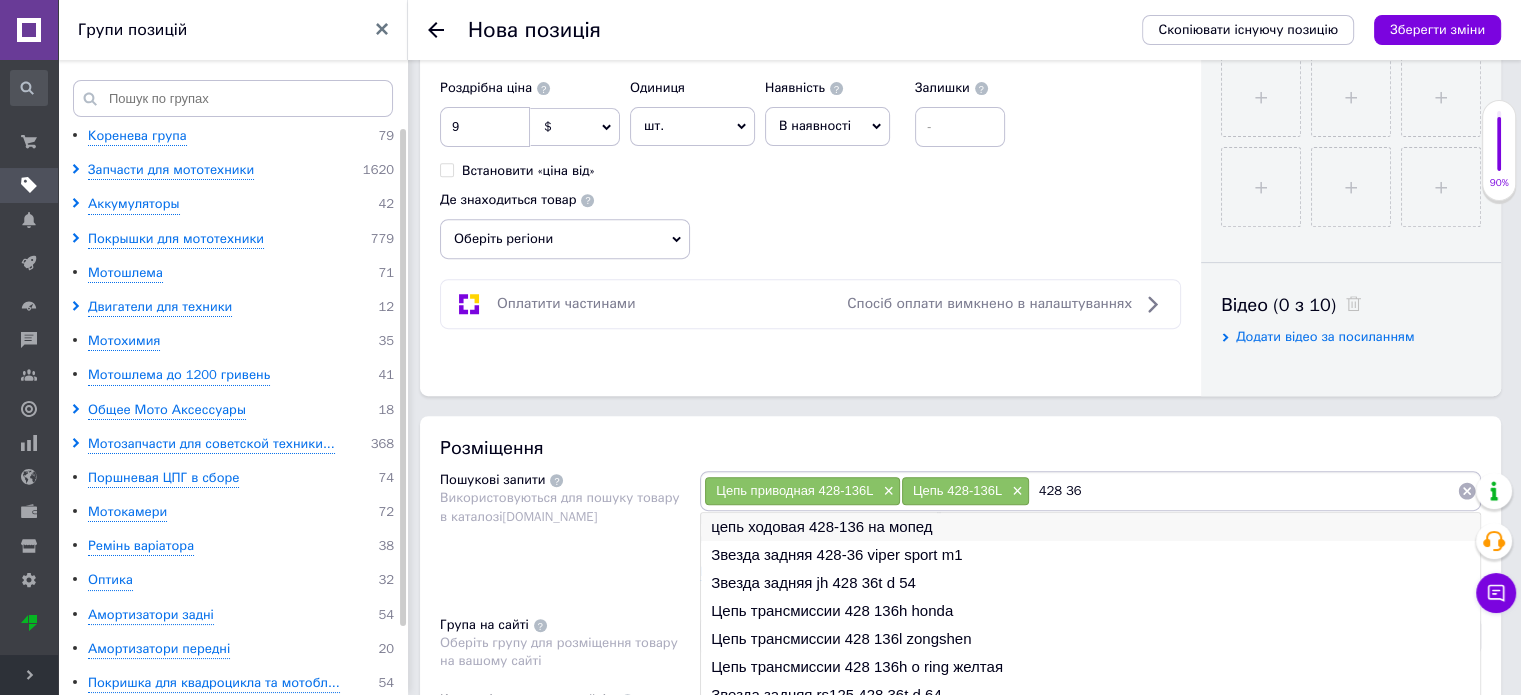 type on "428 36" 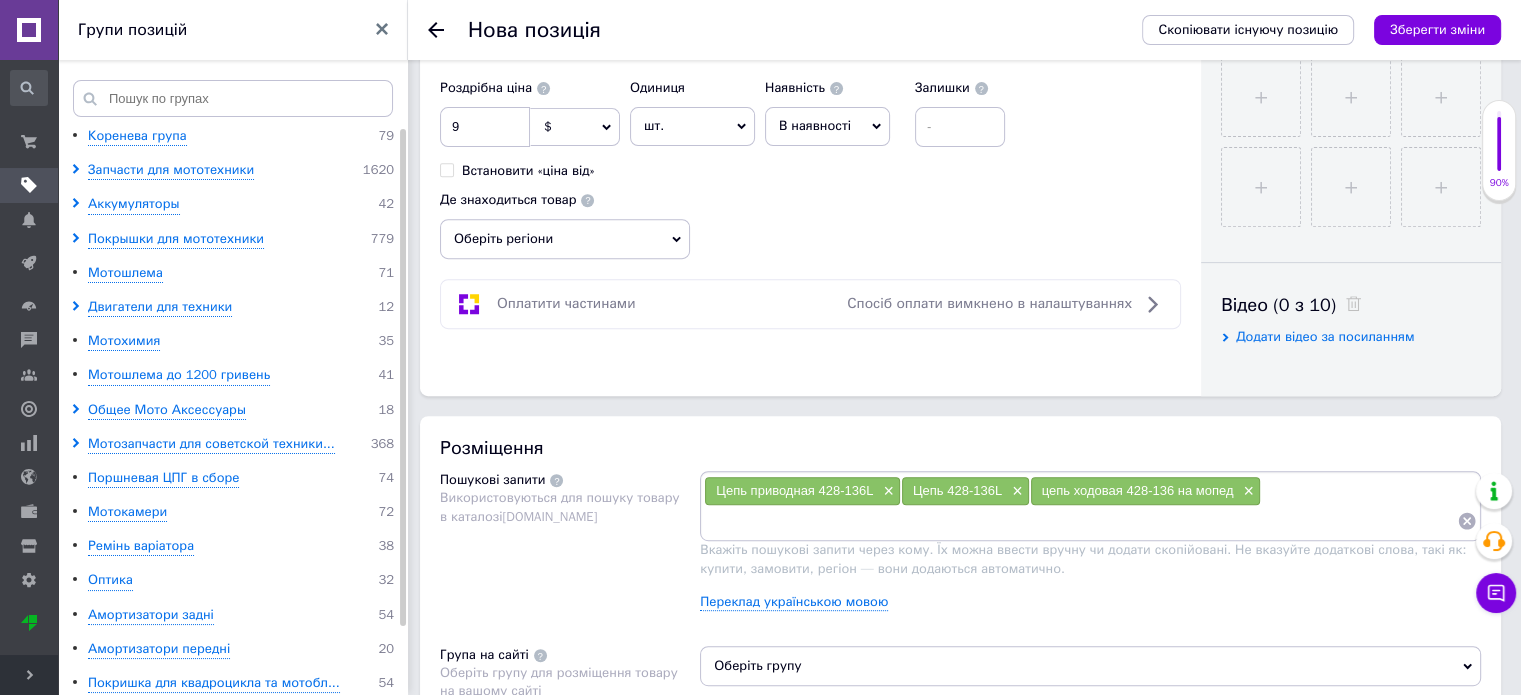 click at bounding box center (1080, 521) 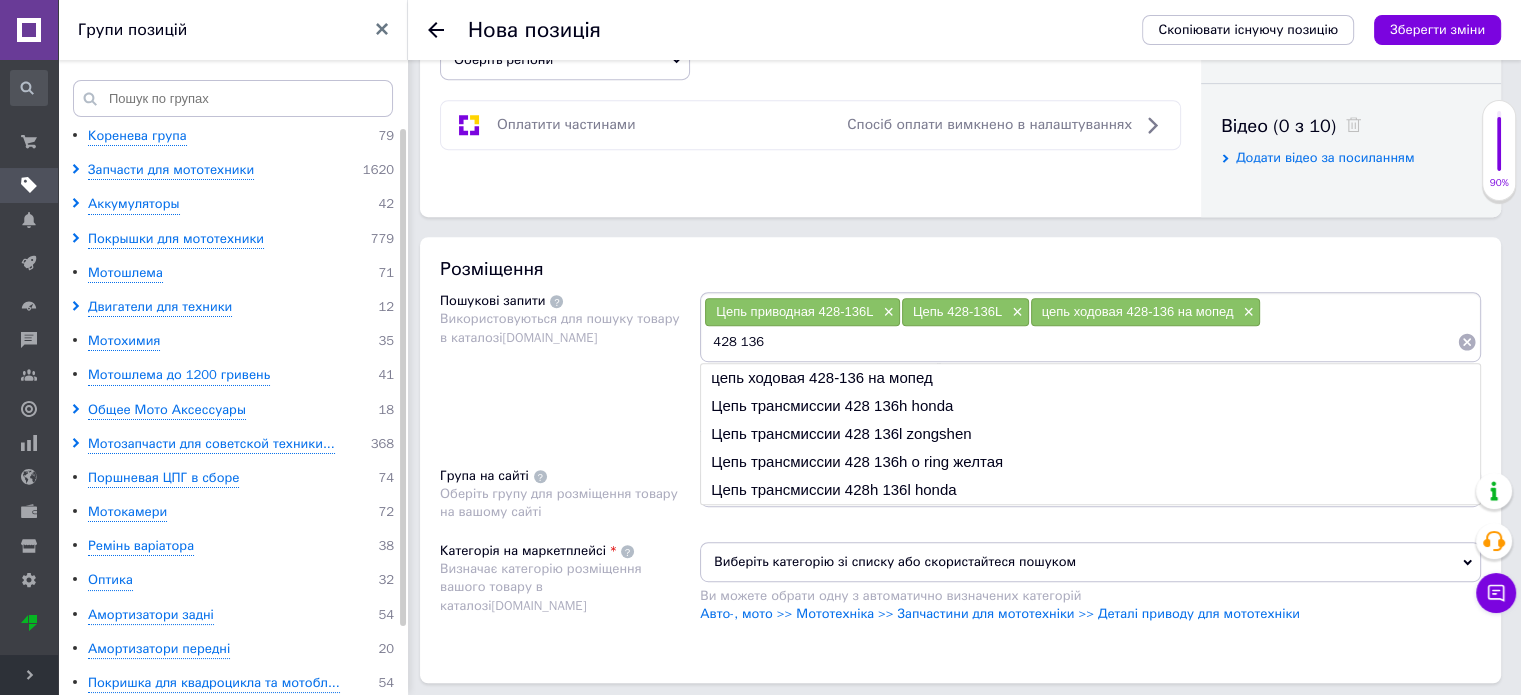 scroll, scrollTop: 1000, scrollLeft: 0, axis: vertical 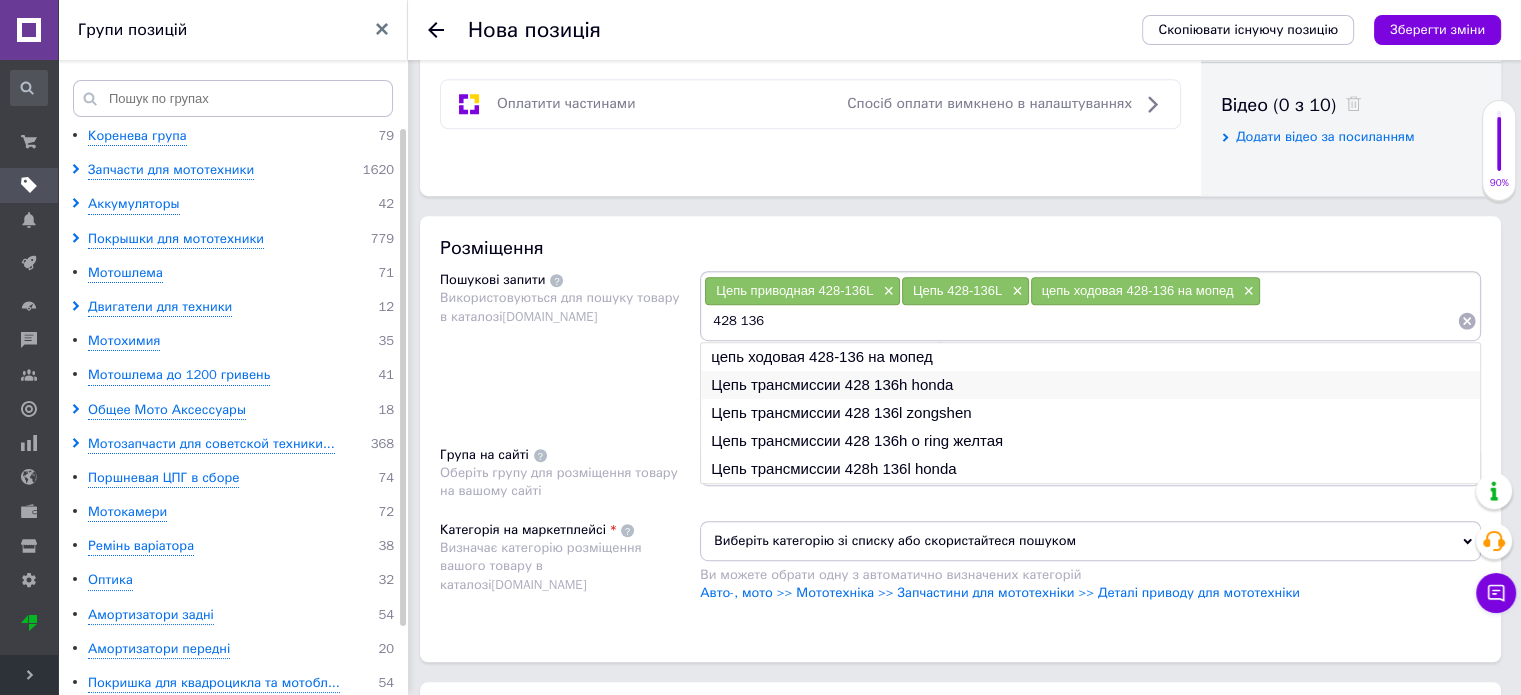 type on "428 136" 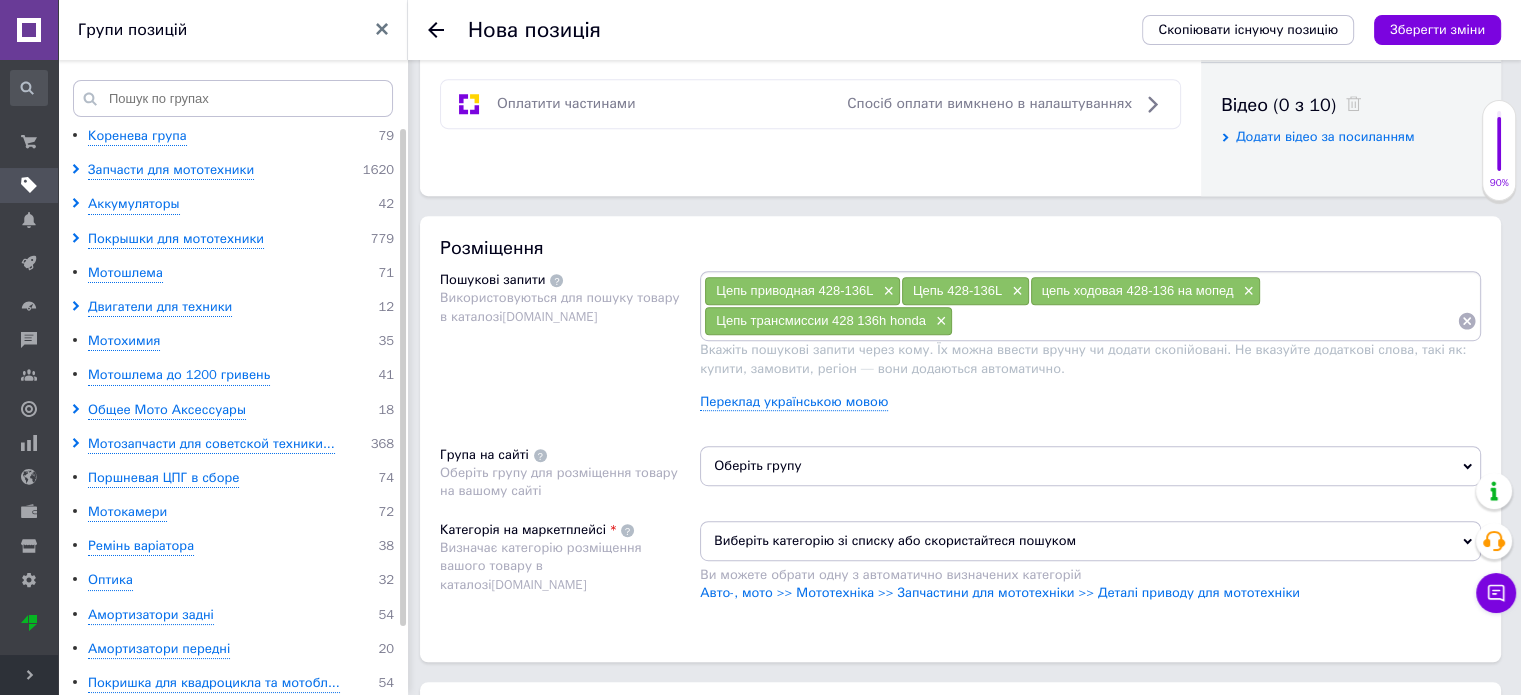 click at bounding box center [1205, 321] 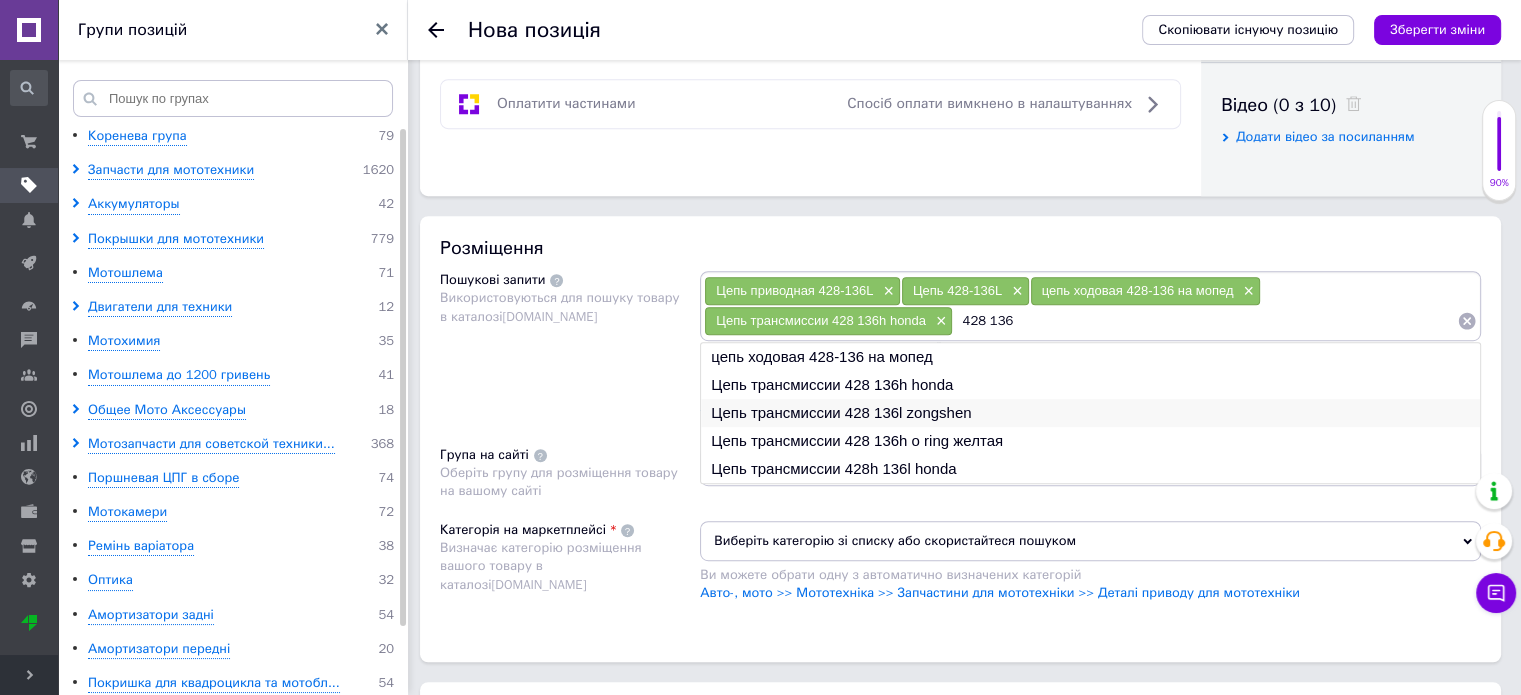 type on "428 136" 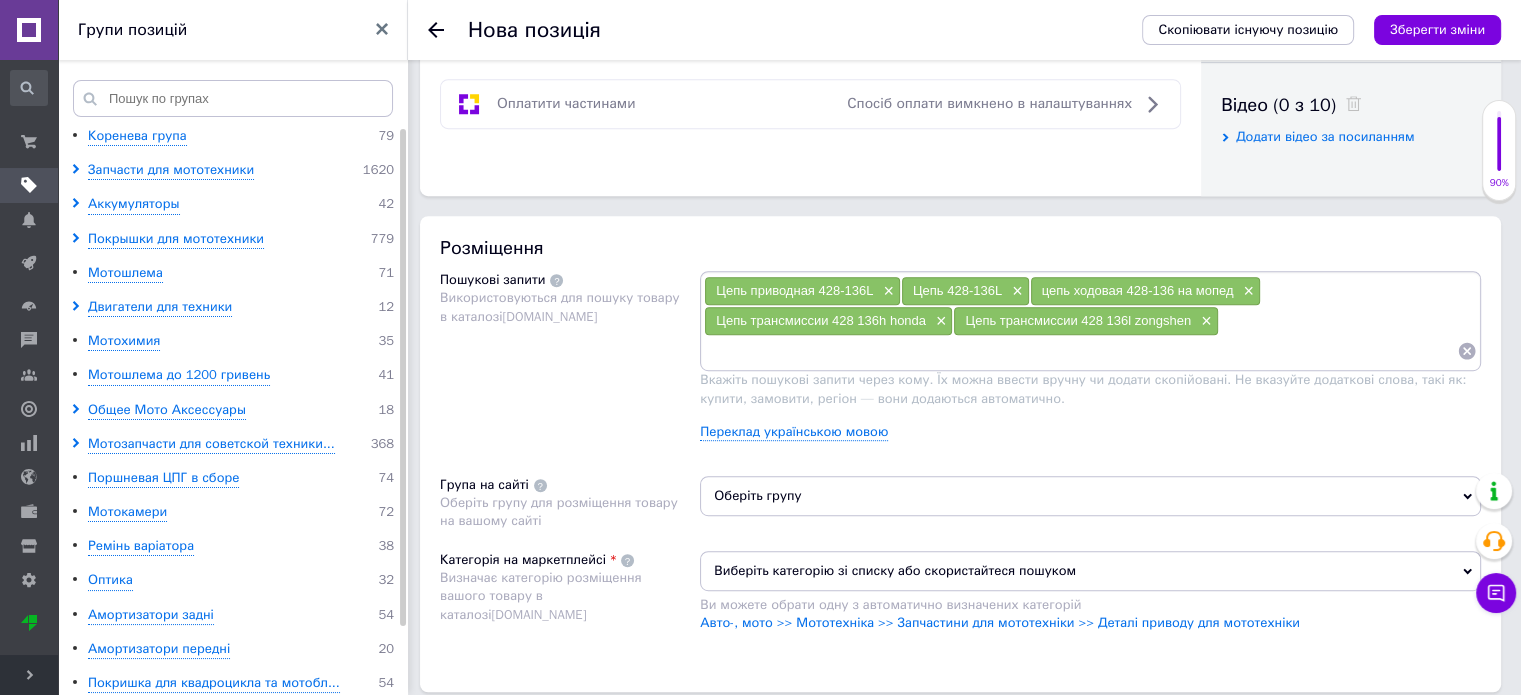 drag, startPoint x: 996, startPoint y: 351, endPoint x: 976, endPoint y: 351, distance: 20 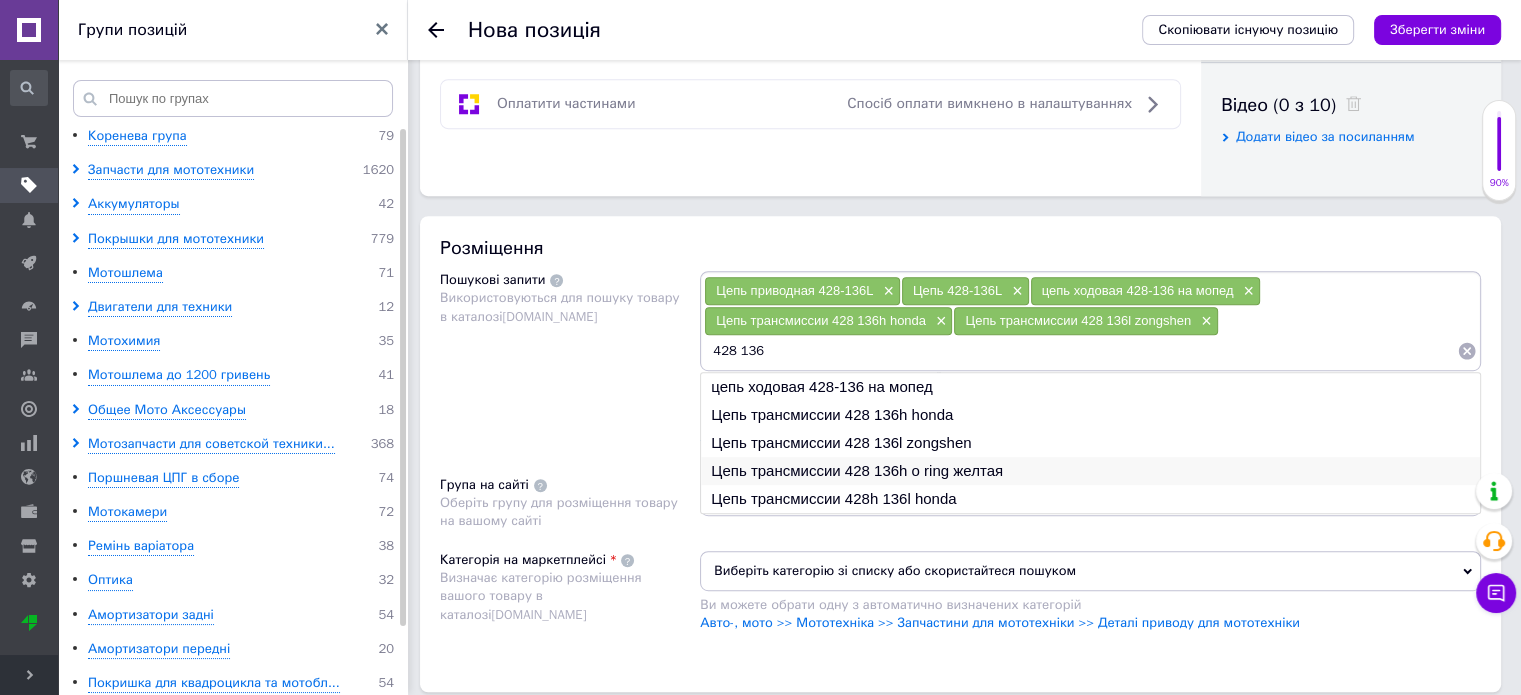 type on "428 136" 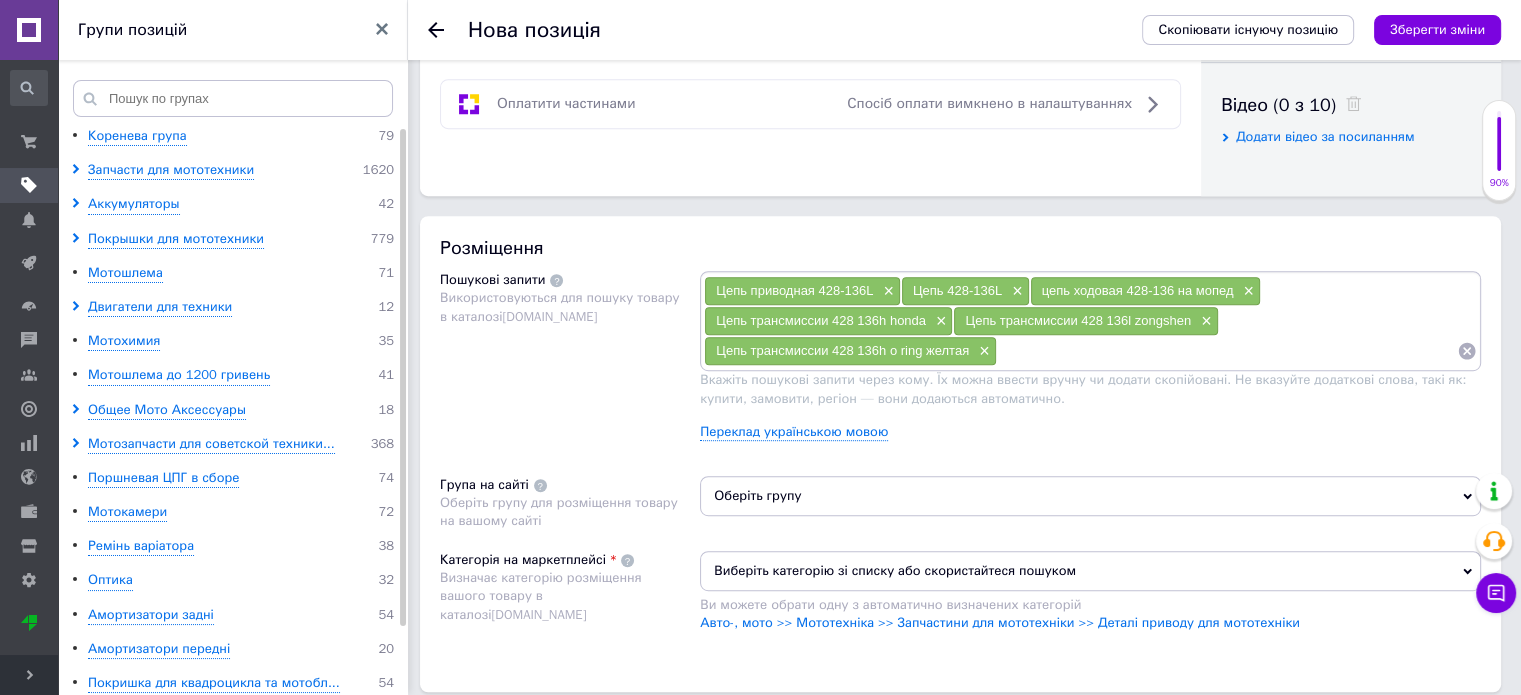 click at bounding box center (1227, 351) 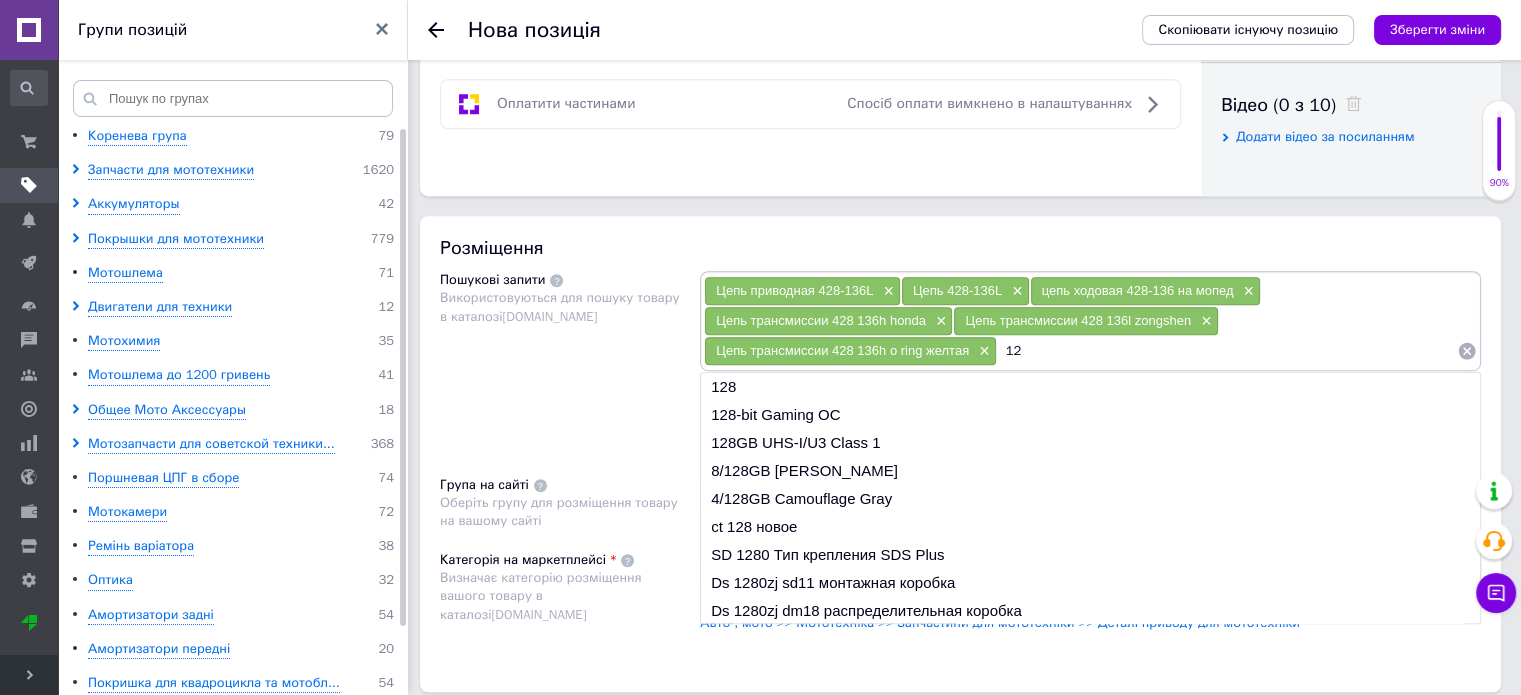 type on "1" 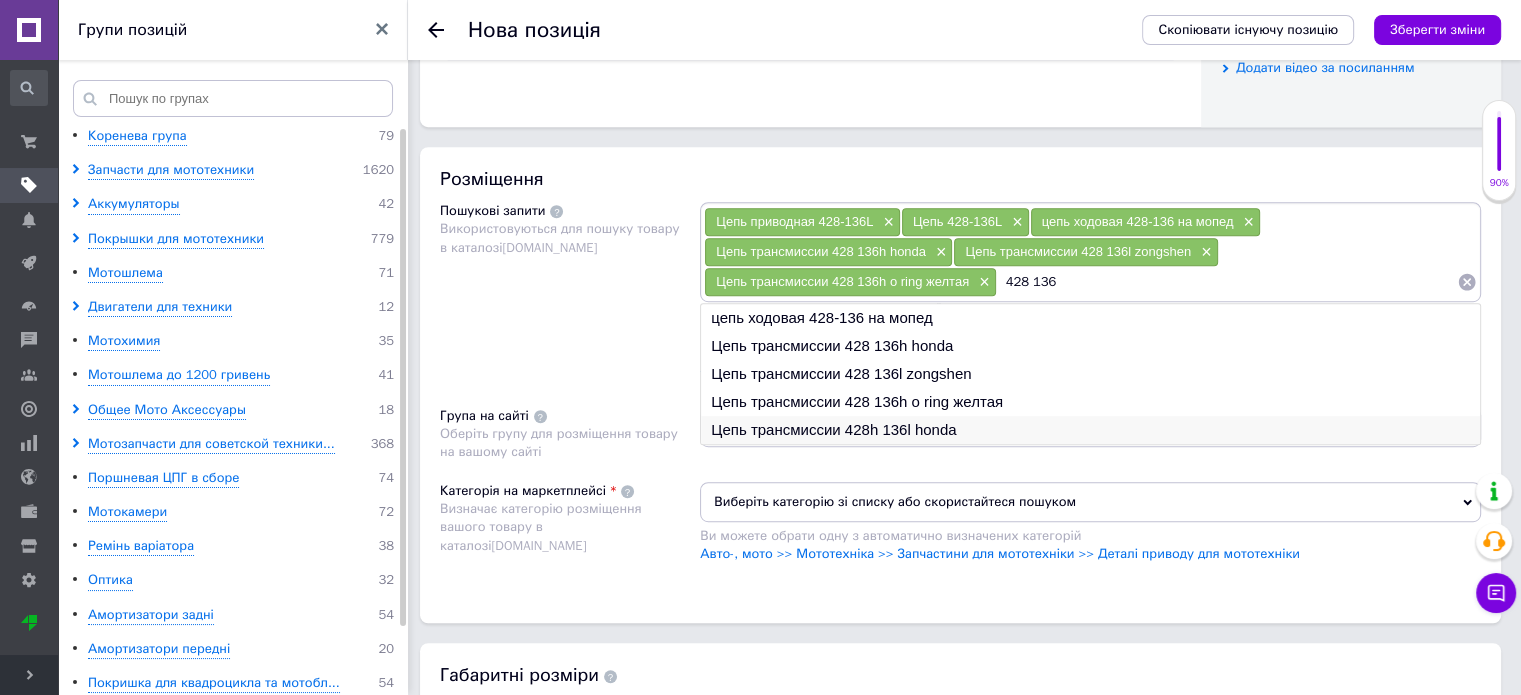 scroll, scrollTop: 1100, scrollLeft: 0, axis: vertical 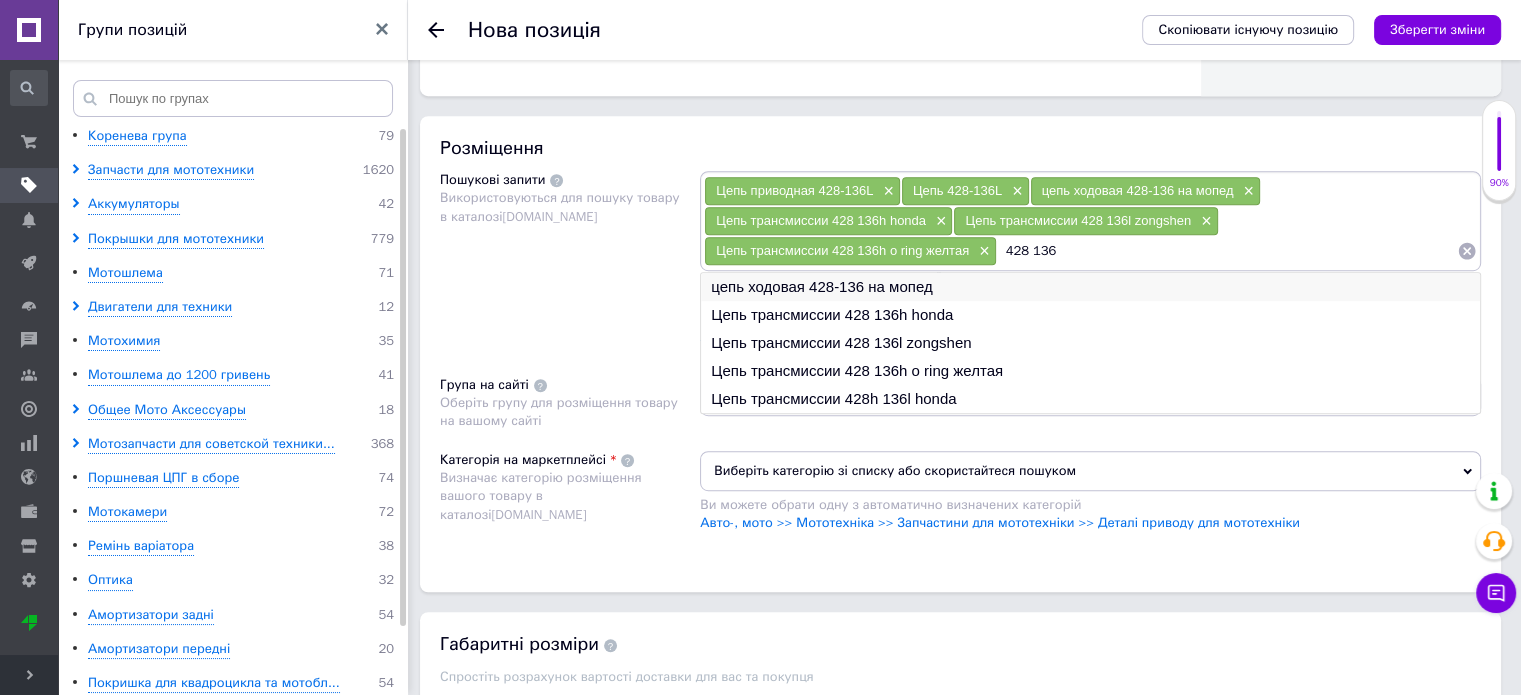 click on "цепь ходовая 428-136 на мопед" at bounding box center (1090, 287) 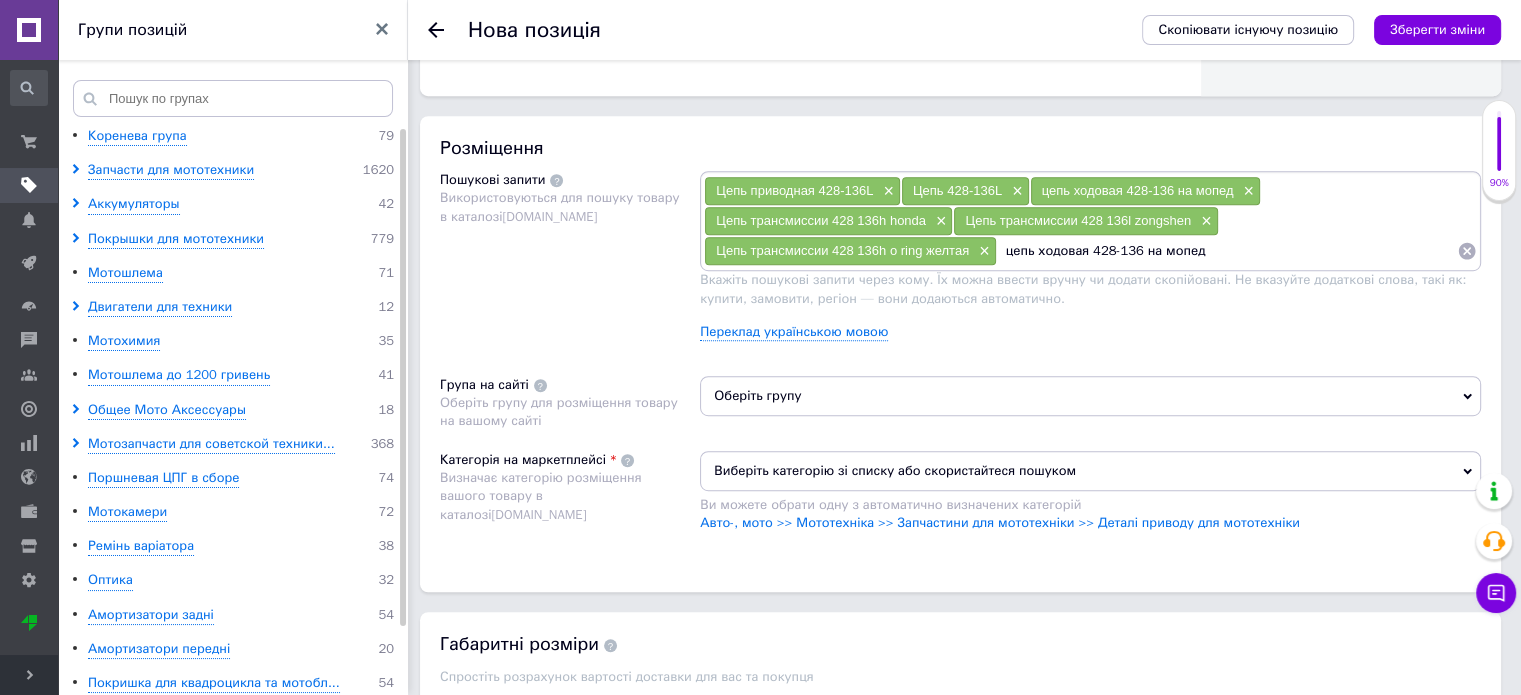 click on "цепь ходовая 428-136 на мопед" at bounding box center [1227, 251] 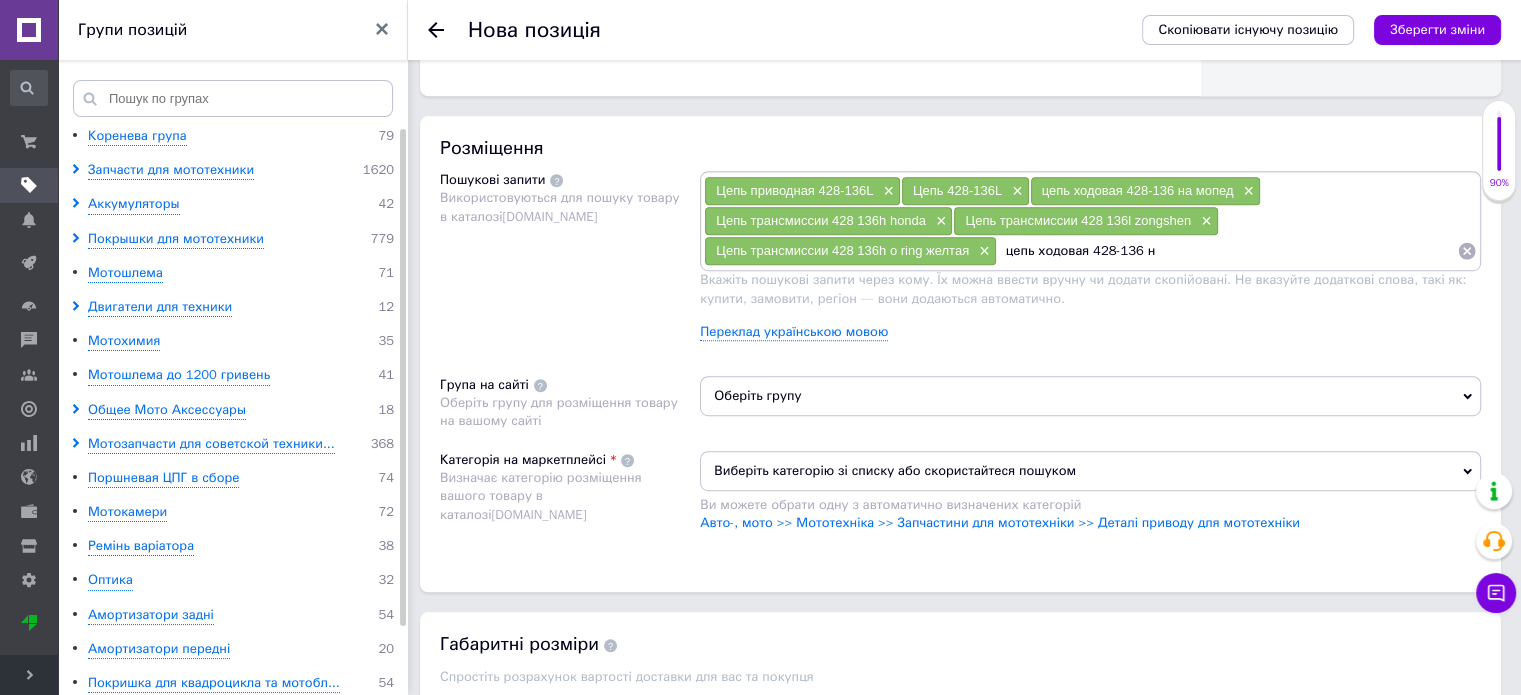 type on "цепь ходовая 428-136" 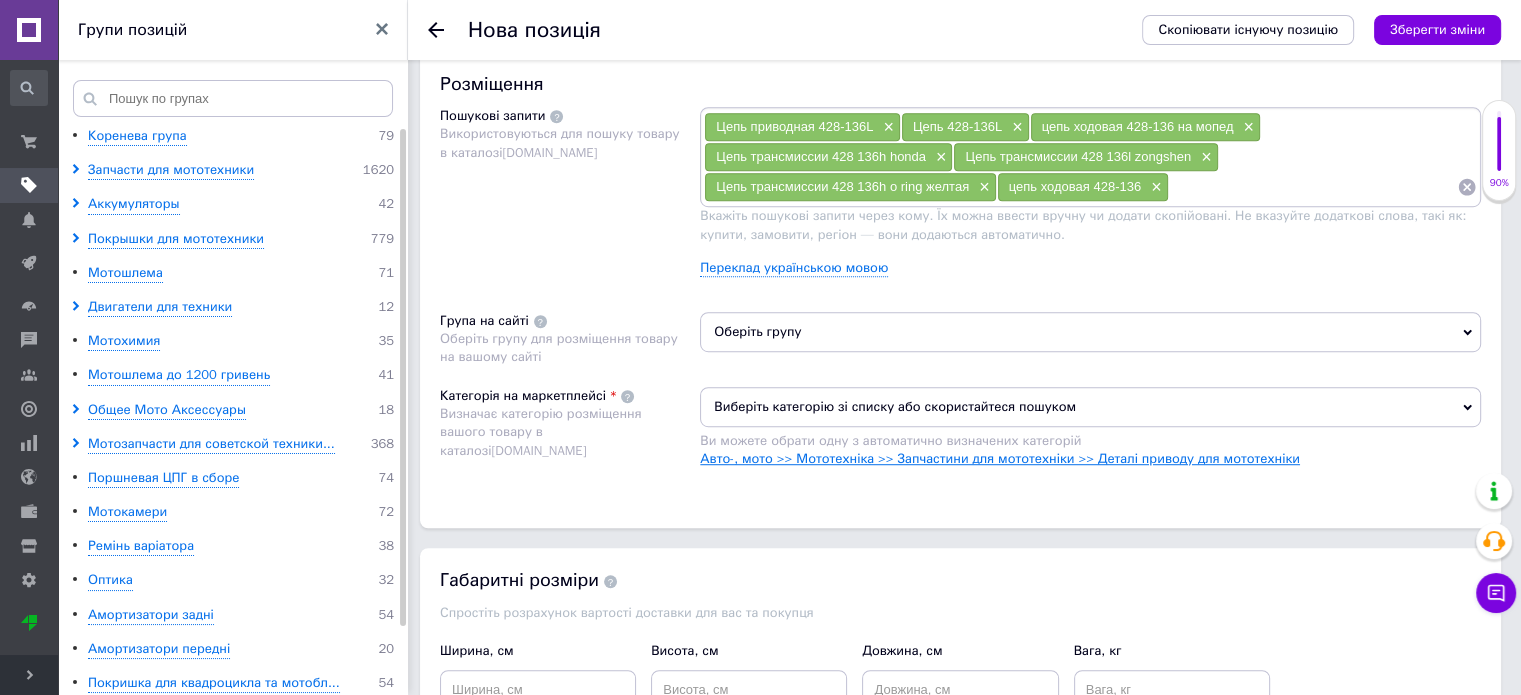 scroll, scrollTop: 1200, scrollLeft: 0, axis: vertical 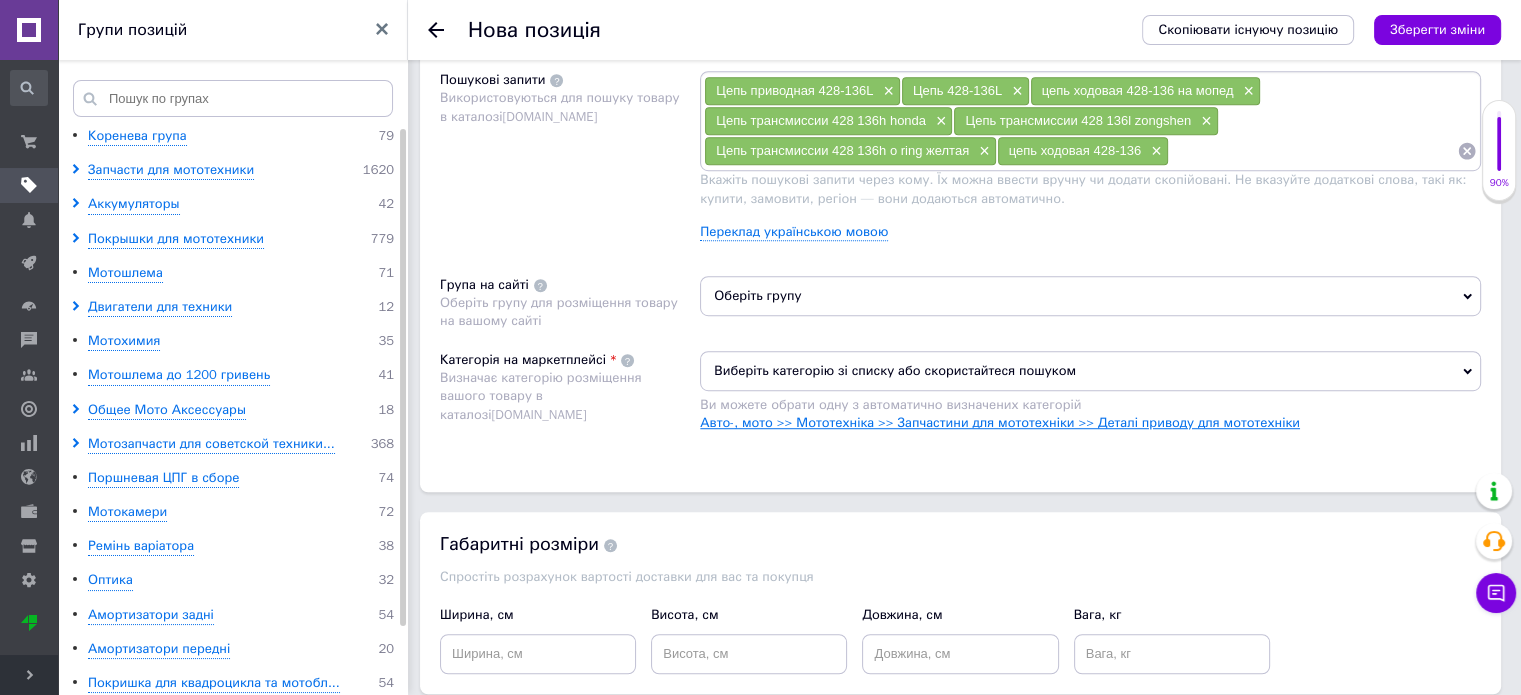 type 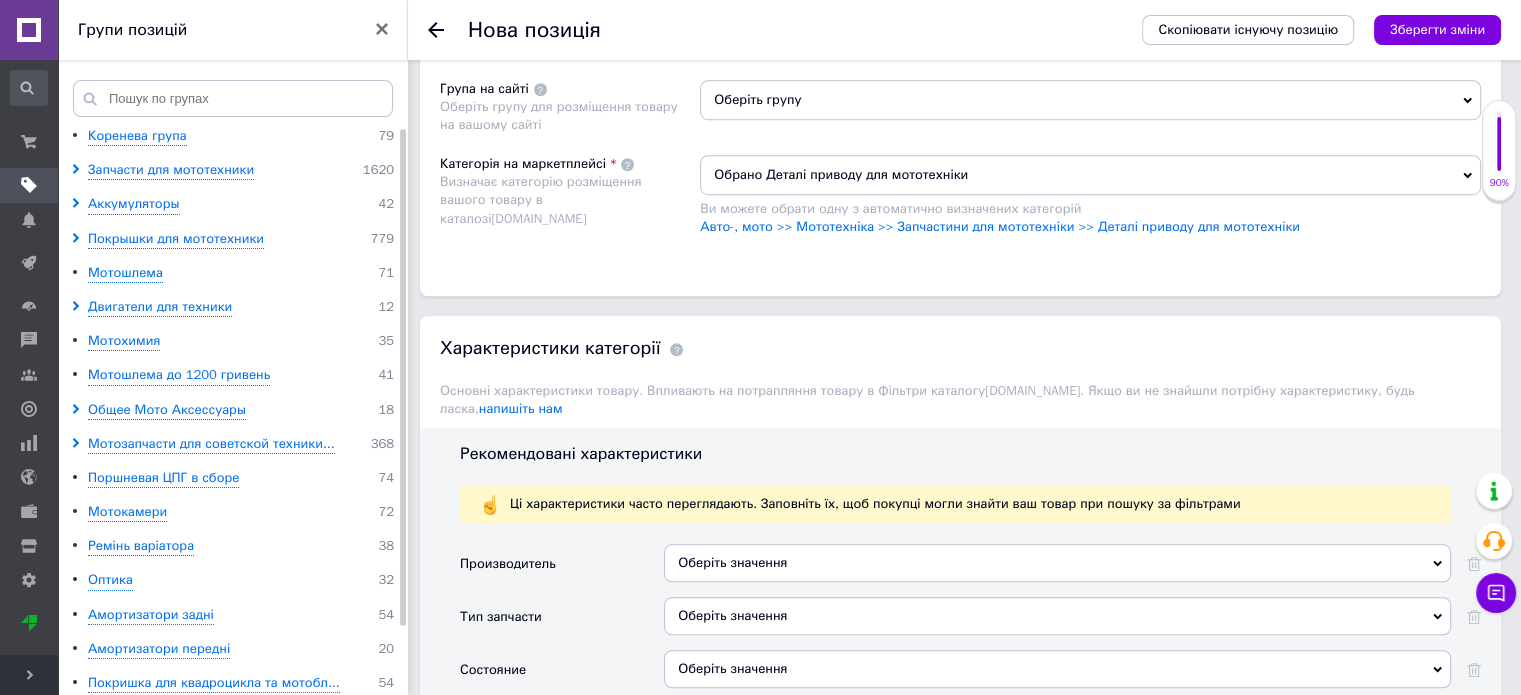 scroll, scrollTop: 1400, scrollLeft: 0, axis: vertical 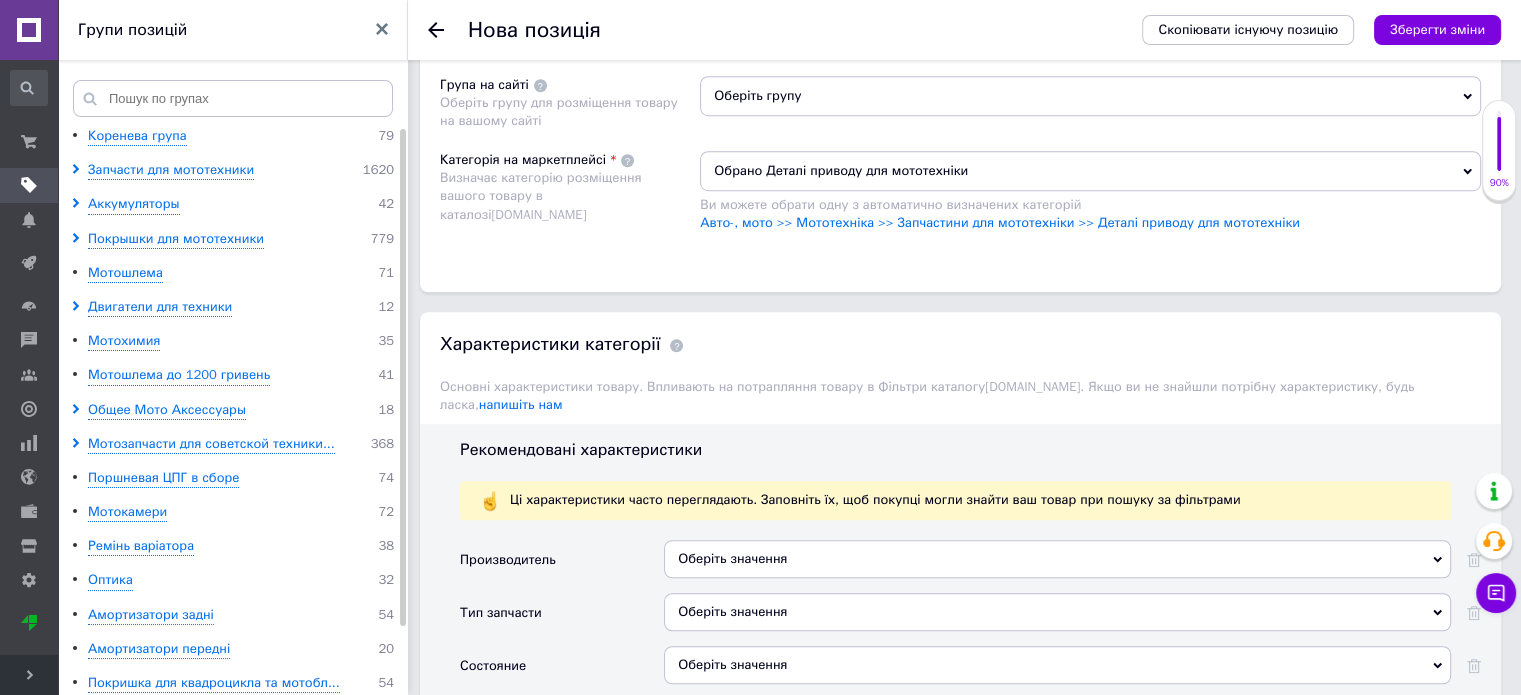 click on "Оберіть групу" at bounding box center (1090, 96) 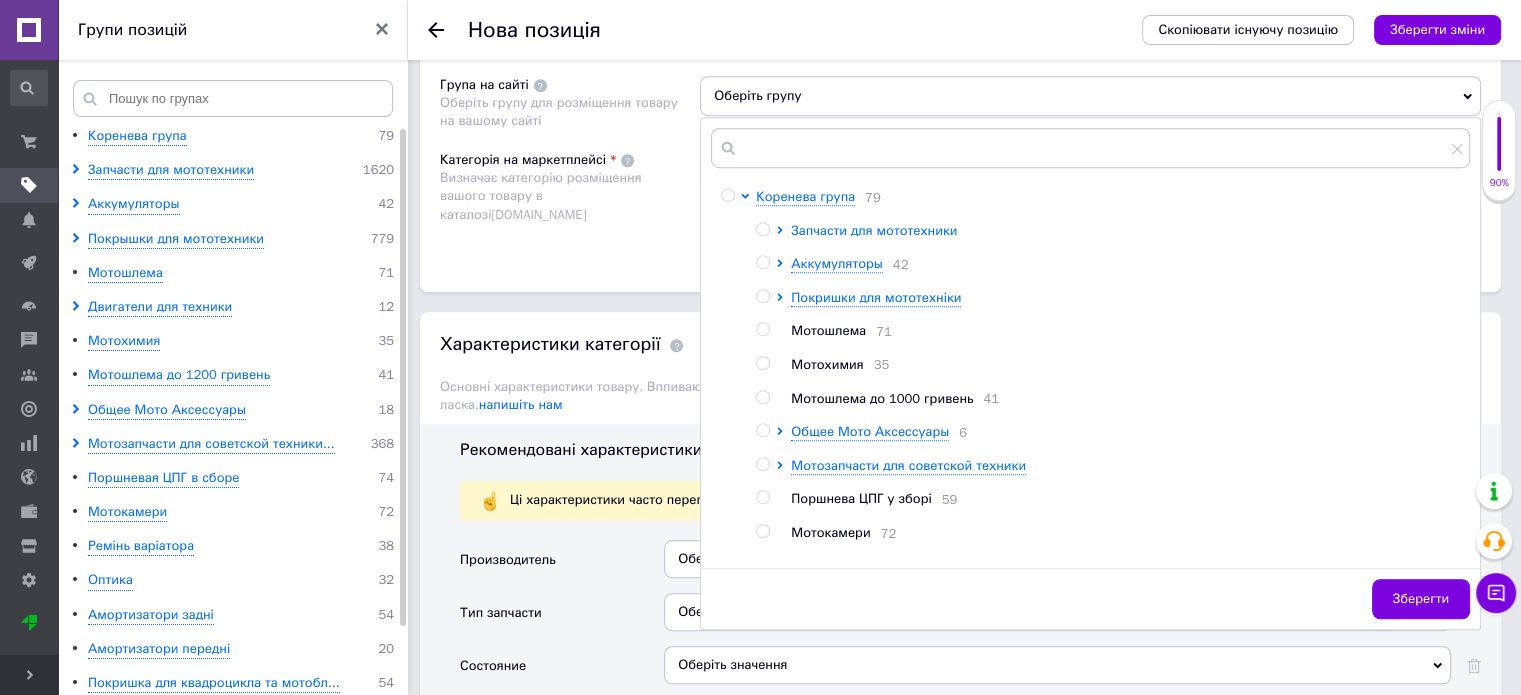 click on "Запчасти для мототехники" at bounding box center (874, 230) 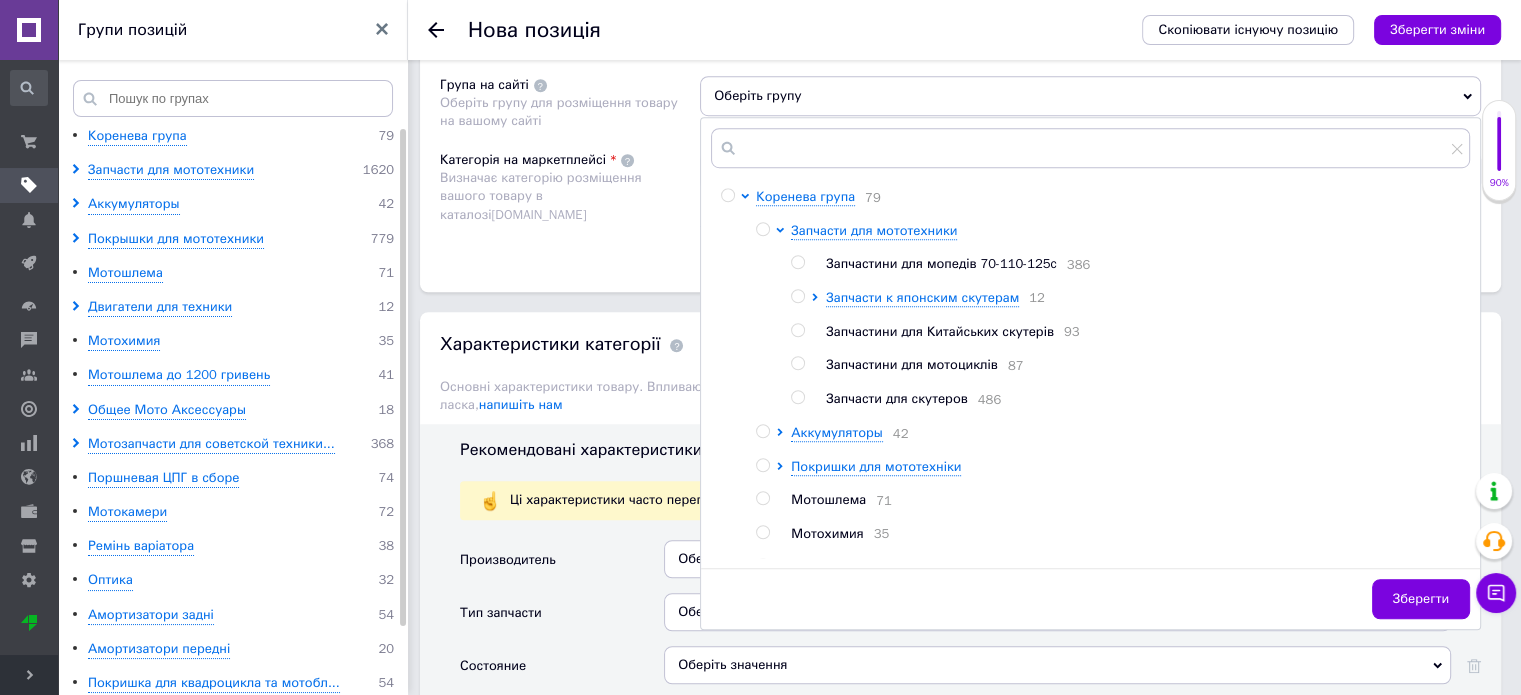 click on "Запчастини для мотоциклів 87" at bounding box center [1147, 365] 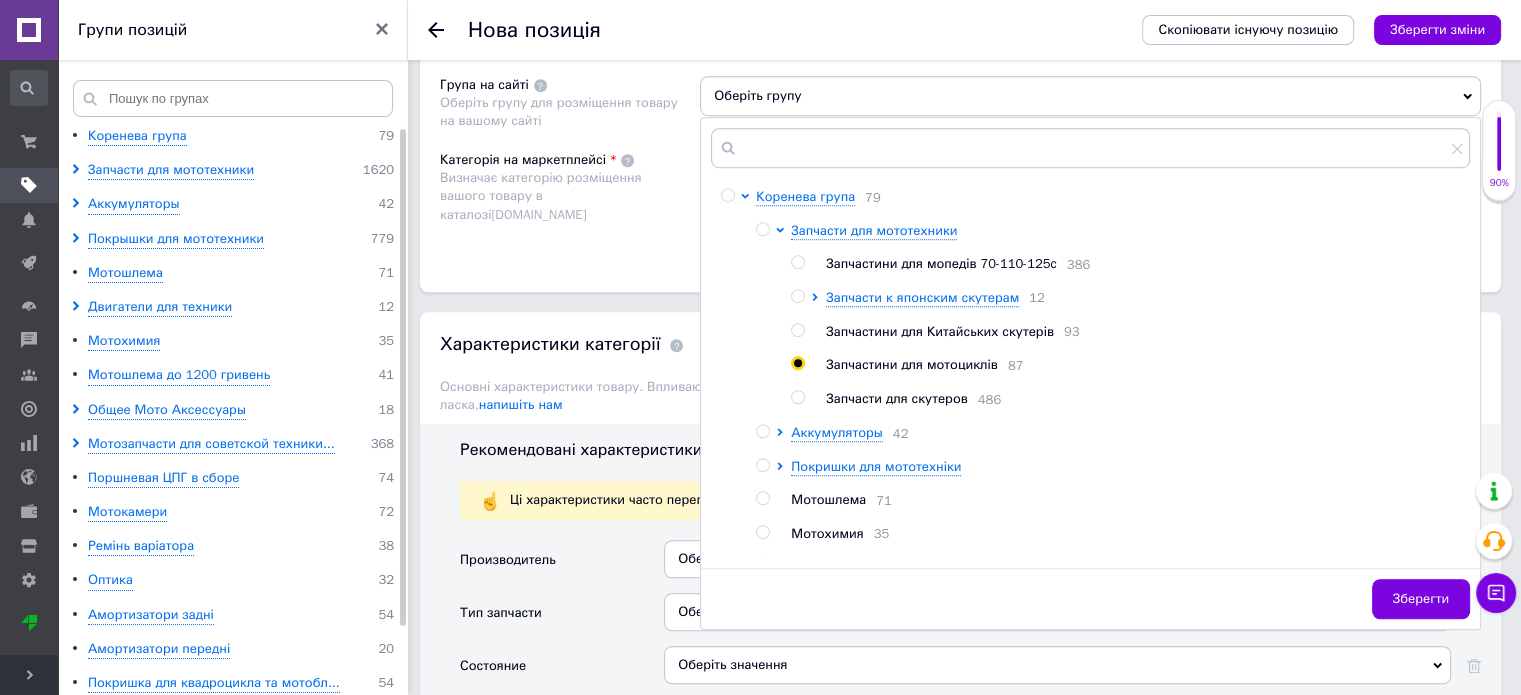 radio on "true" 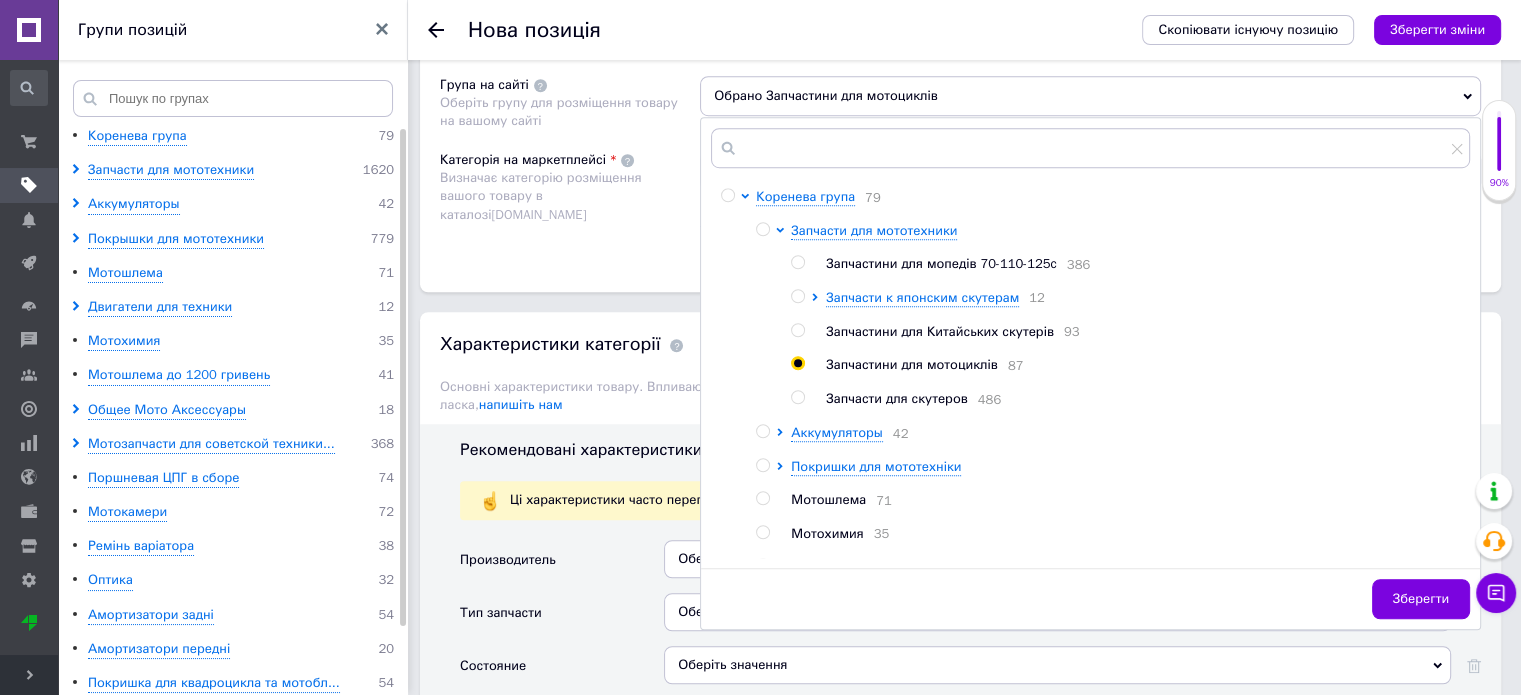 click on "Розміщення Пошукові запити Використовуються для пошуку товару в каталозі  [DOMAIN_NAME] Цепь приводная  428-136L × Цепь  428-136L × цепь ходовая 428-136 на мопед × Цепь трансмиссии 428 136h honda × Цепь трансмиссии 428 136l zongshen × Цепь трансмиссии 428 136h o ring желтая × цепь ходовая 428-136 × Вкажіть пошукові запити через кому. Їх можна ввести вручну чи додати скопійовані. Не вказуйте додаткові слова, такі як: купити, замовити, регіон — вони додаються автоматично. Переклад українською мовою Група на сайті Оберіть групу для розміщення товару на вашому сайті Обрано Запчастини для мотоциклів 79 386" at bounding box center [960, 54] 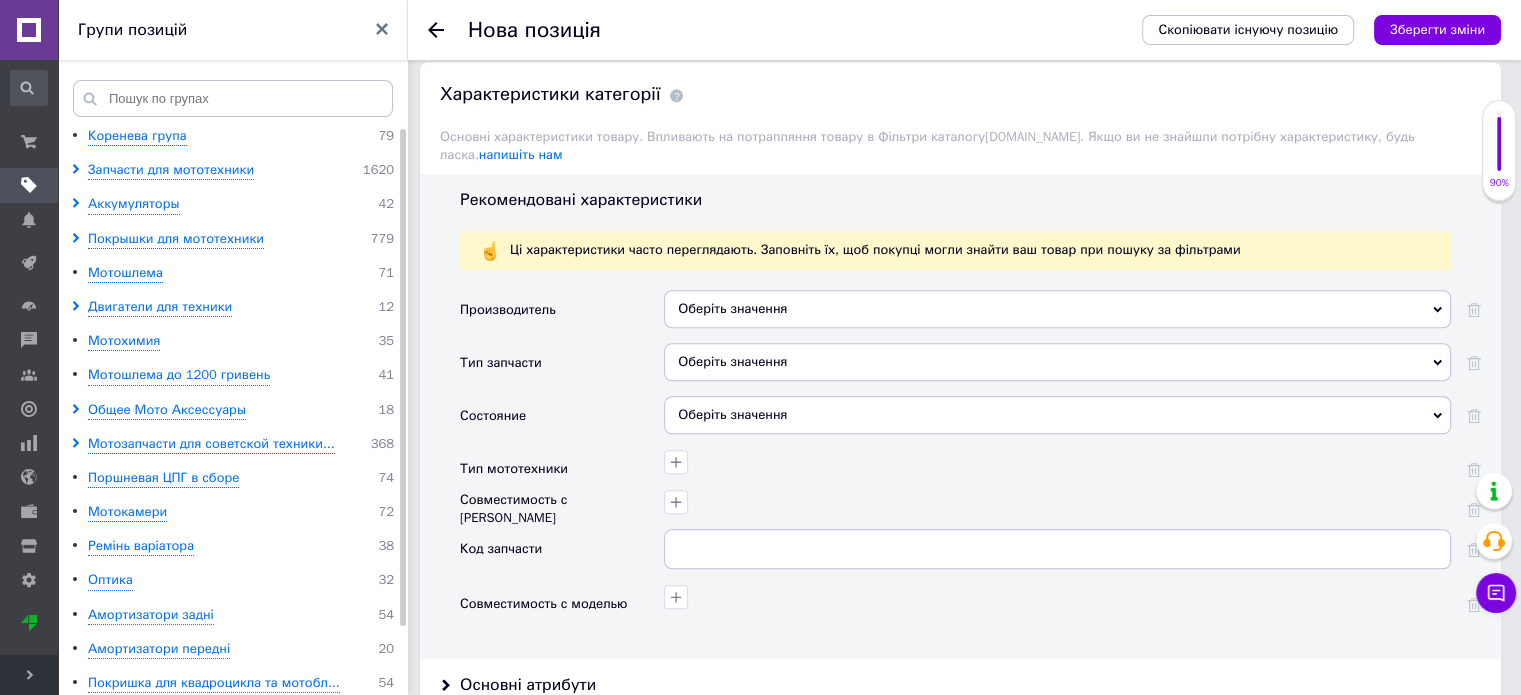 scroll, scrollTop: 1700, scrollLeft: 0, axis: vertical 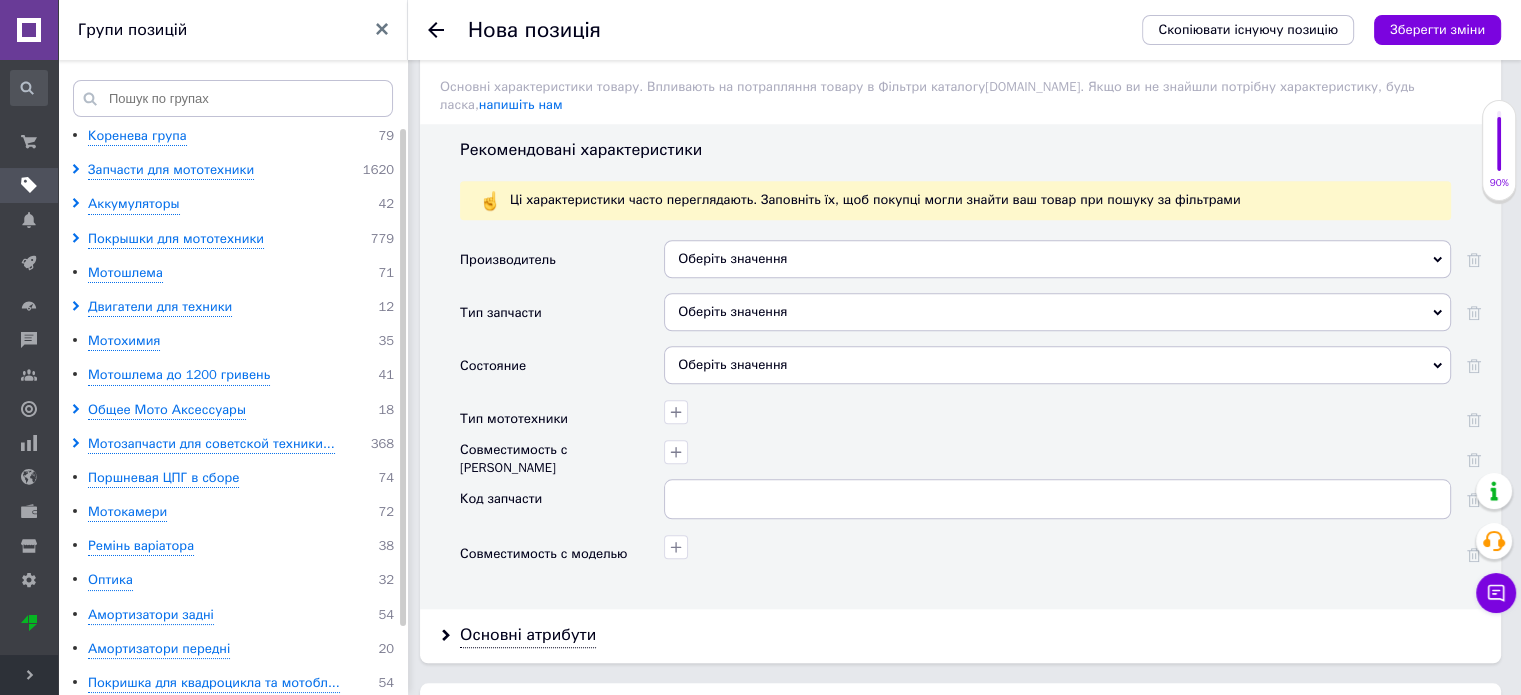 click on "Оберіть значення" at bounding box center [1057, 259] 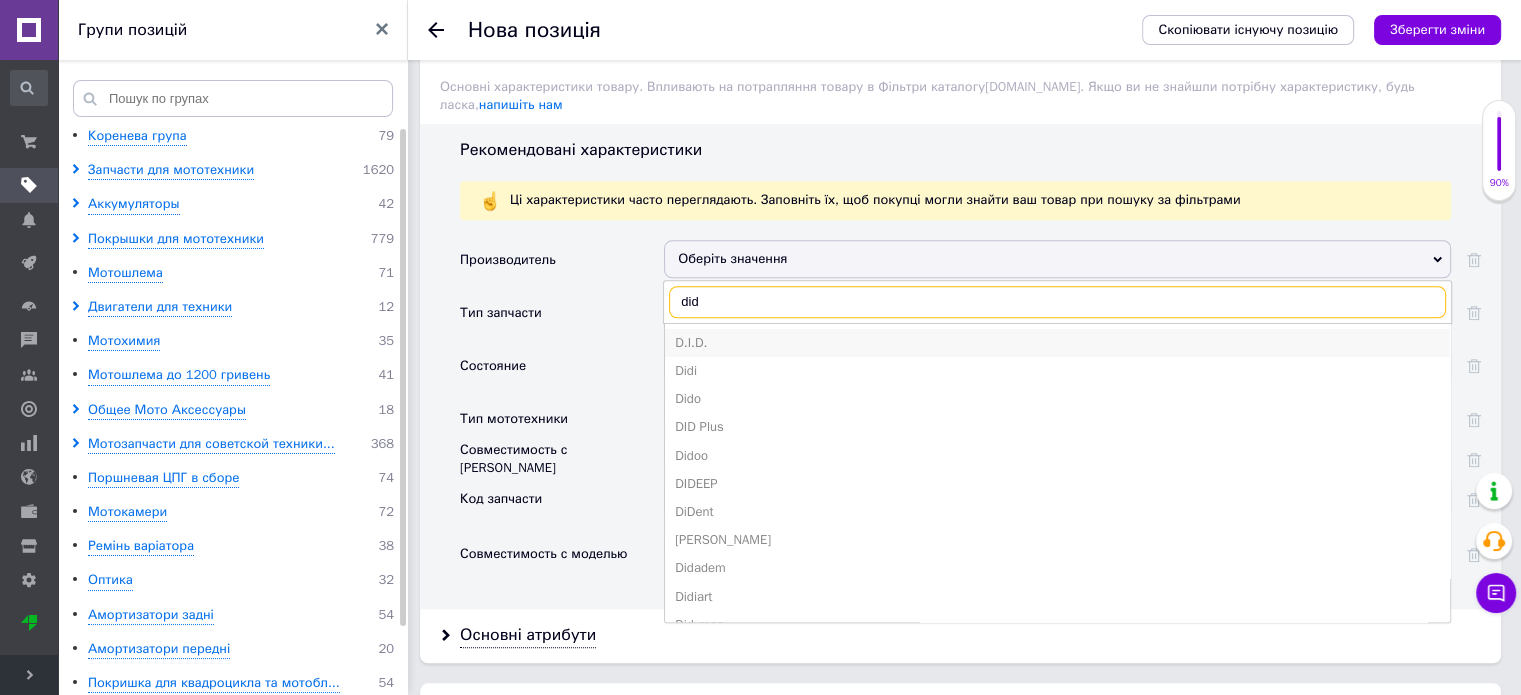 type on "did" 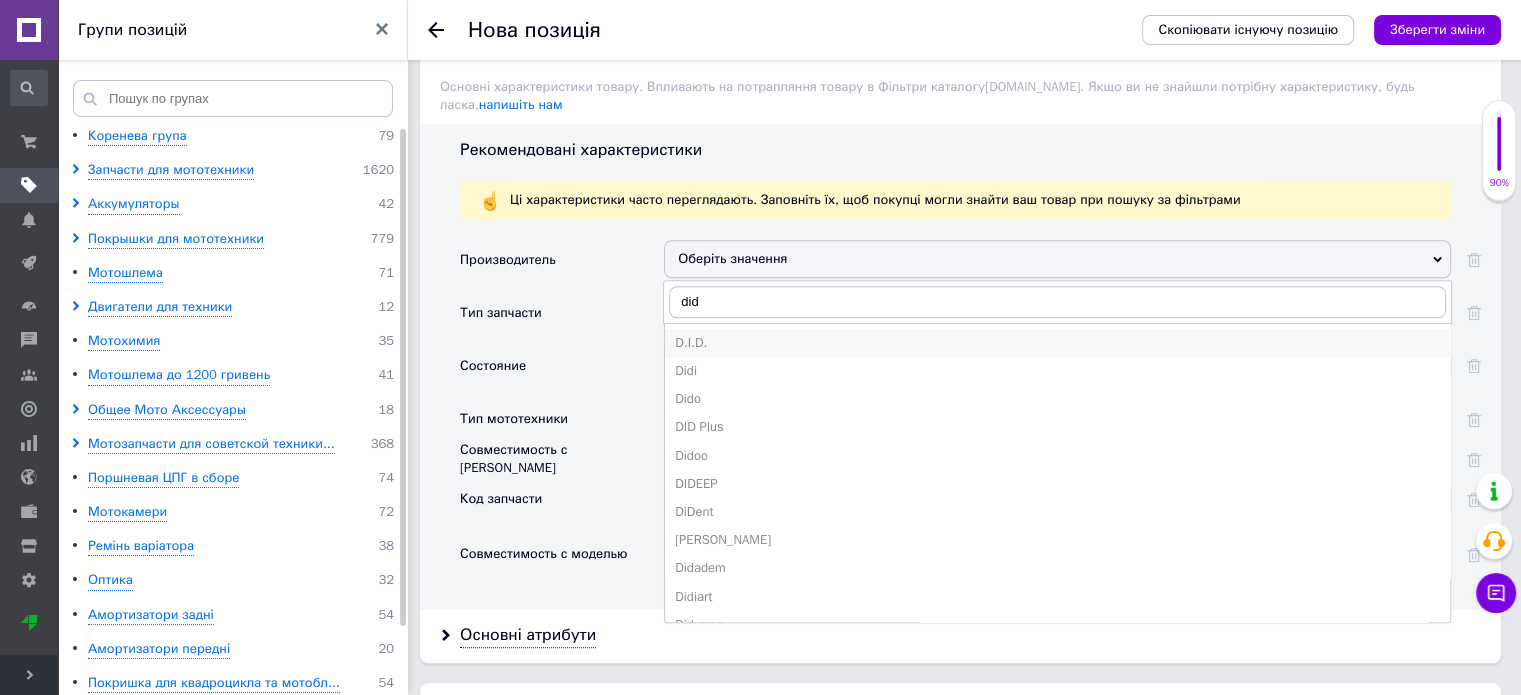 click on "D.I.D." at bounding box center [1057, 343] 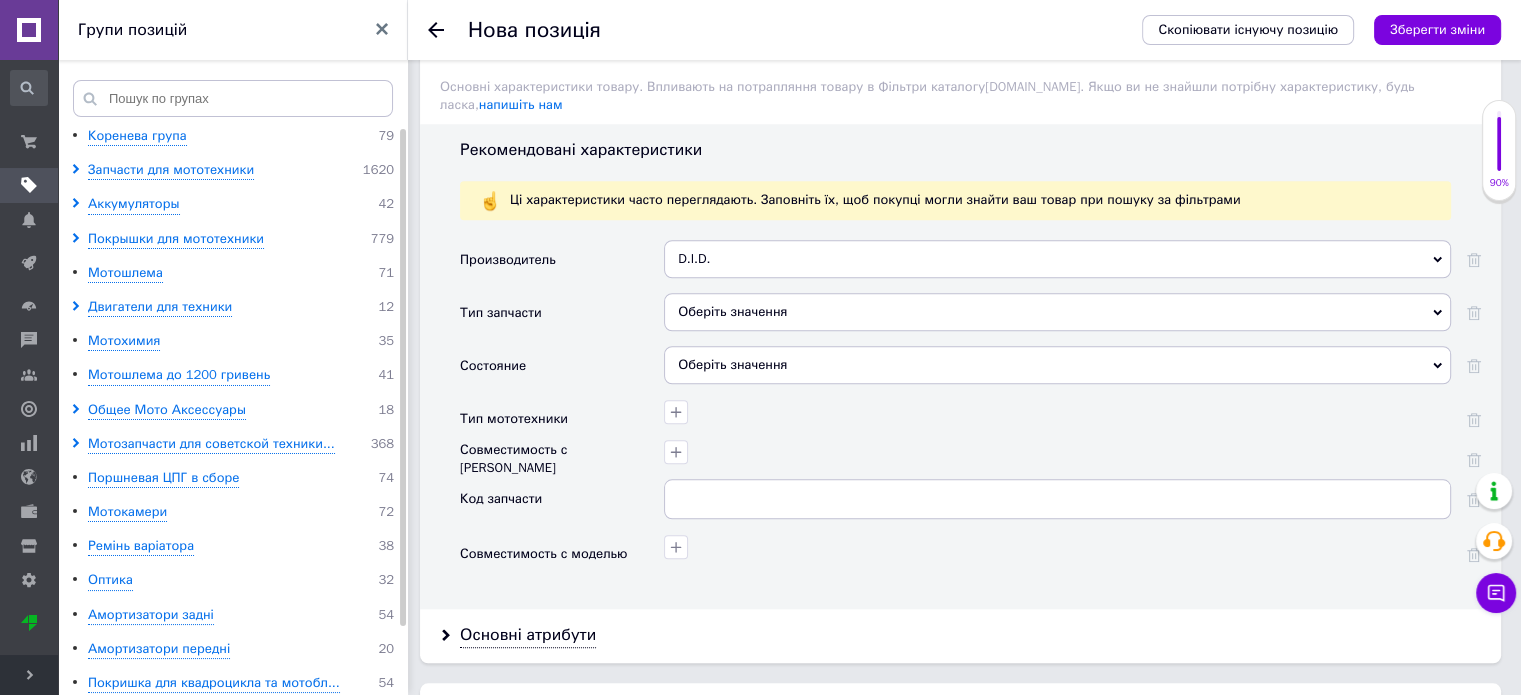 click on "Оберіть значення" at bounding box center [1057, 312] 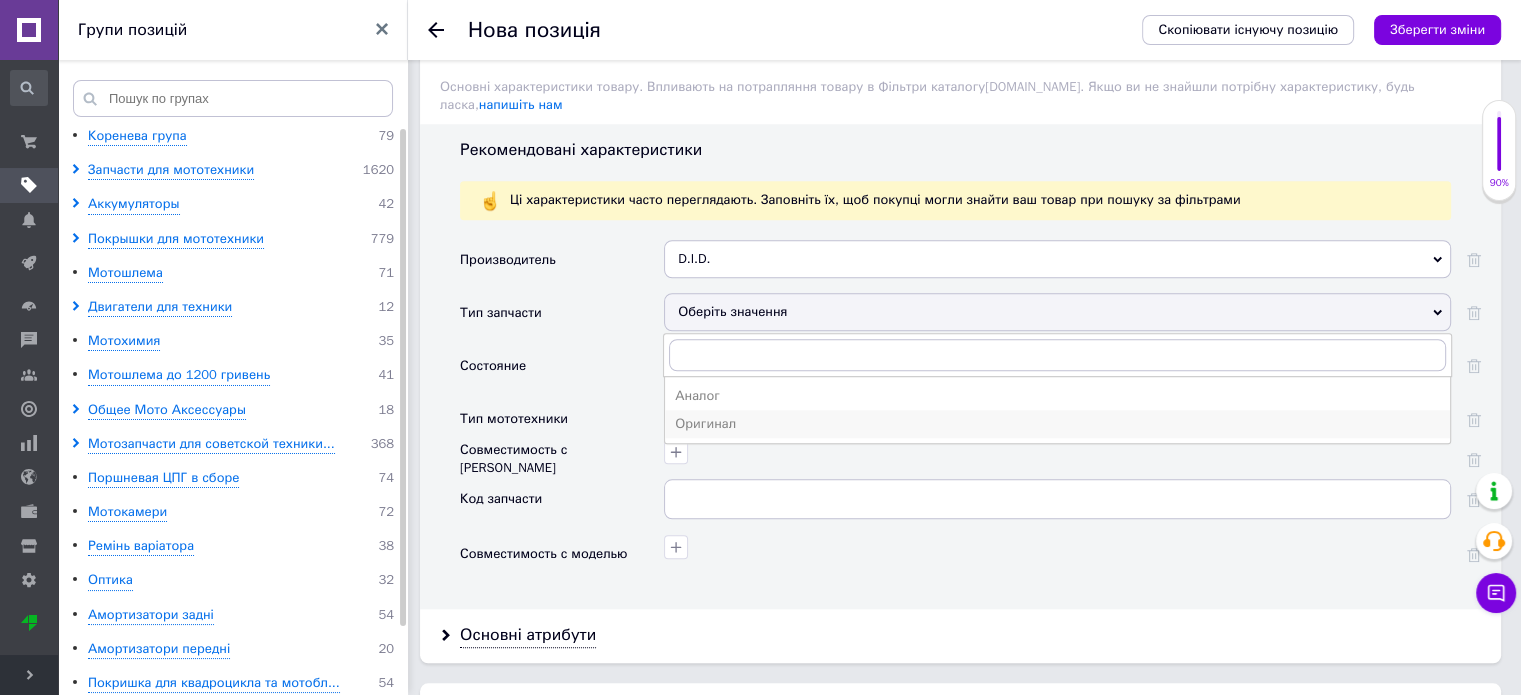 click on "Оригинал" at bounding box center [1057, 424] 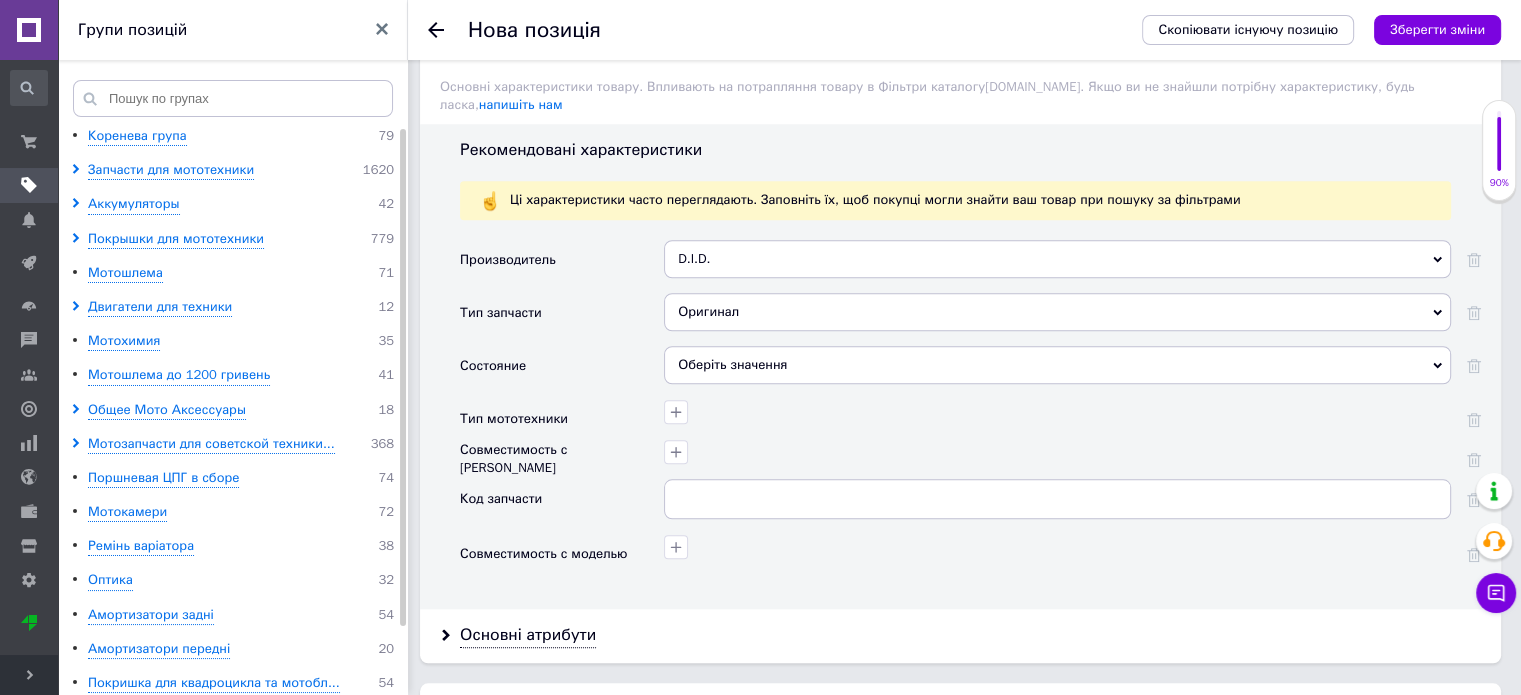 click on "Оберіть значення" at bounding box center (1057, 365) 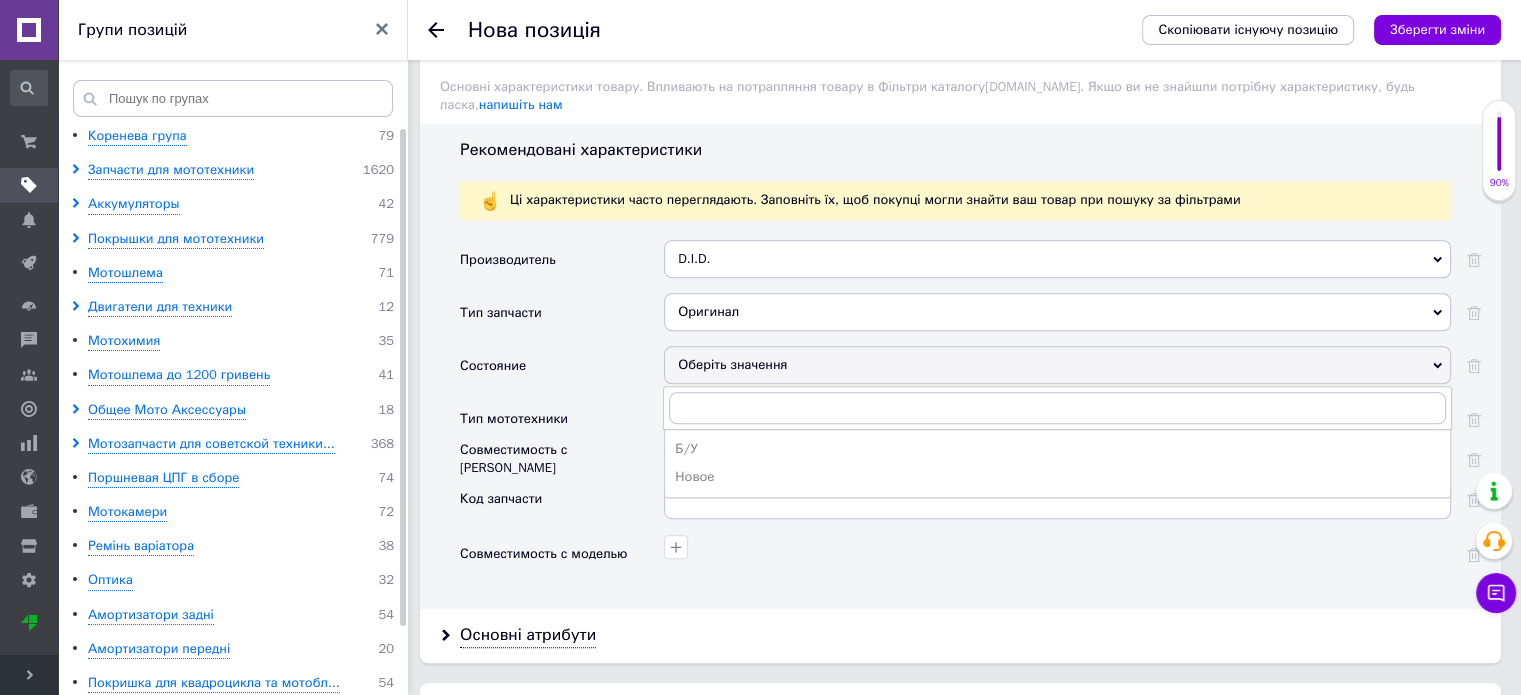 click on "Новое" at bounding box center (1057, 477) 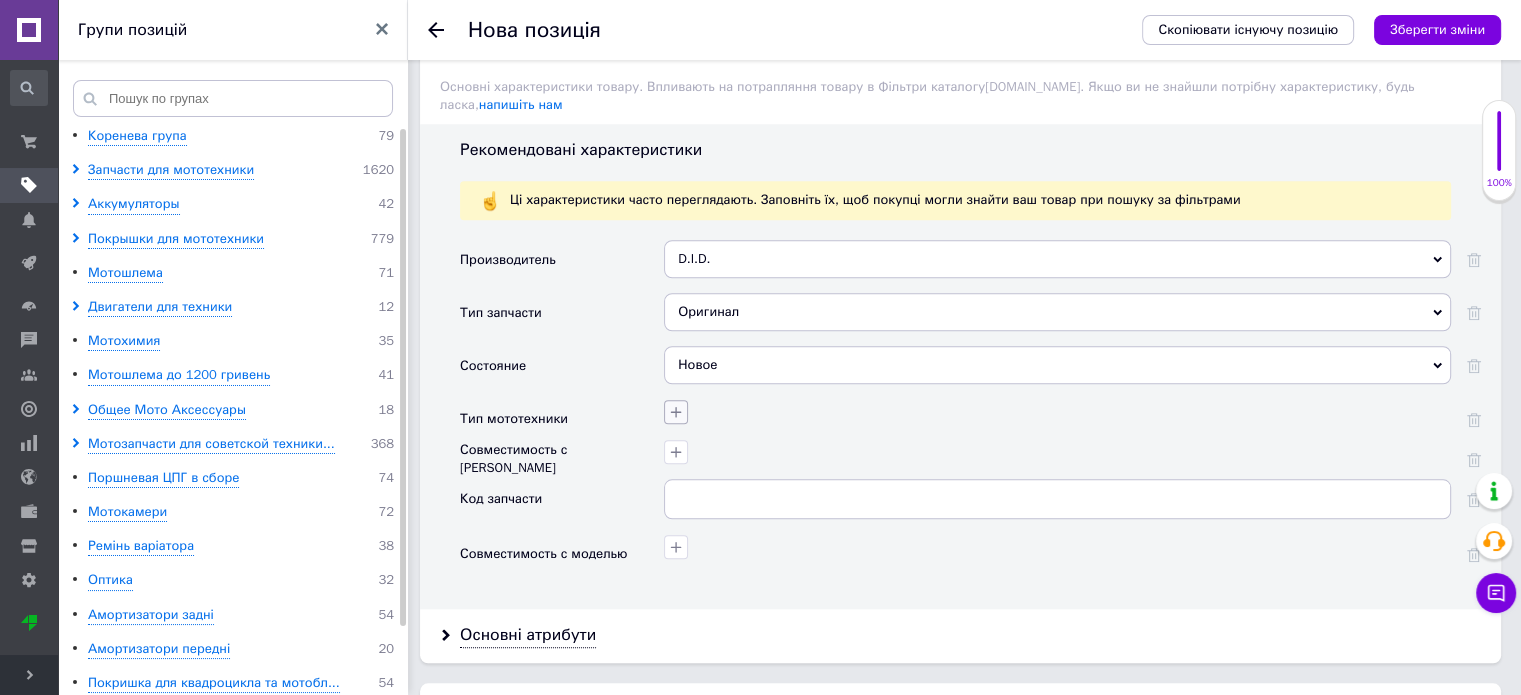 click 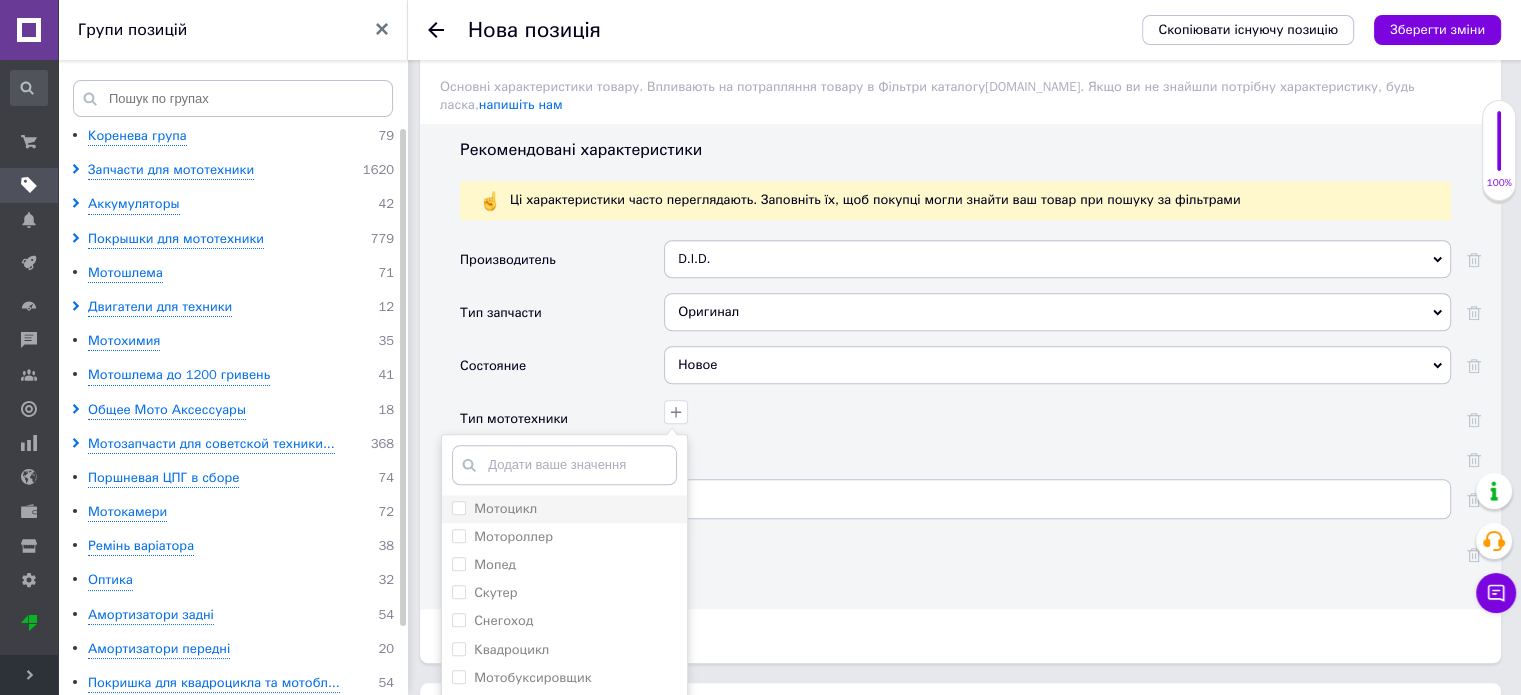 click on "Мотоцикл" at bounding box center [505, 508] 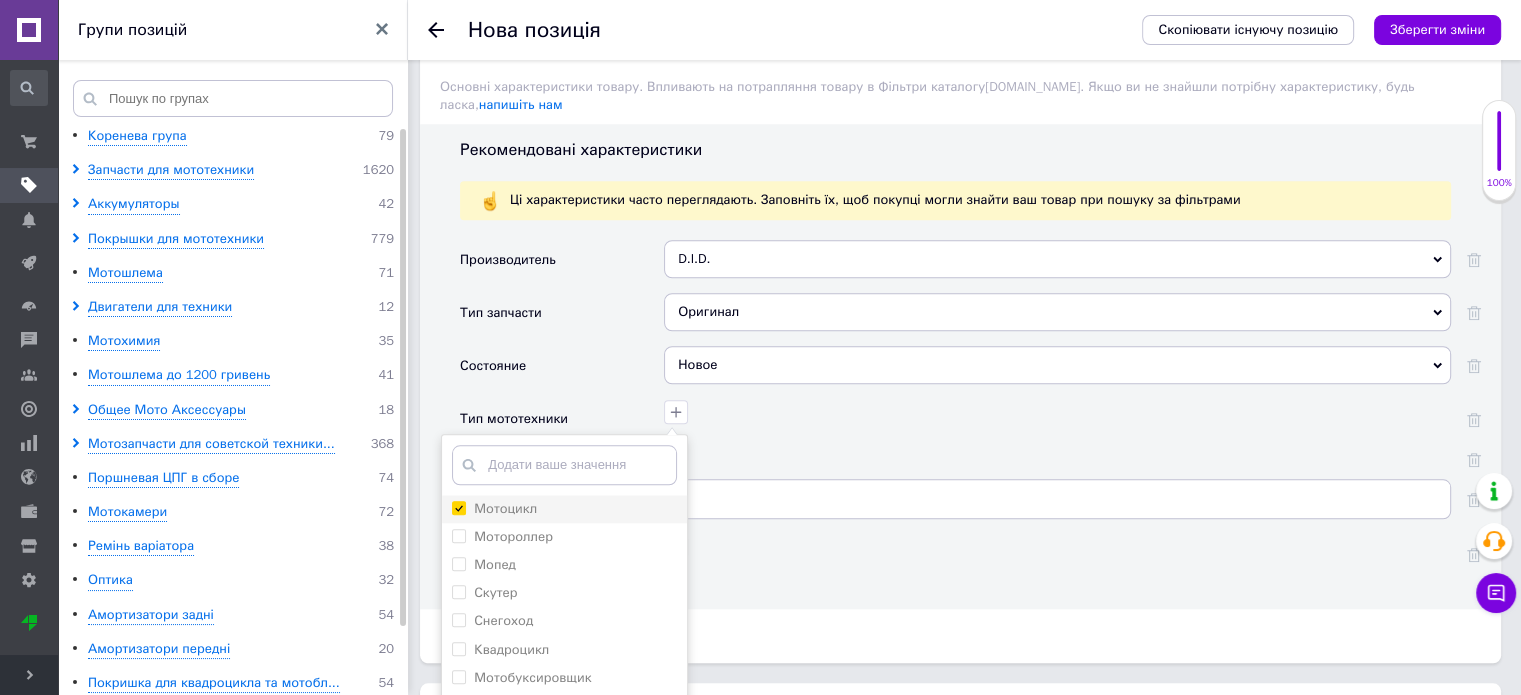 checkbox on "true" 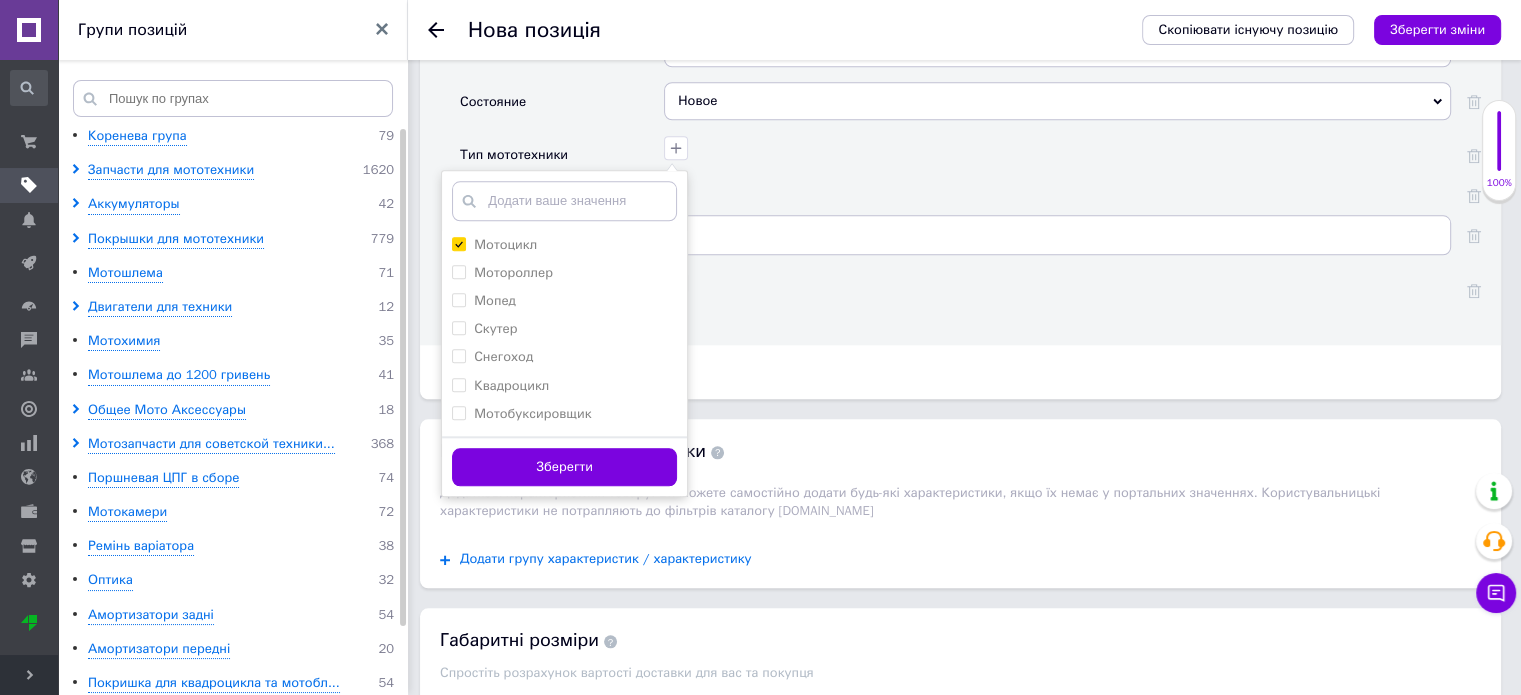scroll, scrollTop: 2000, scrollLeft: 0, axis: vertical 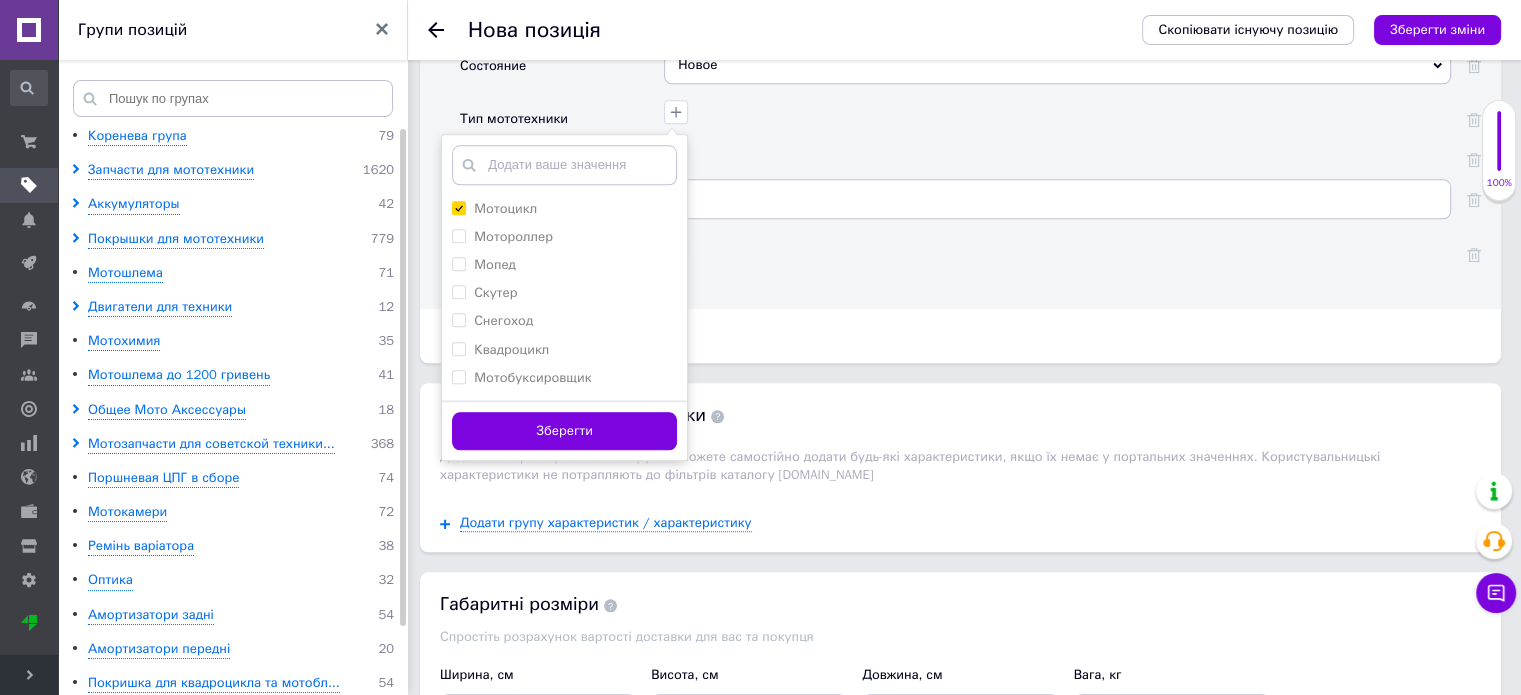 click on "Зберегти" at bounding box center [564, 431] 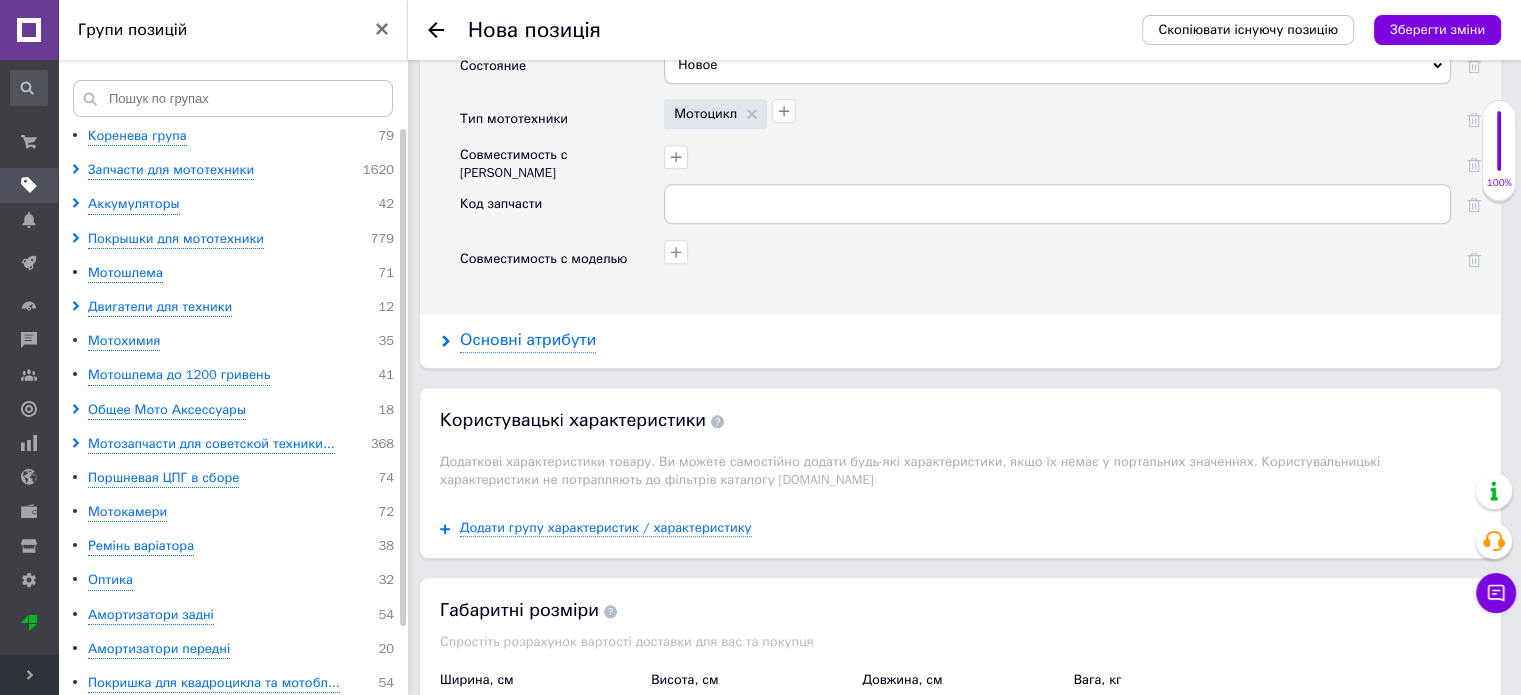 click on "Основні атрибути" at bounding box center (528, 340) 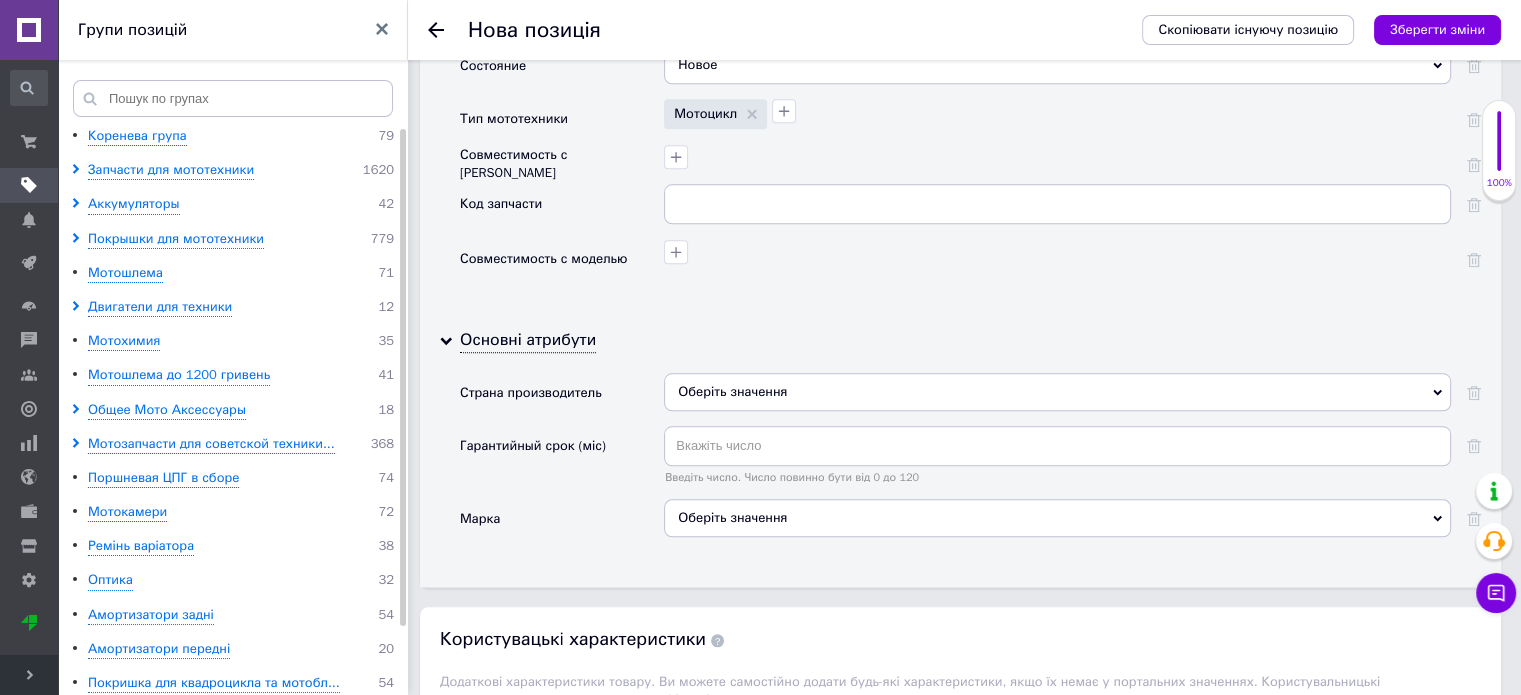 click on "Оберіть значення" at bounding box center [1057, 392] 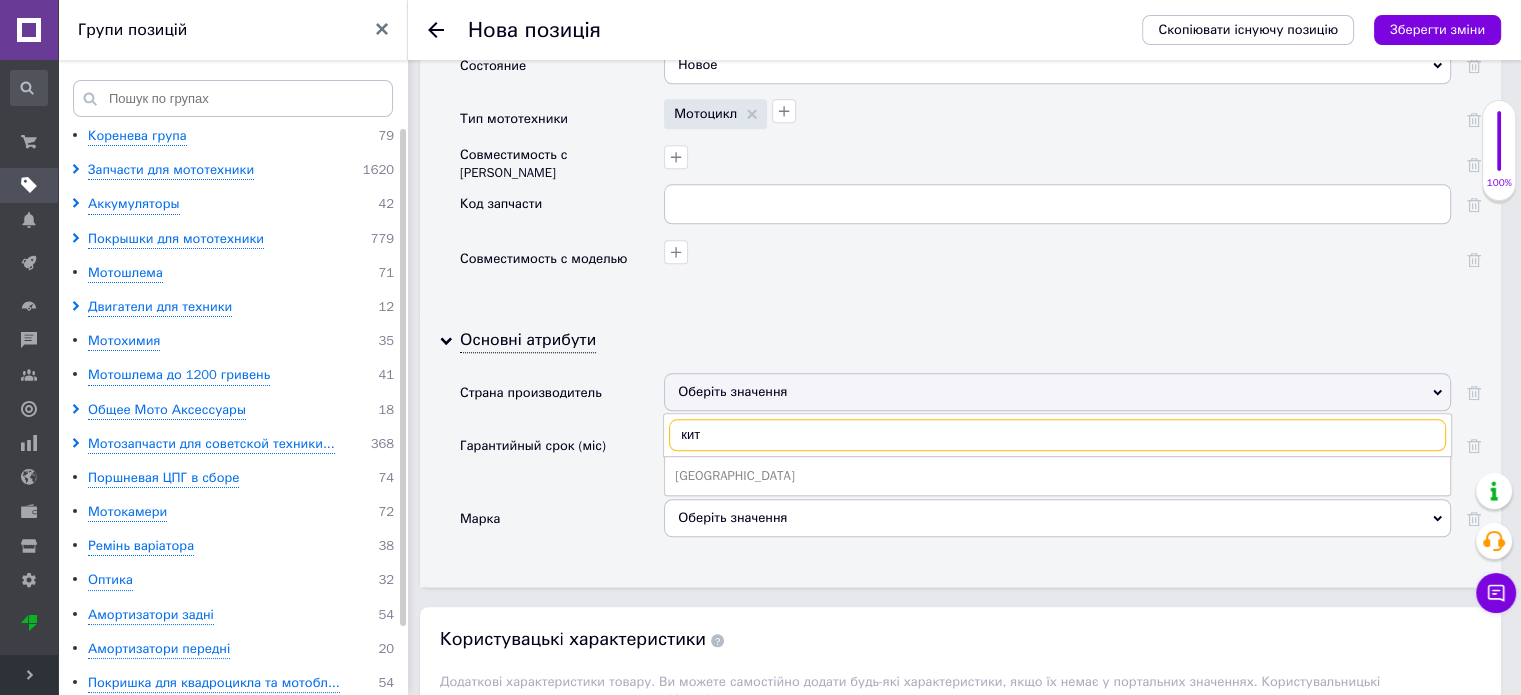 type on "кит" 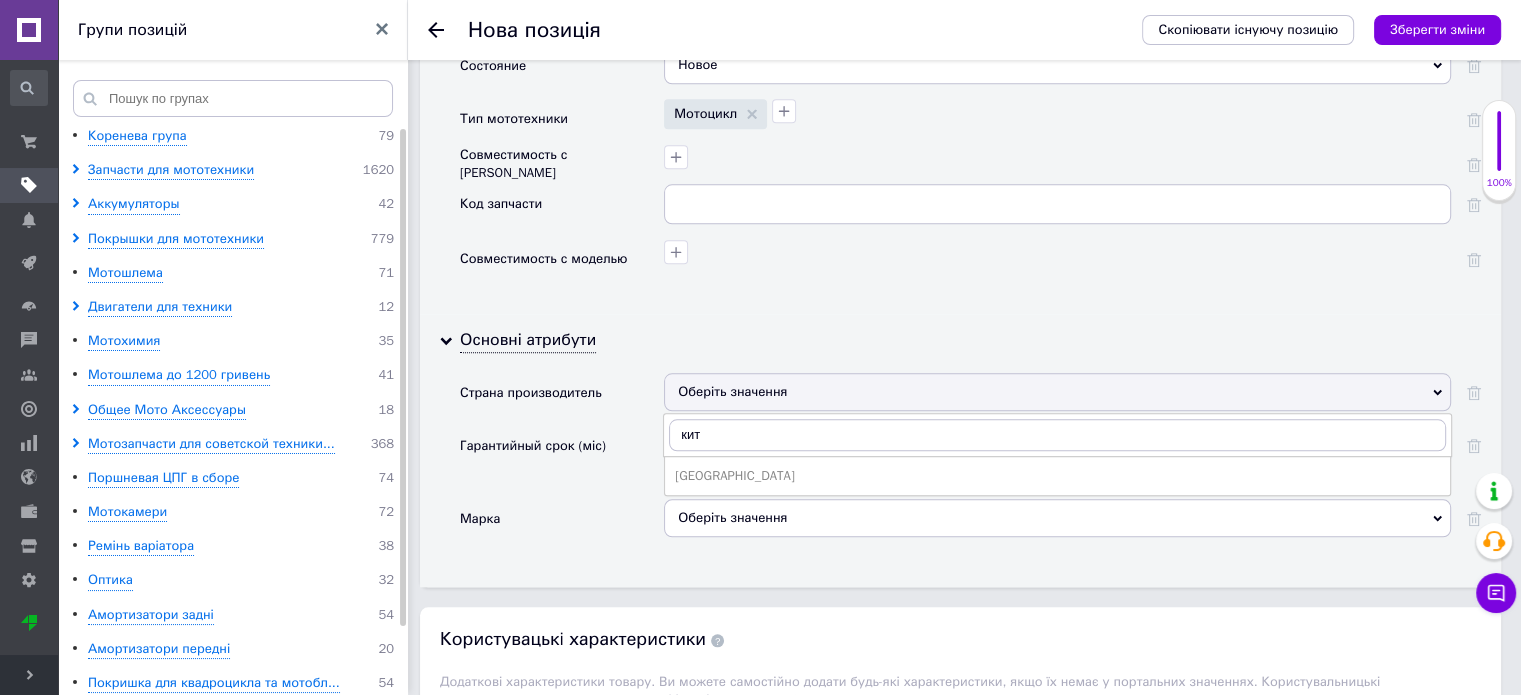 click on "[GEOGRAPHIC_DATA]" at bounding box center [1057, 476] 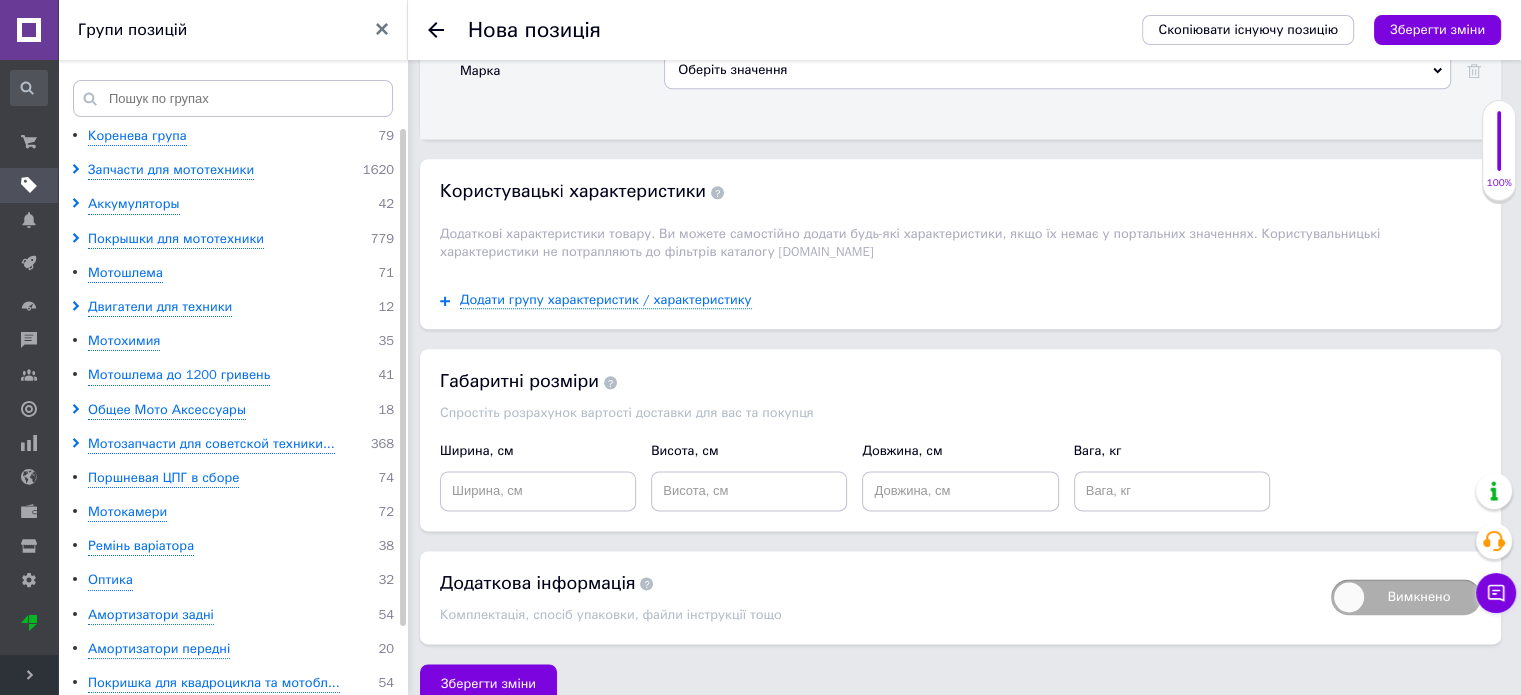 scroll, scrollTop: 2449, scrollLeft: 0, axis: vertical 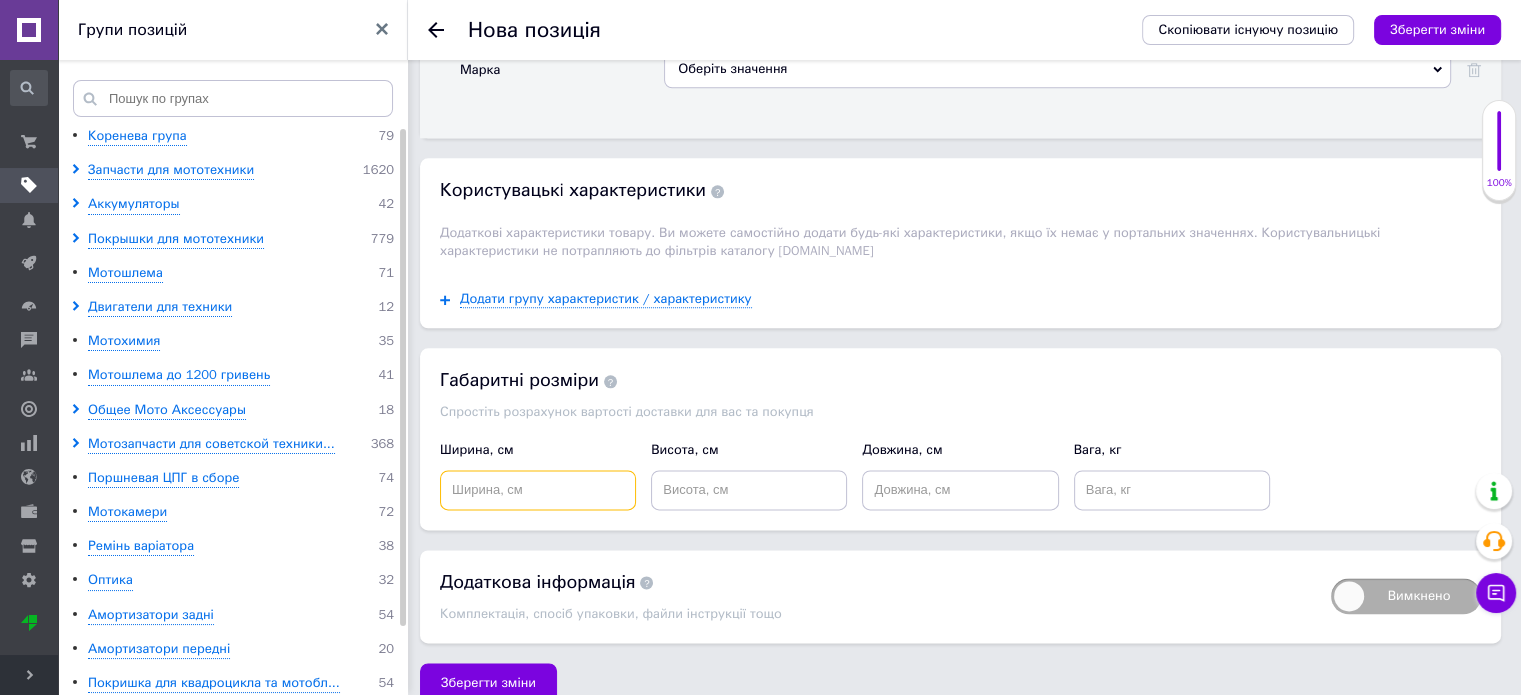 click at bounding box center [538, 490] 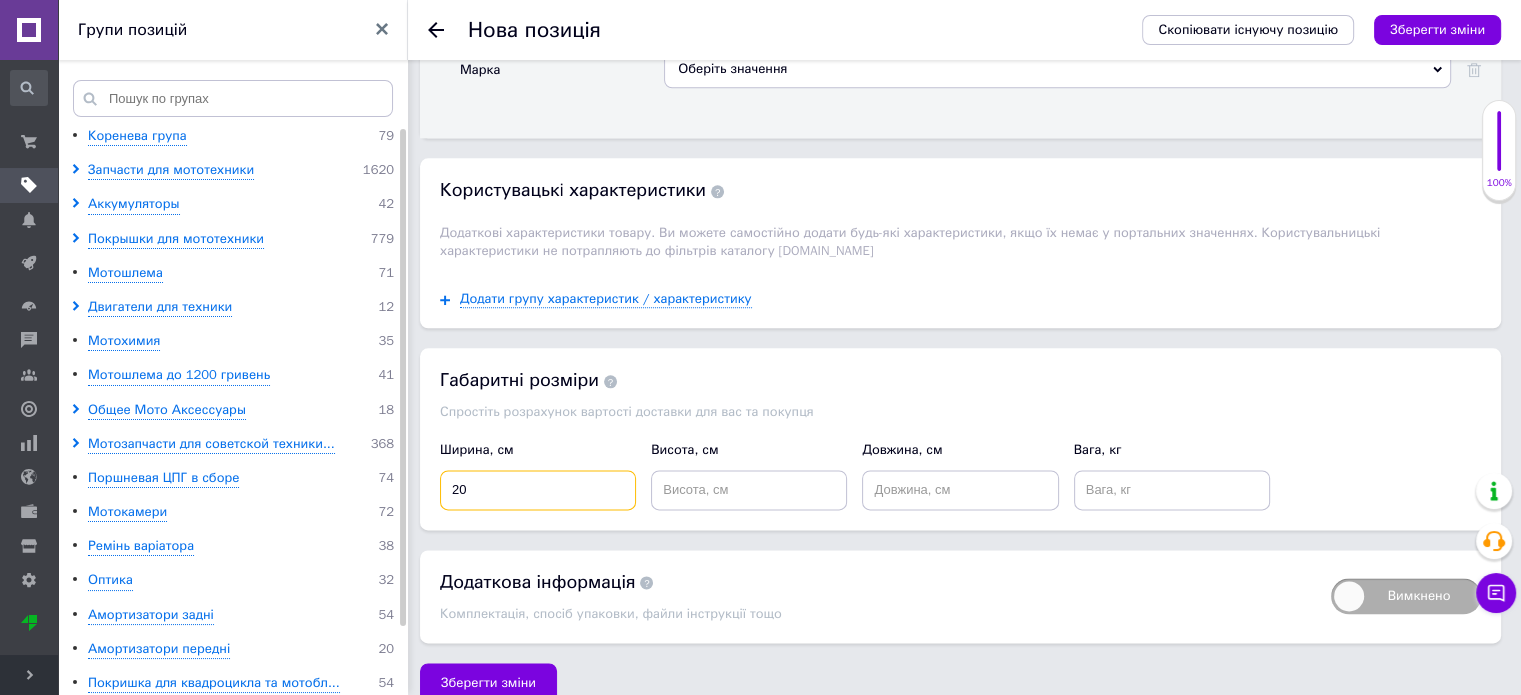 type on "20" 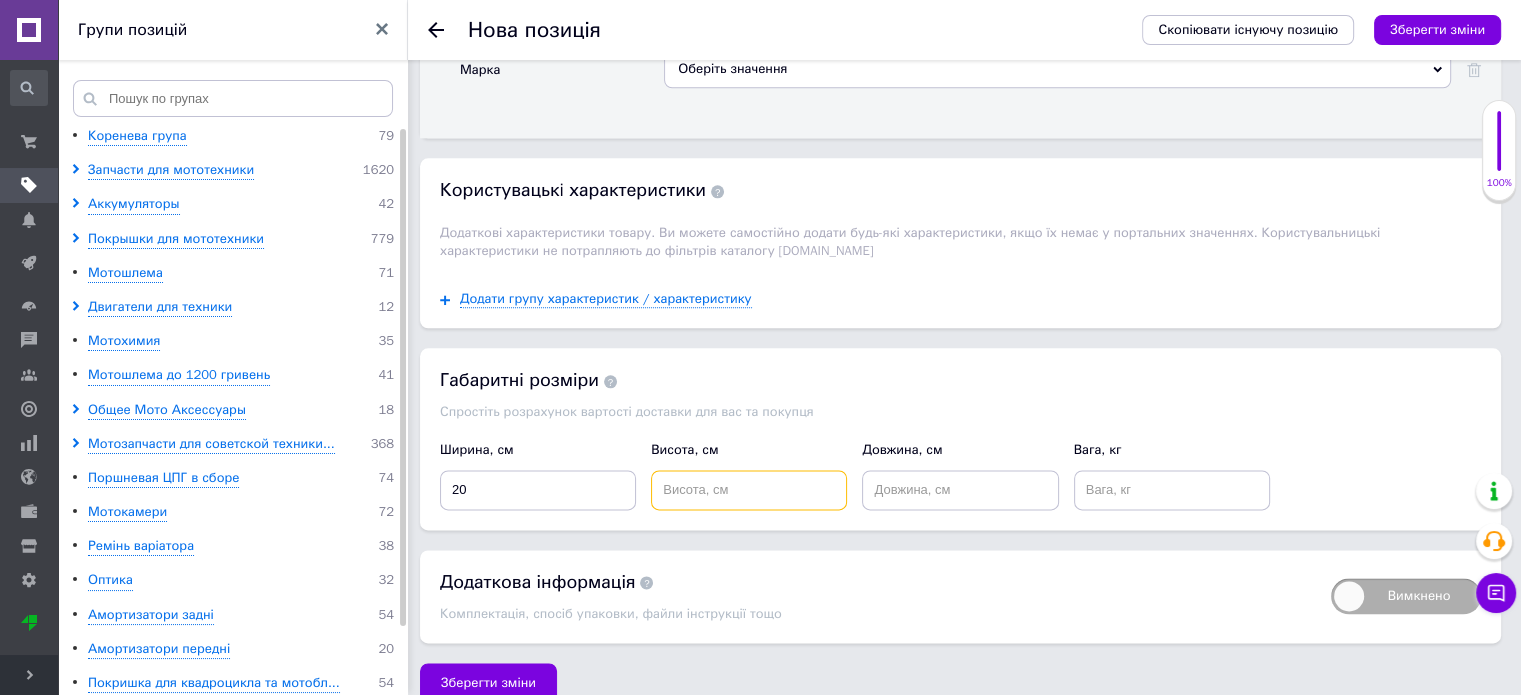 click at bounding box center (749, 490) 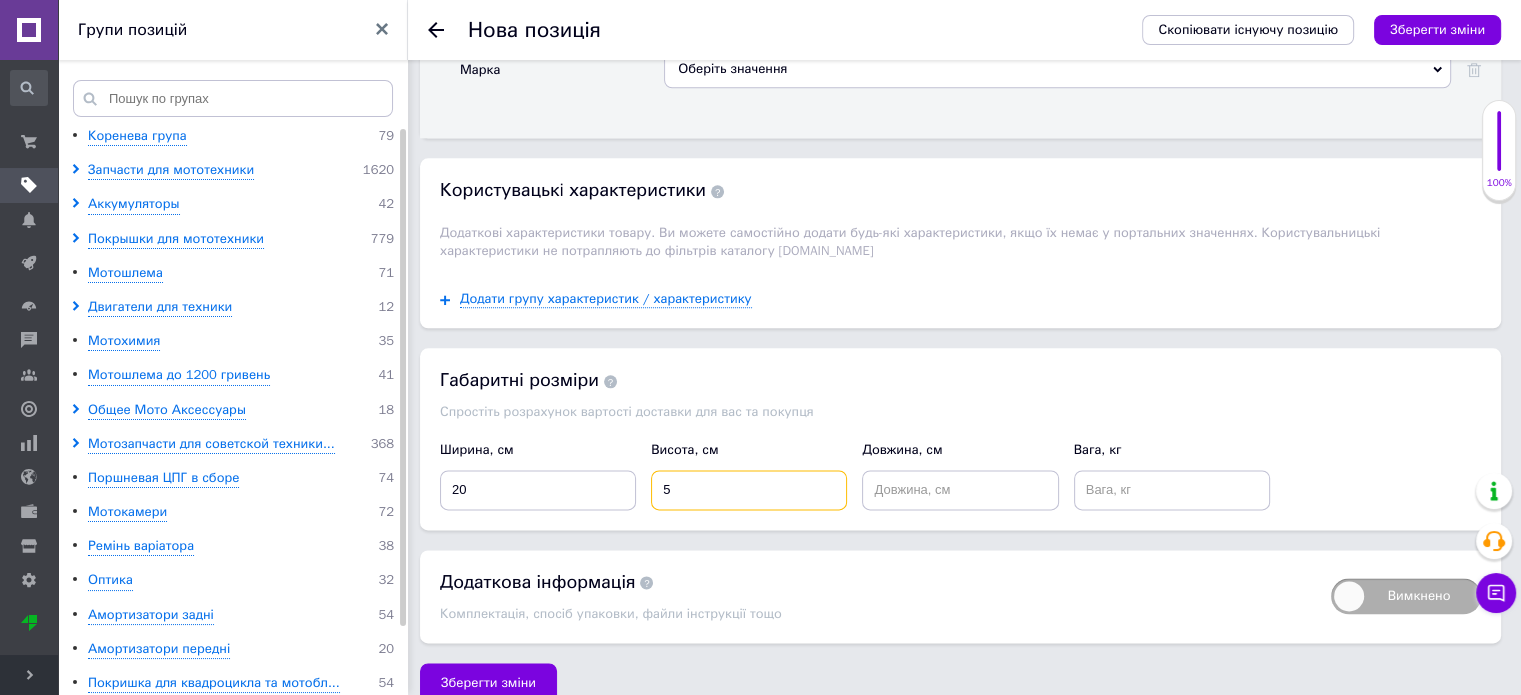 type on "5" 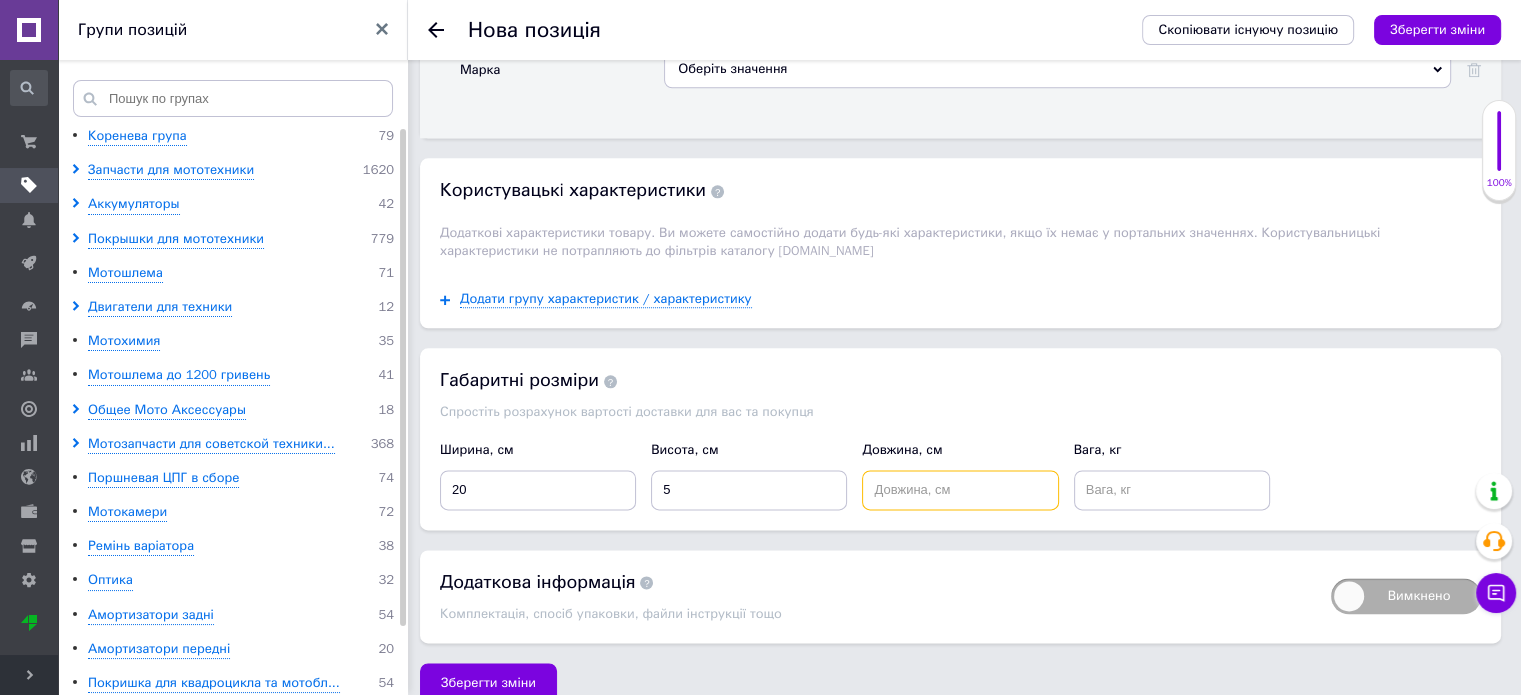 click at bounding box center (960, 490) 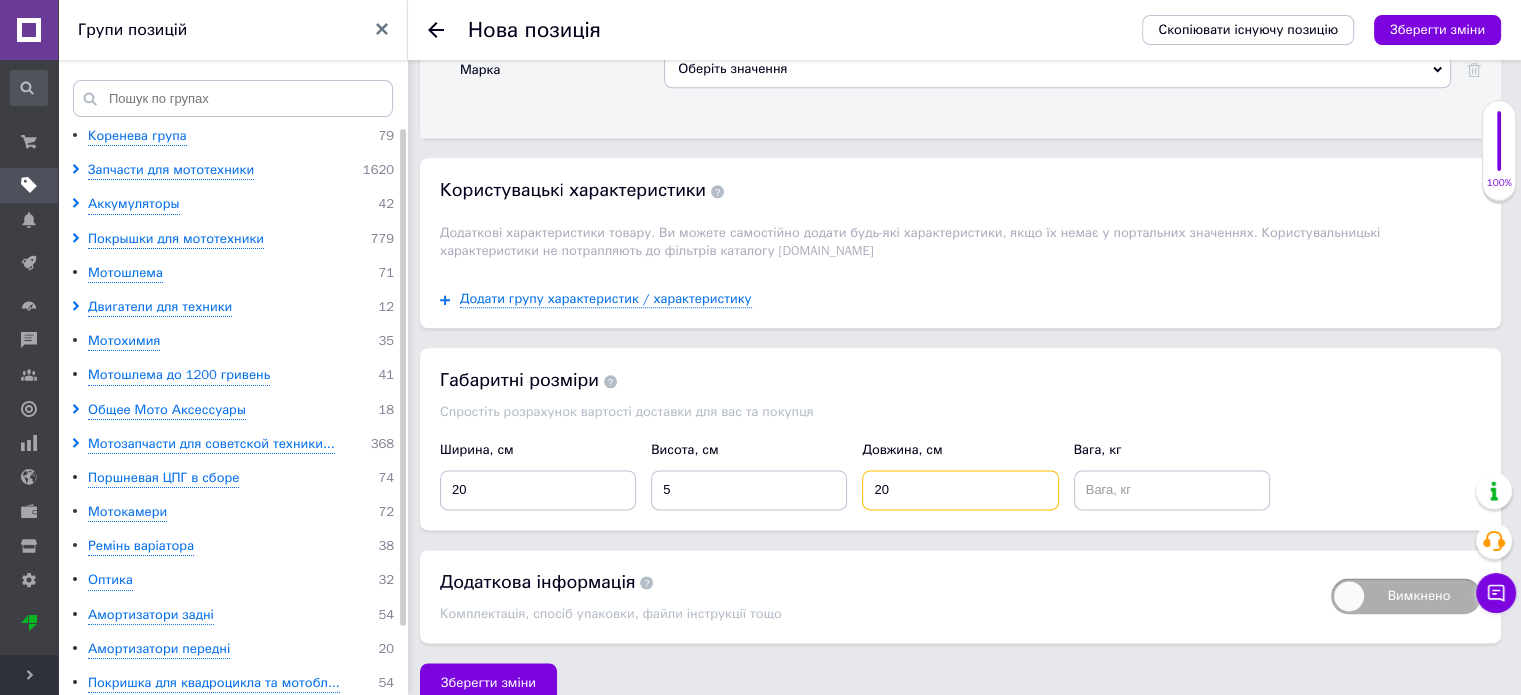 type on "20" 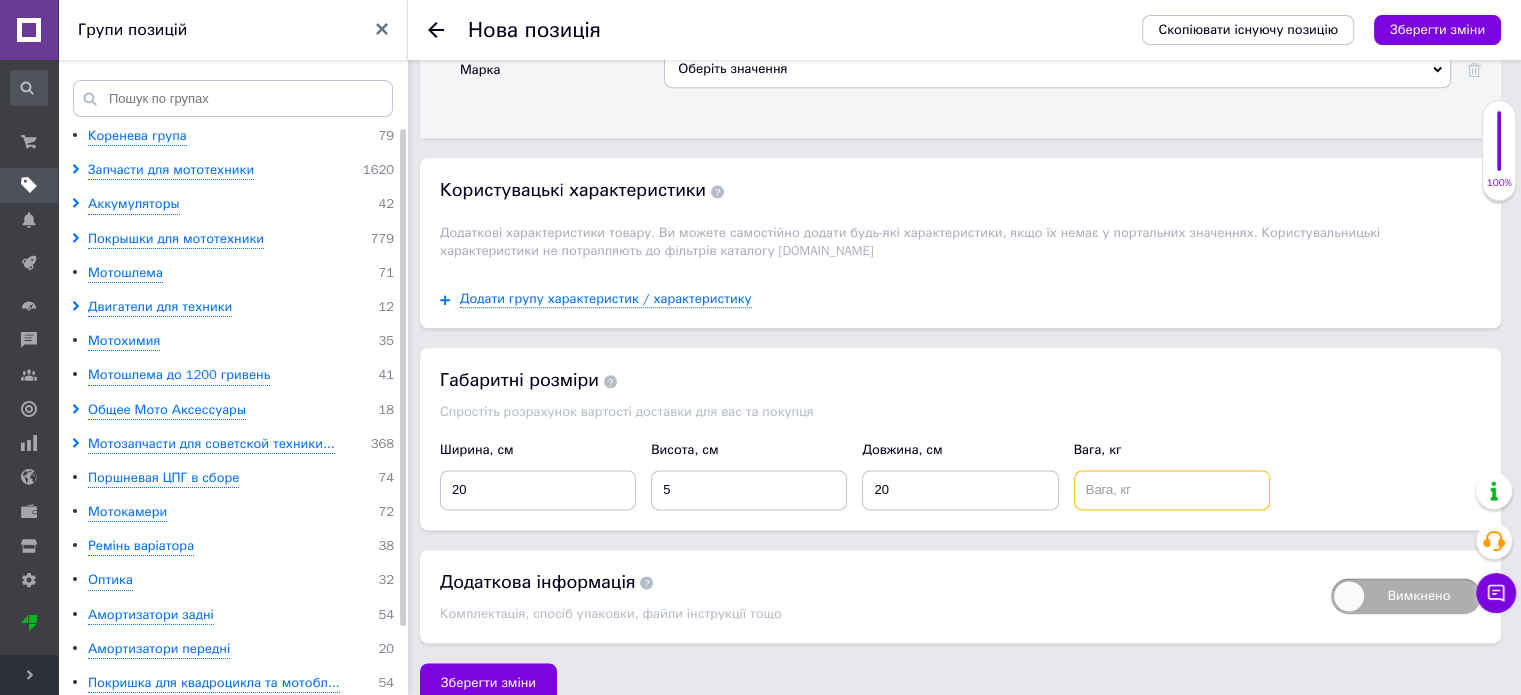 click at bounding box center (1172, 490) 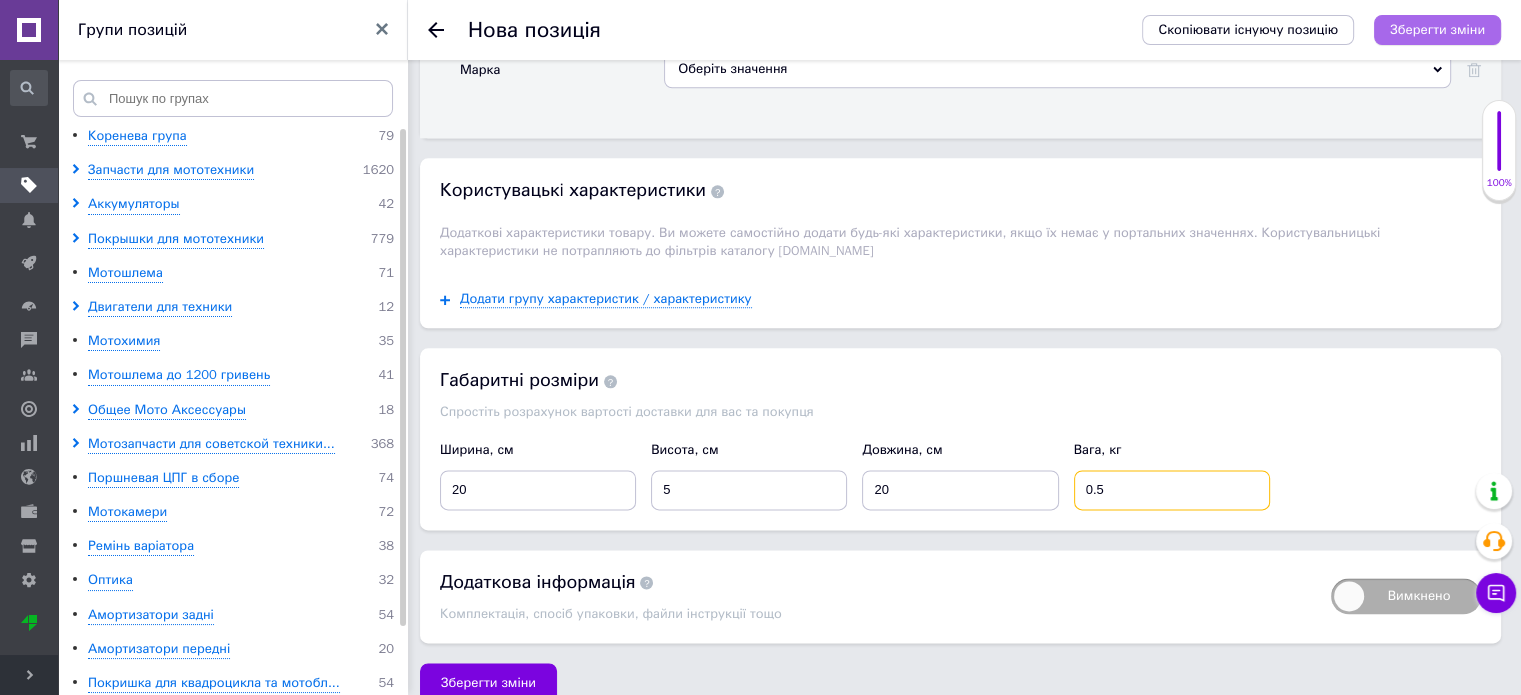 type on "0.5" 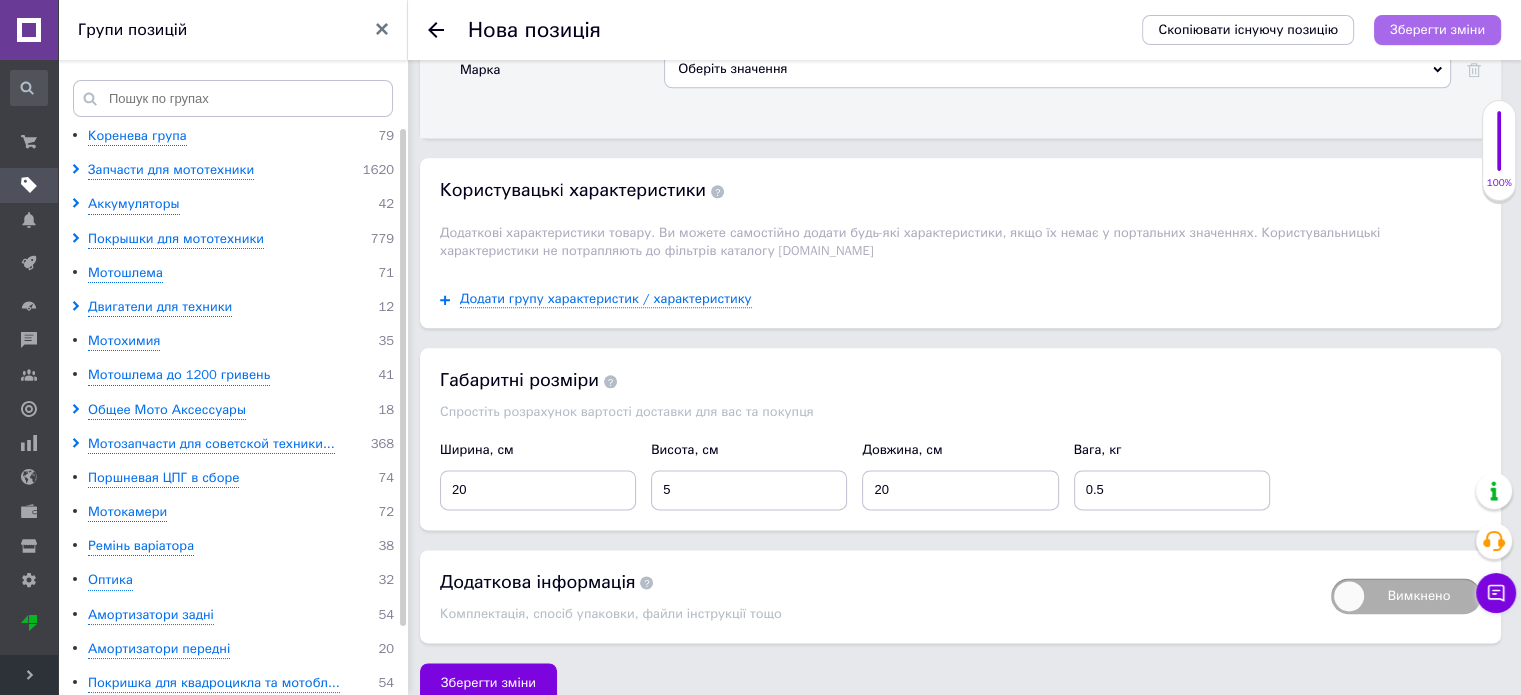 click on "Зберегти зміни" at bounding box center [1437, 29] 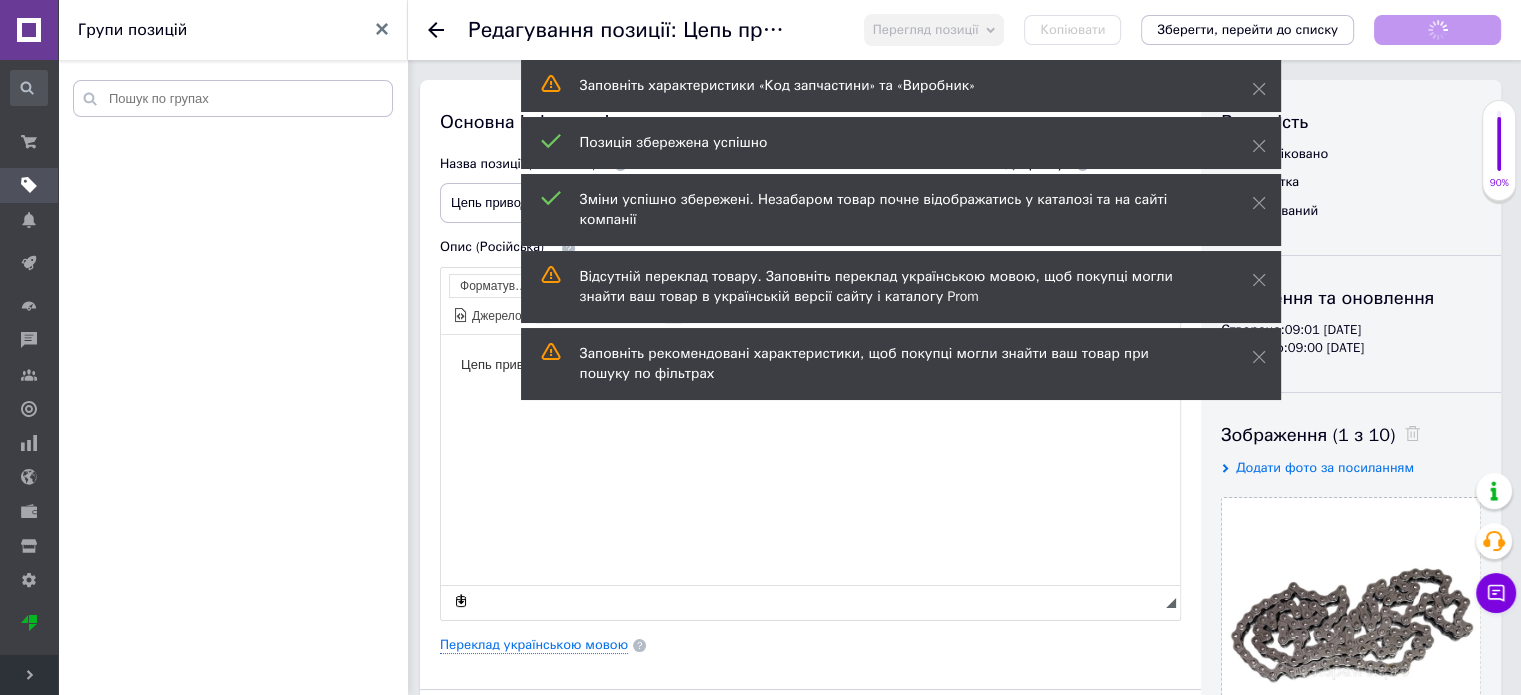 scroll, scrollTop: 0, scrollLeft: 0, axis: both 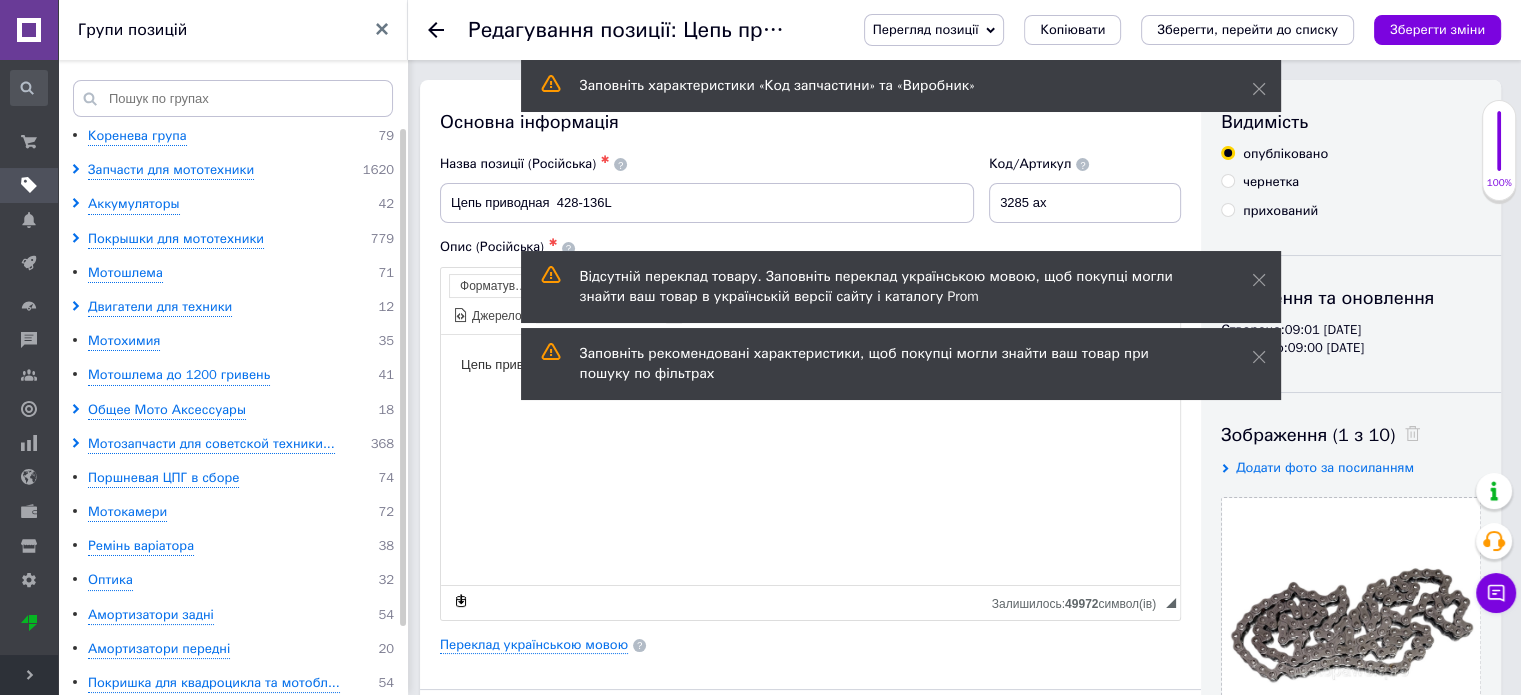 click 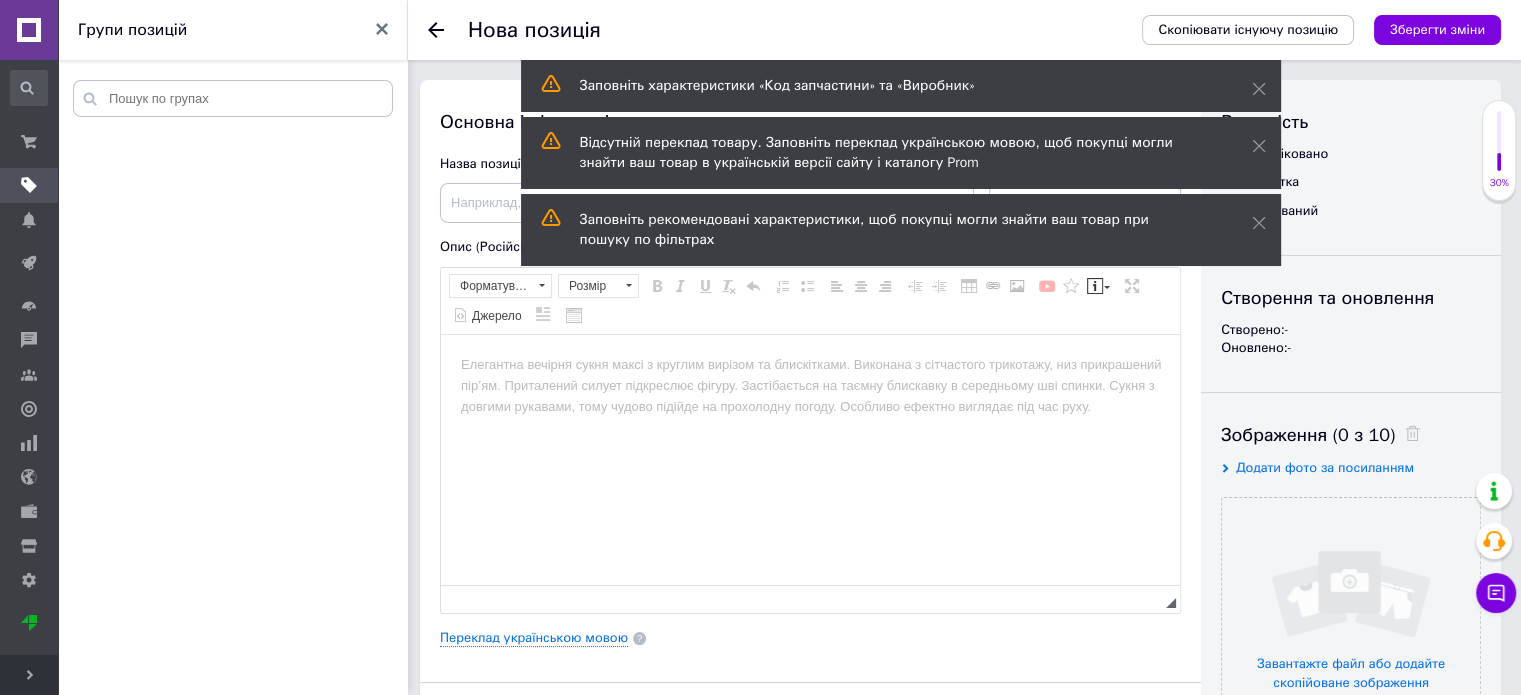 scroll, scrollTop: 0, scrollLeft: 0, axis: both 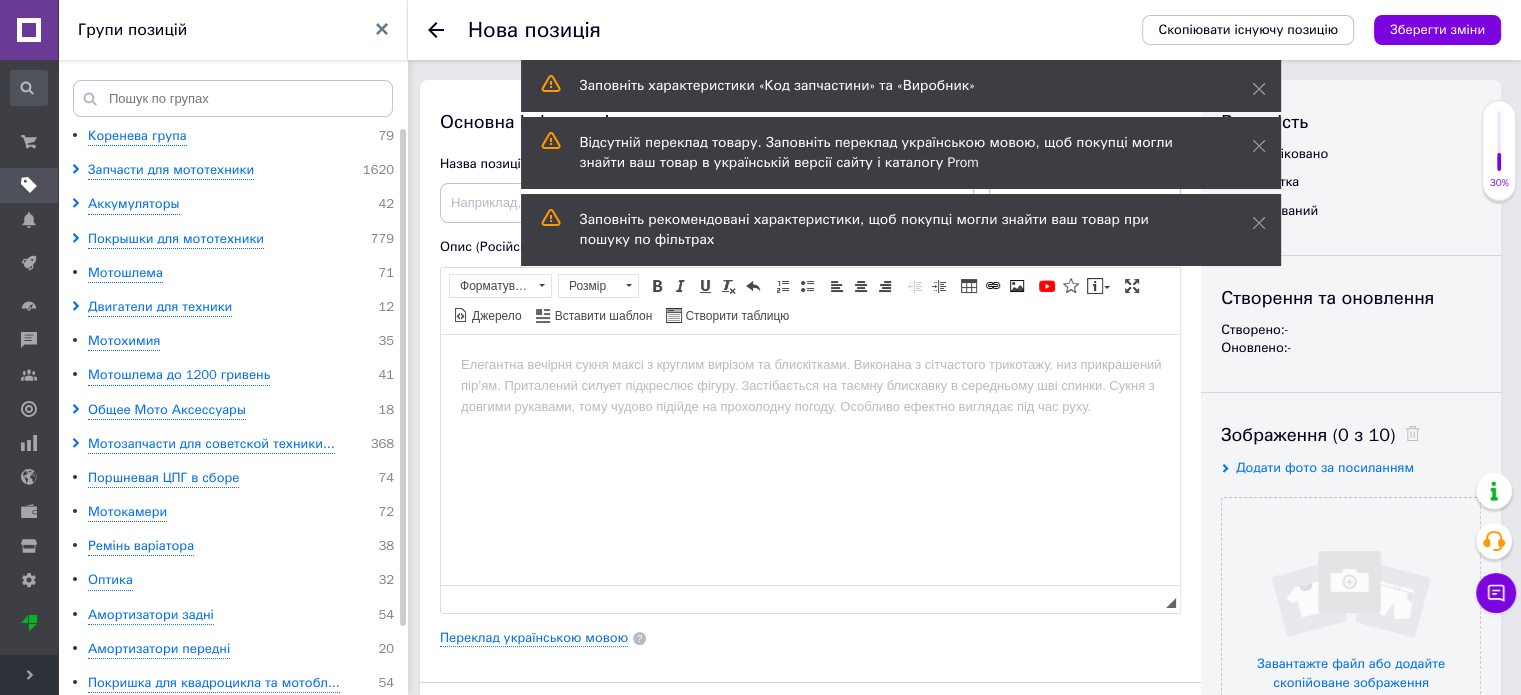 click 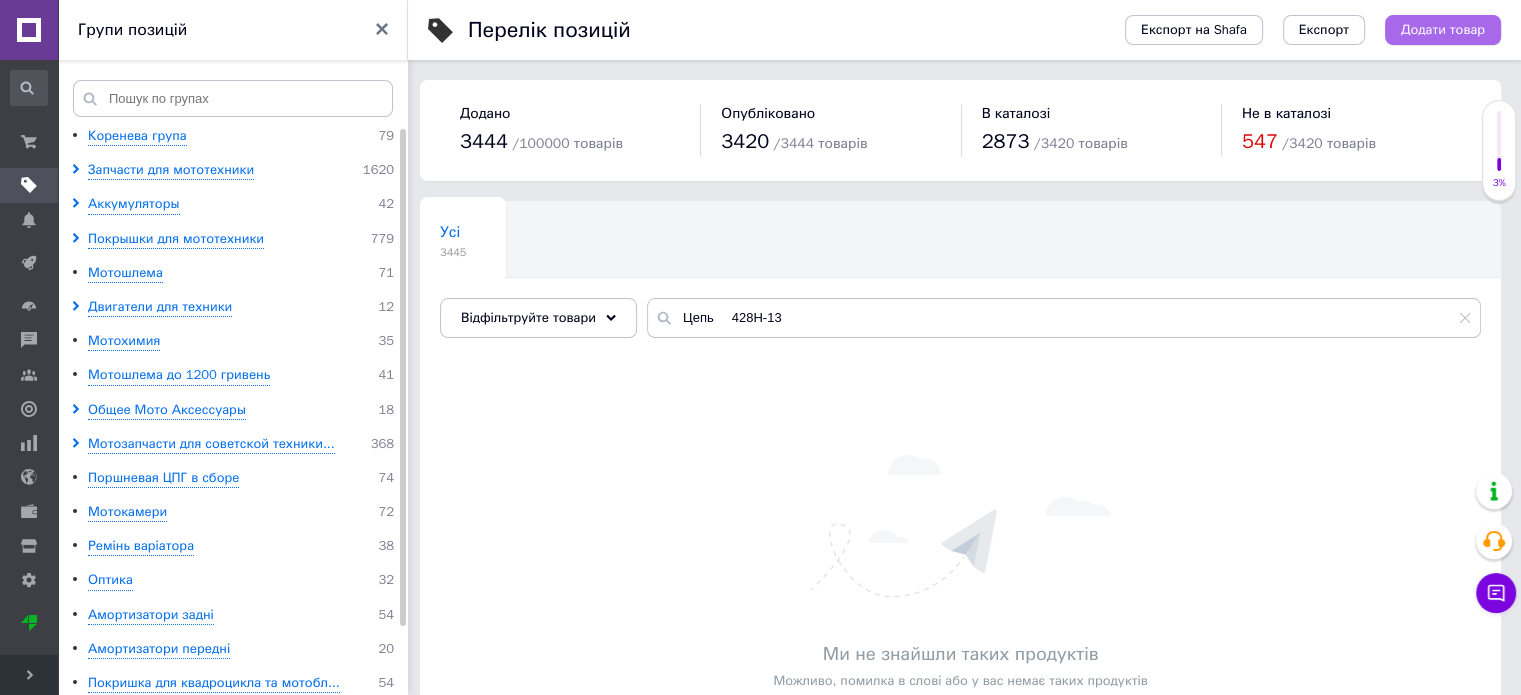 click on "Додати товар" at bounding box center (1443, 30) 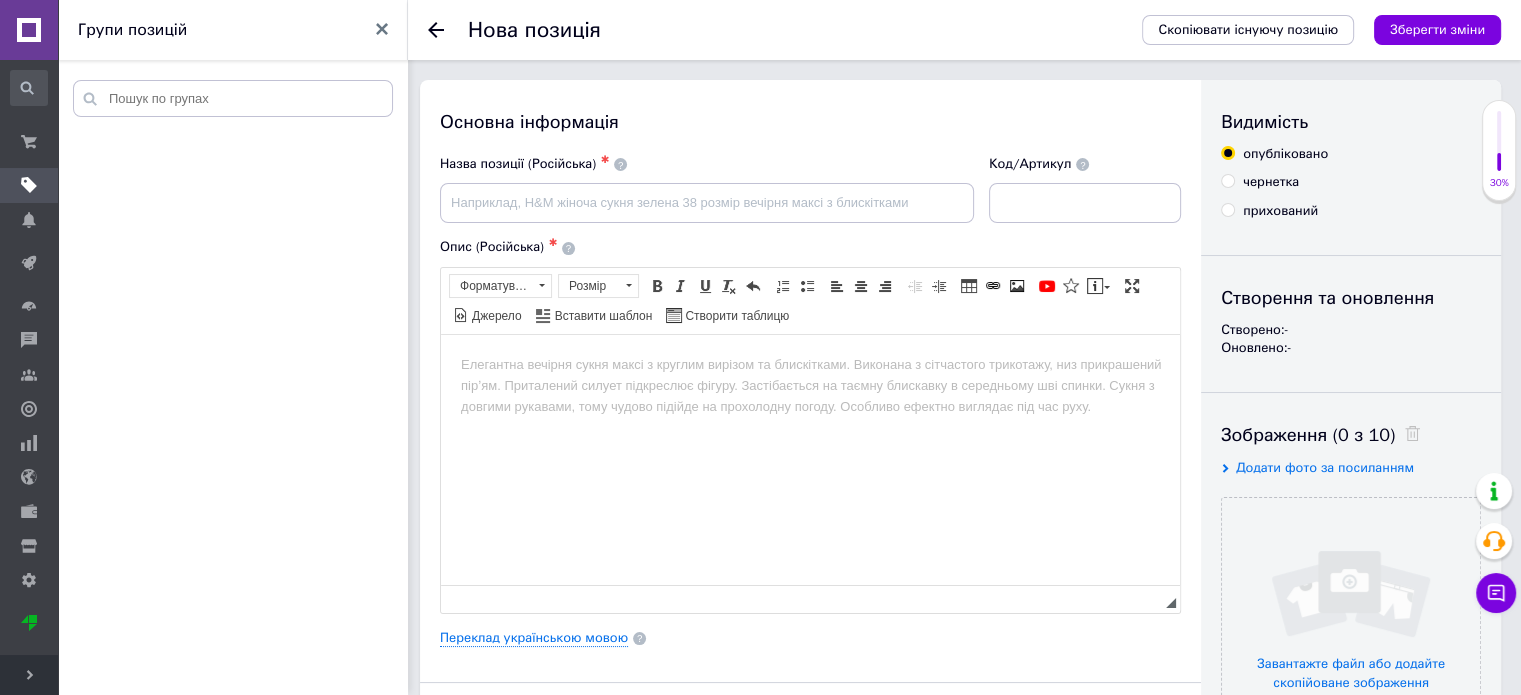 scroll, scrollTop: 0, scrollLeft: 0, axis: both 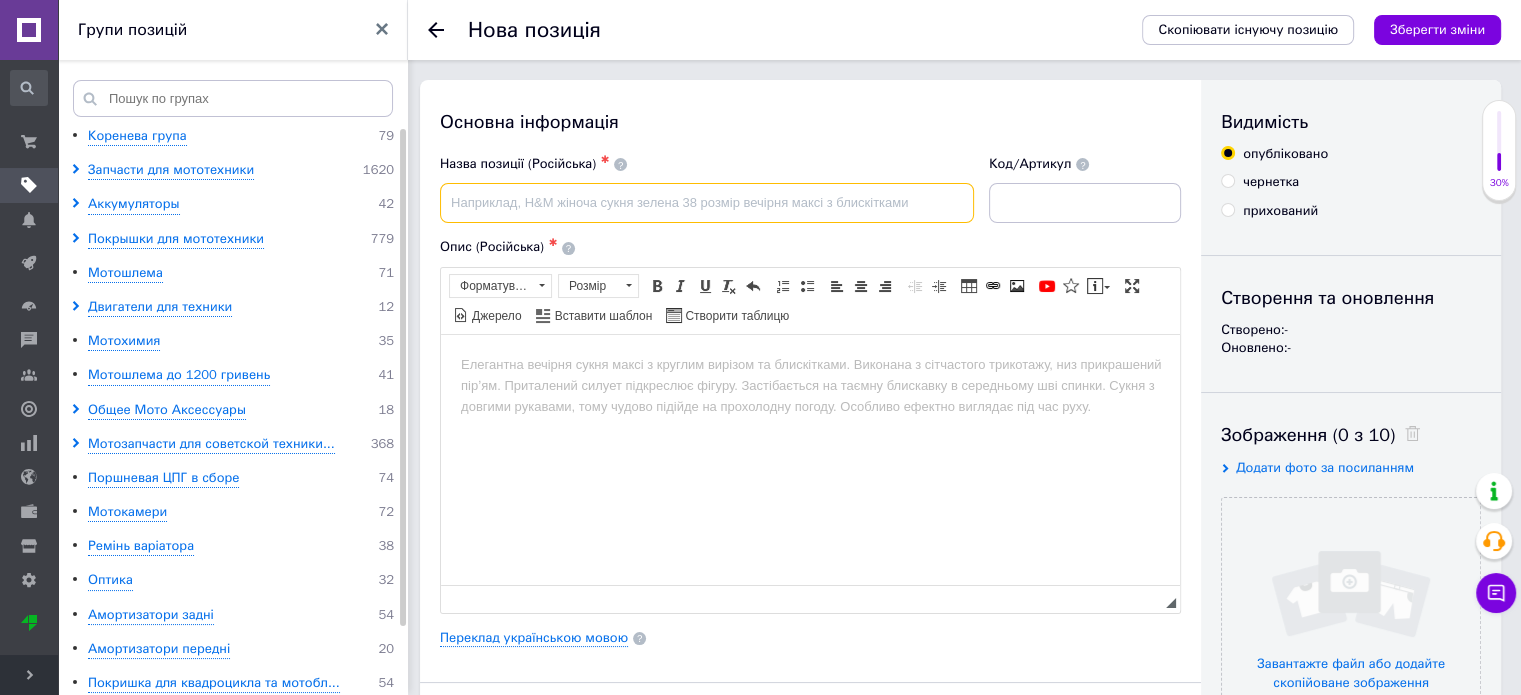 paste on "Цепь     428H-132L   GOLD  качество" 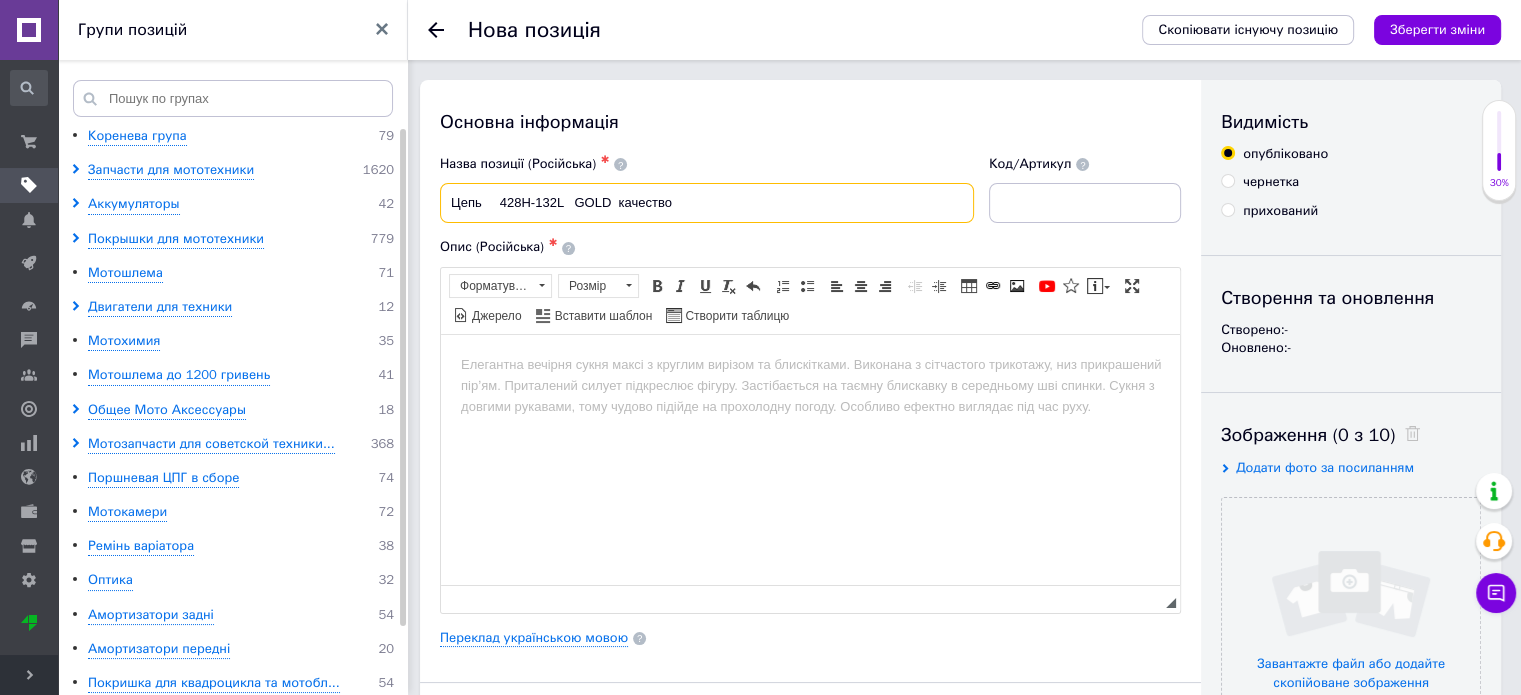 click on "Цепь     428H-132L   GOLD  качество" at bounding box center (707, 203) 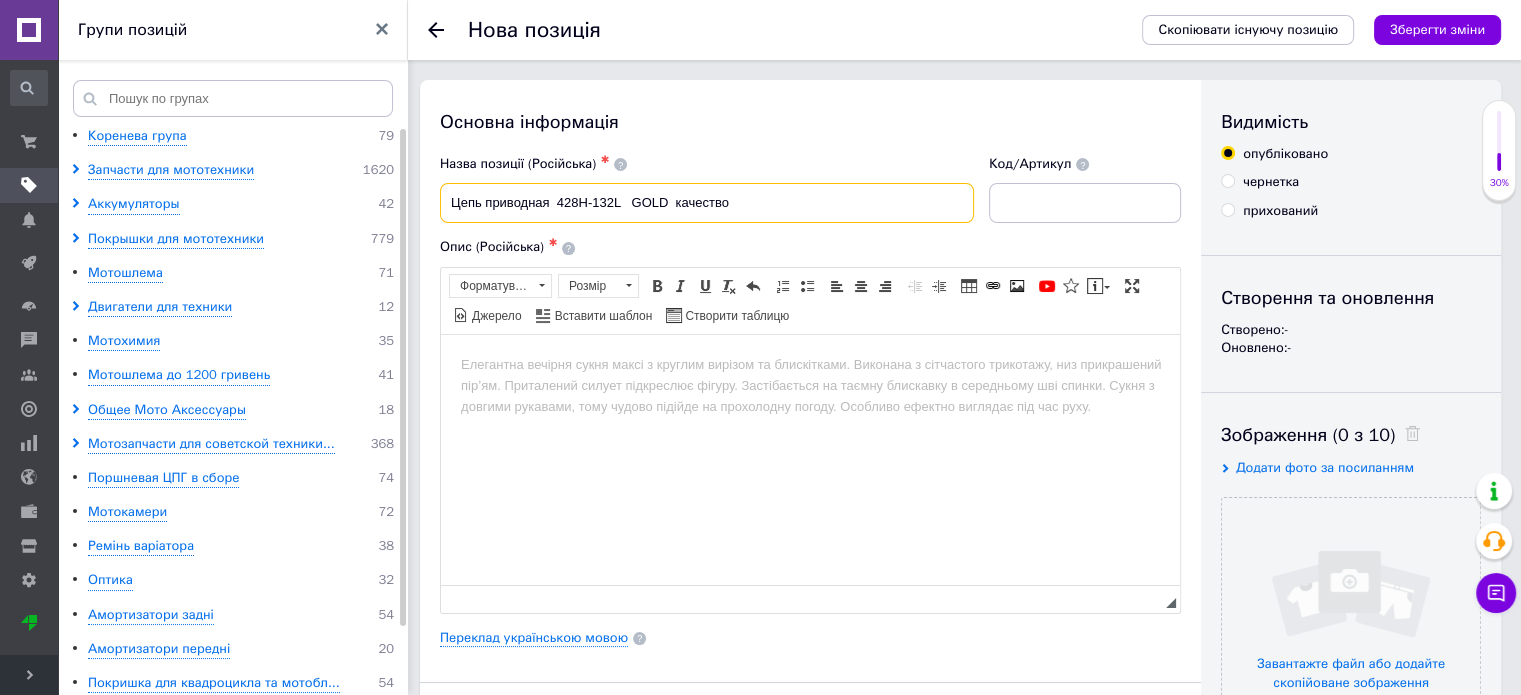 drag, startPoint x: 740, startPoint y: 199, endPoint x: 668, endPoint y: 208, distance: 72.56032 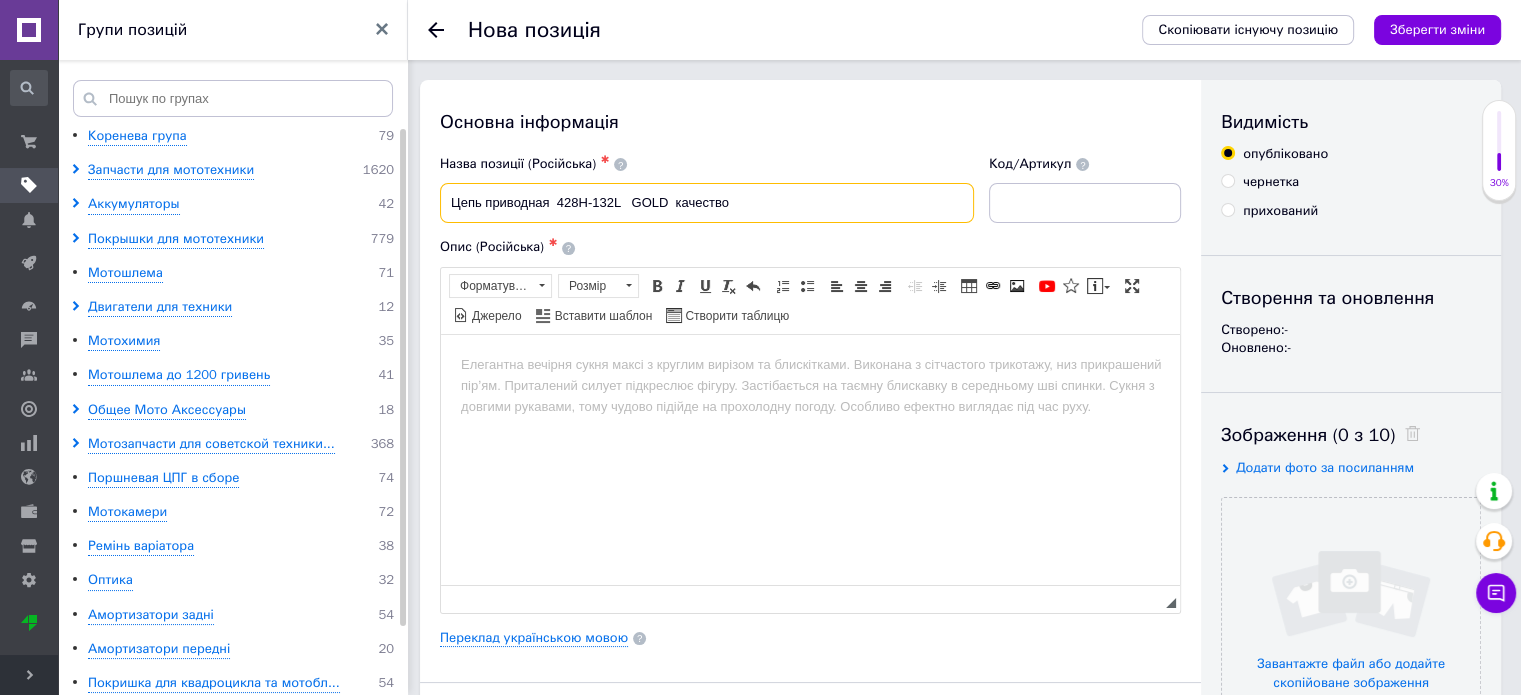 click on "Цепь приводная  428H-132L   GOLD  качество" at bounding box center (707, 203) 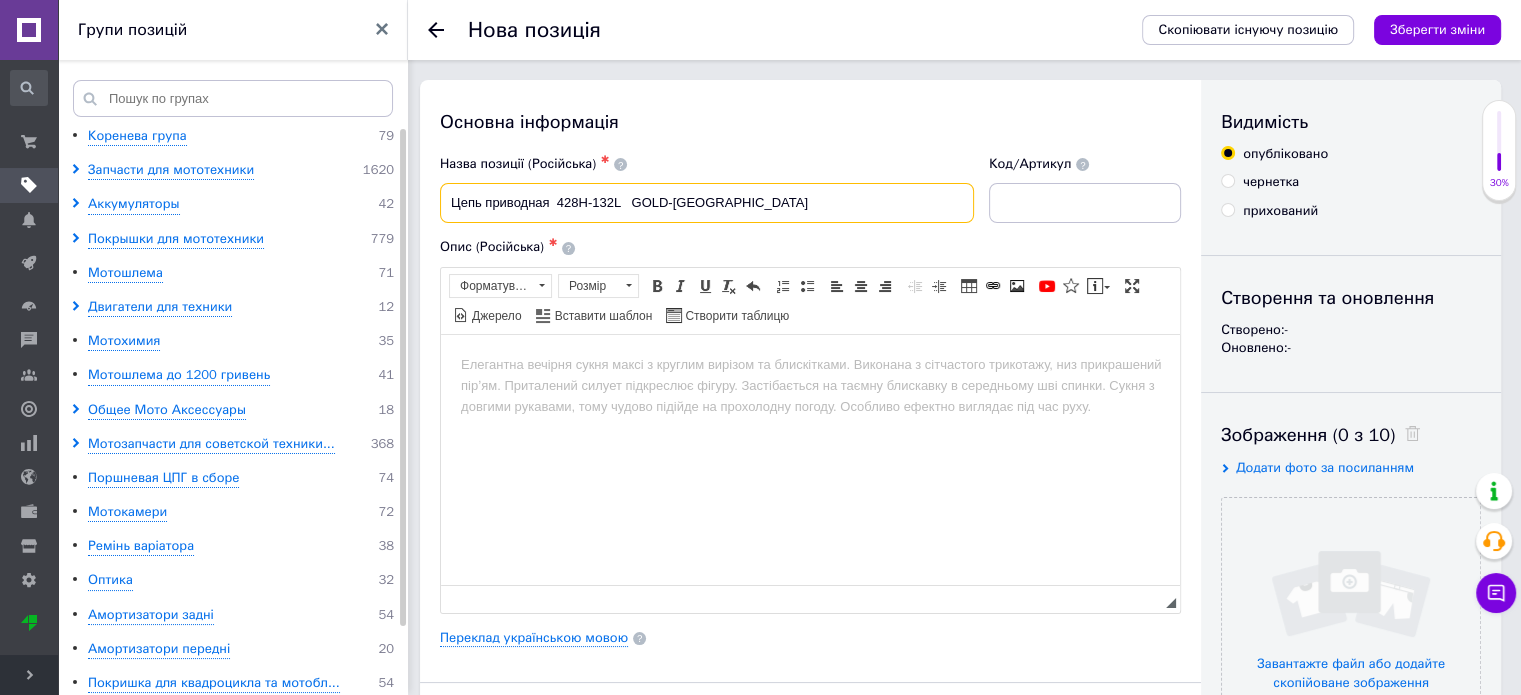 drag, startPoint x: 740, startPoint y: 204, endPoint x: 466, endPoint y: 212, distance: 274.11676 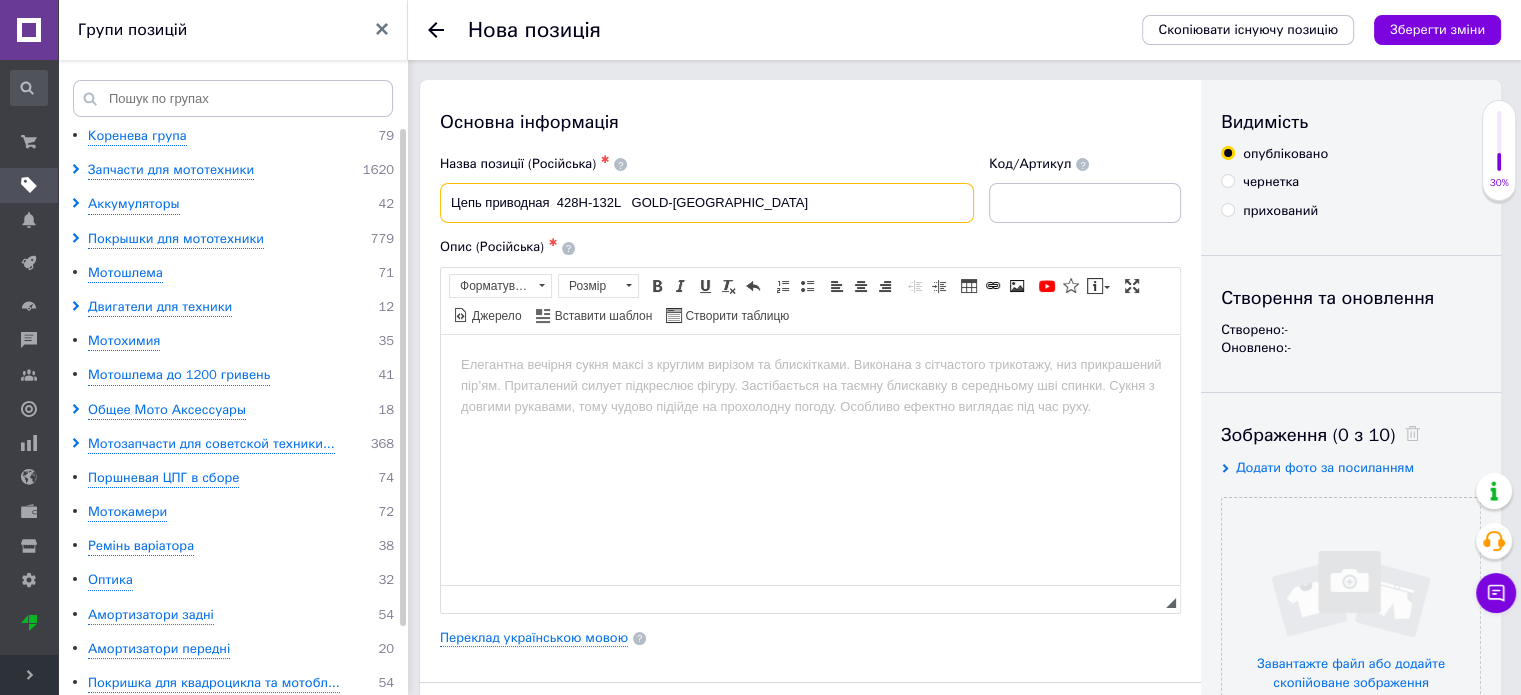 click on "Цепь приводная  428H-132L   GOLD-[GEOGRAPHIC_DATA]" at bounding box center (707, 203) 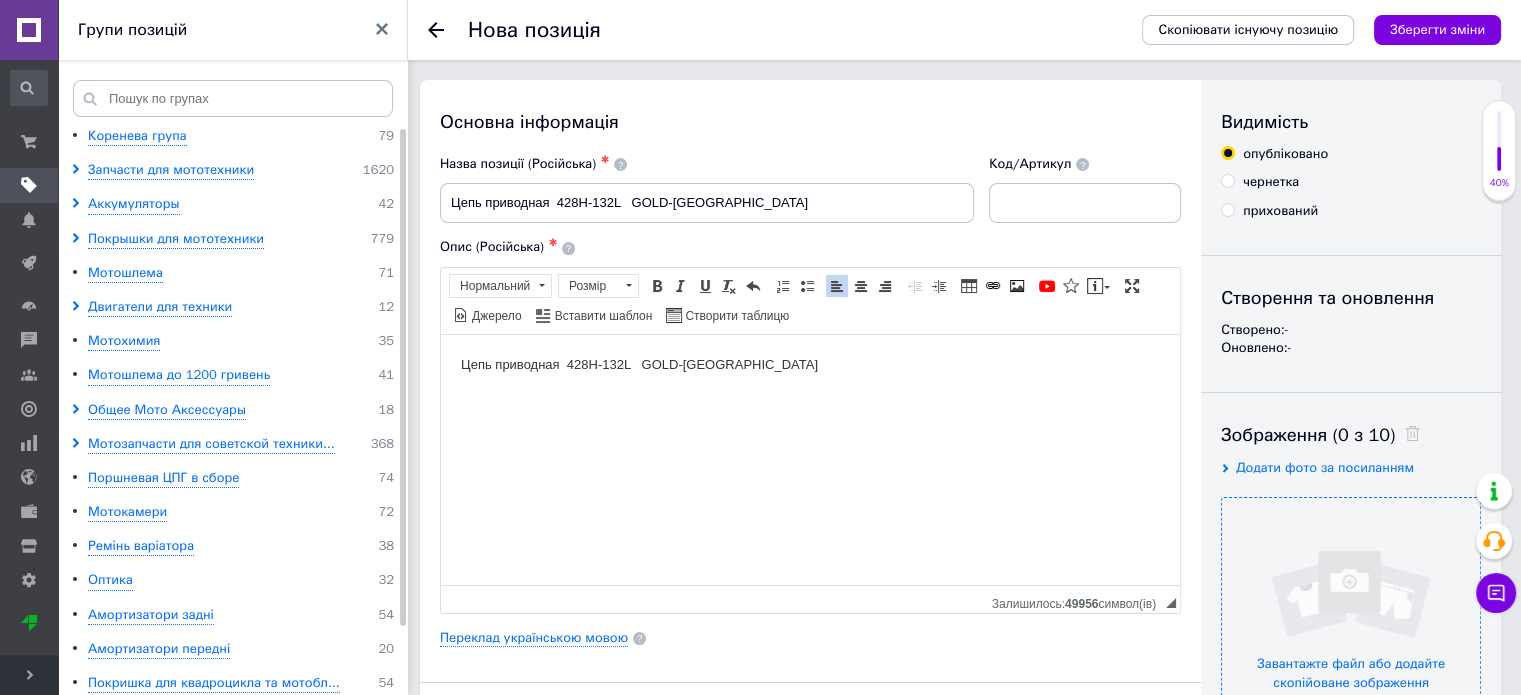 click at bounding box center (1351, 627) 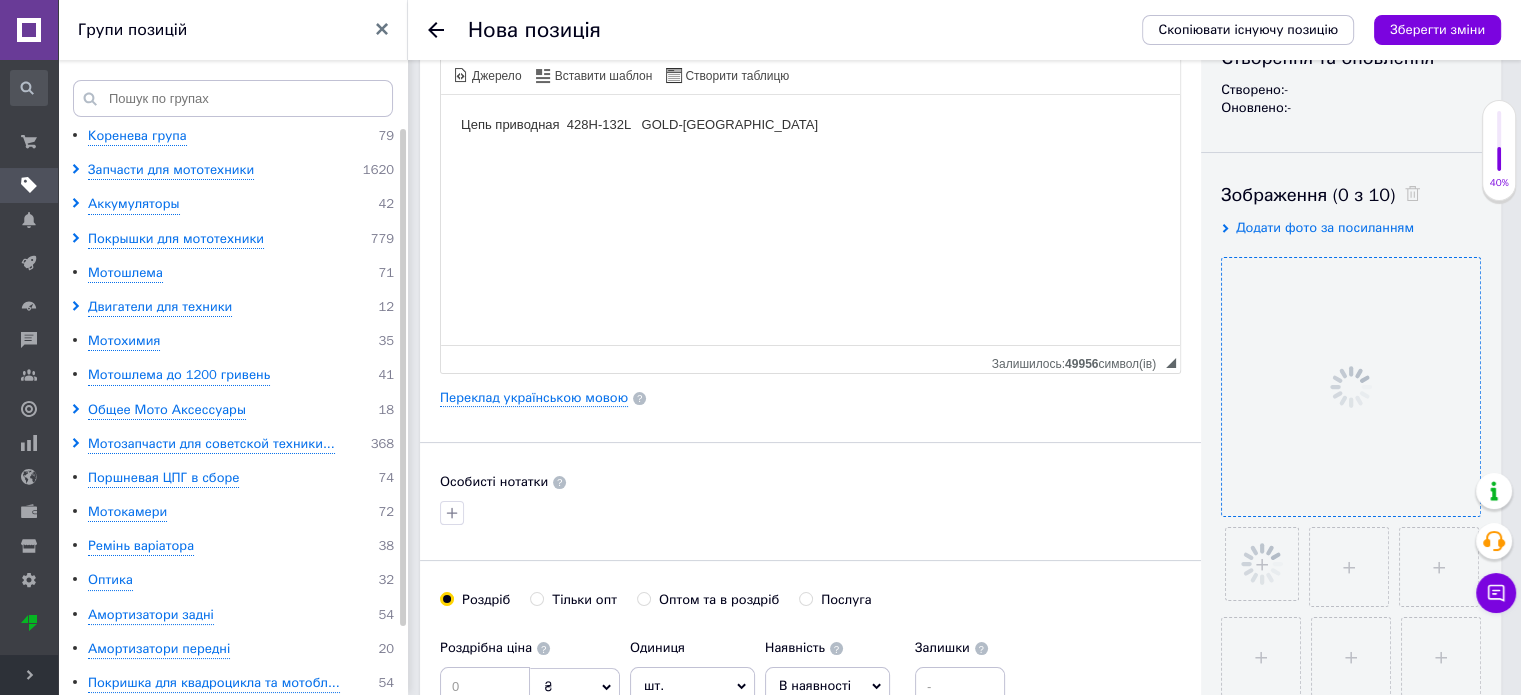 scroll, scrollTop: 400, scrollLeft: 0, axis: vertical 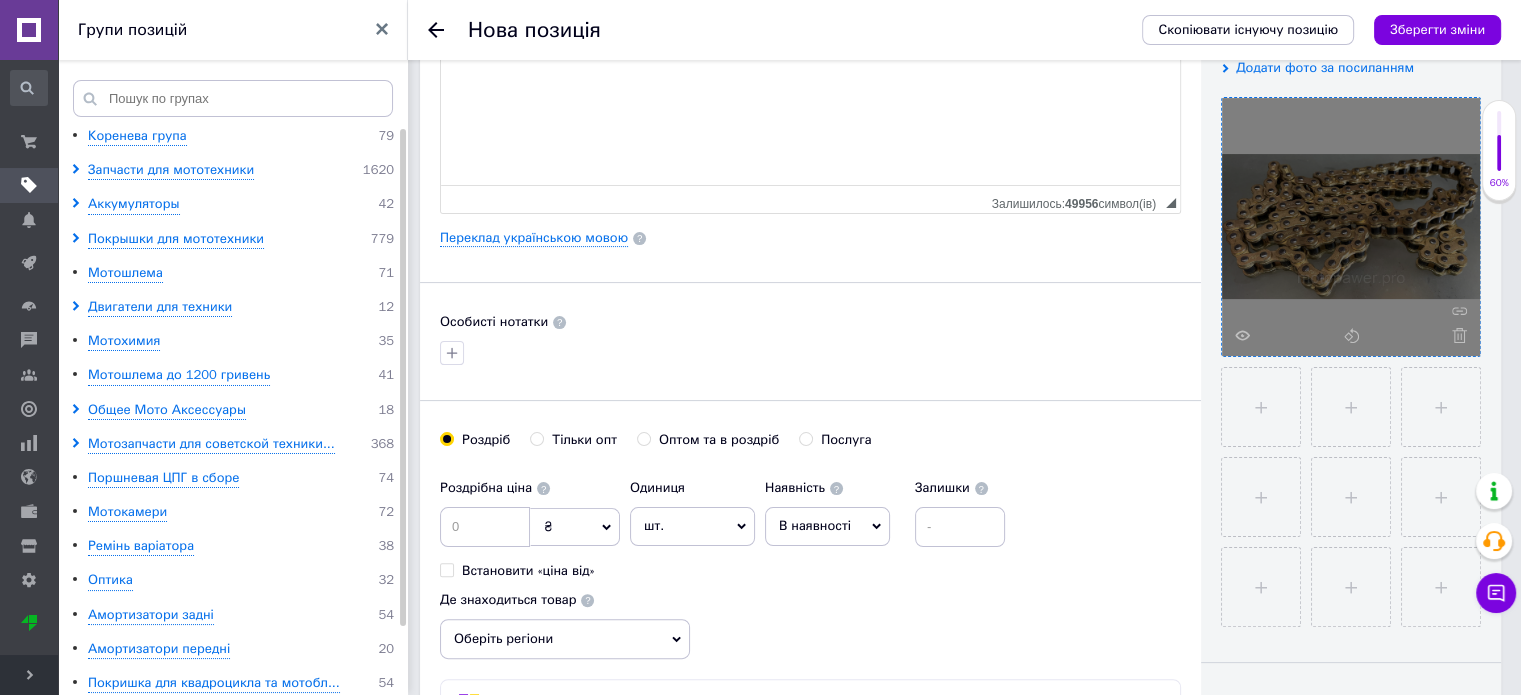 click on "₴" at bounding box center [575, 527] 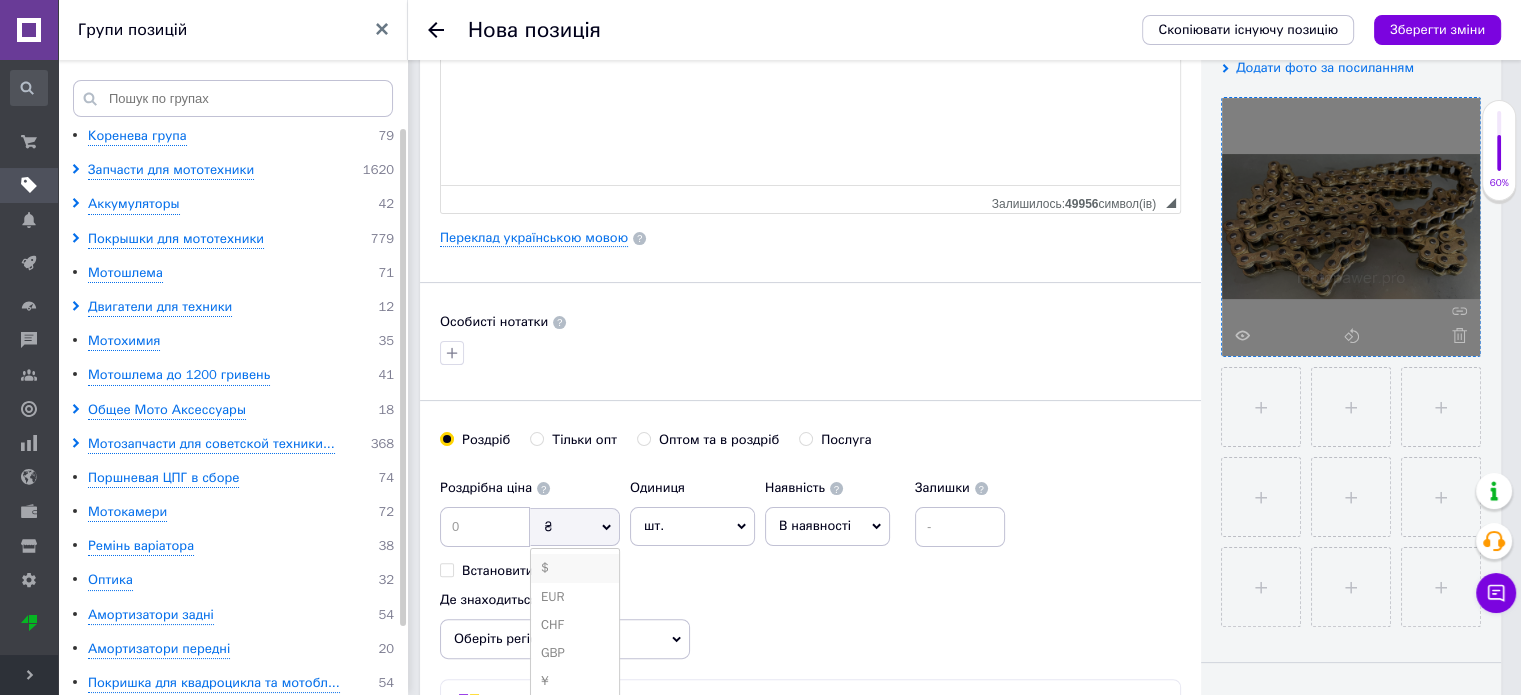 click on "$" at bounding box center [575, 568] 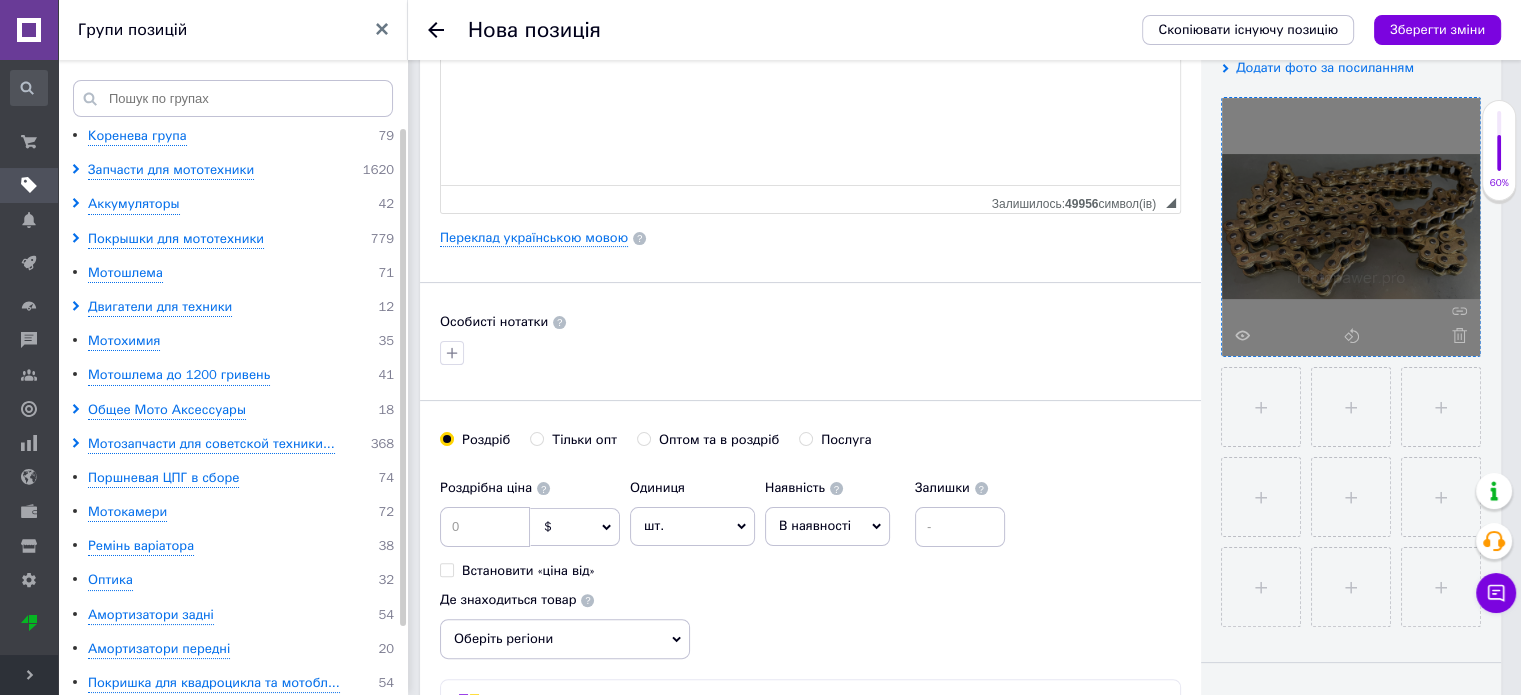 scroll, scrollTop: 0, scrollLeft: 0, axis: both 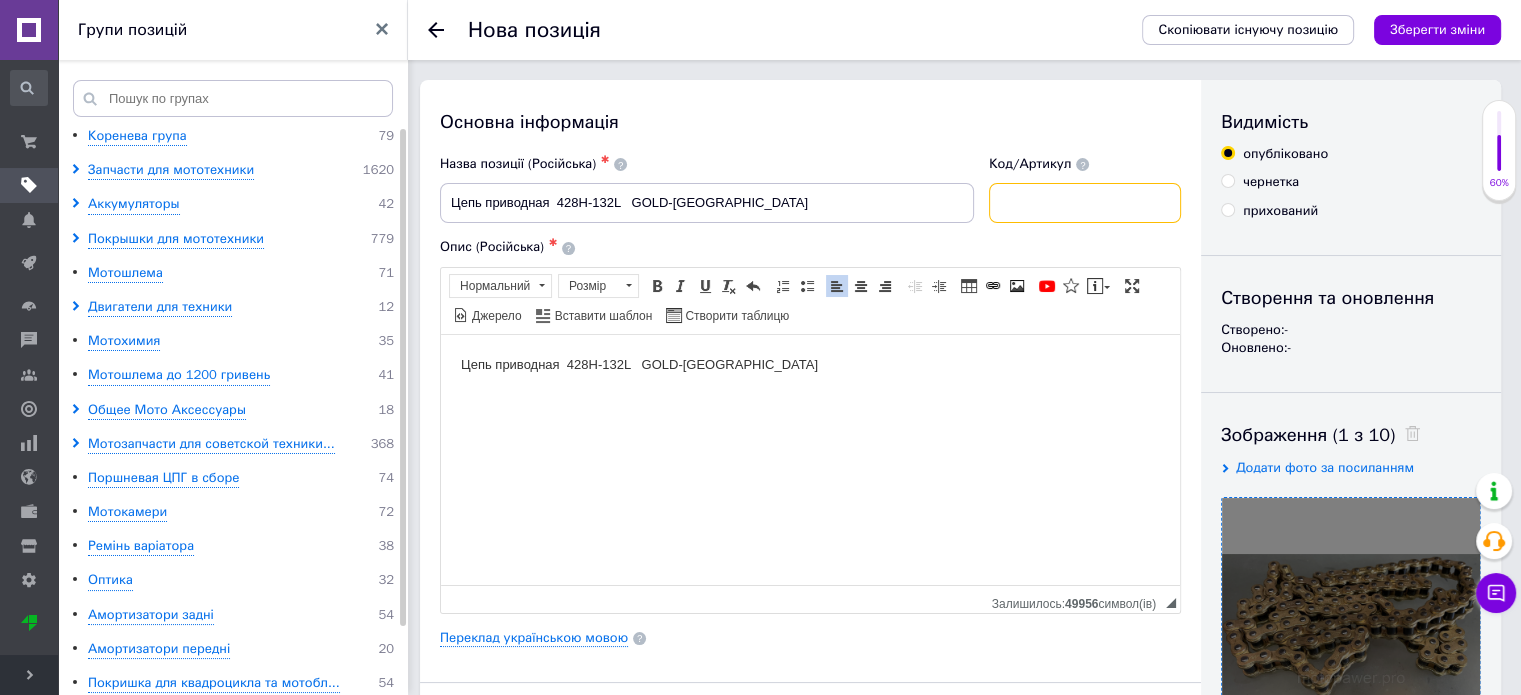 click at bounding box center (1085, 203) 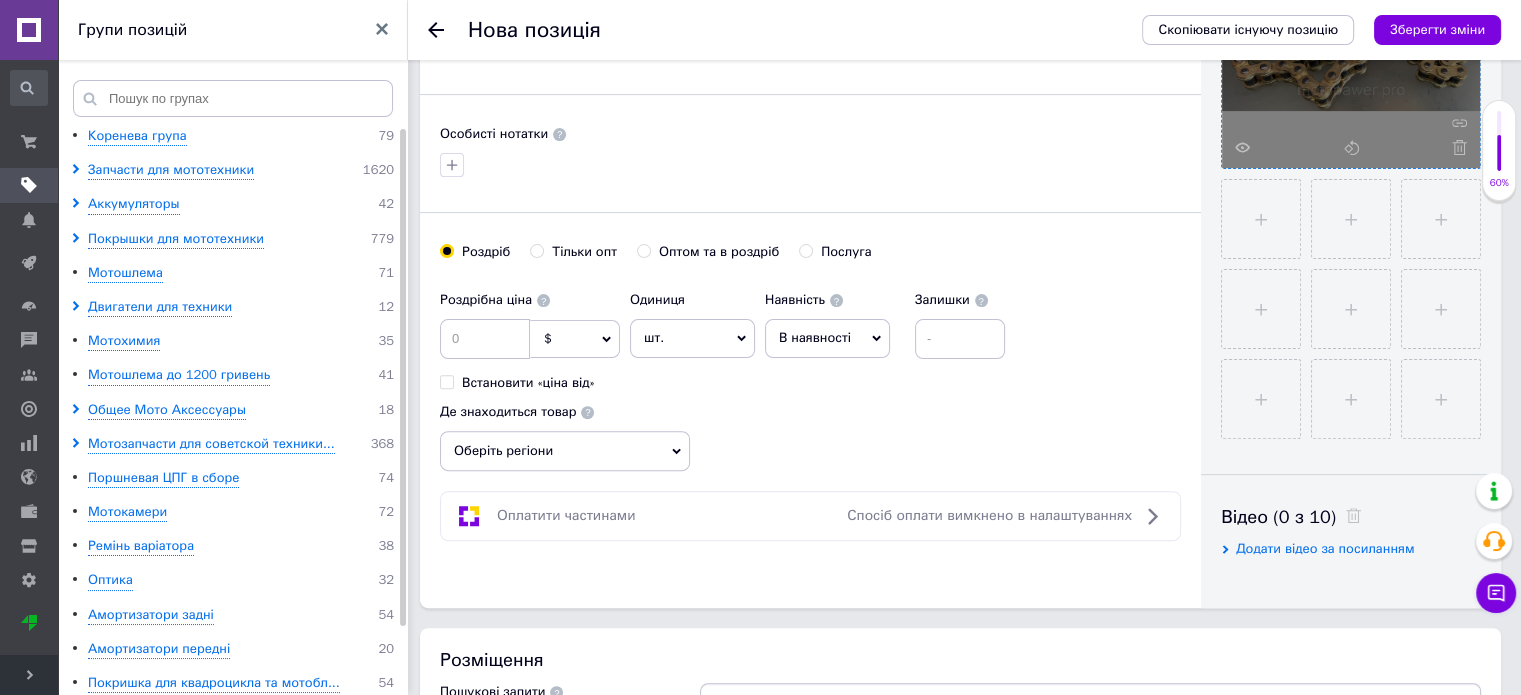 scroll, scrollTop: 600, scrollLeft: 0, axis: vertical 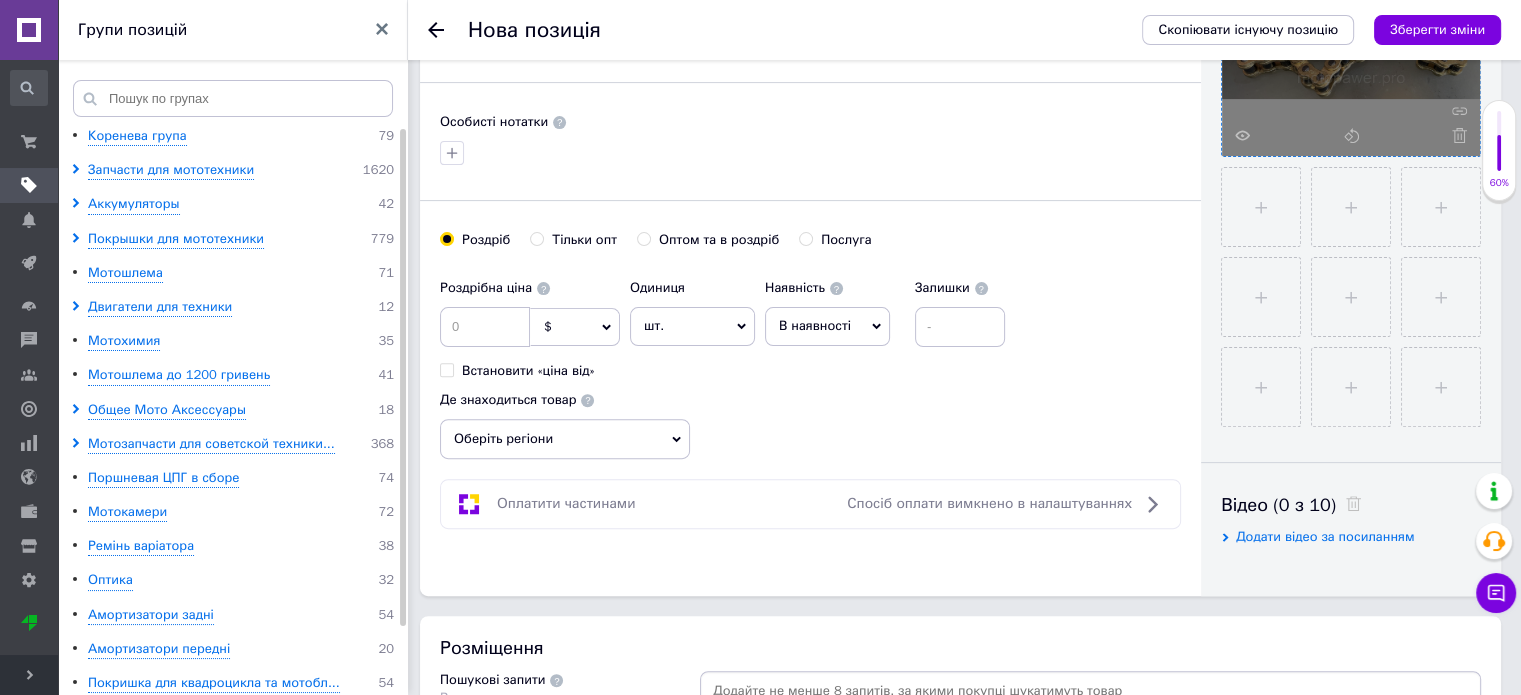 type on "3251 ах" 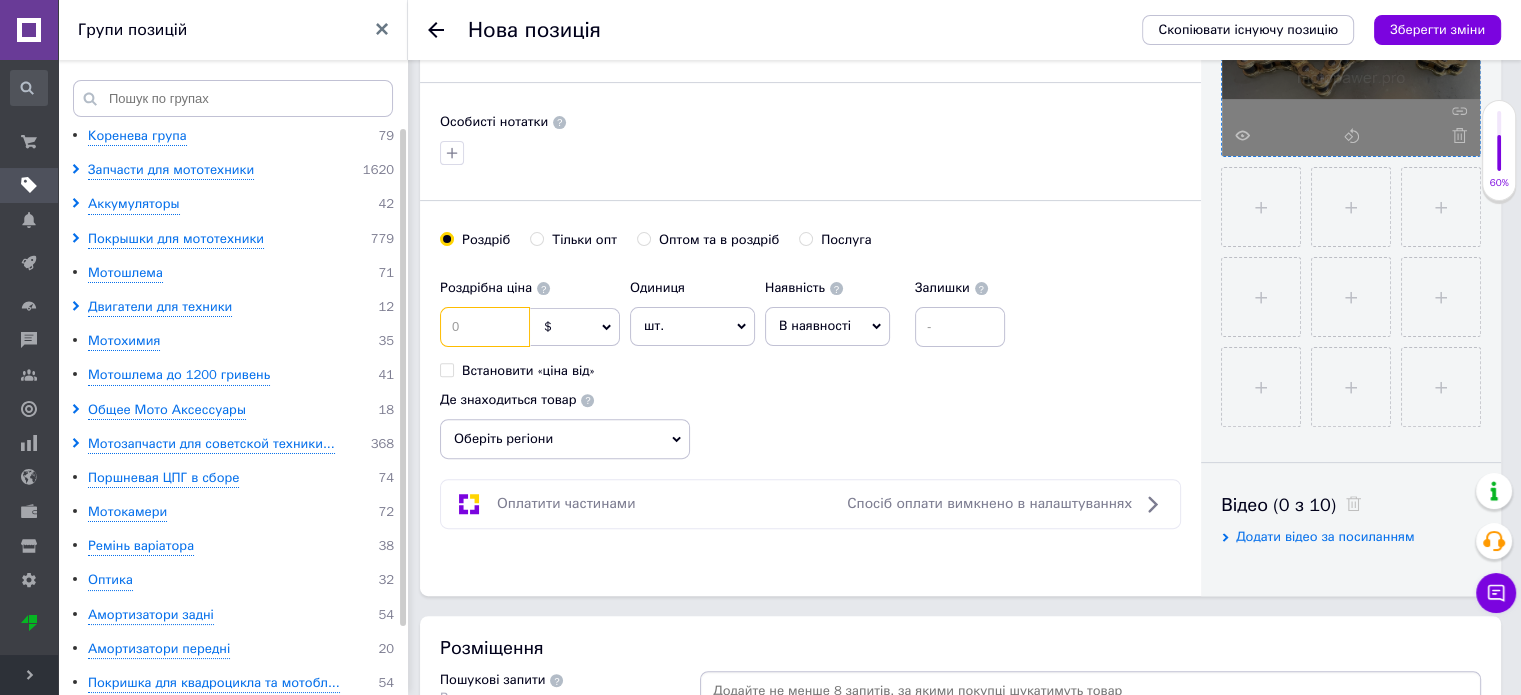 click at bounding box center (485, 327) 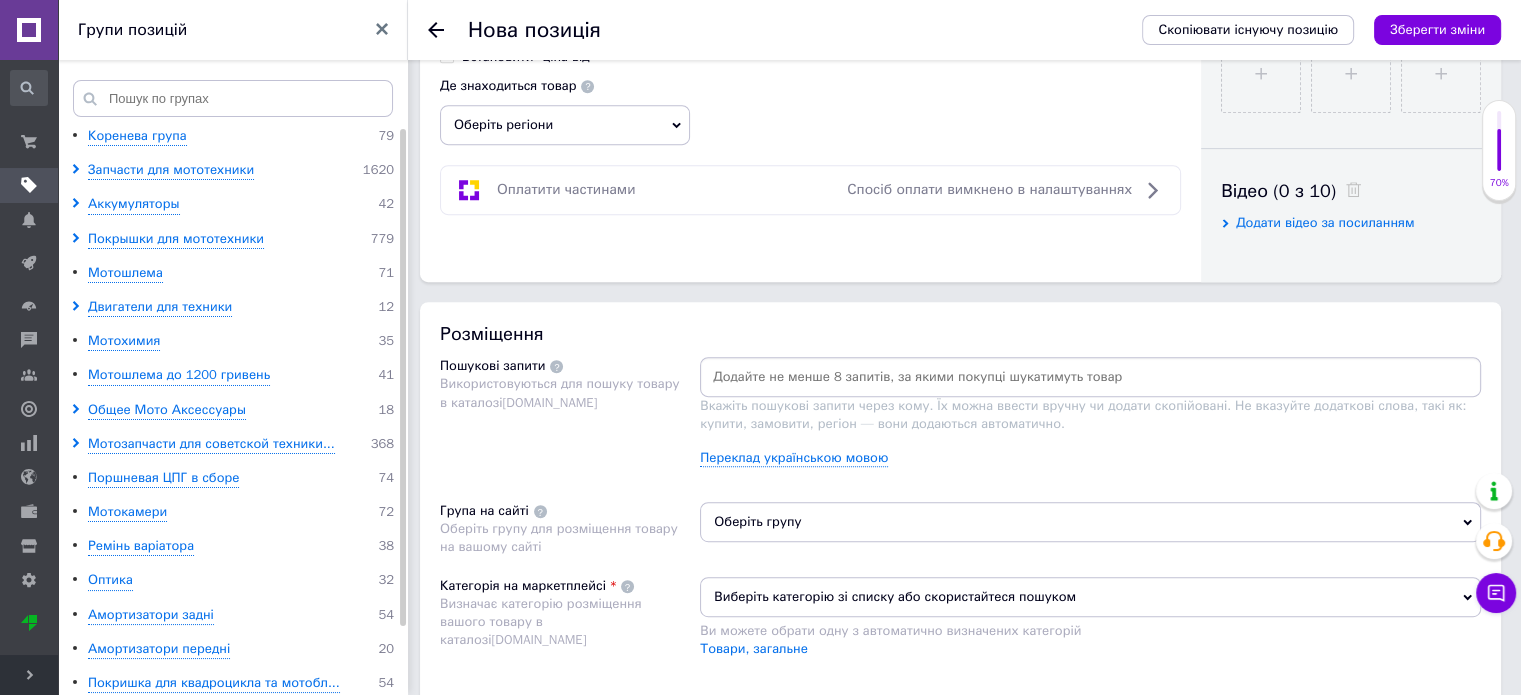 scroll, scrollTop: 1000, scrollLeft: 0, axis: vertical 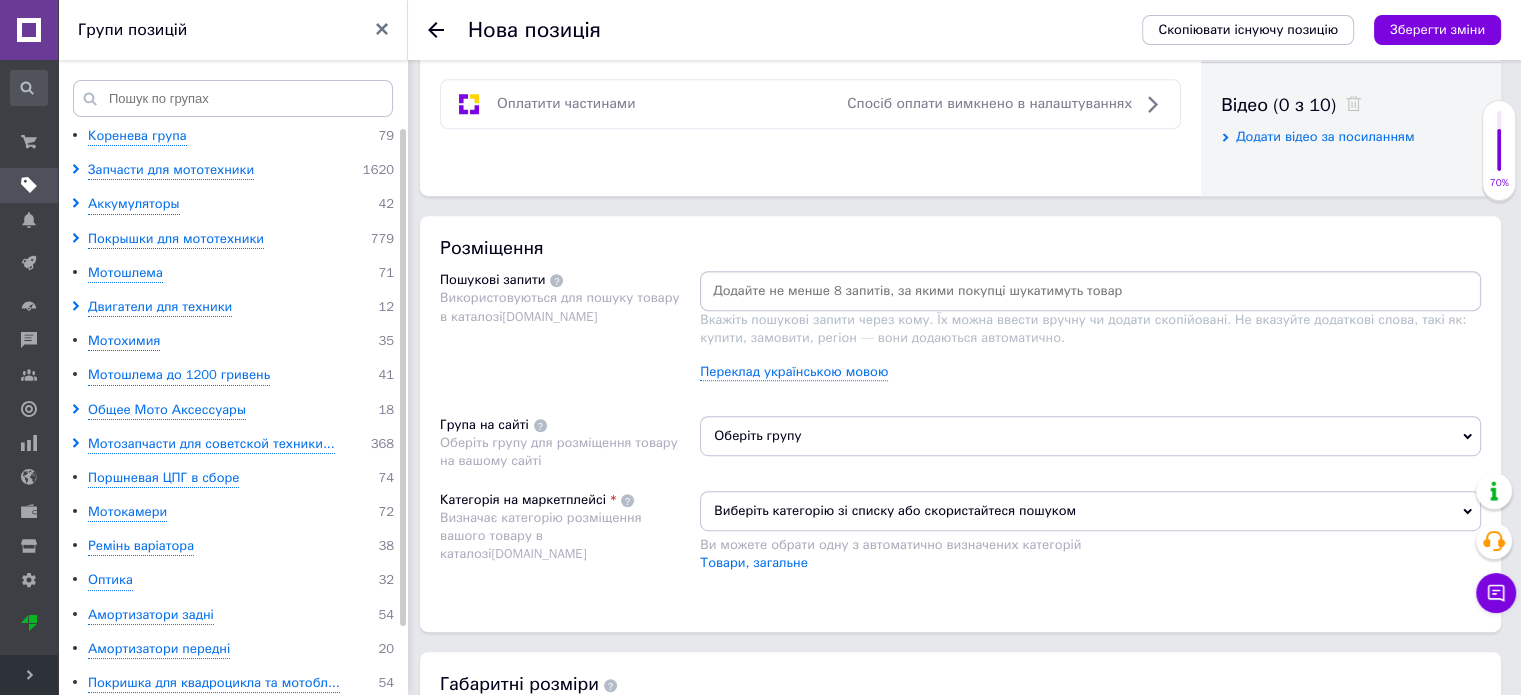 type on "13" 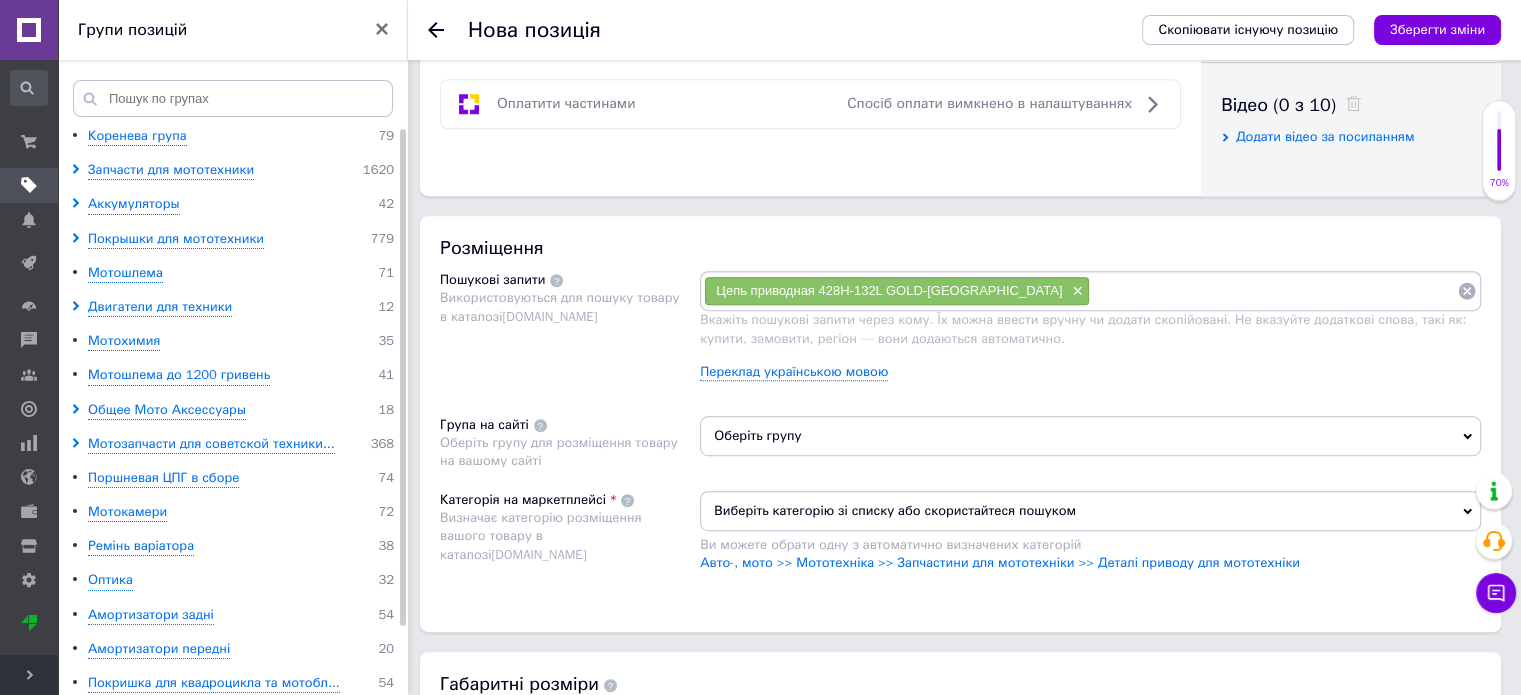 paste on "Цепь приводная  428H-132L   GOLD-[GEOGRAPHIC_DATA]" 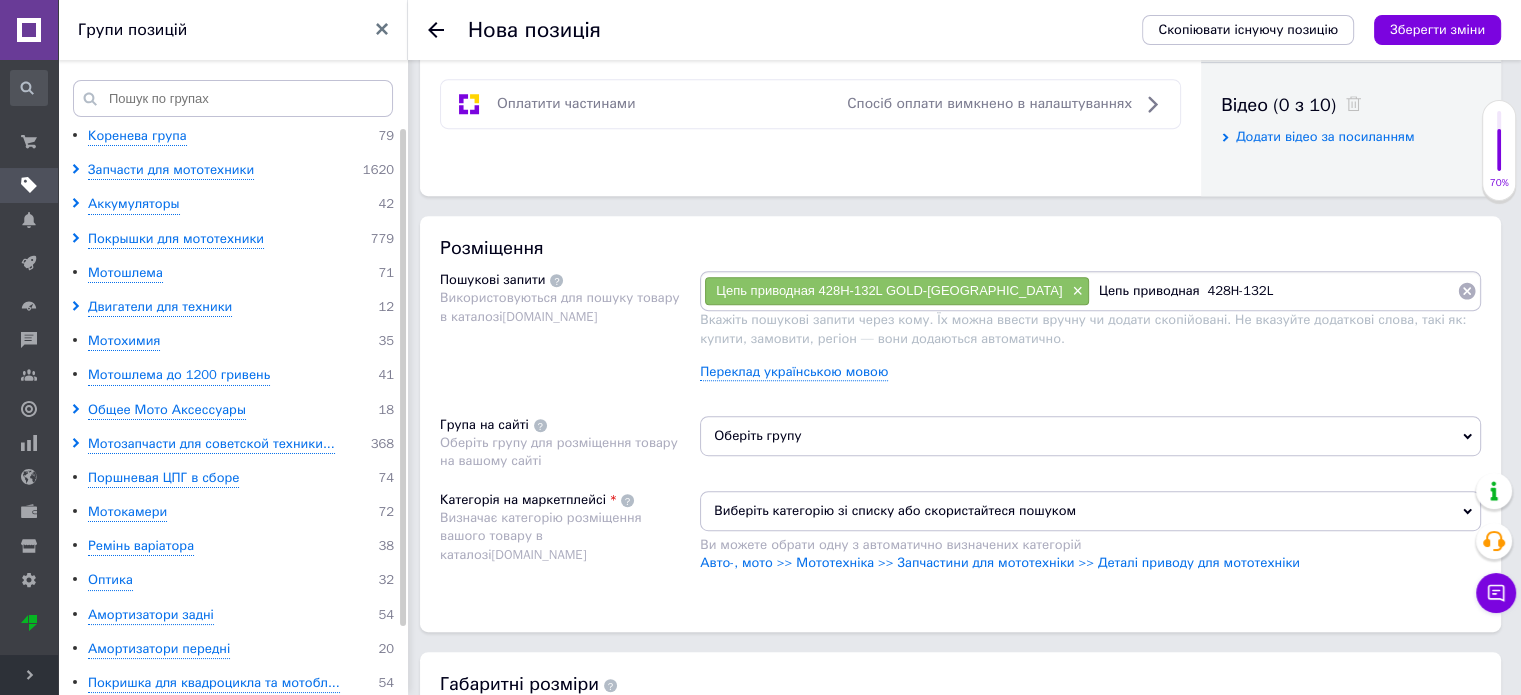 type on "Цепь приводная  428H-132L" 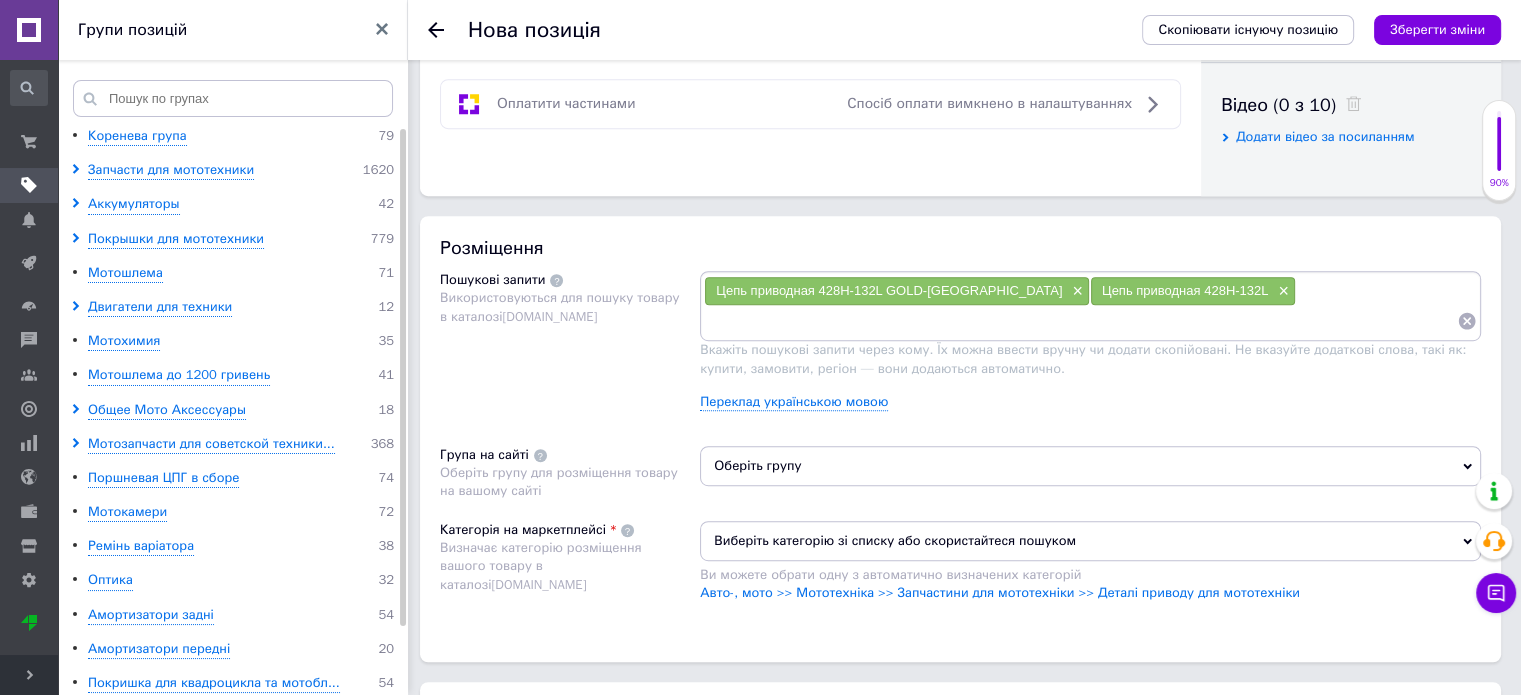paste on "Цепь приводная  428H-132L   GOLD-[GEOGRAPHIC_DATA]" 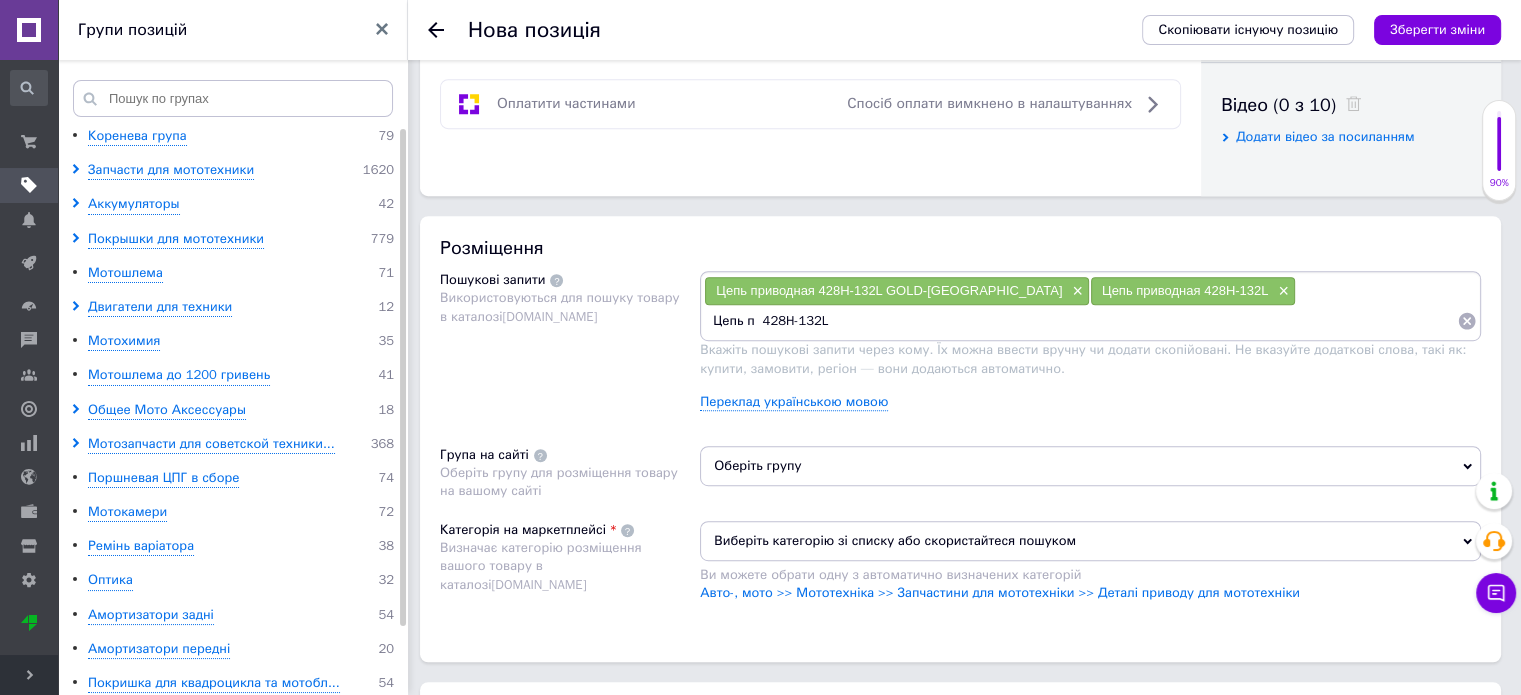 type on "Цепь   428H-132L" 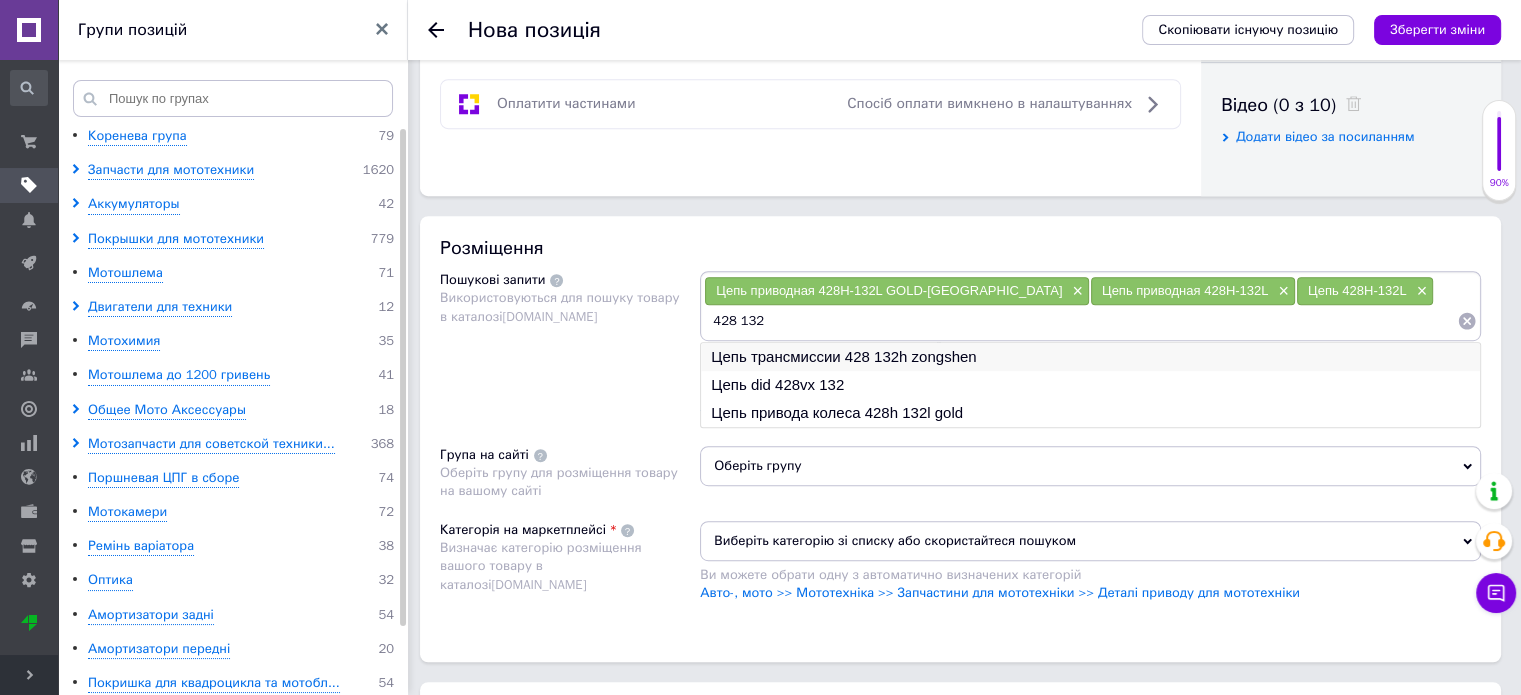 type on "428 132" 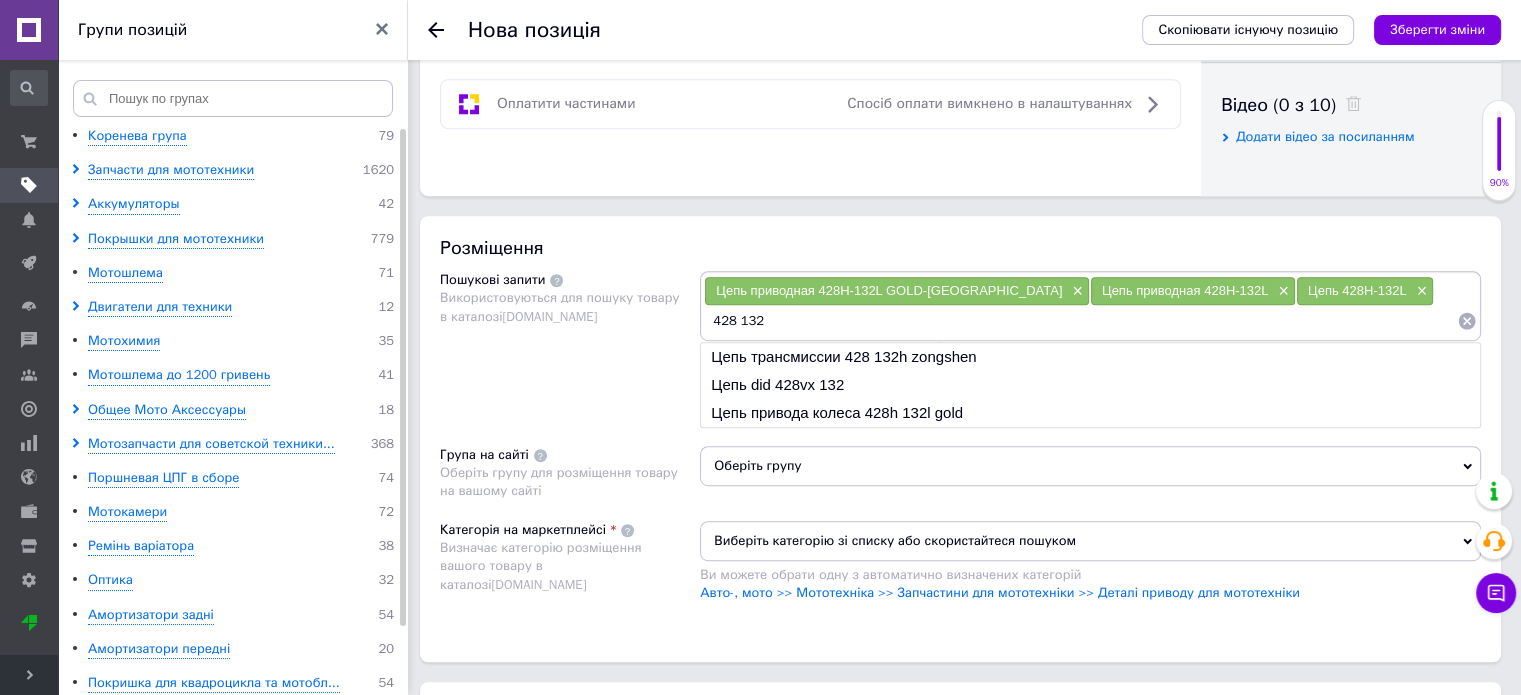 click on "Цепь трансмиссии 428 132h zongshen" at bounding box center (1090, 357) 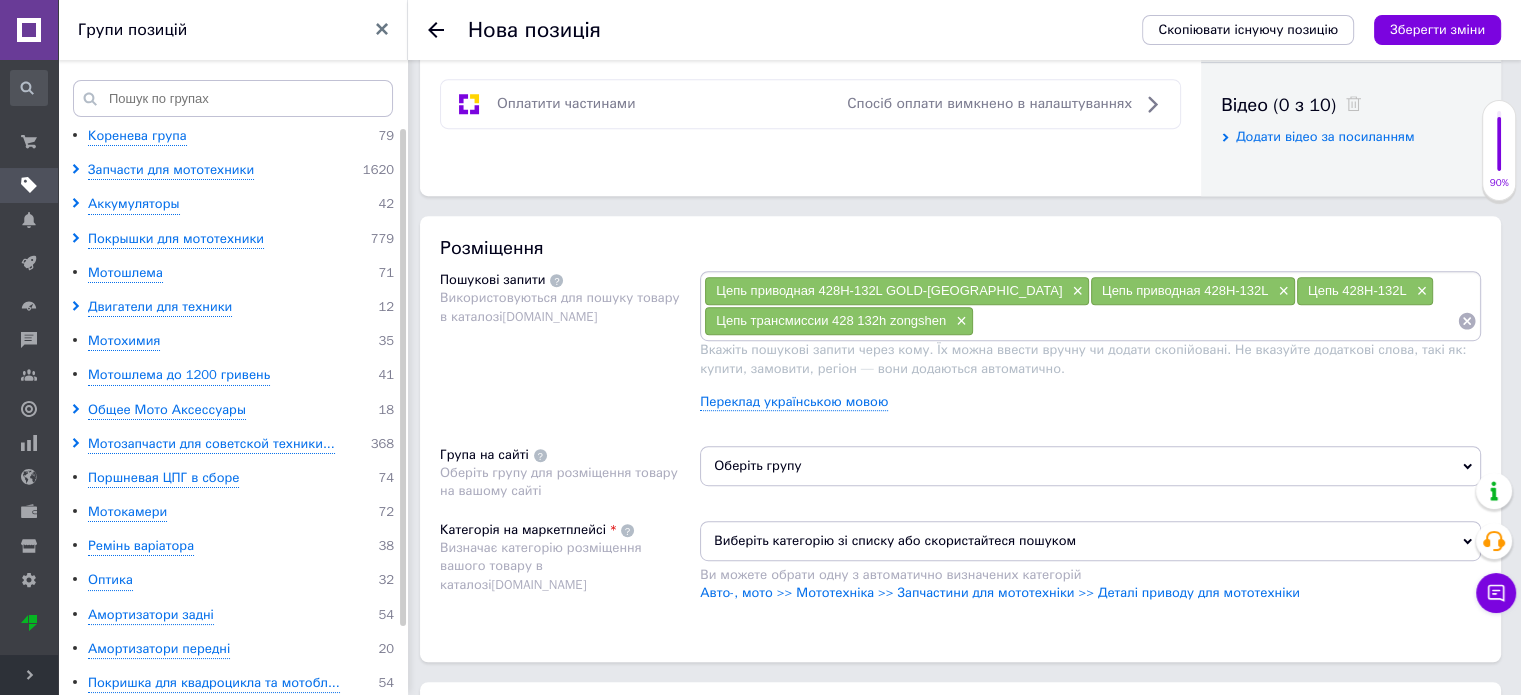 click at bounding box center (1215, 321) 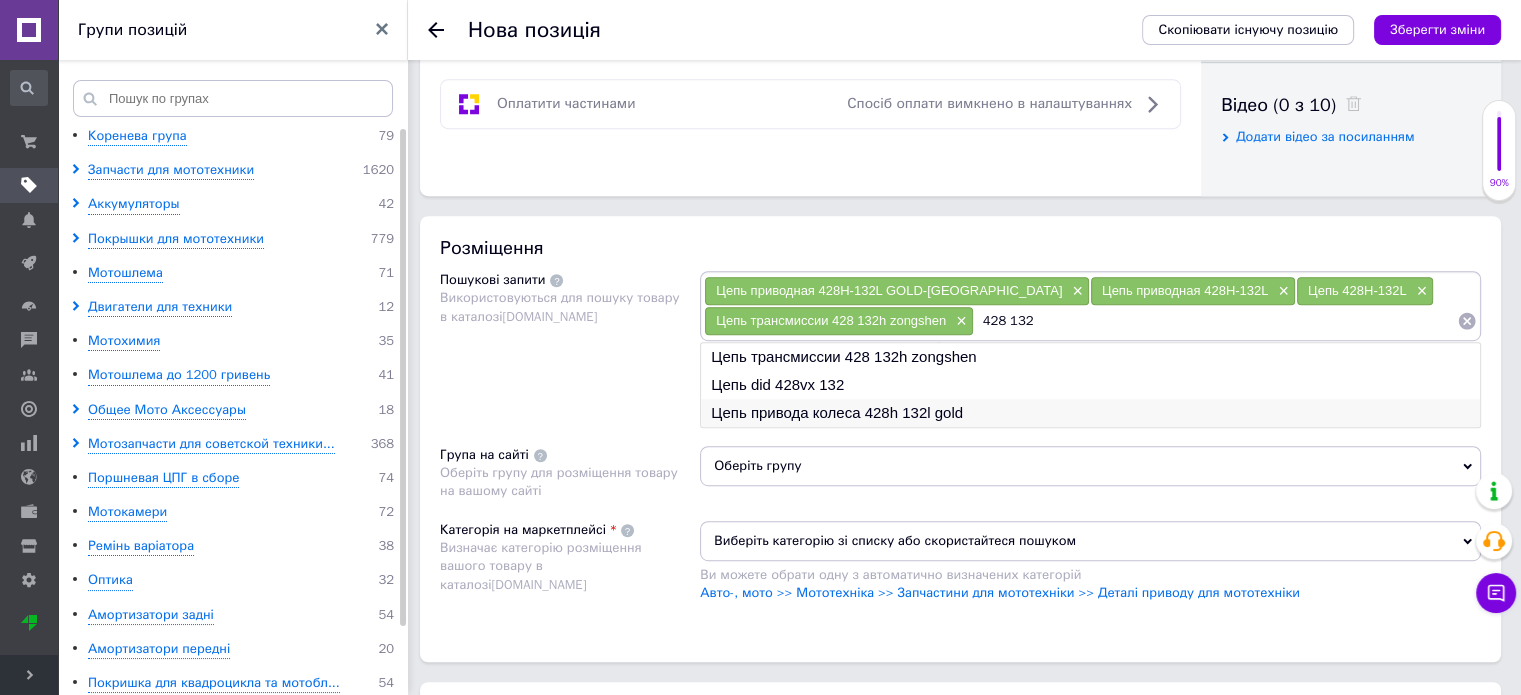 type on "428 132" 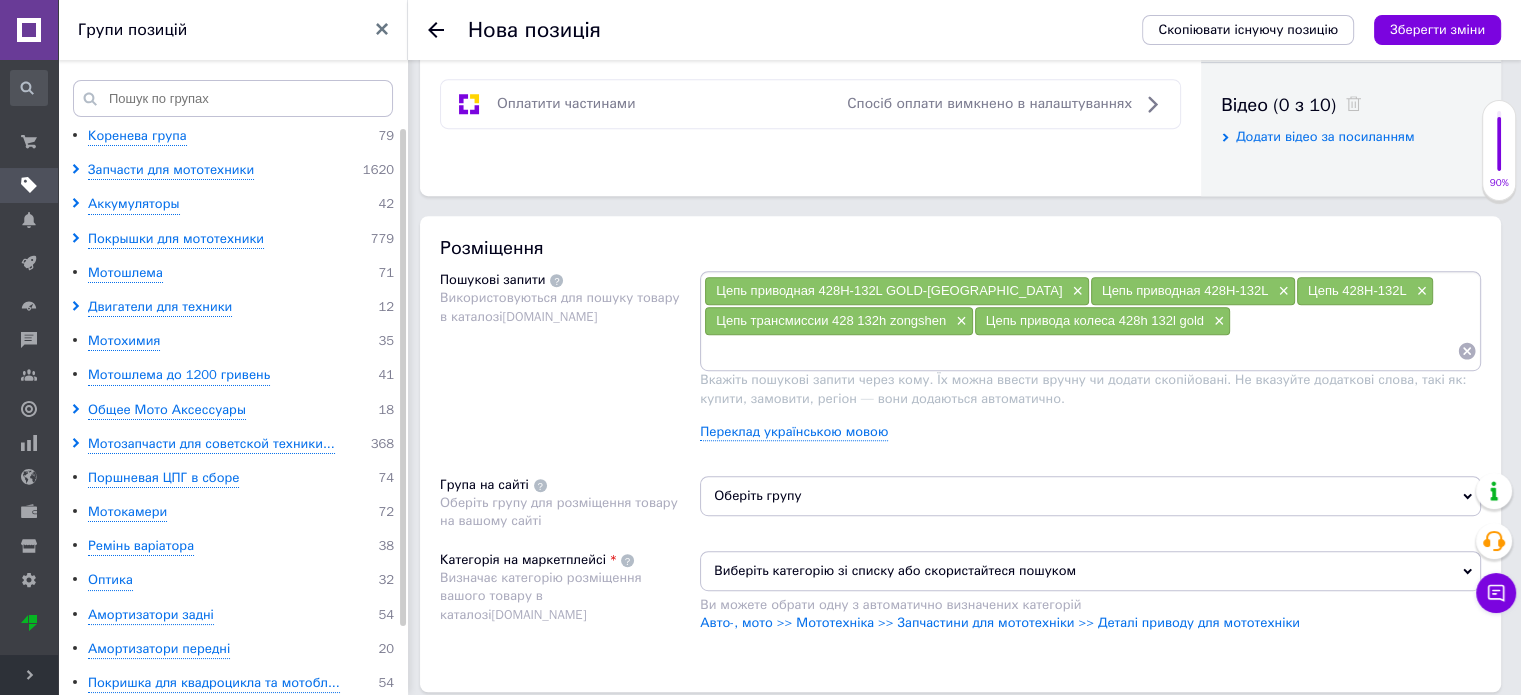 click at bounding box center [1080, 351] 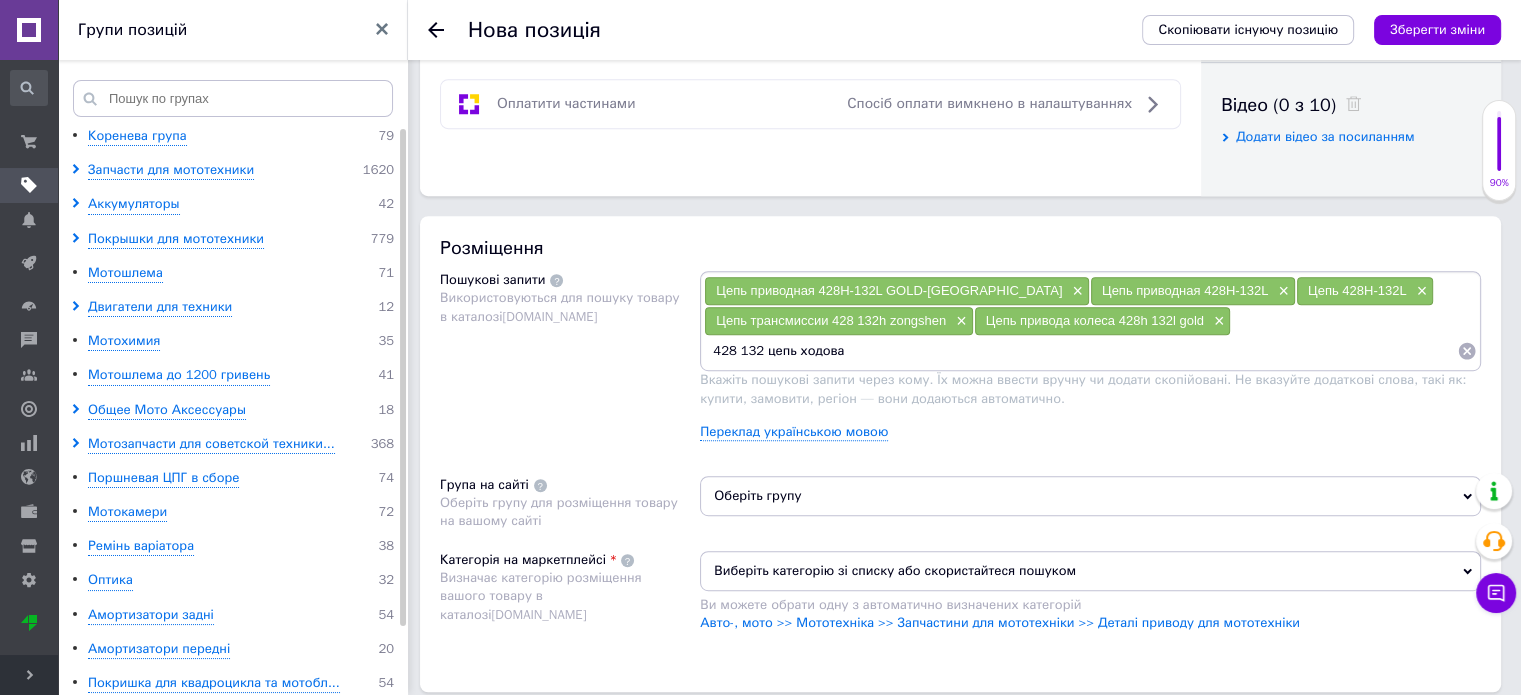 type on "428 132 цепь ходовая" 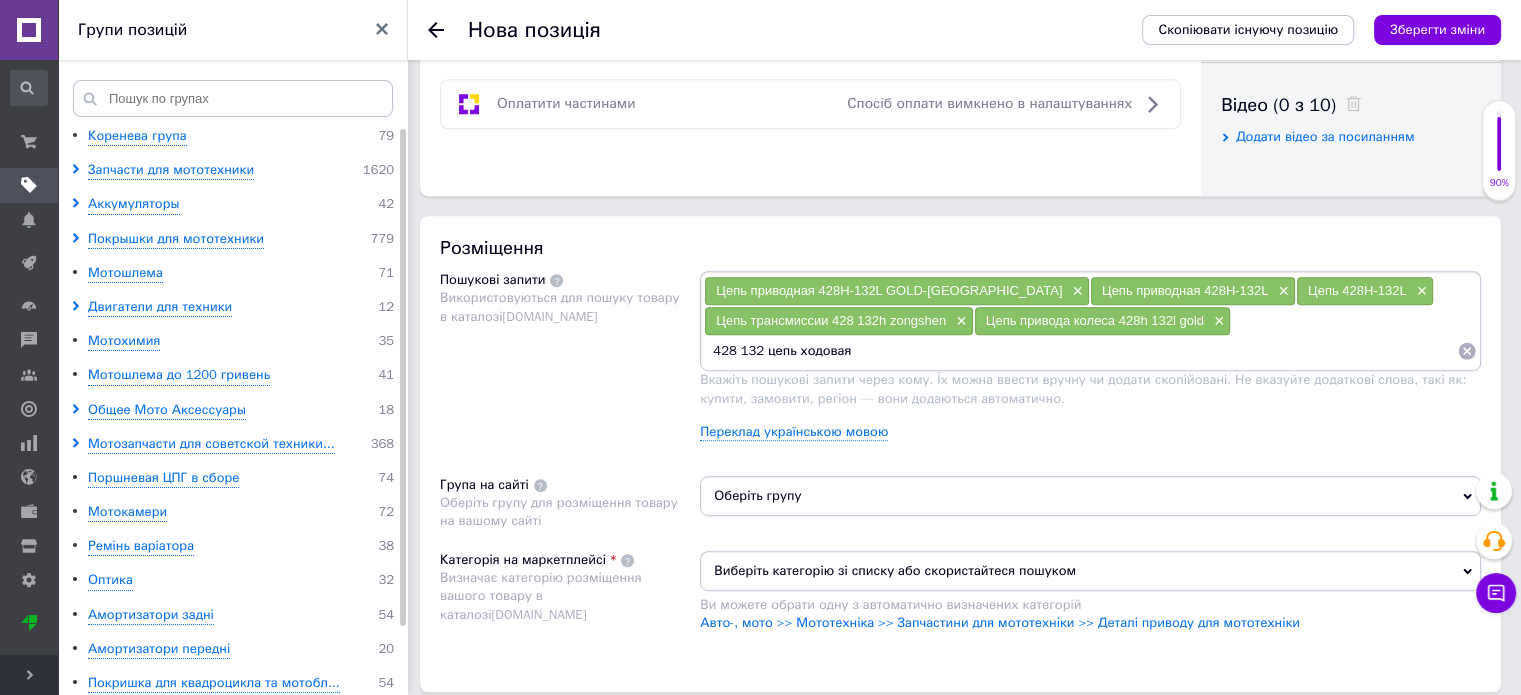 type 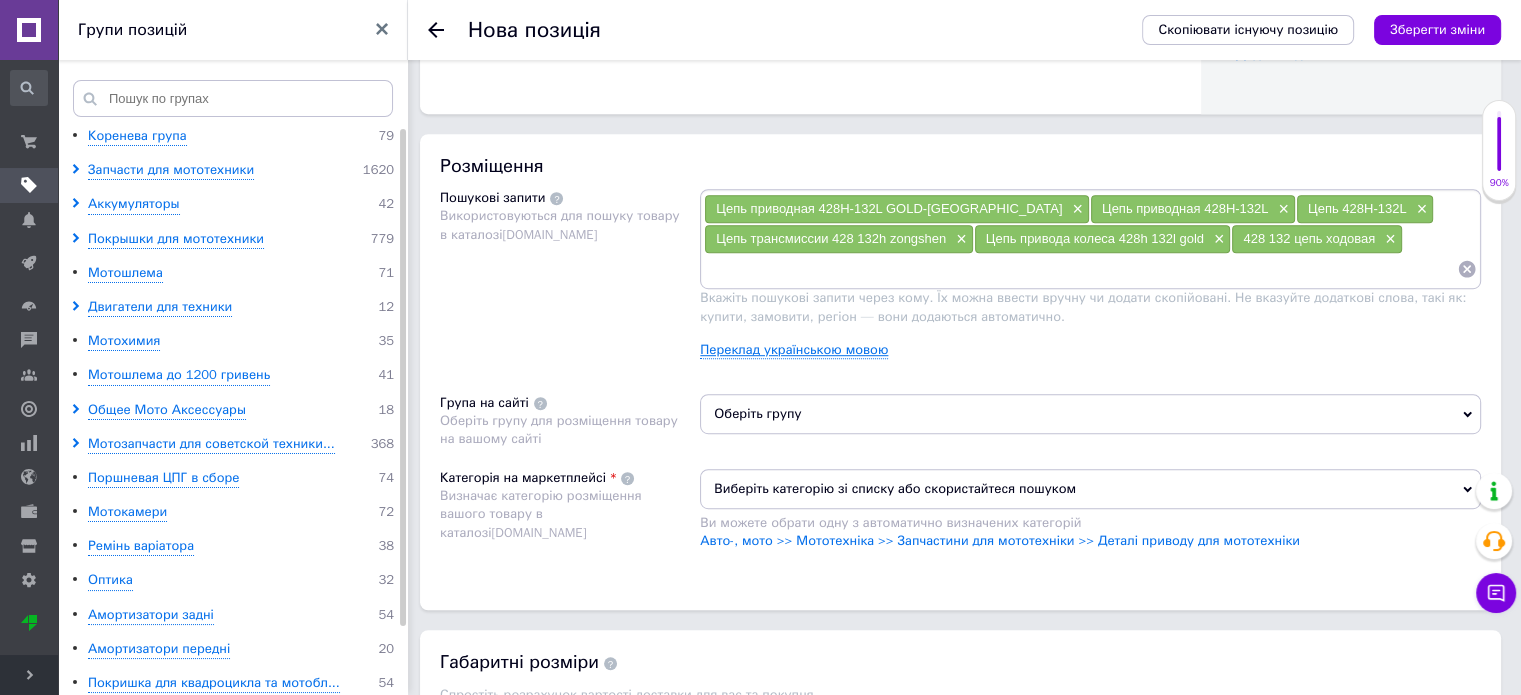 scroll, scrollTop: 1200, scrollLeft: 0, axis: vertical 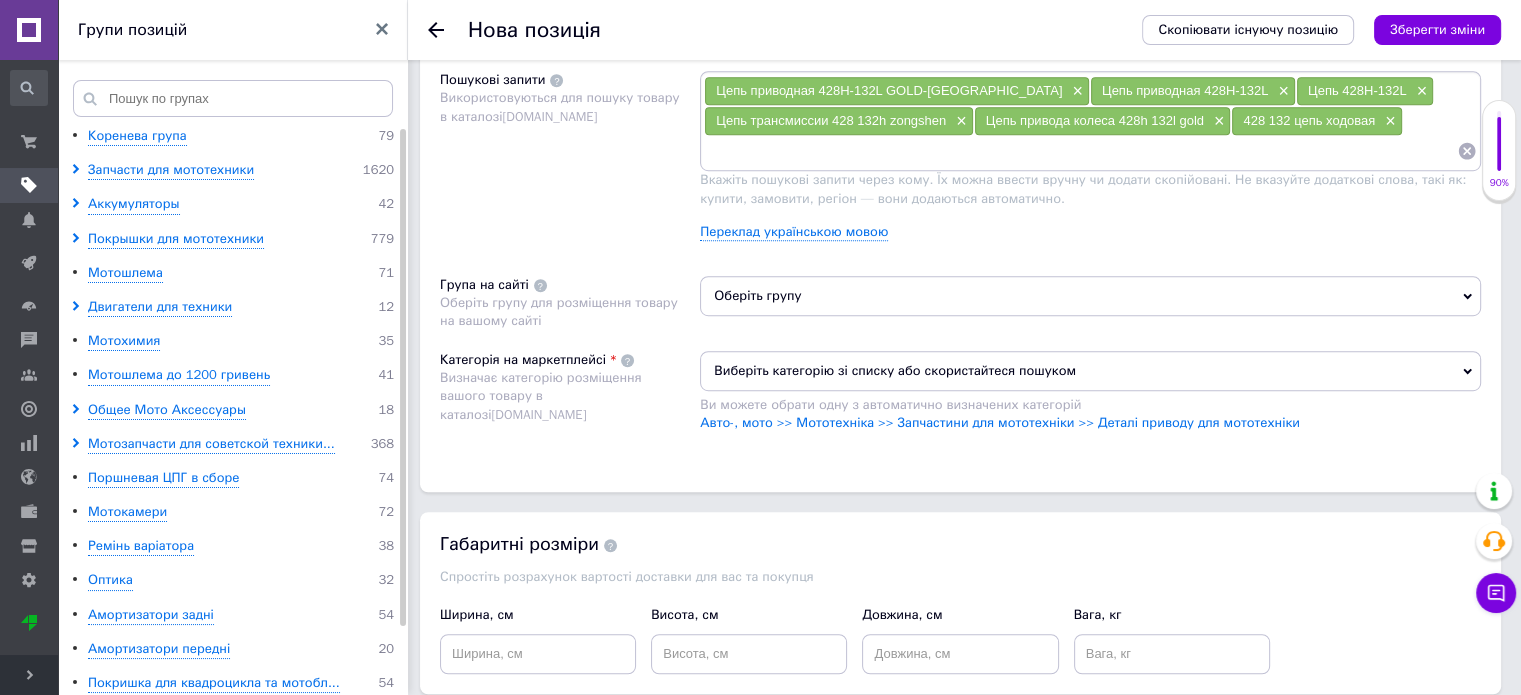 drag, startPoint x: 831, startPoint y: 416, endPoint x: 832, endPoint y: 401, distance: 15.033297 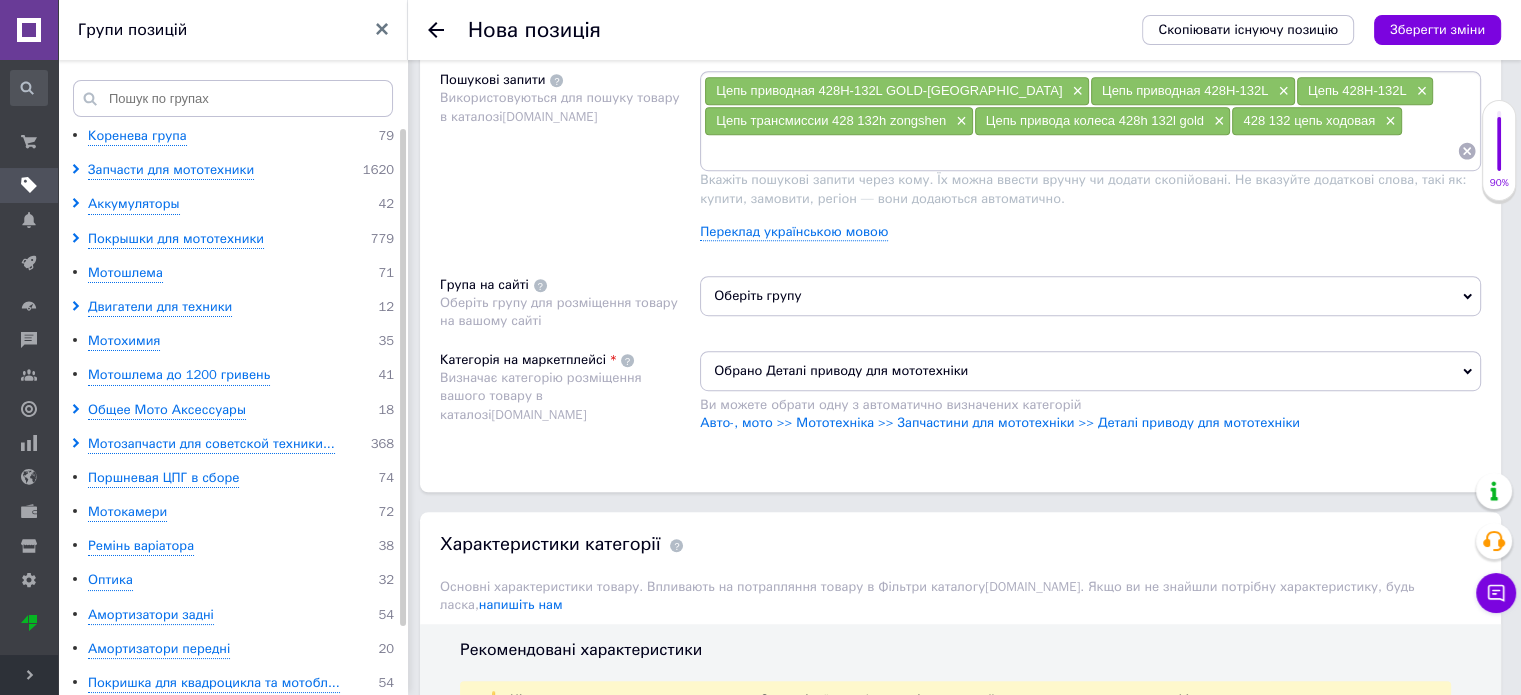 drag, startPoint x: 810, startPoint y: 295, endPoint x: 748, endPoint y: 297, distance: 62.03225 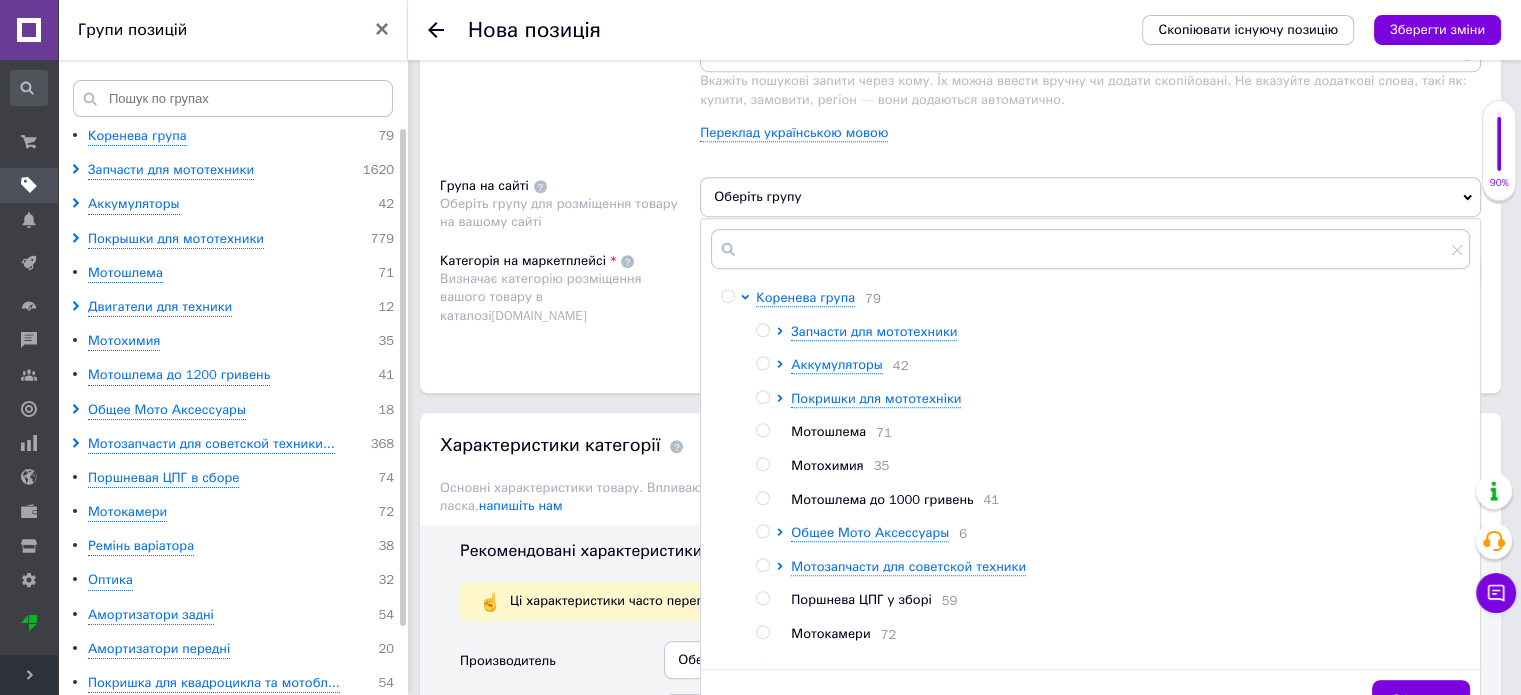 scroll, scrollTop: 1300, scrollLeft: 0, axis: vertical 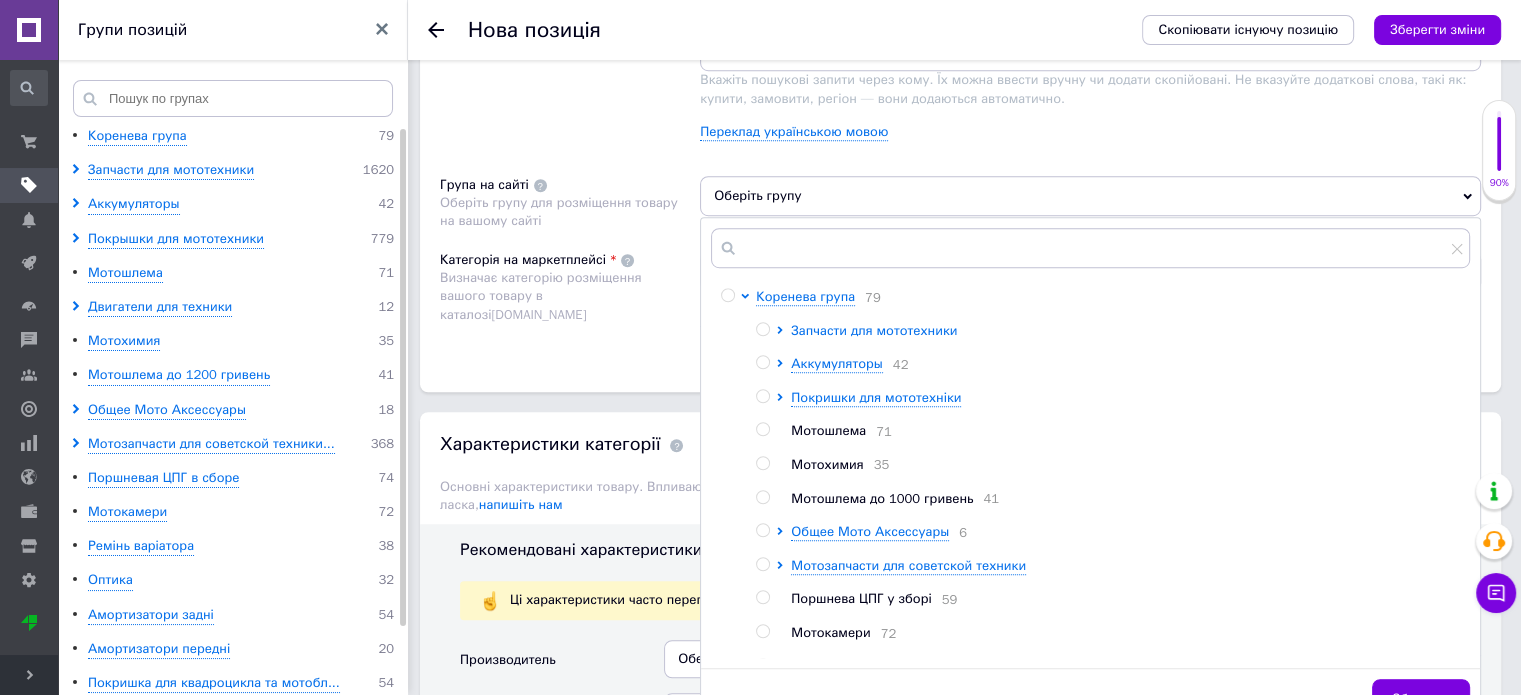 click on "Запчасти для мототехники" at bounding box center (874, 330) 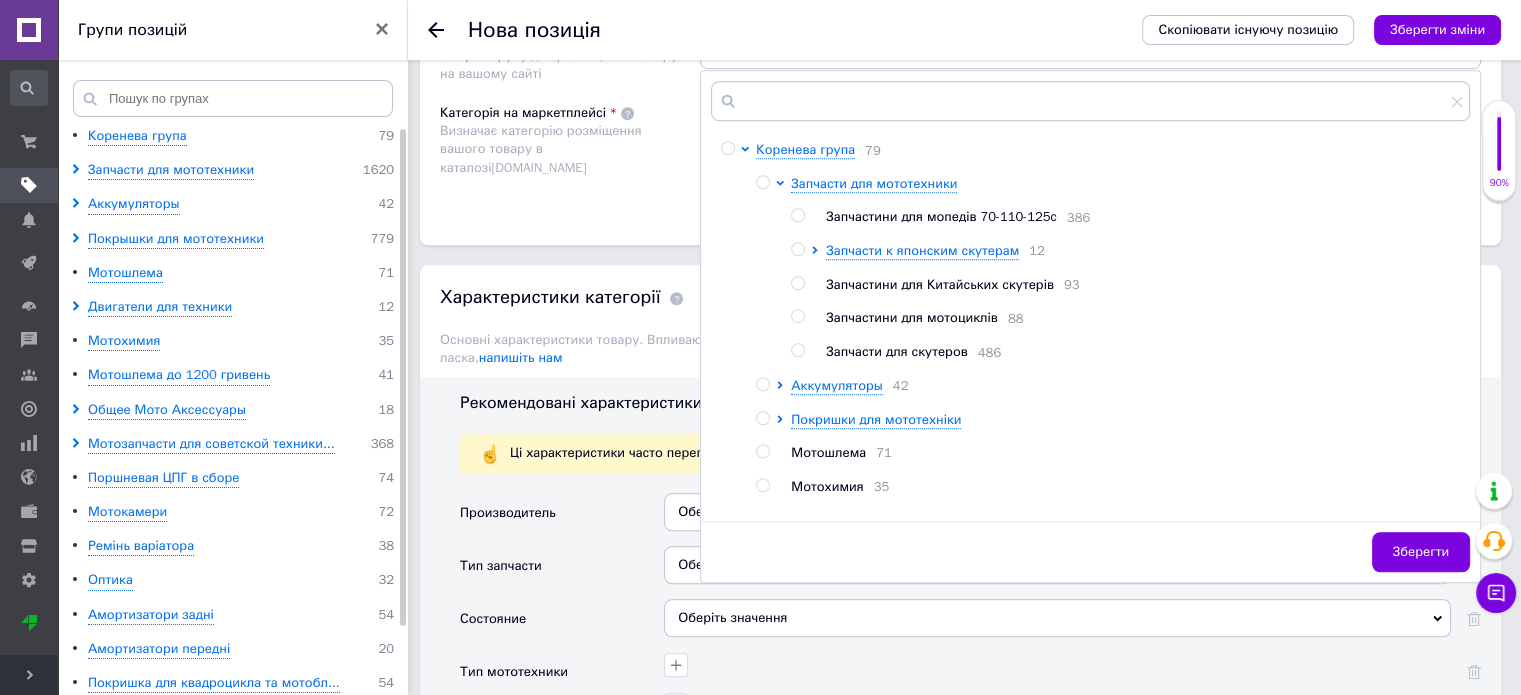 scroll, scrollTop: 1500, scrollLeft: 0, axis: vertical 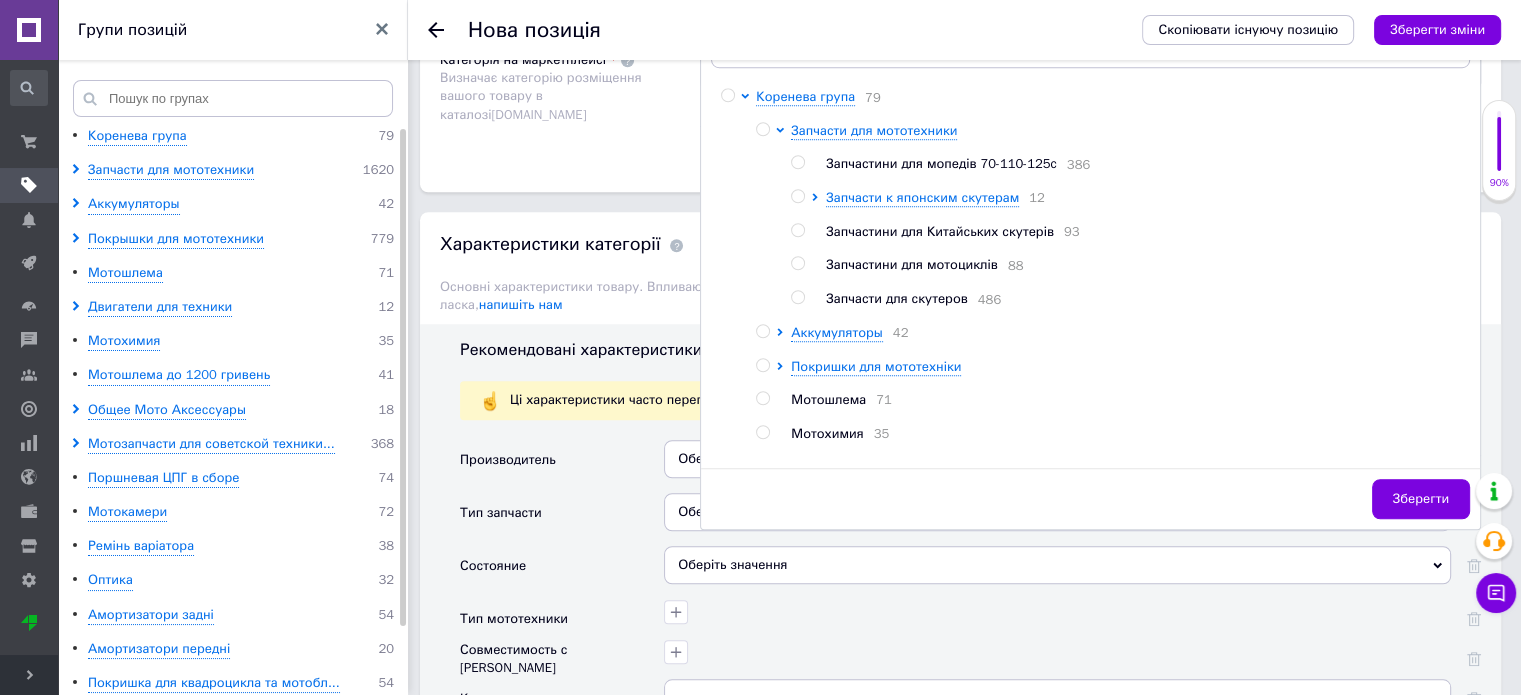 click on "Запчастини для мотоциклів" at bounding box center [912, 264] 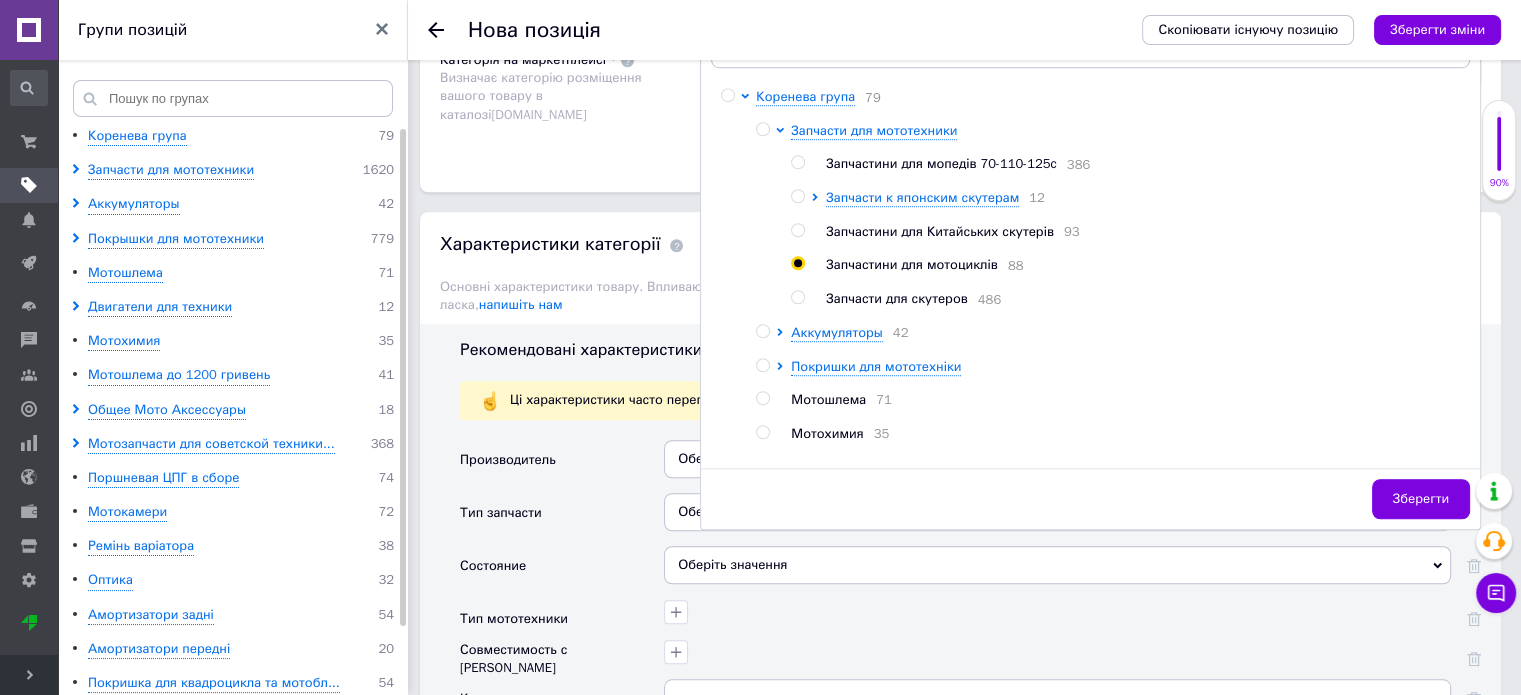 radio on "true" 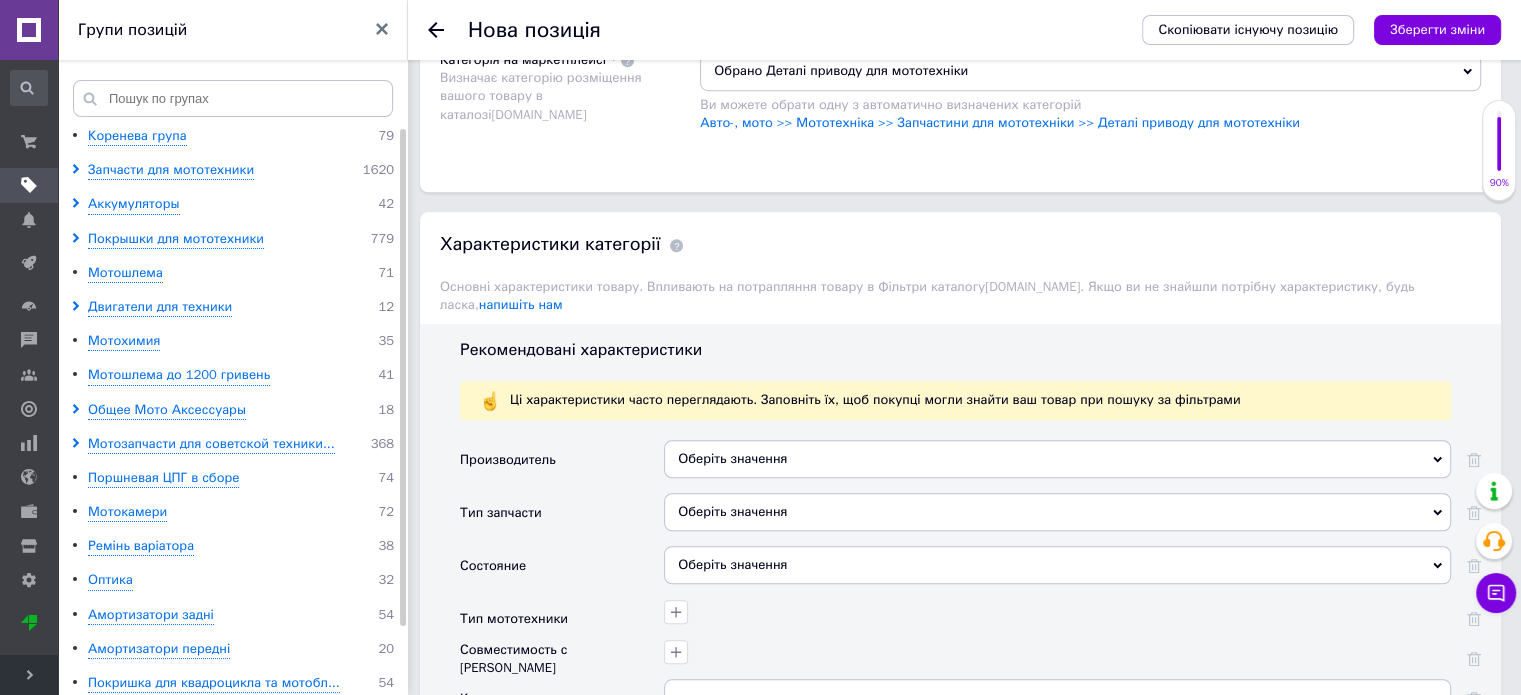 click on "Оберіть значення" at bounding box center [1057, 459] 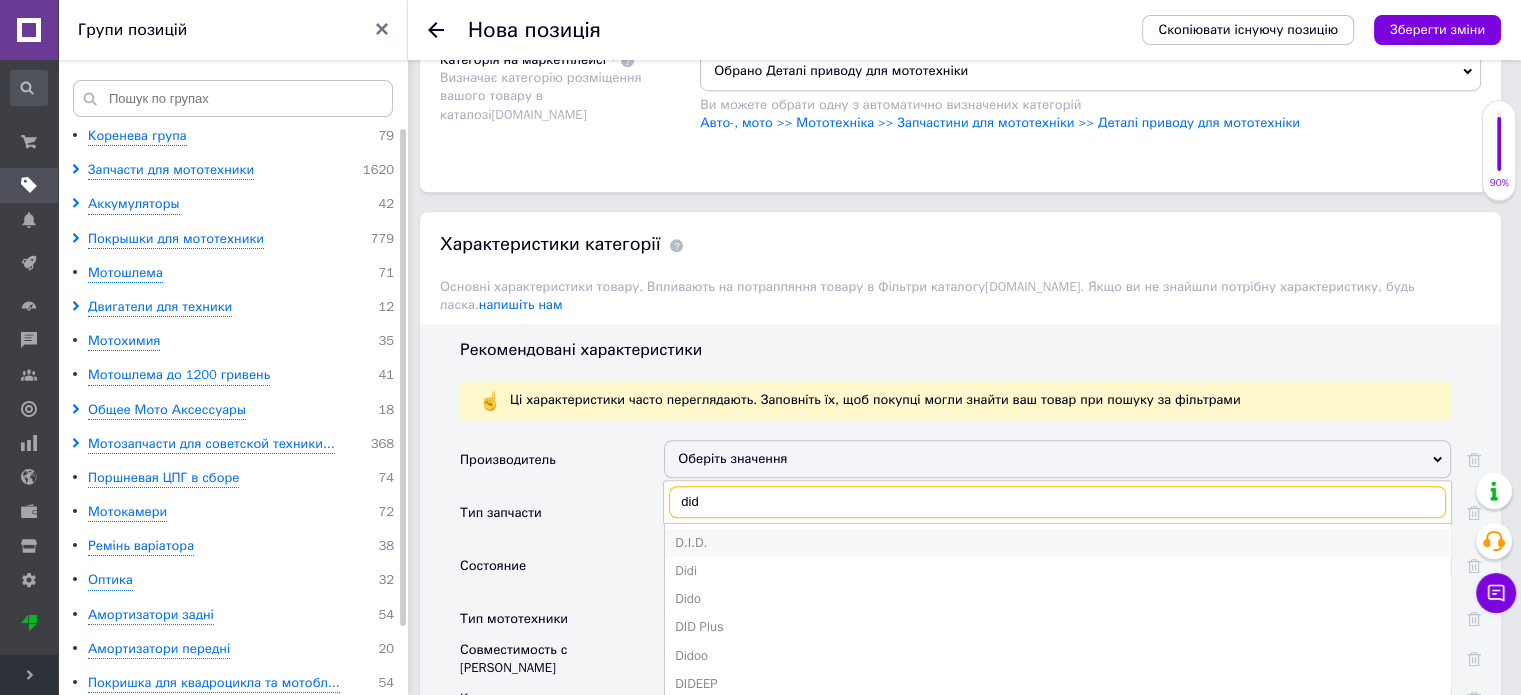 type on "did" 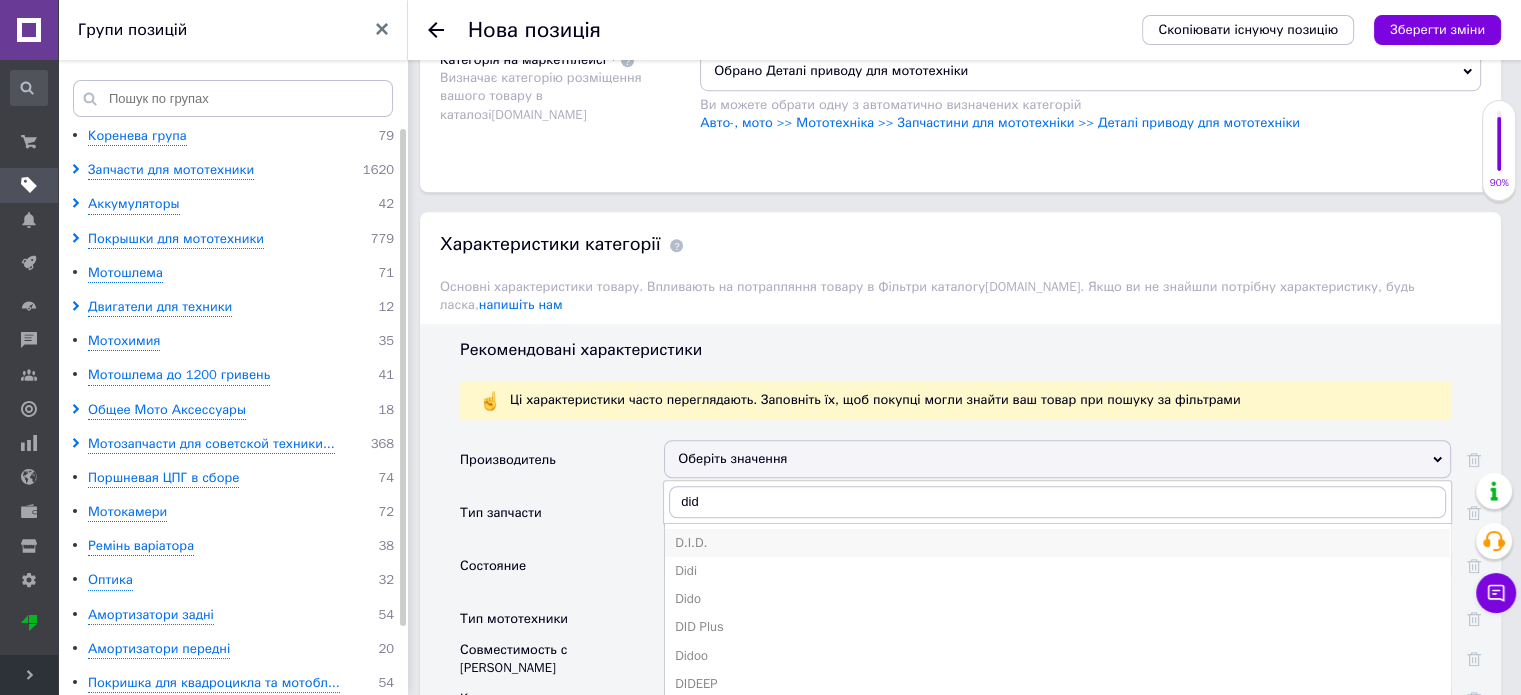 click on "D.I.D." at bounding box center [1057, 543] 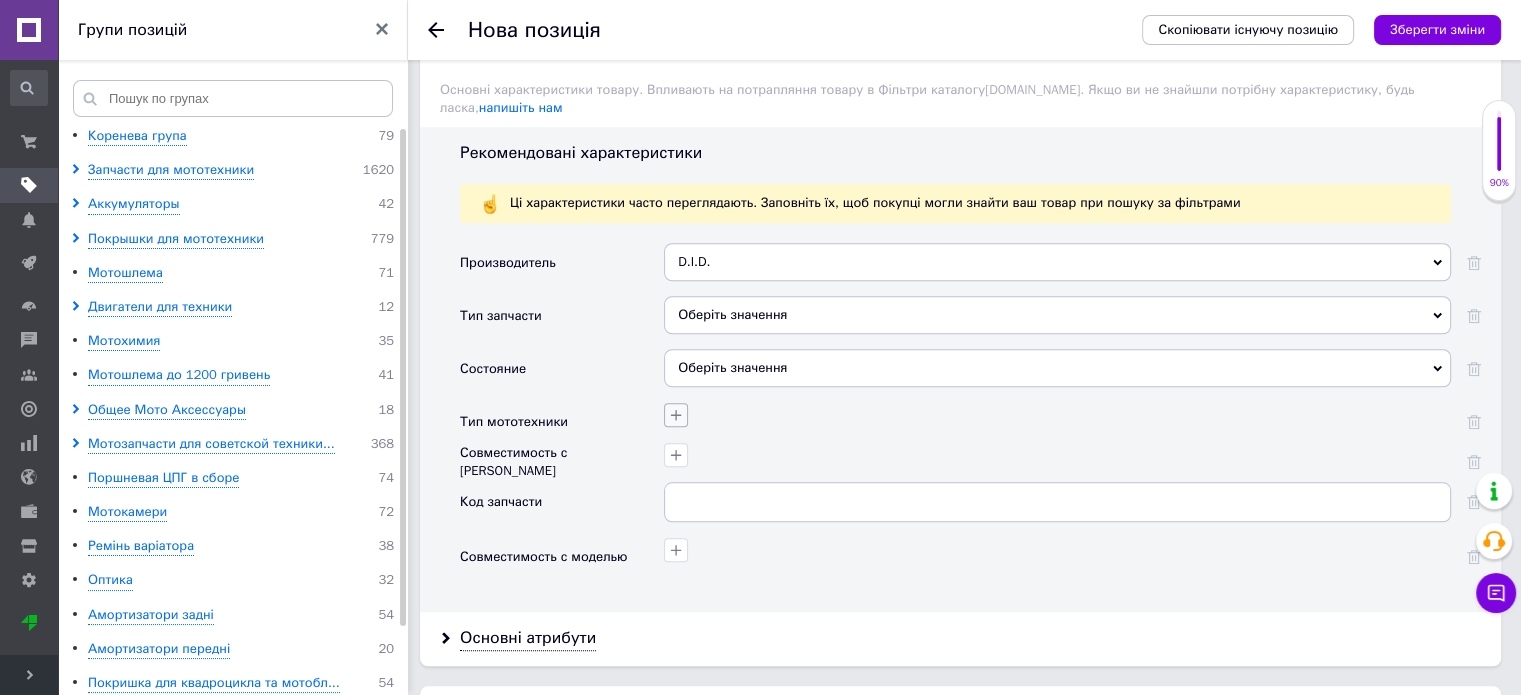 scroll, scrollTop: 1700, scrollLeft: 0, axis: vertical 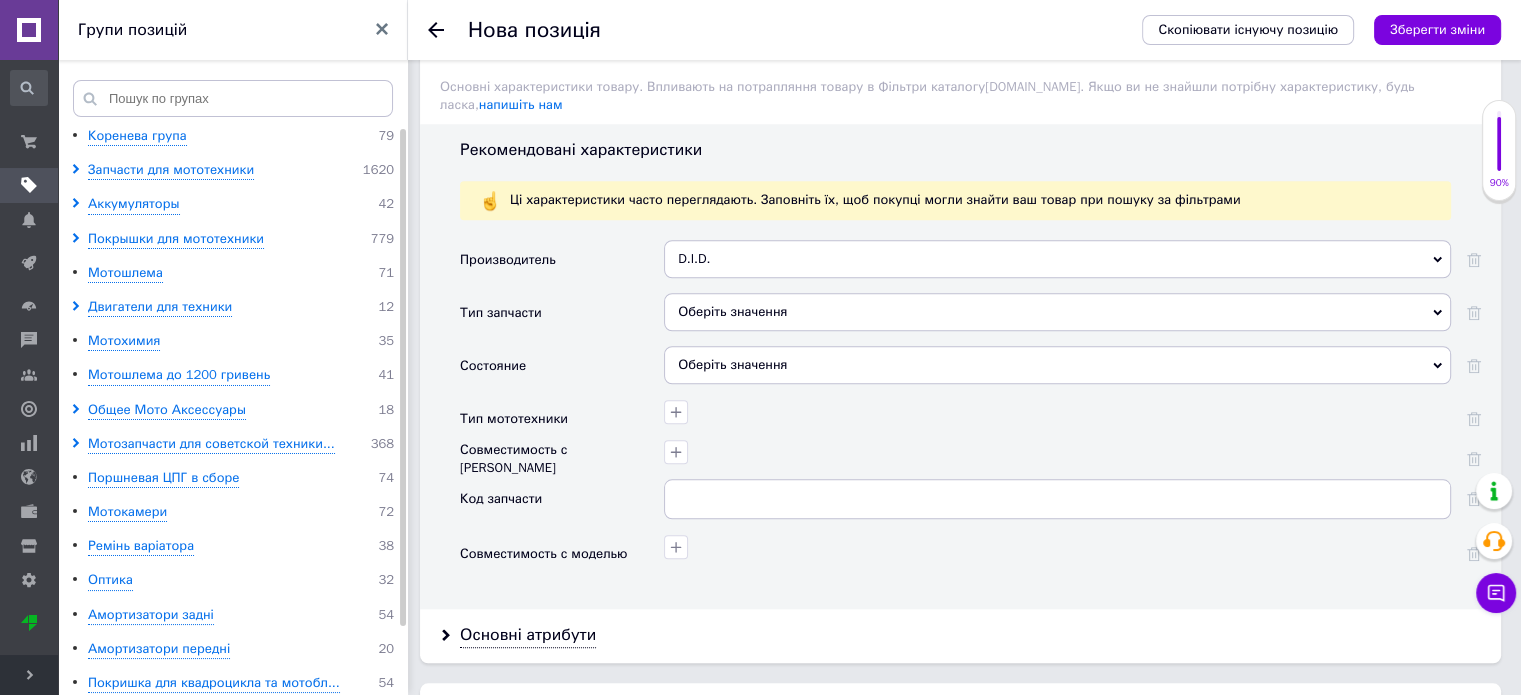 click on "Оберіть значення" at bounding box center [1057, 312] 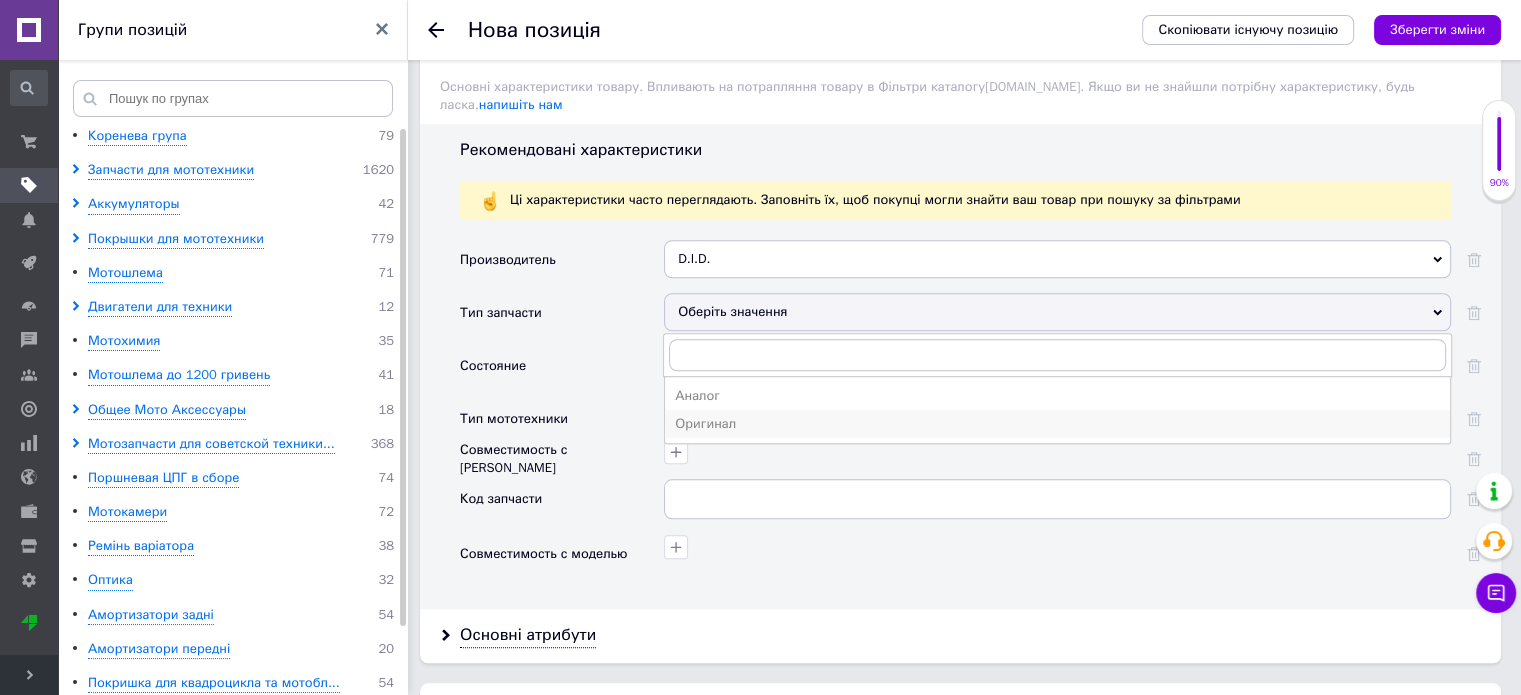 drag, startPoint x: 690, startPoint y: 403, endPoint x: 691, endPoint y: 385, distance: 18.027756 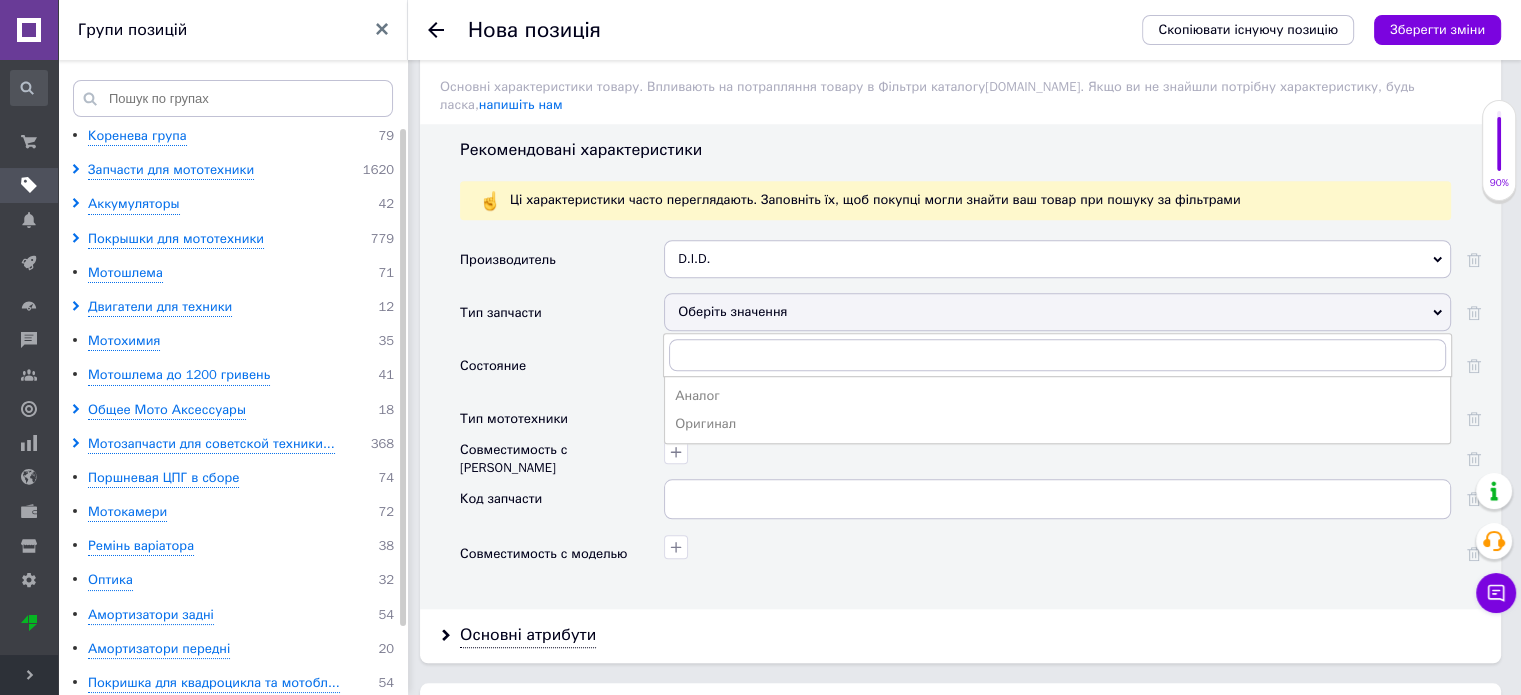 click on "Оригинал" at bounding box center (1057, 424) 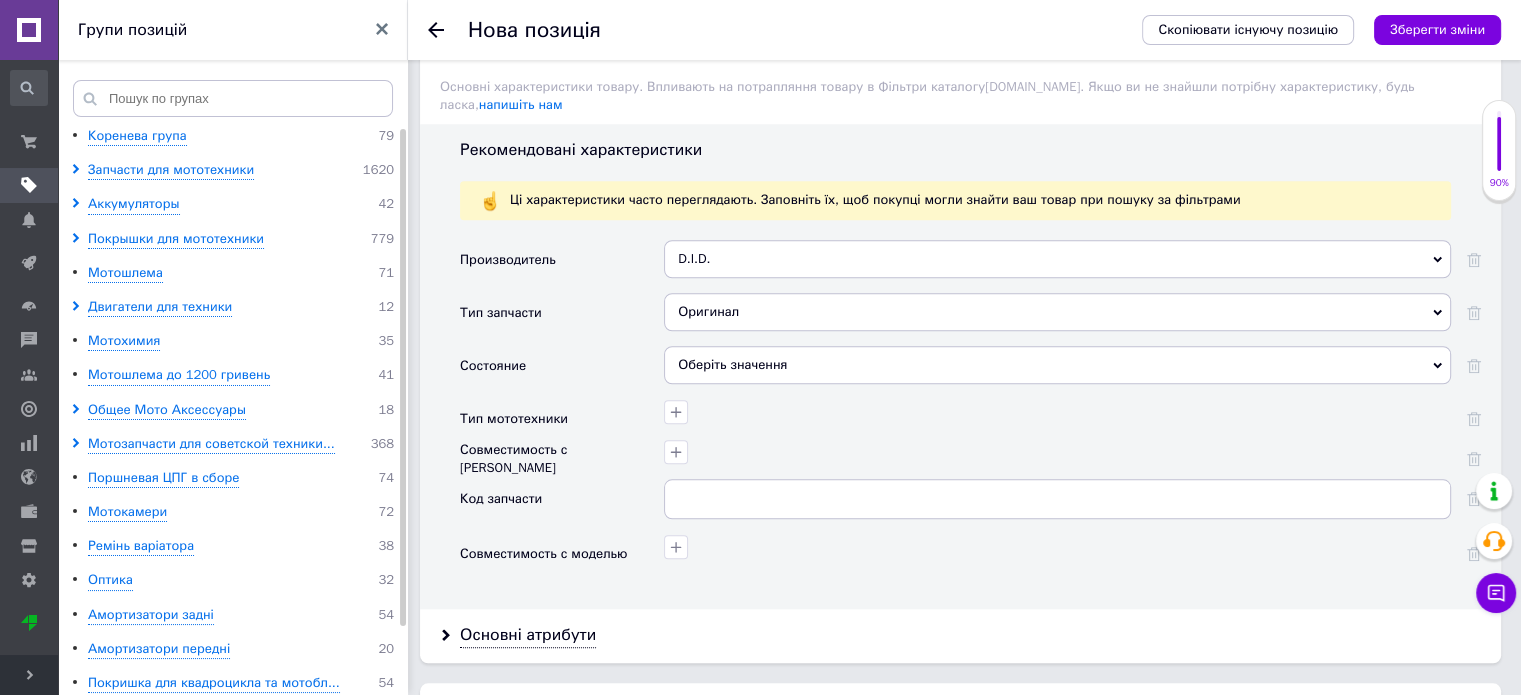 click on "Оберіть значення" at bounding box center [1057, 365] 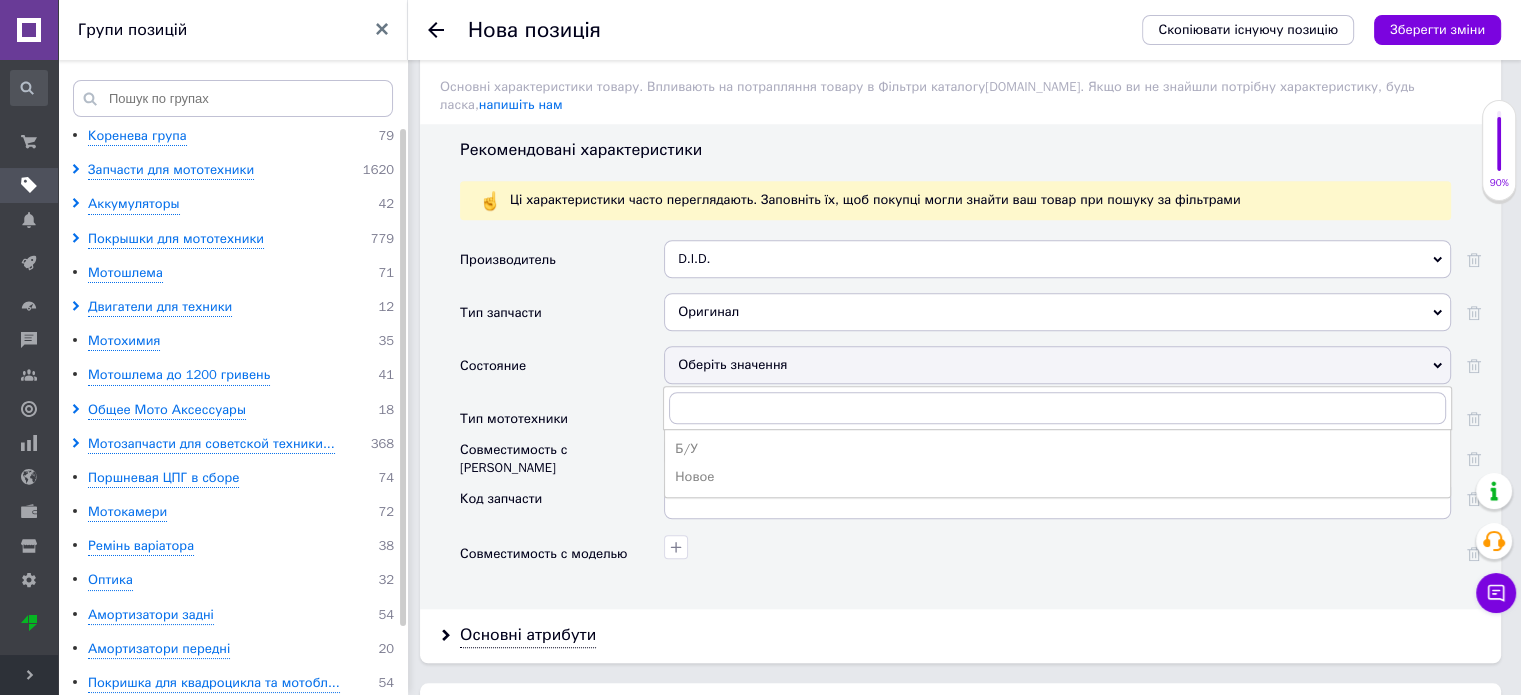drag, startPoint x: 686, startPoint y: 449, endPoint x: 680, endPoint y: 435, distance: 15.231546 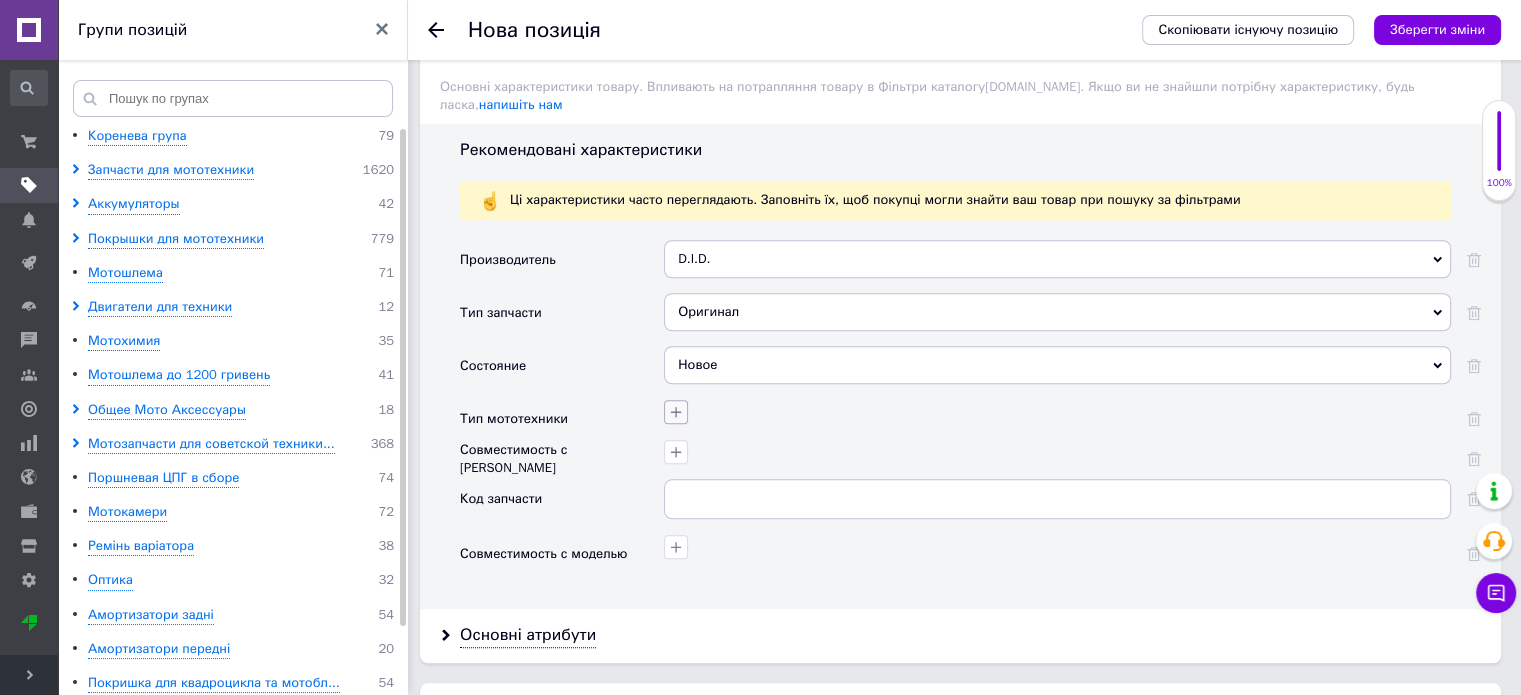 click 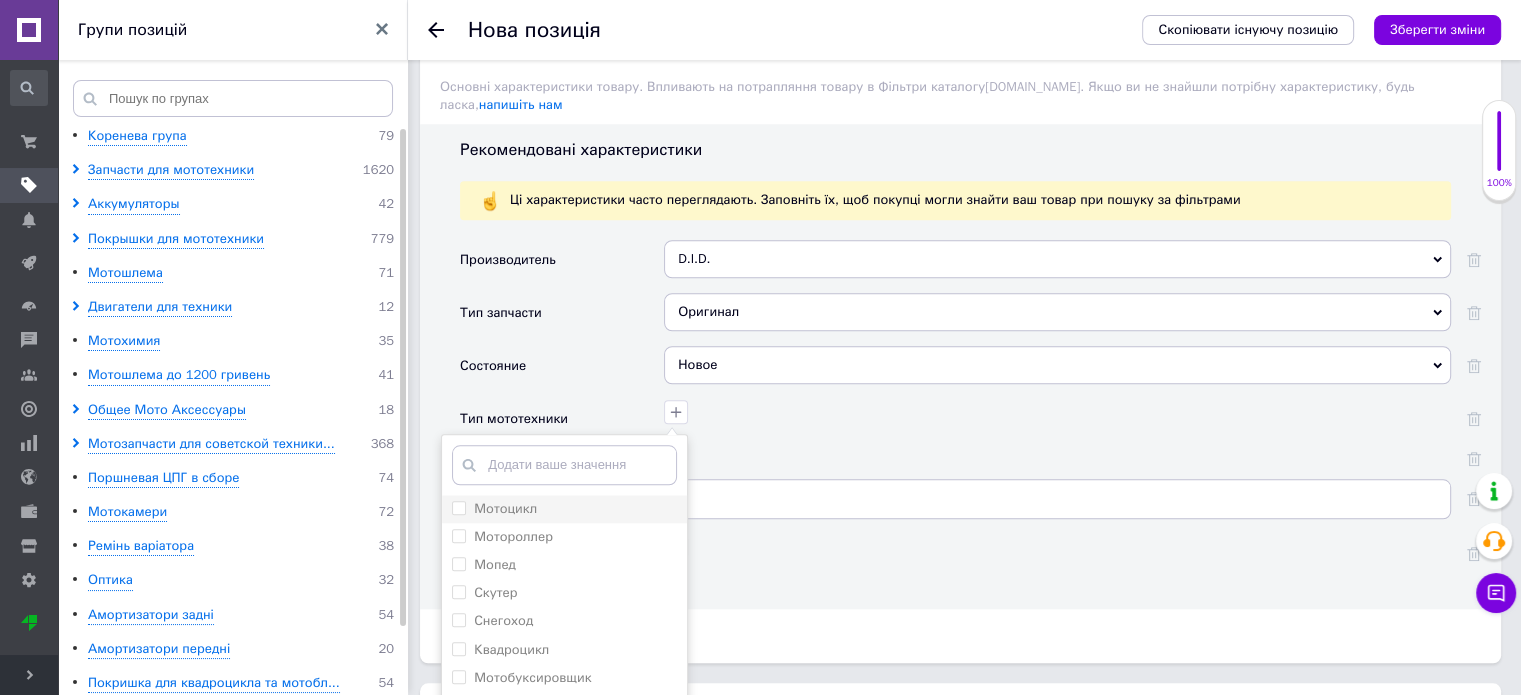 drag, startPoint x: 510, startPoint y: 487, endPoint x: 580, endPoint y: 489, distance: 70.028564 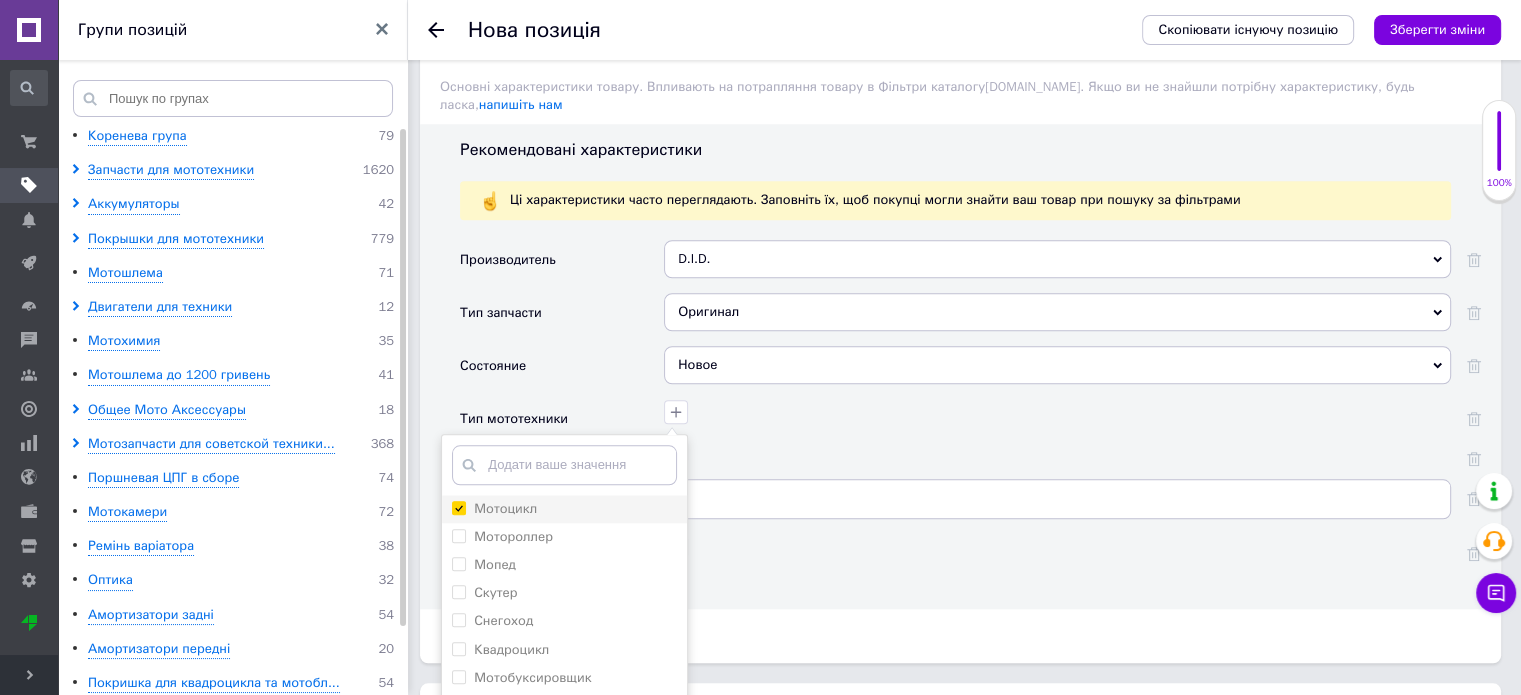 checkbox on "true" 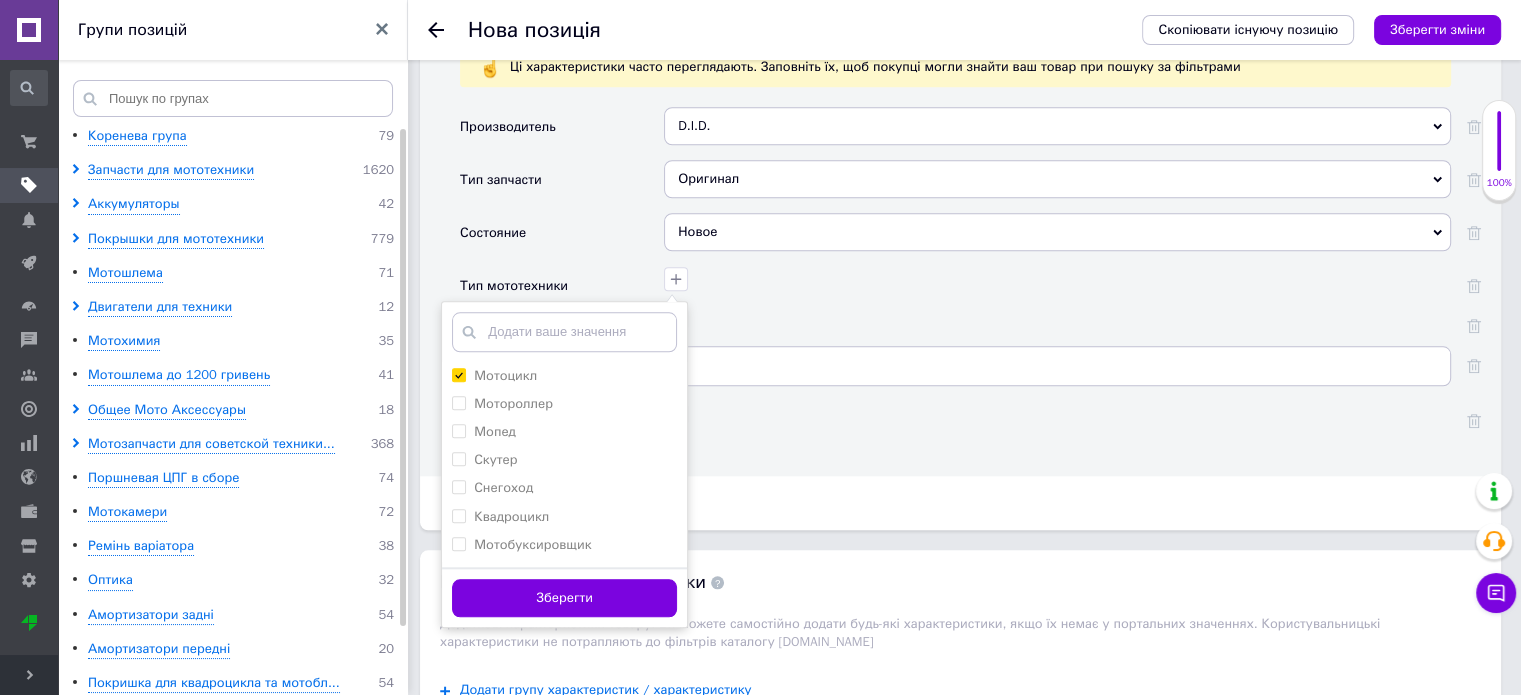 scroll, scrollTop: 2100, scrollLeft: 0, axis: vertical 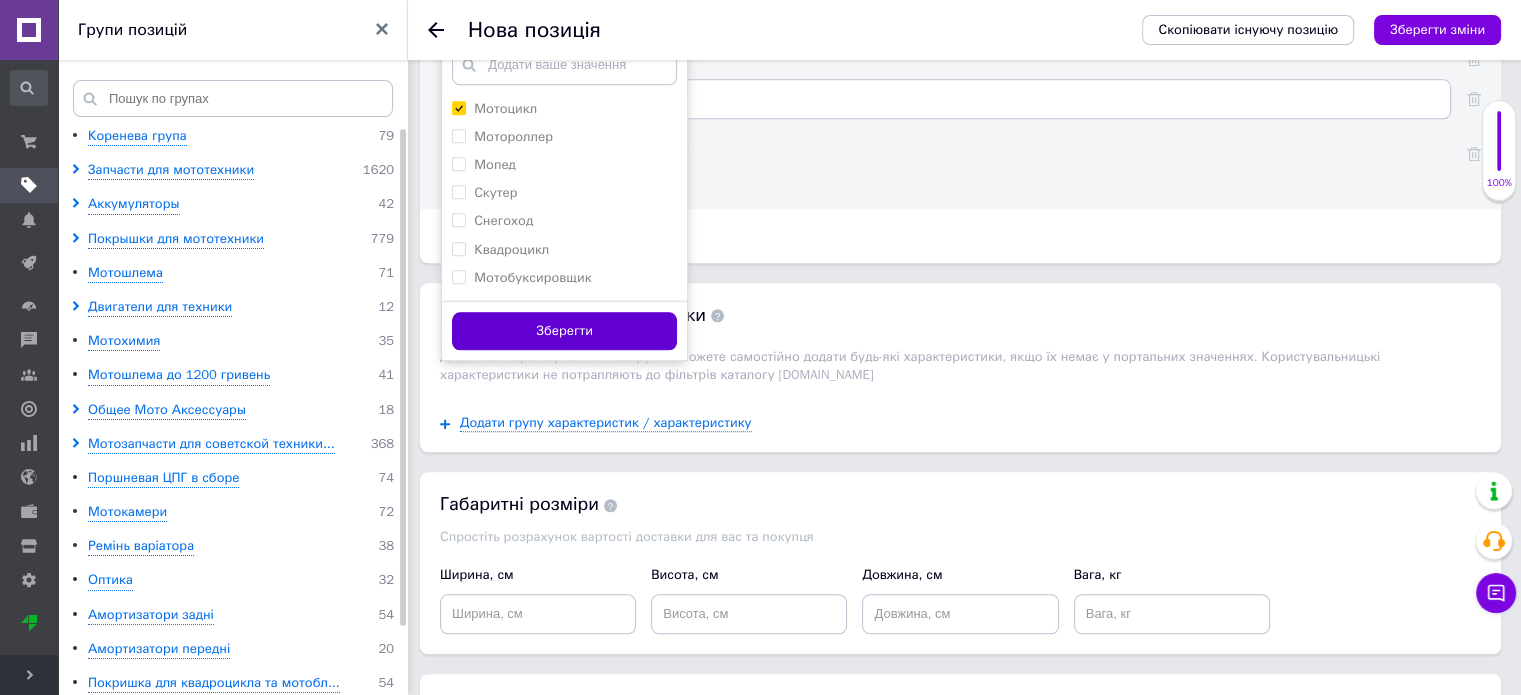 click on "Зберегти" at bounding box center (564, 331) 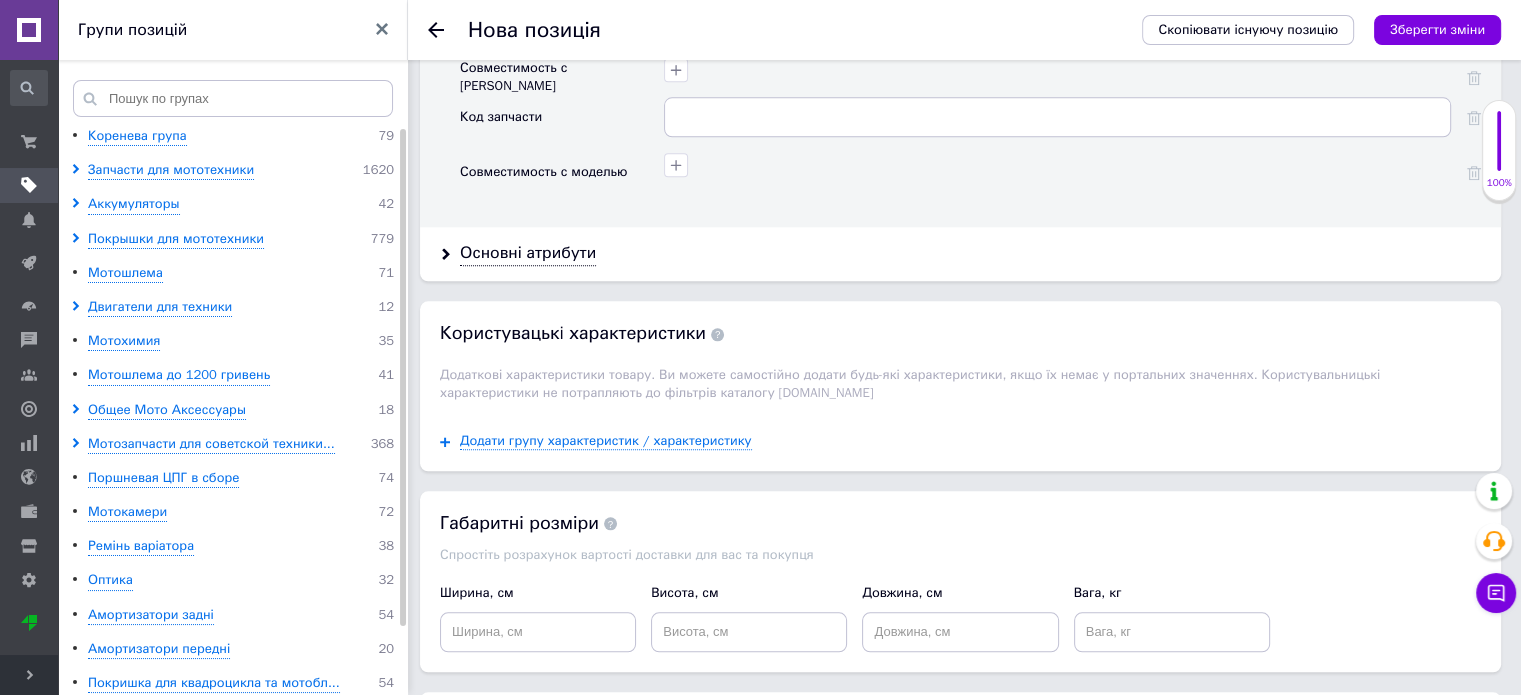 scroll, scrollTop: 2100, scrollLeft: 0, axis: vertical 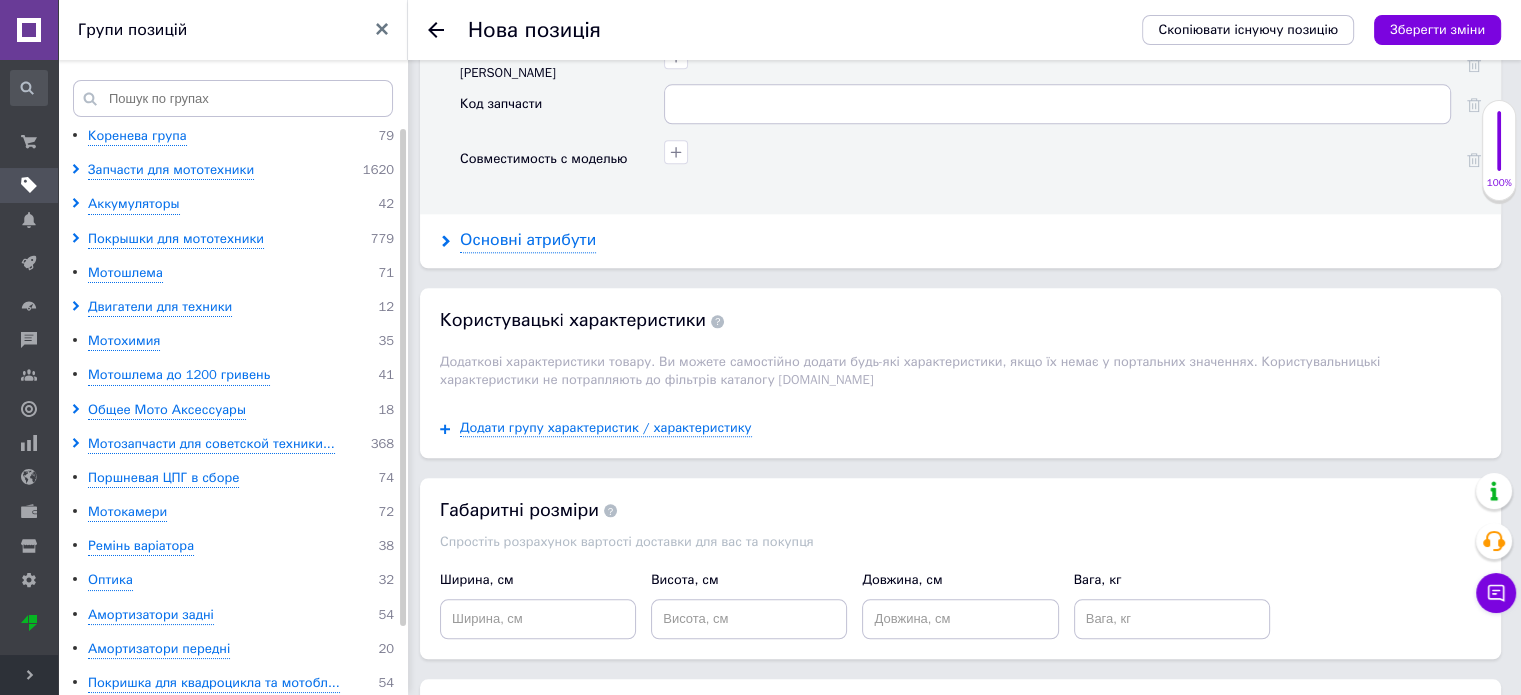 click on "Основні атрибути" at bounding box center (528, 240) 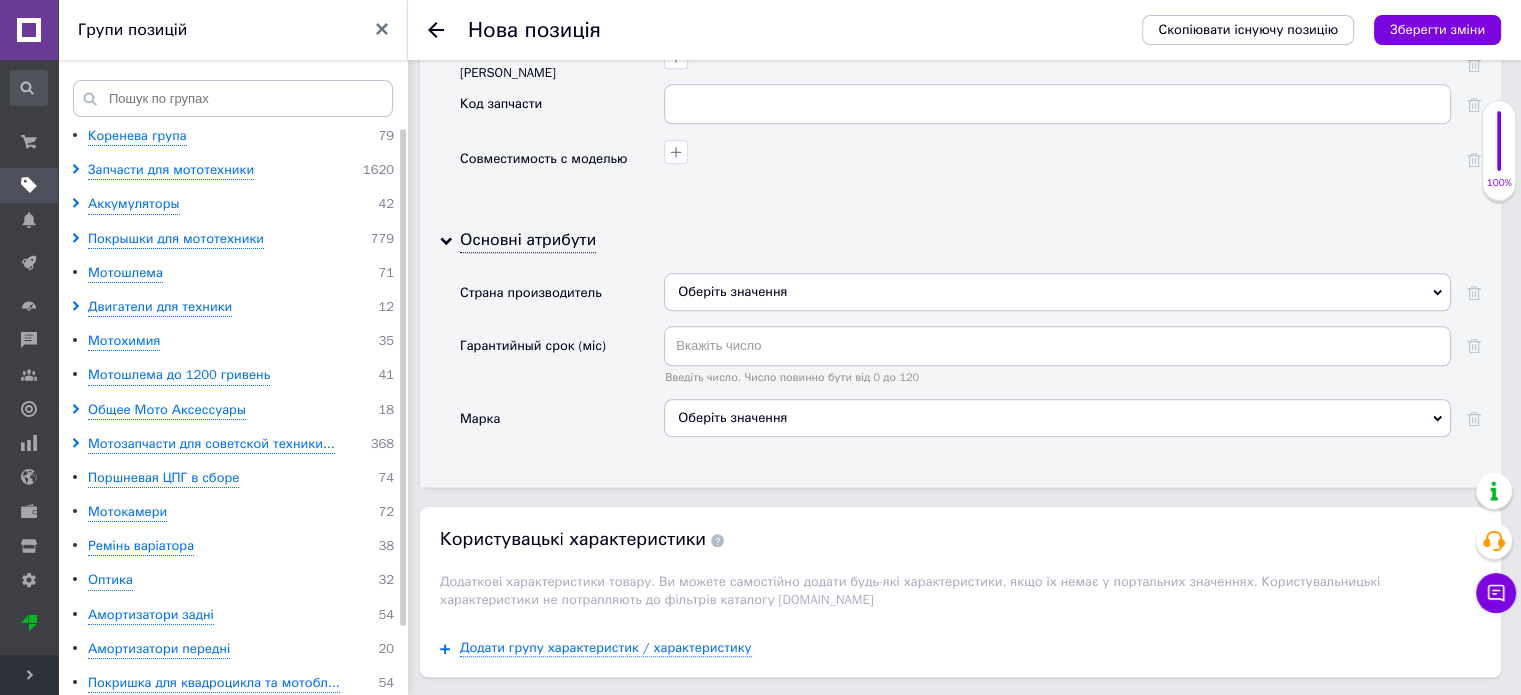 click on "Оберіть значення" at bounding box center (1057, 292) 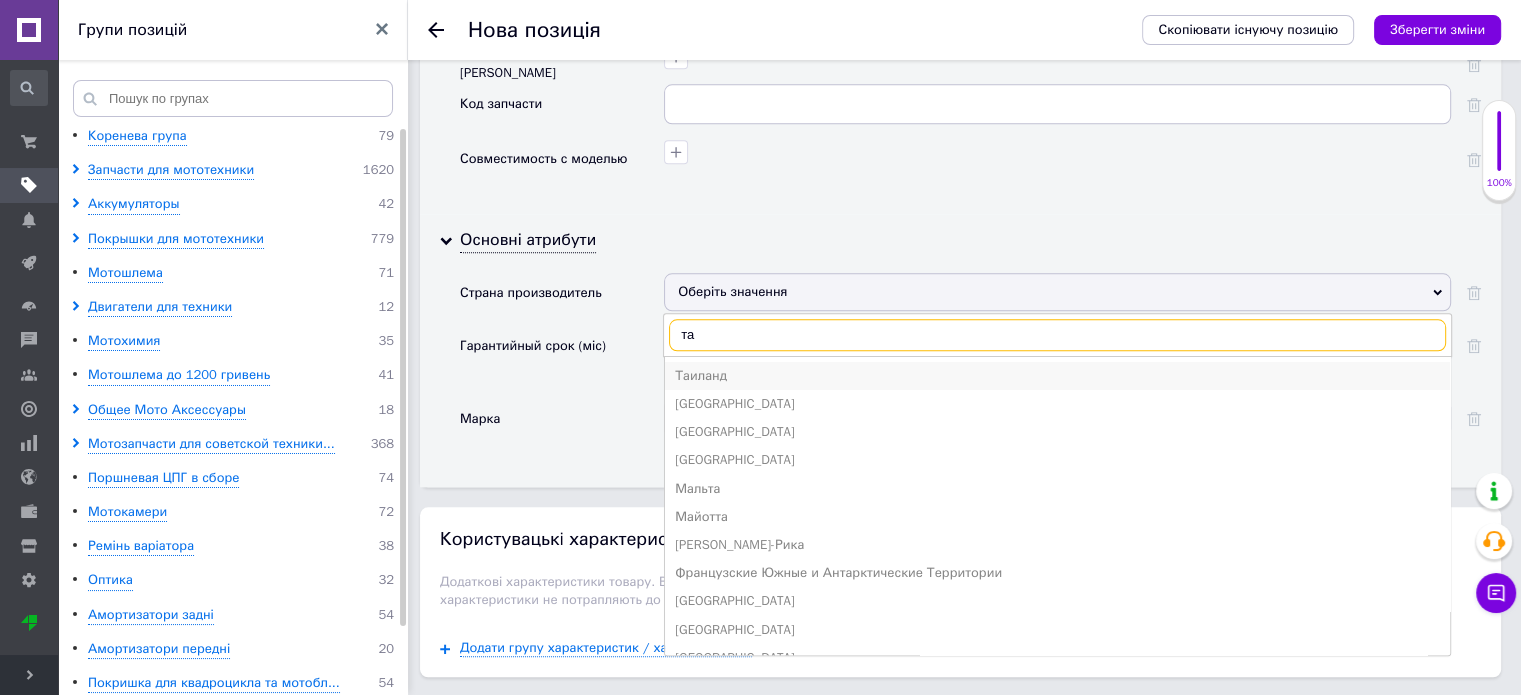 type on "та" 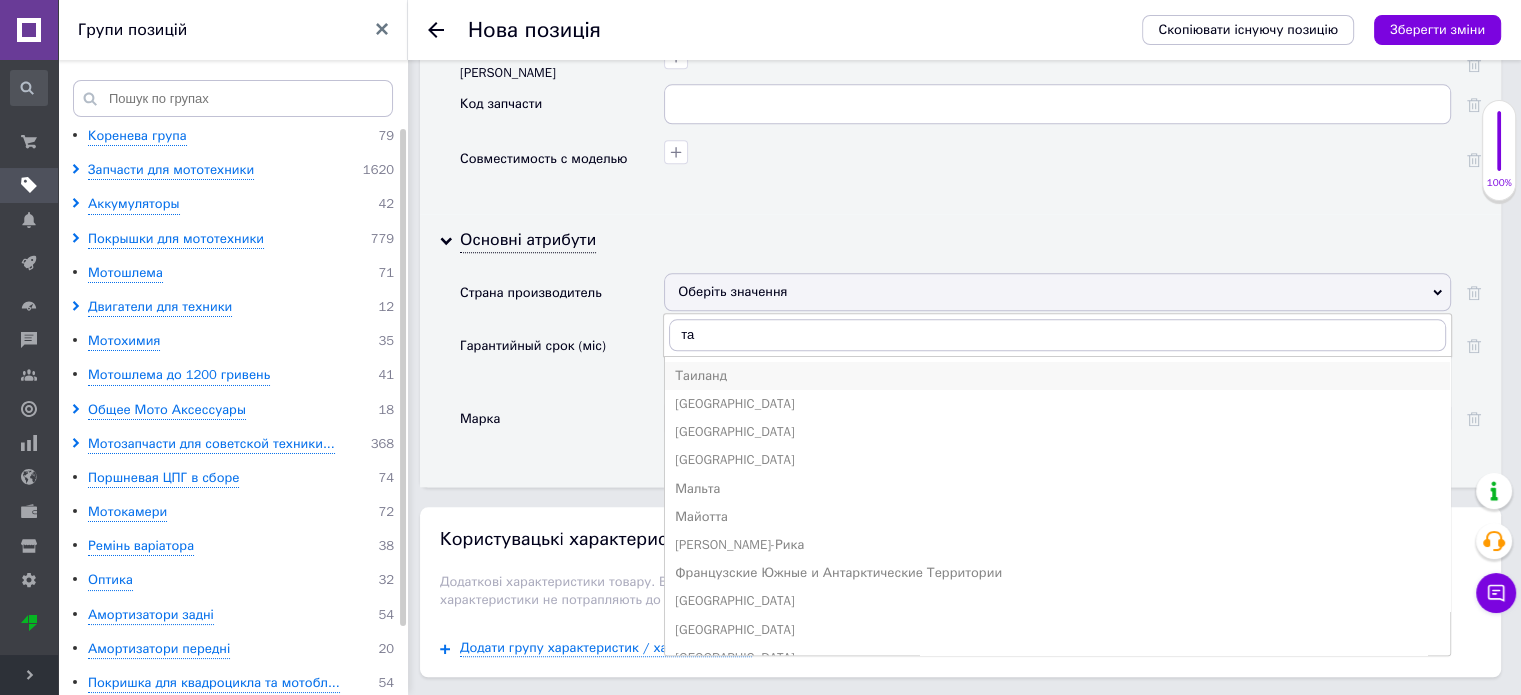 click on "Таиланд" at bounding box center (1057, 376) 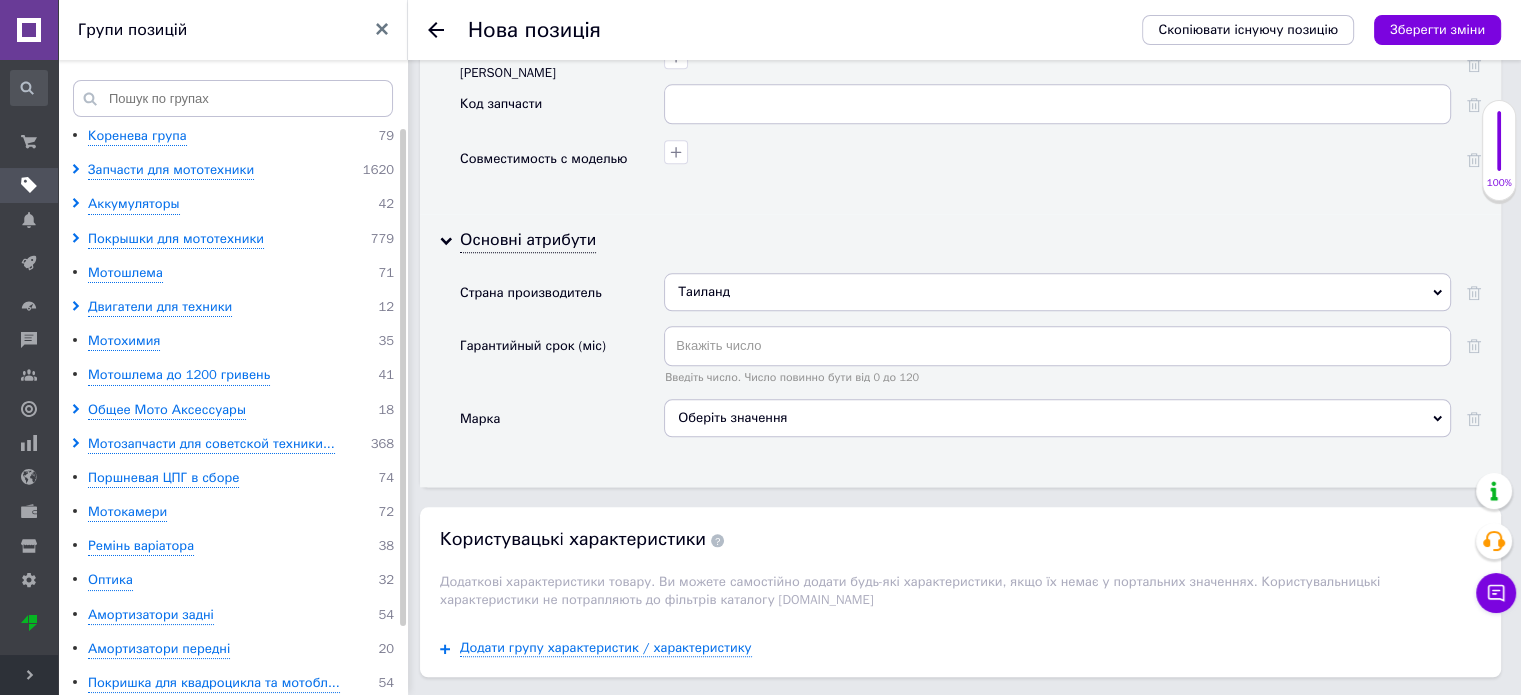 click on "Таиланд" at bounding box center [1057, 292] 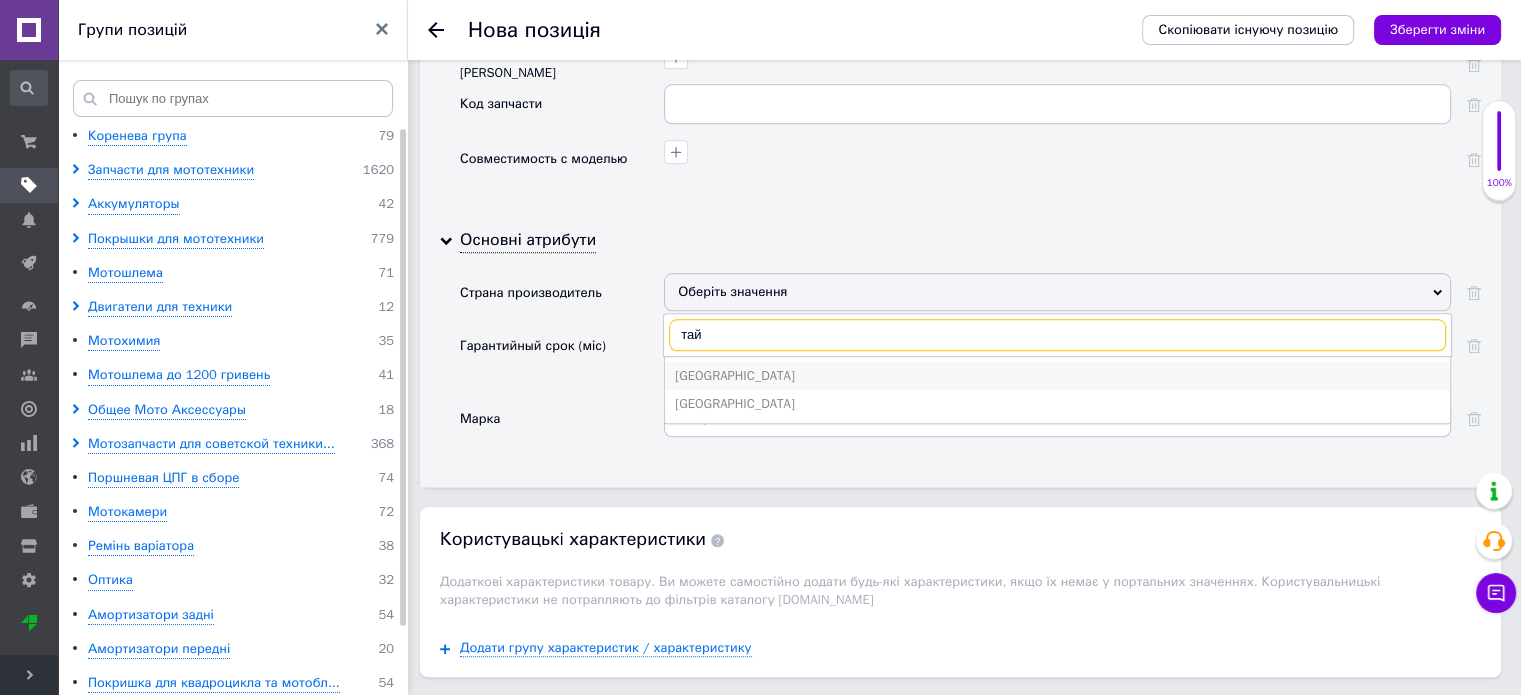 type on "тай" 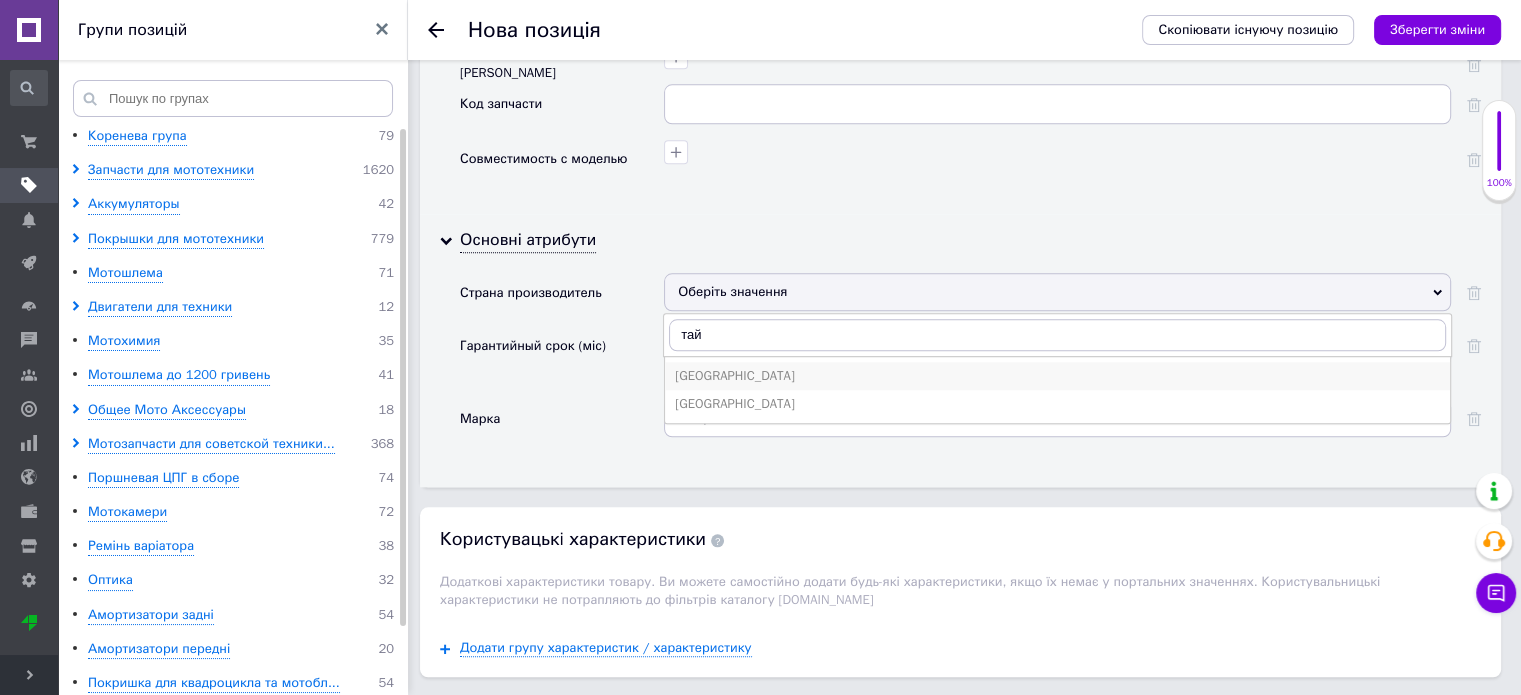 click on "[GEOGRAPHIC_DATA]" at bounding box center [1057, 376] 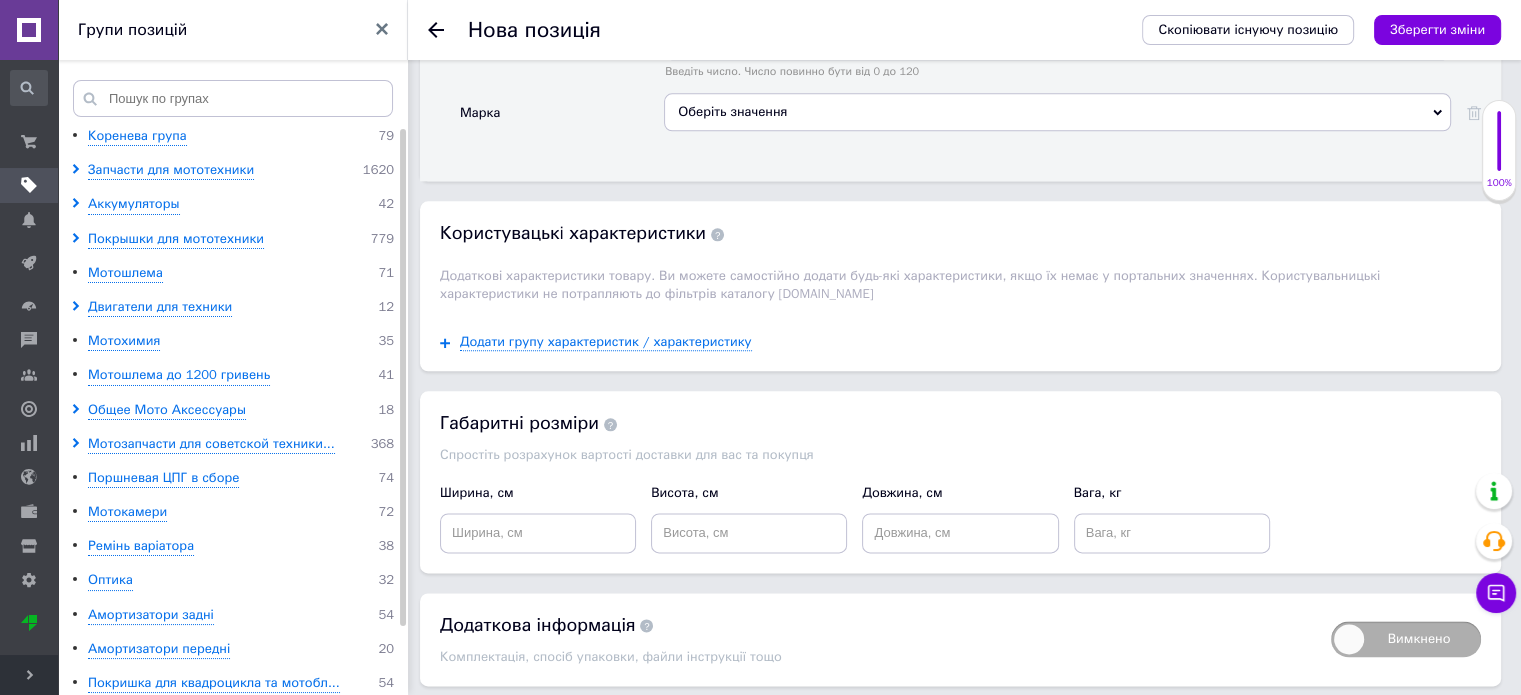scroll, scrollTop: 2449, scrollLeft: 0, axis: vertical 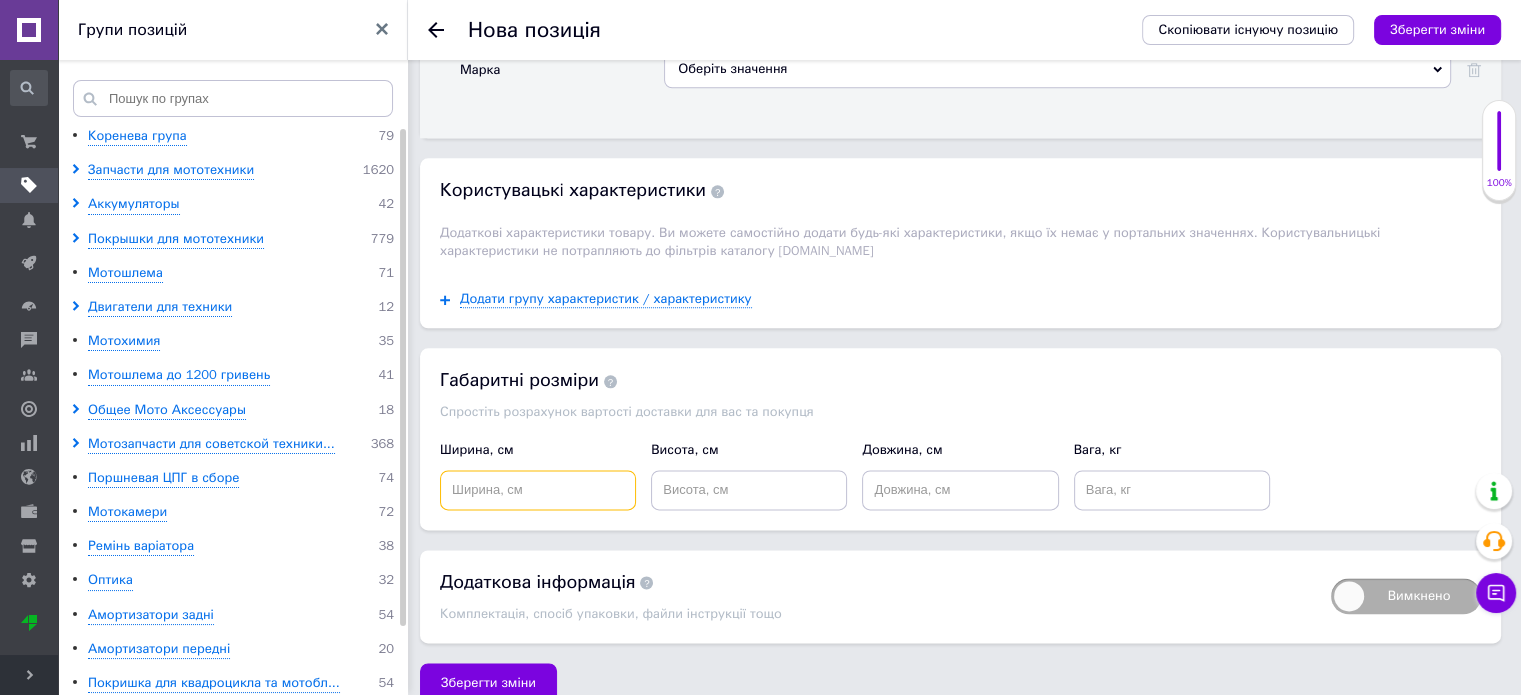 drag, startPoint x: 575, startPoint y: 462, endPoint x: 566, endPoint y: 452, distance: 13.453624 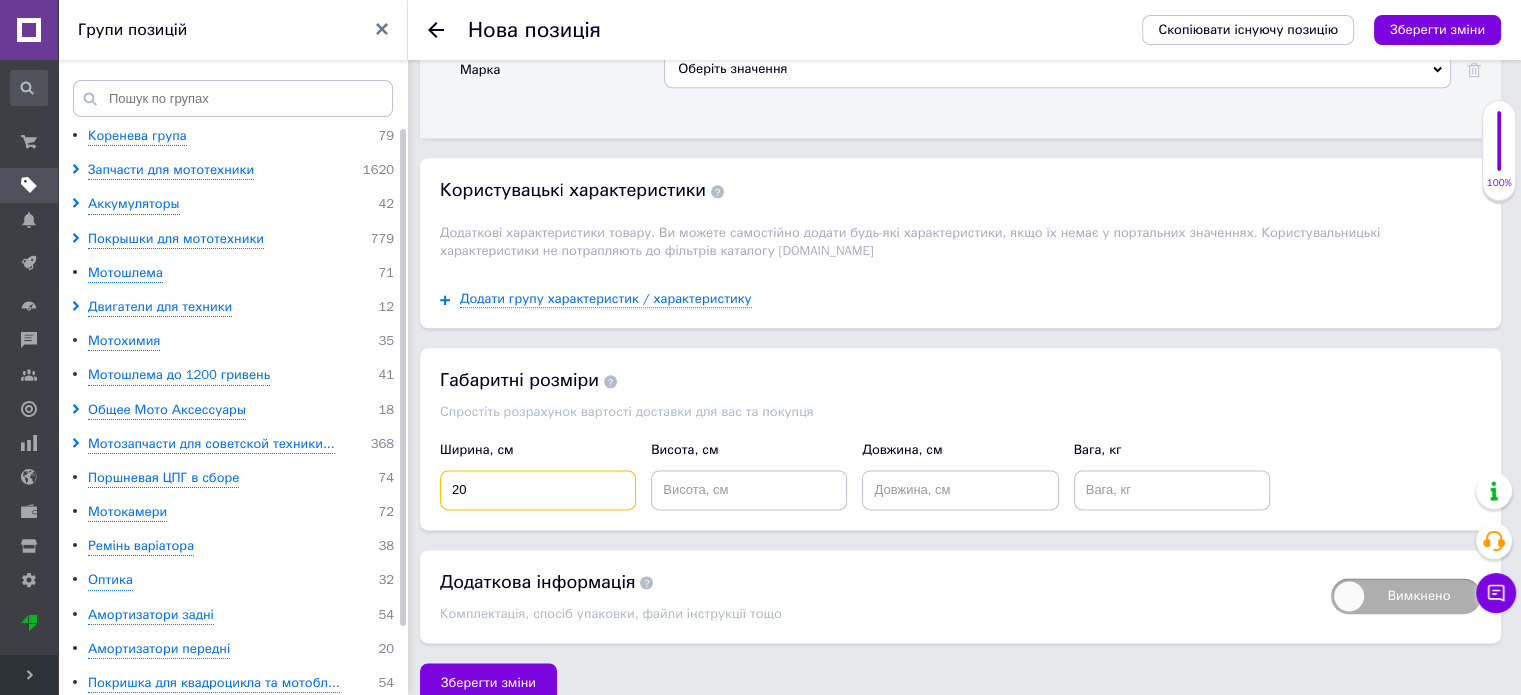 type on "20" 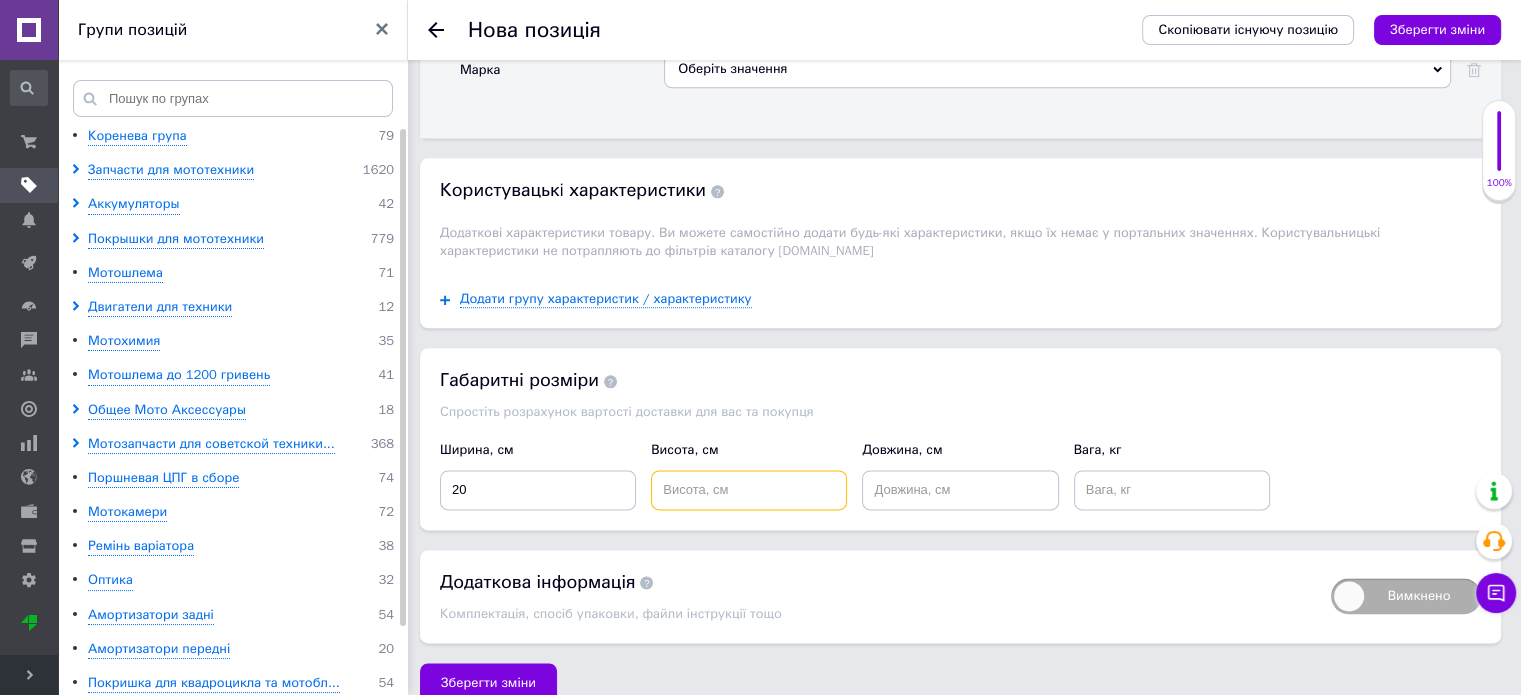 click at bounding box center [749, 490] 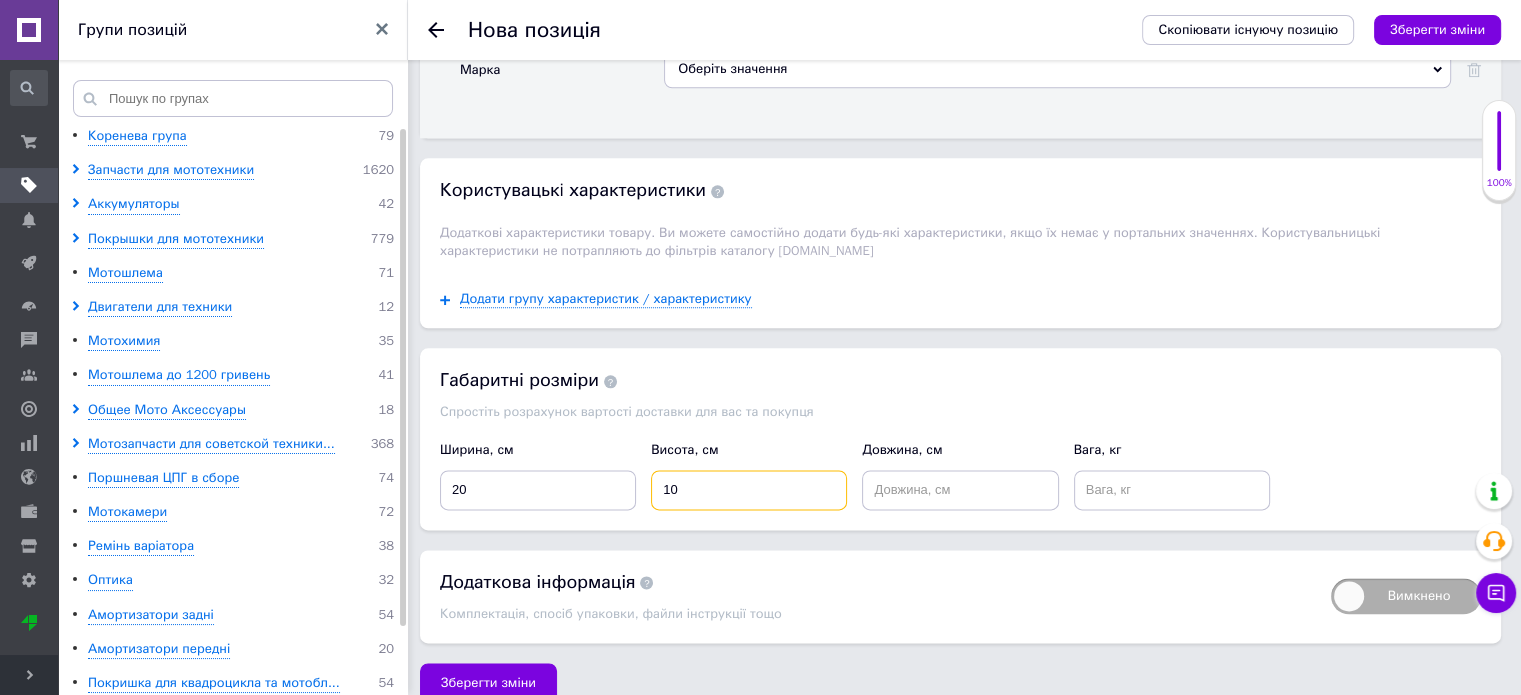 type on "10" 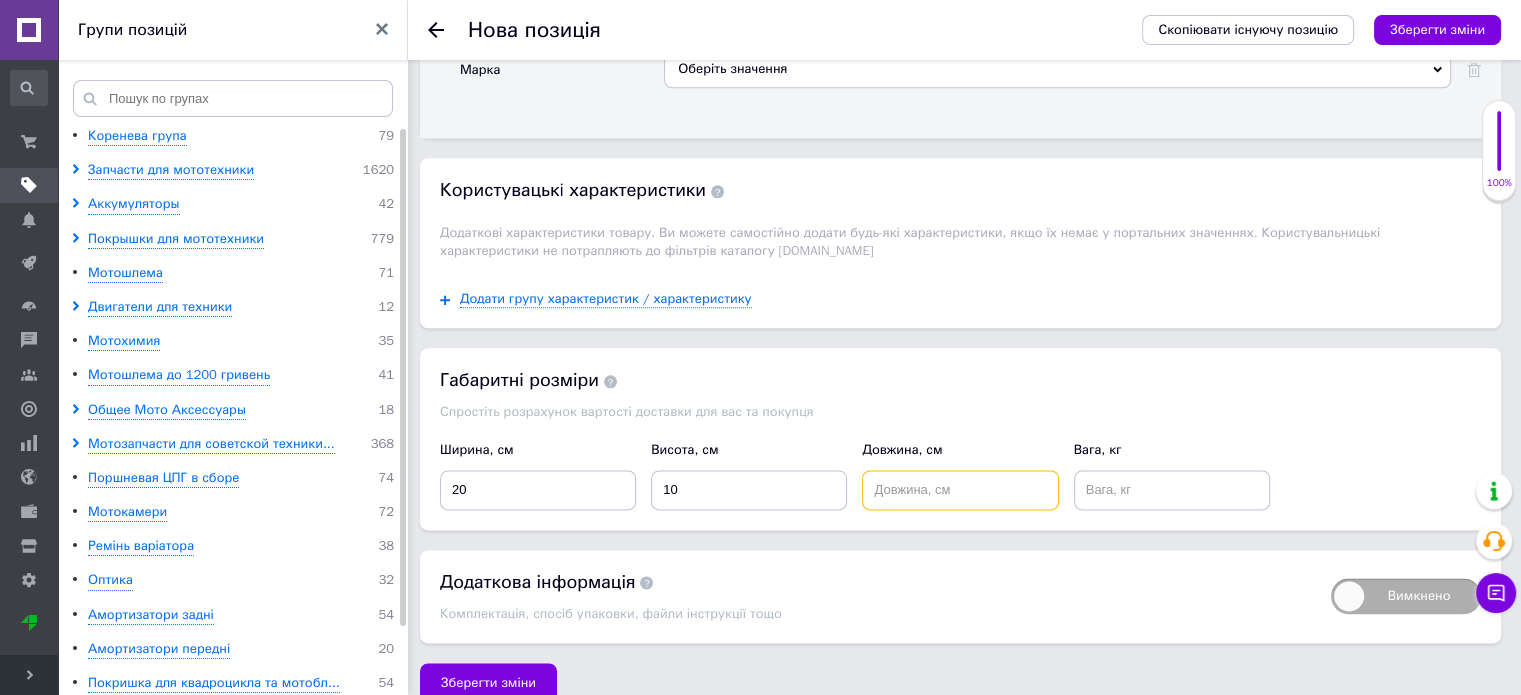 click at bounding box center (960, 490) 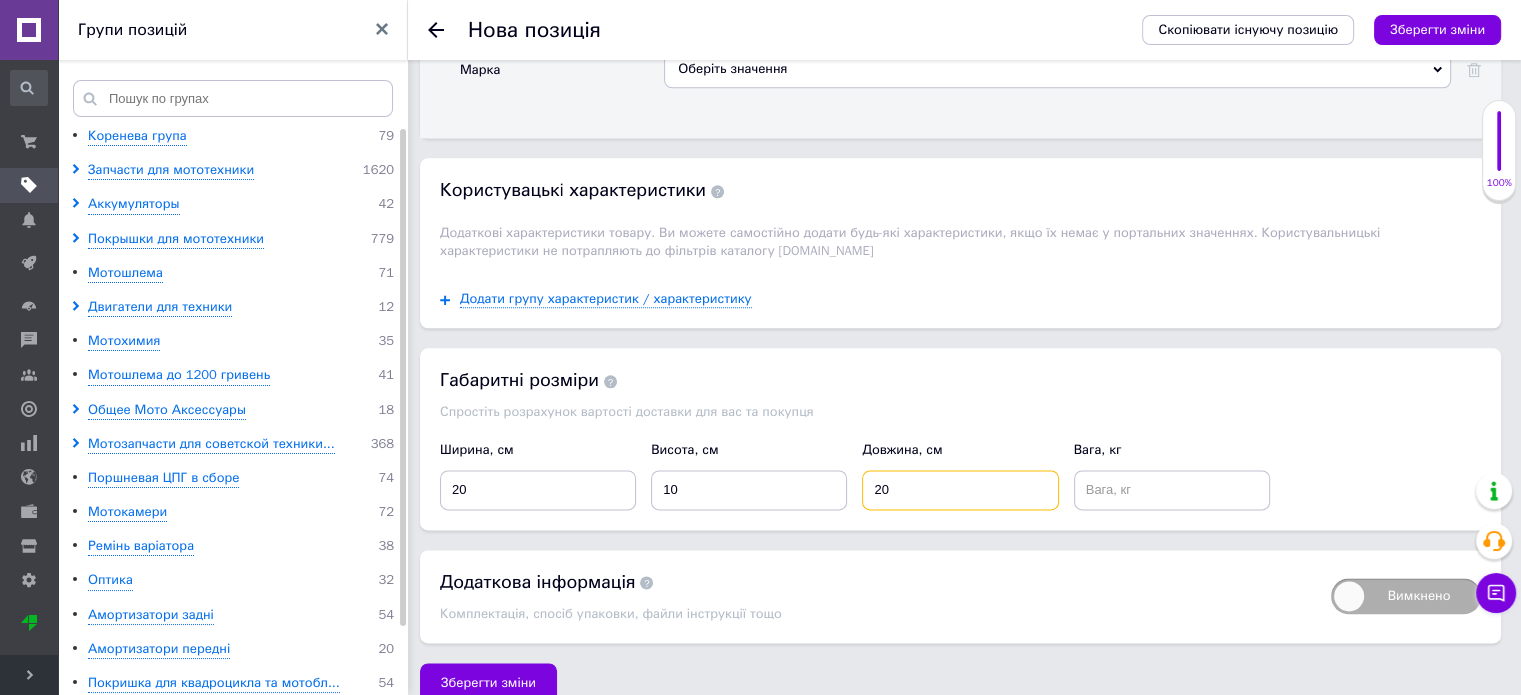 type on "20" 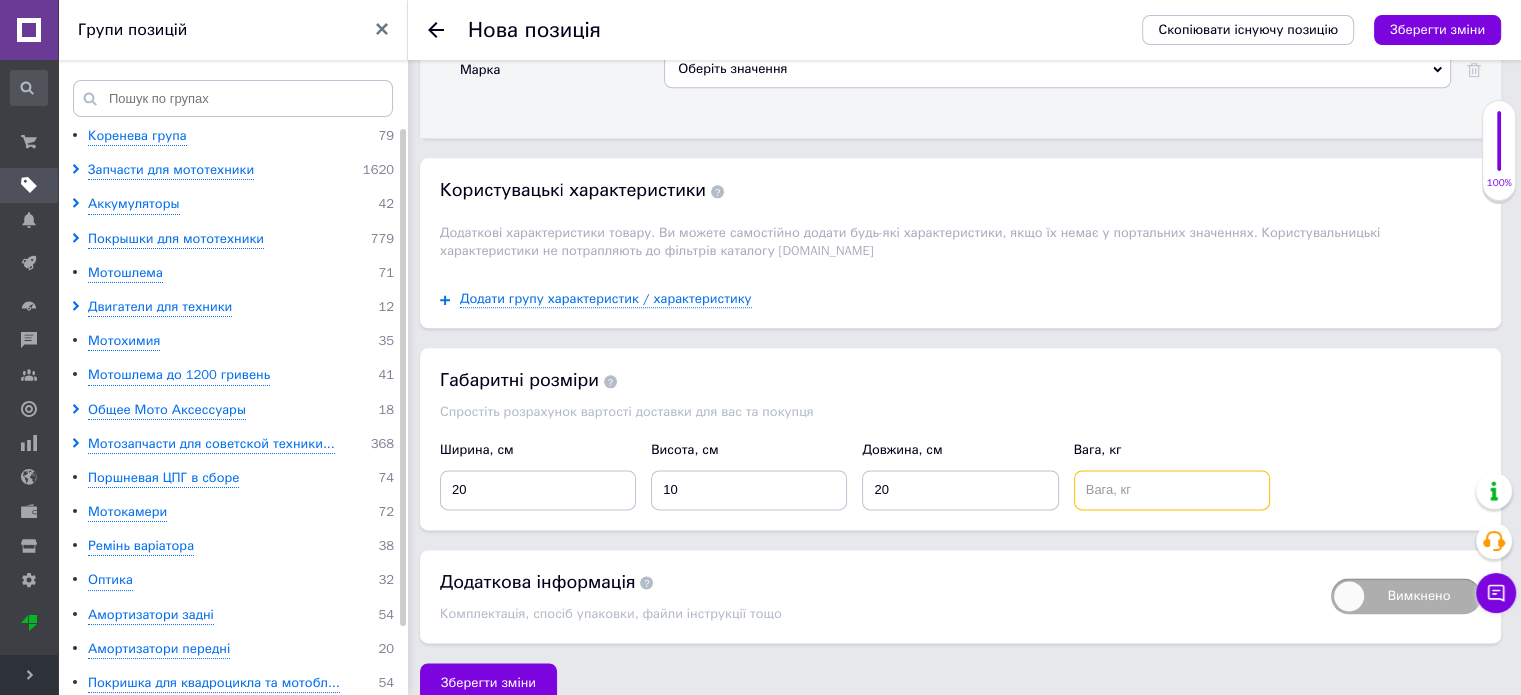 click at bounding box center (1172, 490) 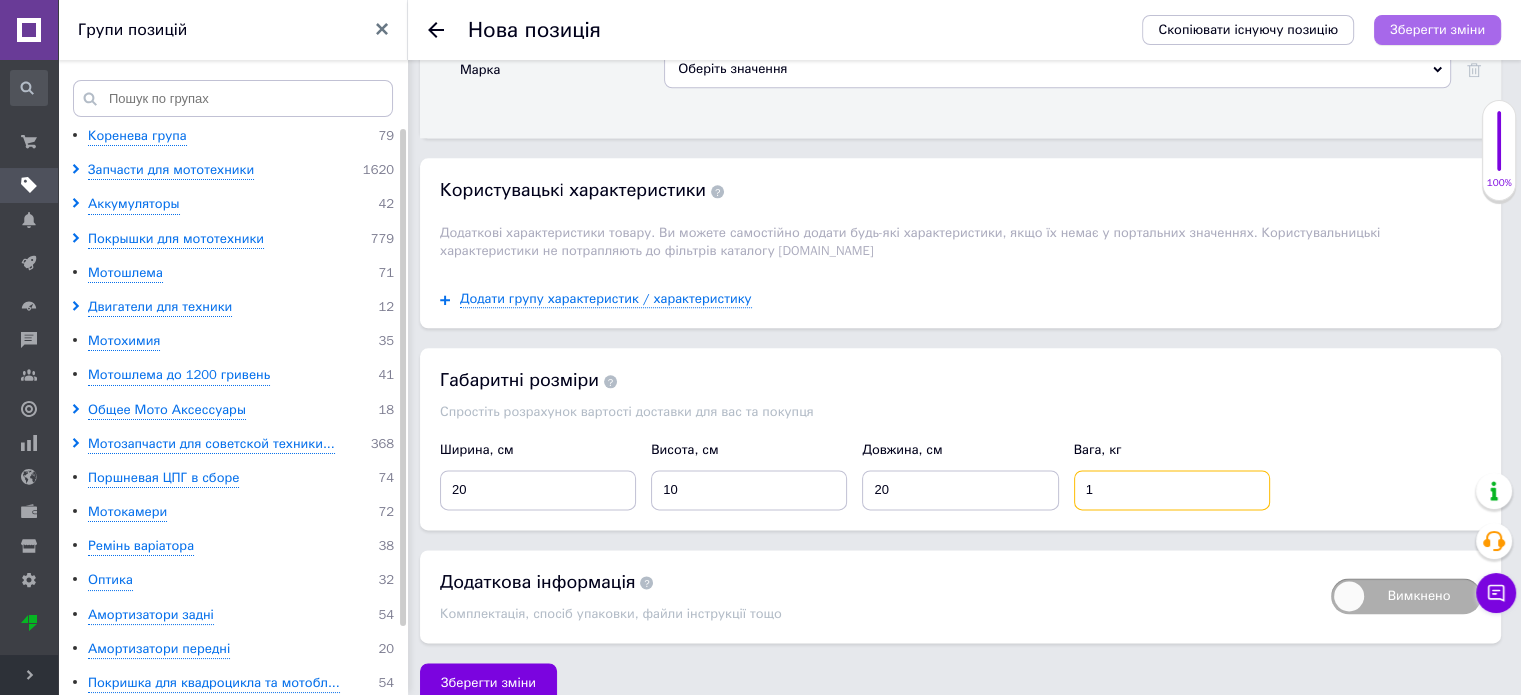 type on "1" 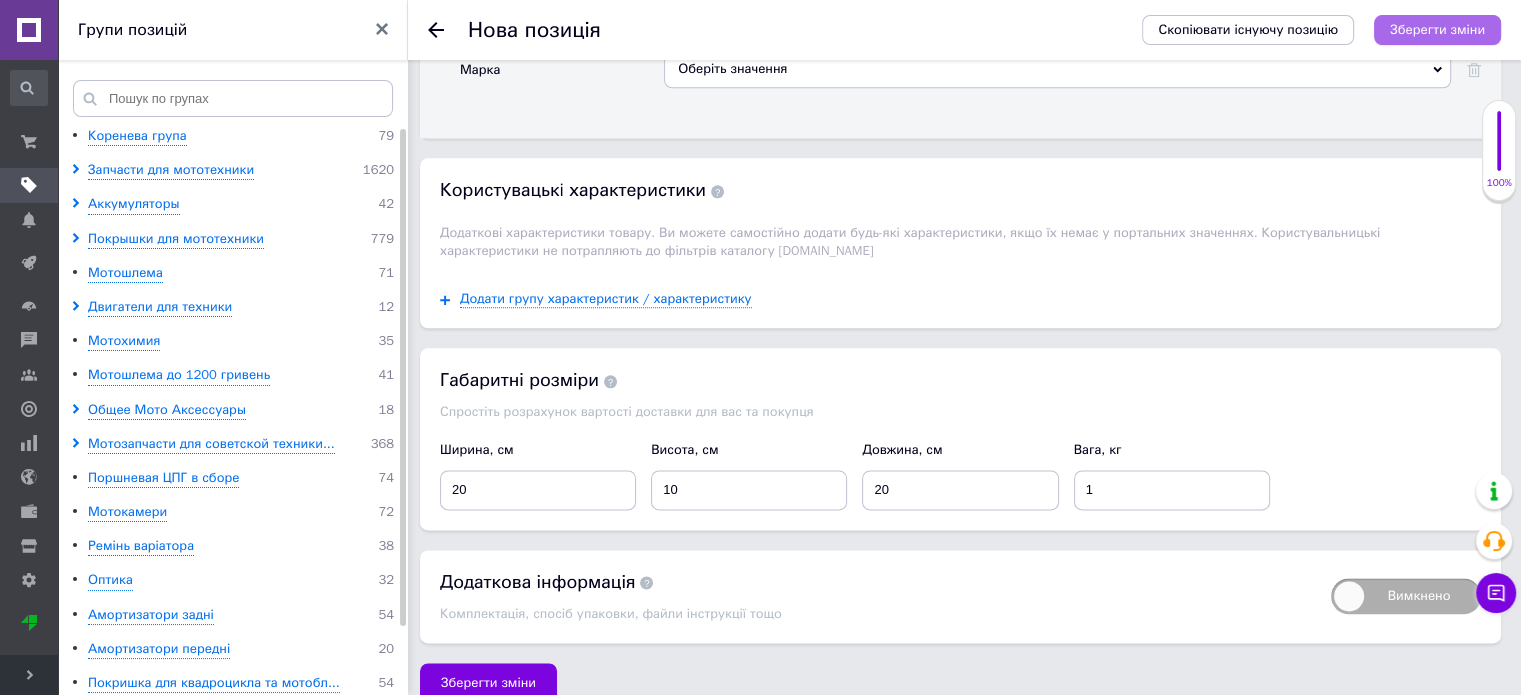 click on "Зберегти зміни" at bounding box center (1437, 29) 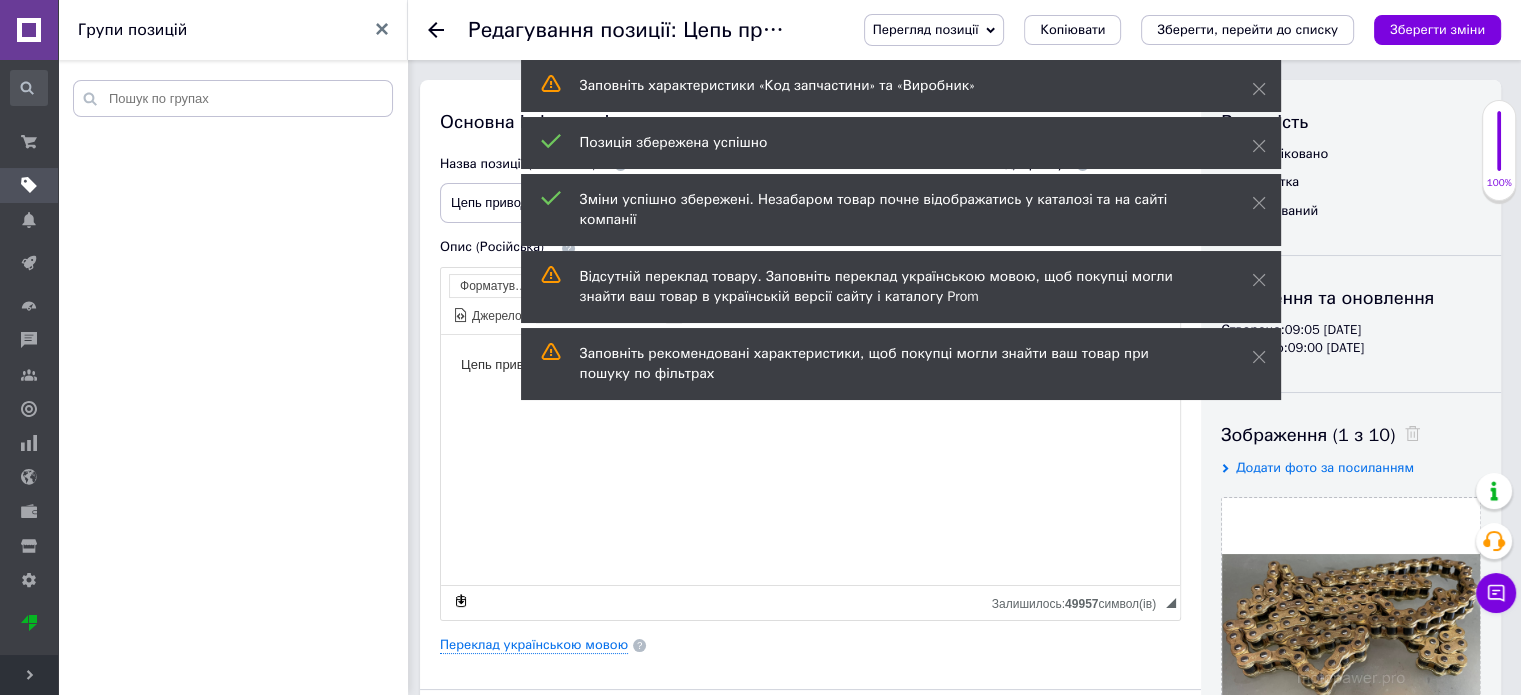 scroll, scrollTop: 0, scrollLeft: 0, axis: both 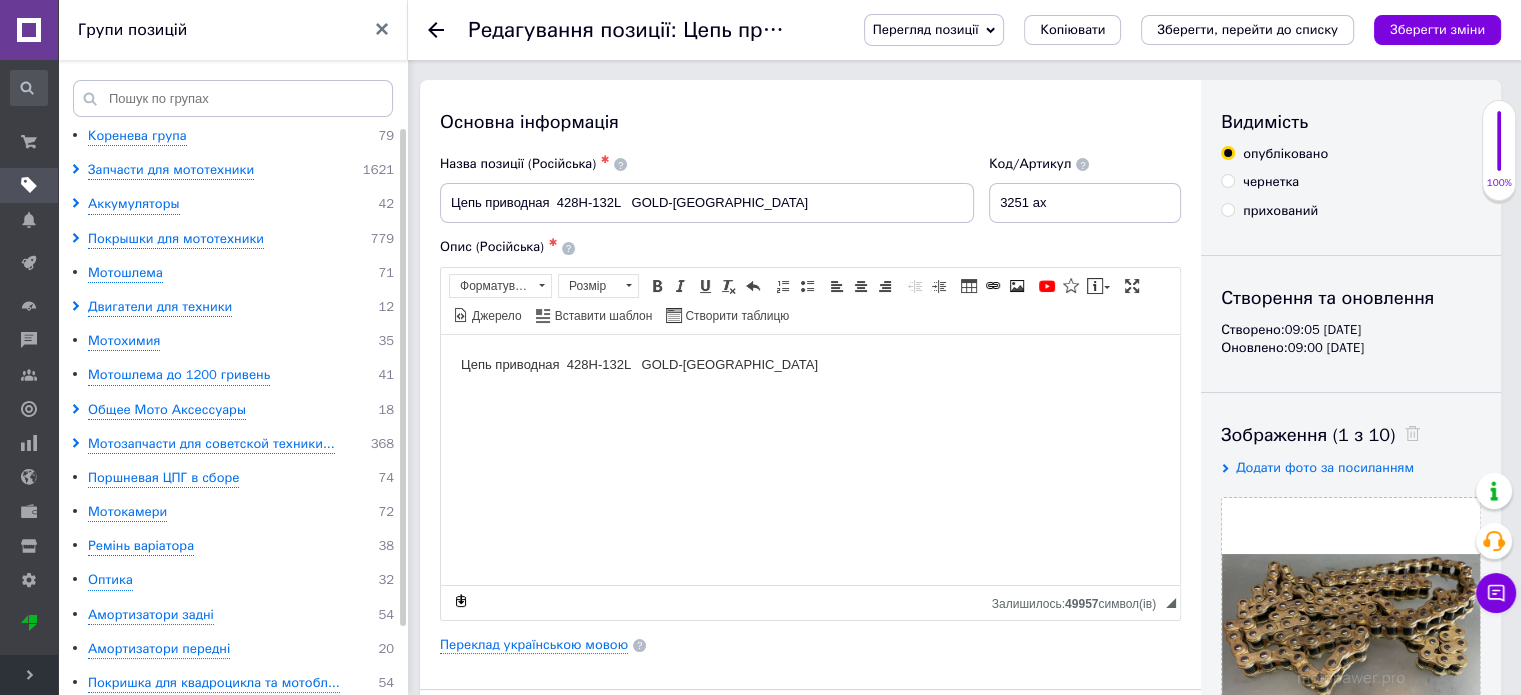 click 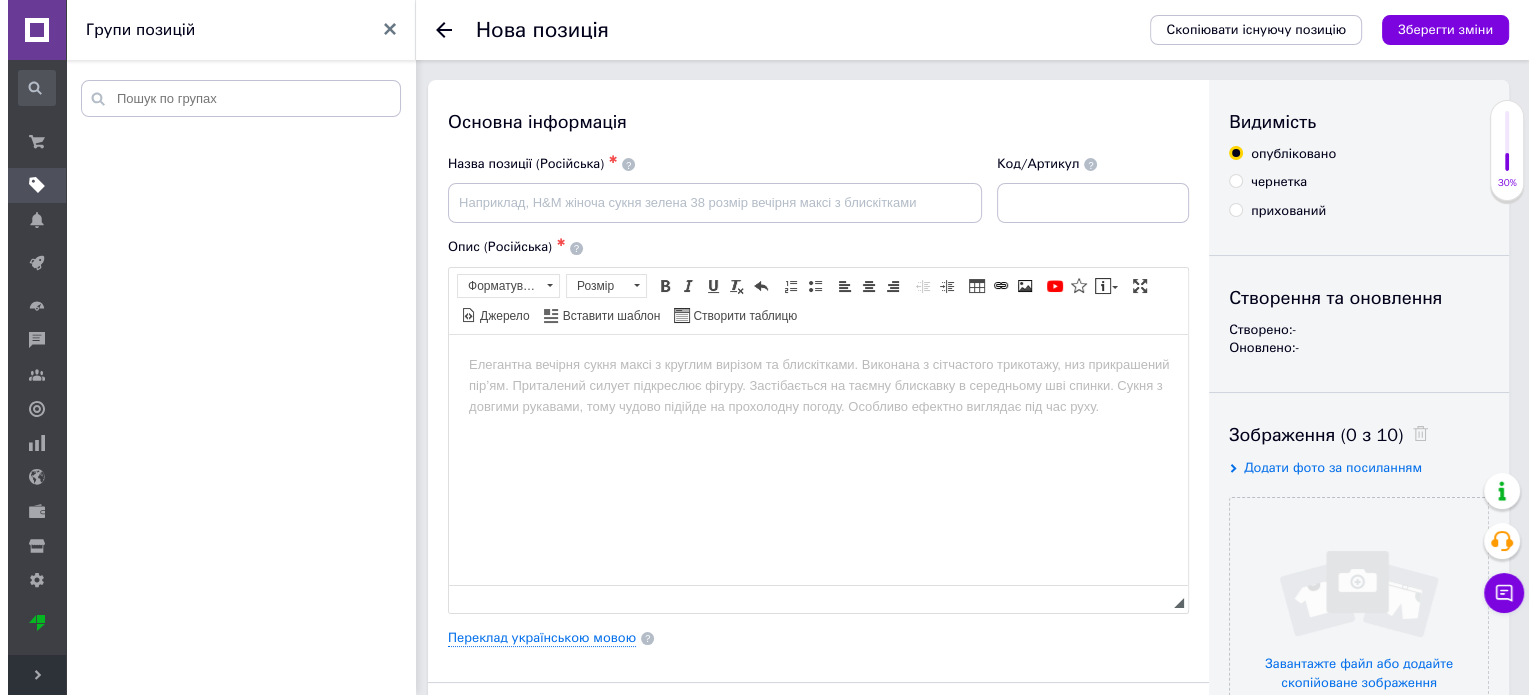scroll, scrollTop: 0, scrollLeft: 0, axis: both 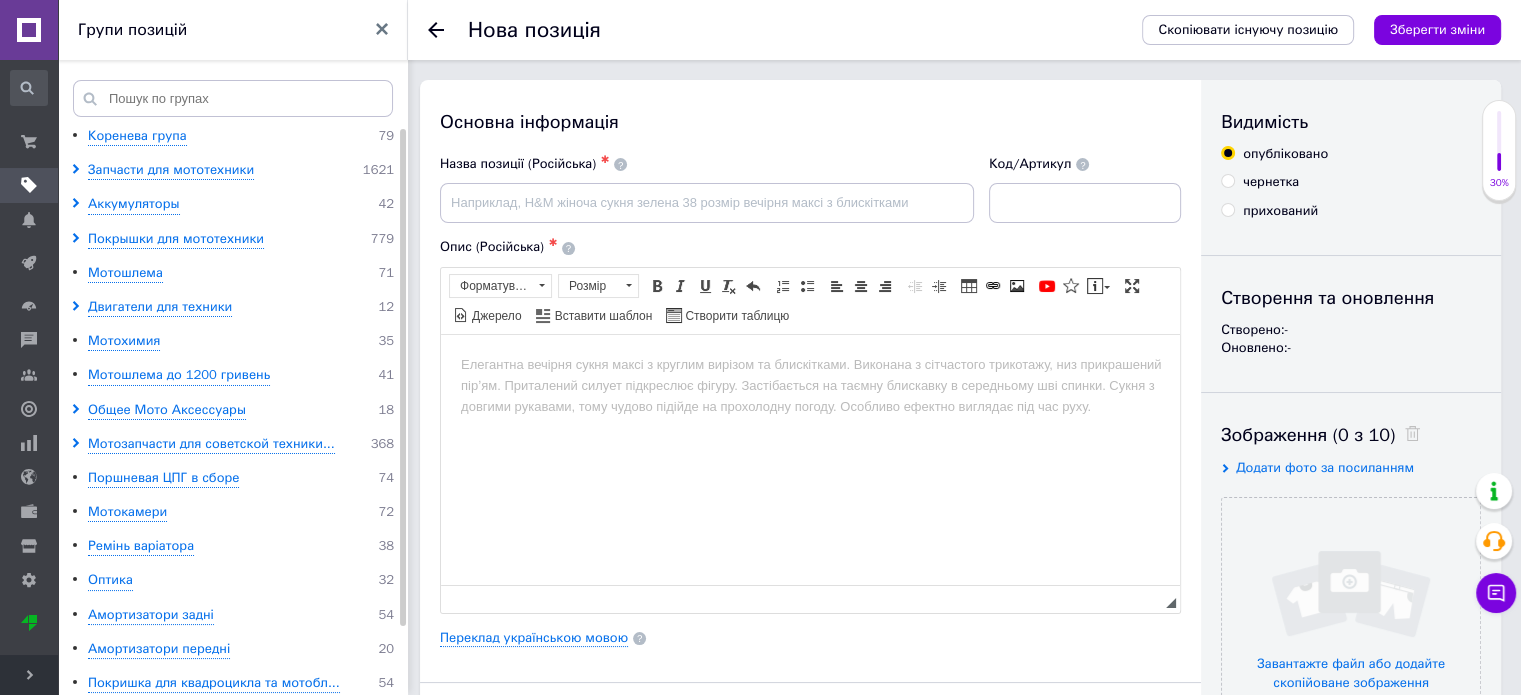 click 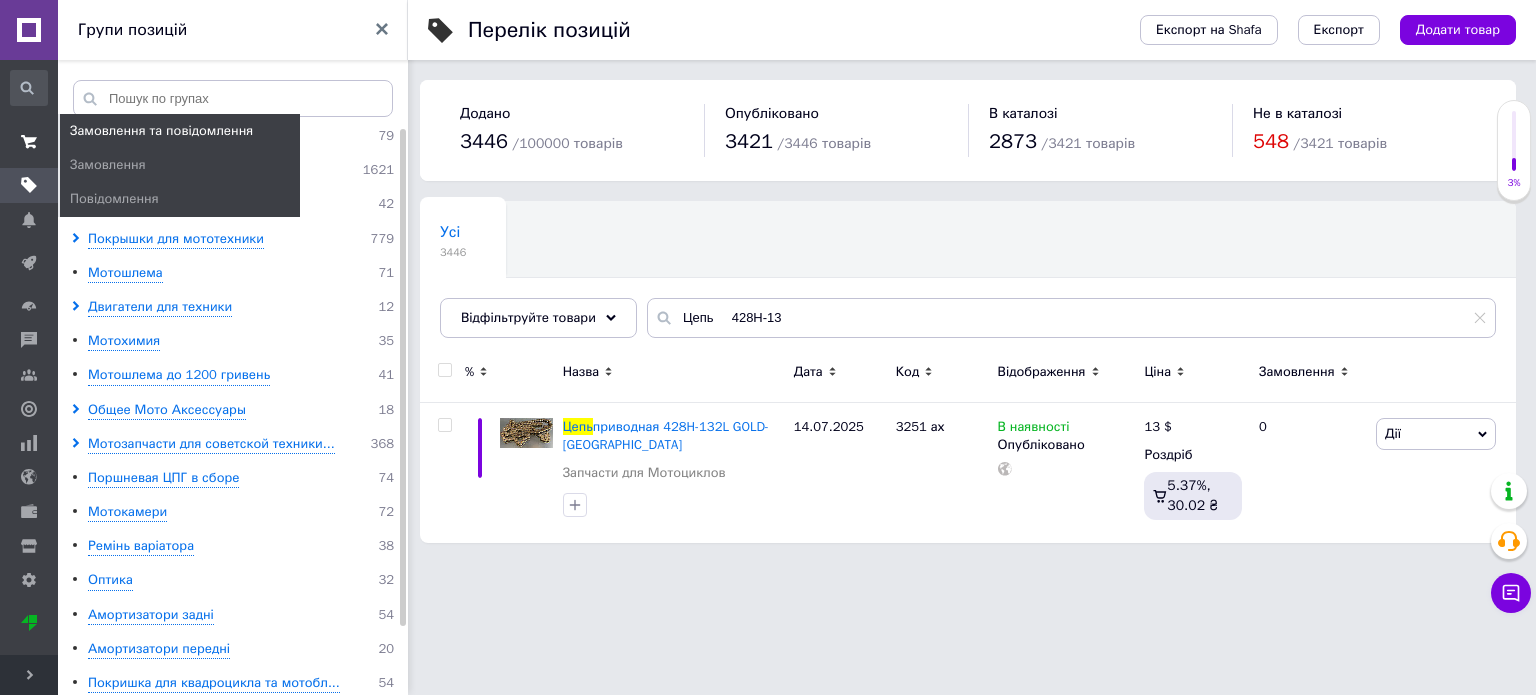 click 